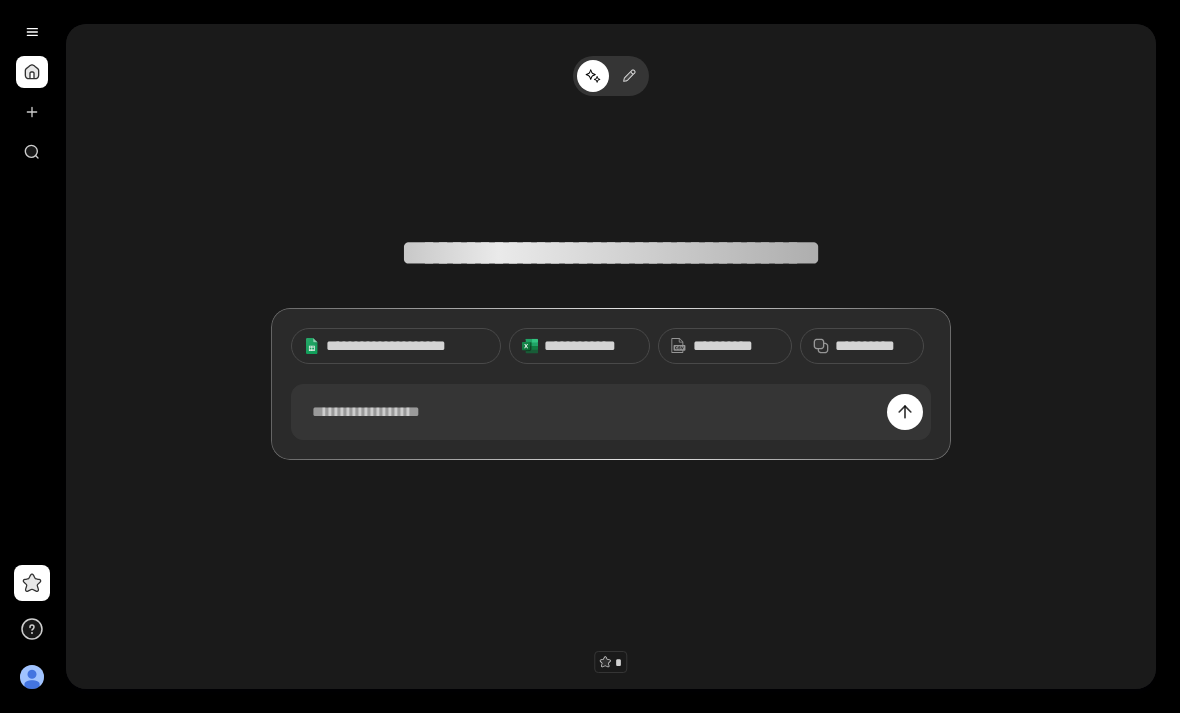 scroll, scrollTop: 0, scrollLeft: 0, axis: both 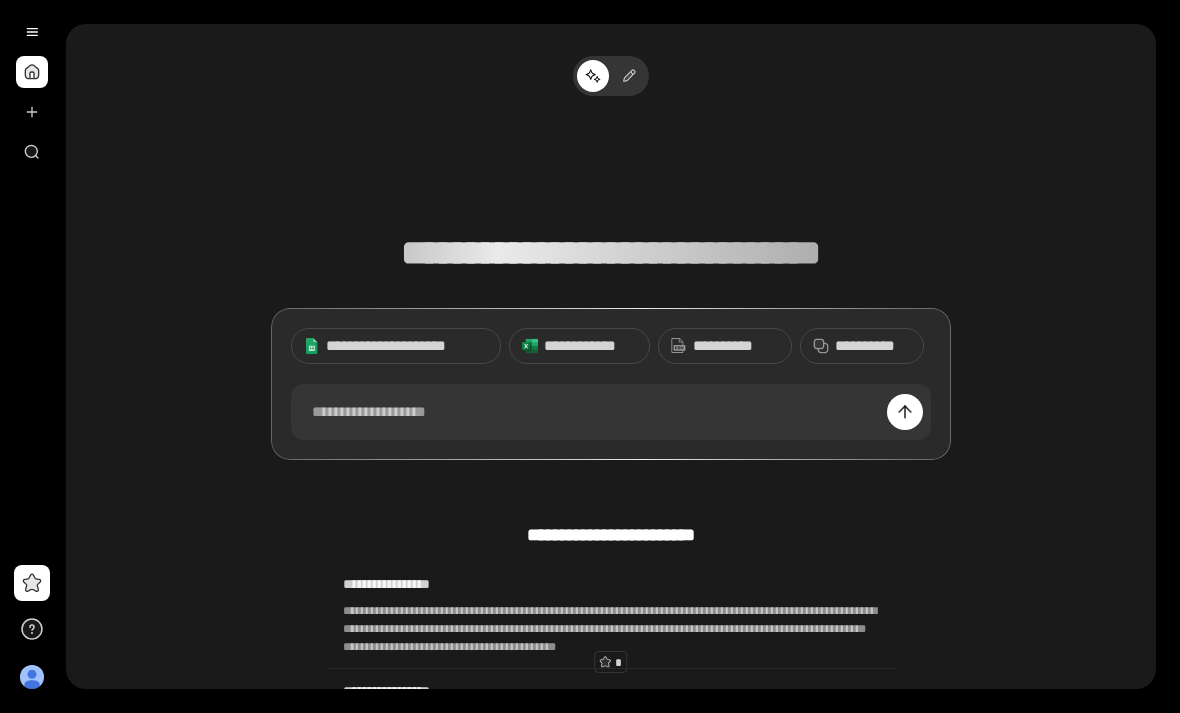 click on "**********" at bounding box center [873, 346] 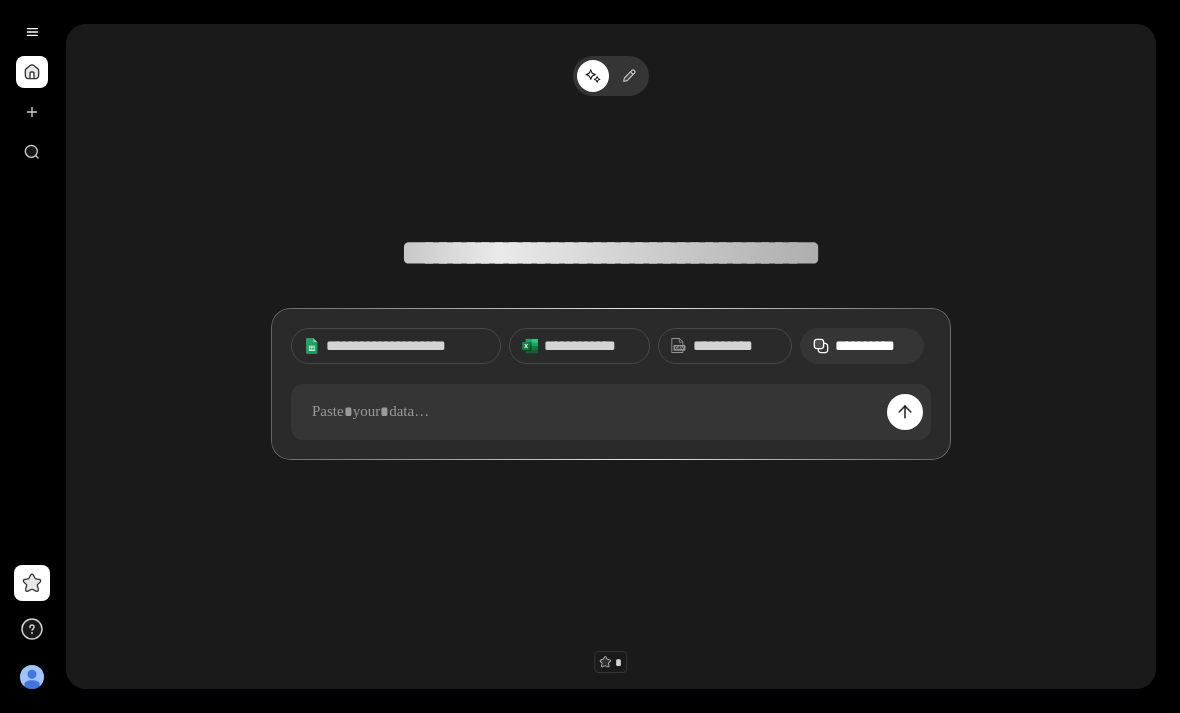 click at bounding box center (905, 412) 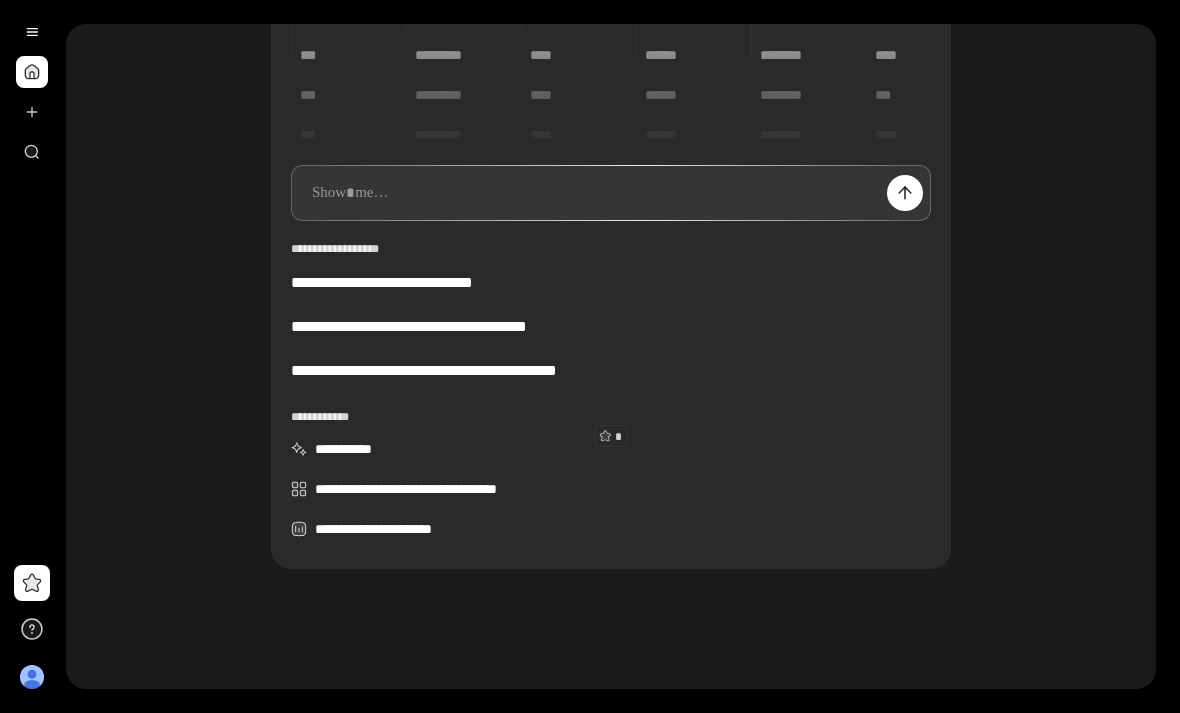 scroll, scrollTop: 238, scrollLeft: 0, axis: vertical 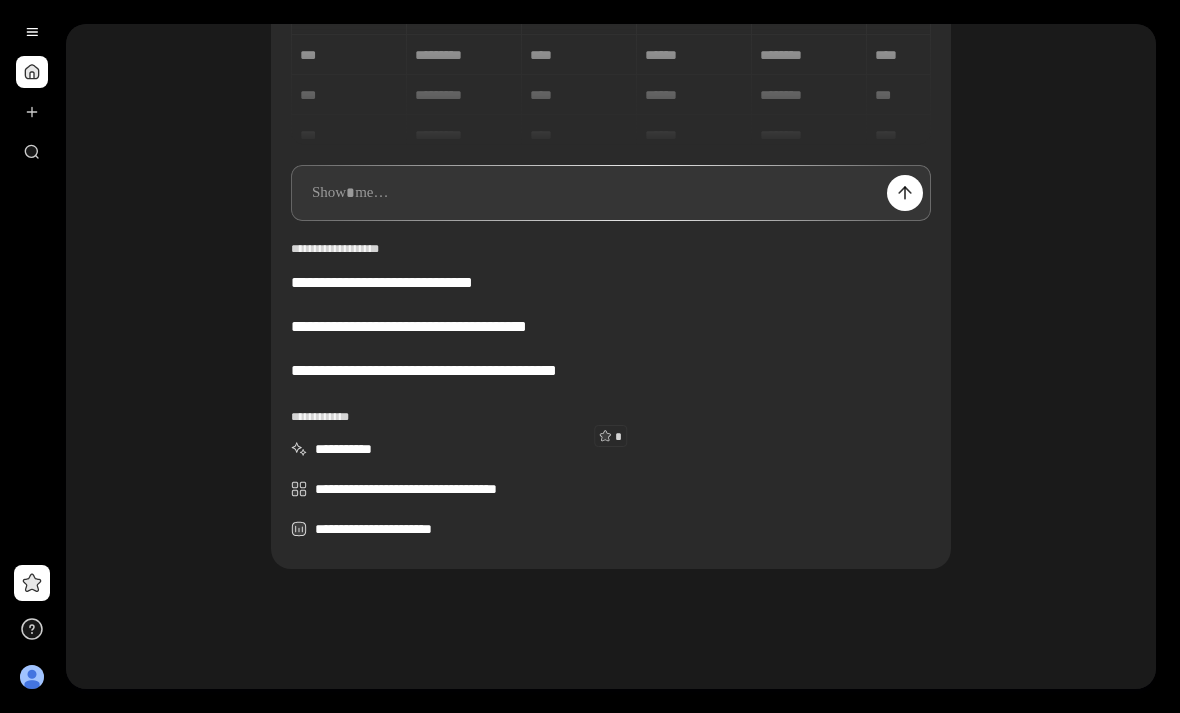 click at bounding box center (611, 193) 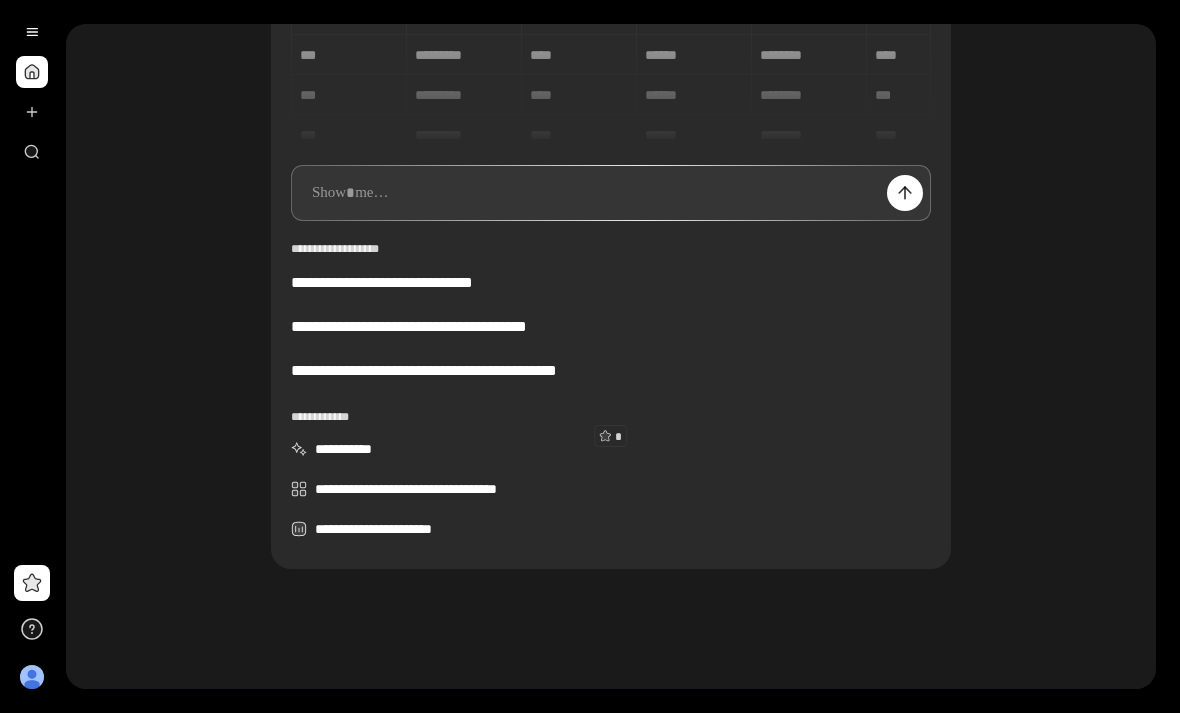 scroll, scrollTop: 238, scrollLeft: 0, axis: vertical 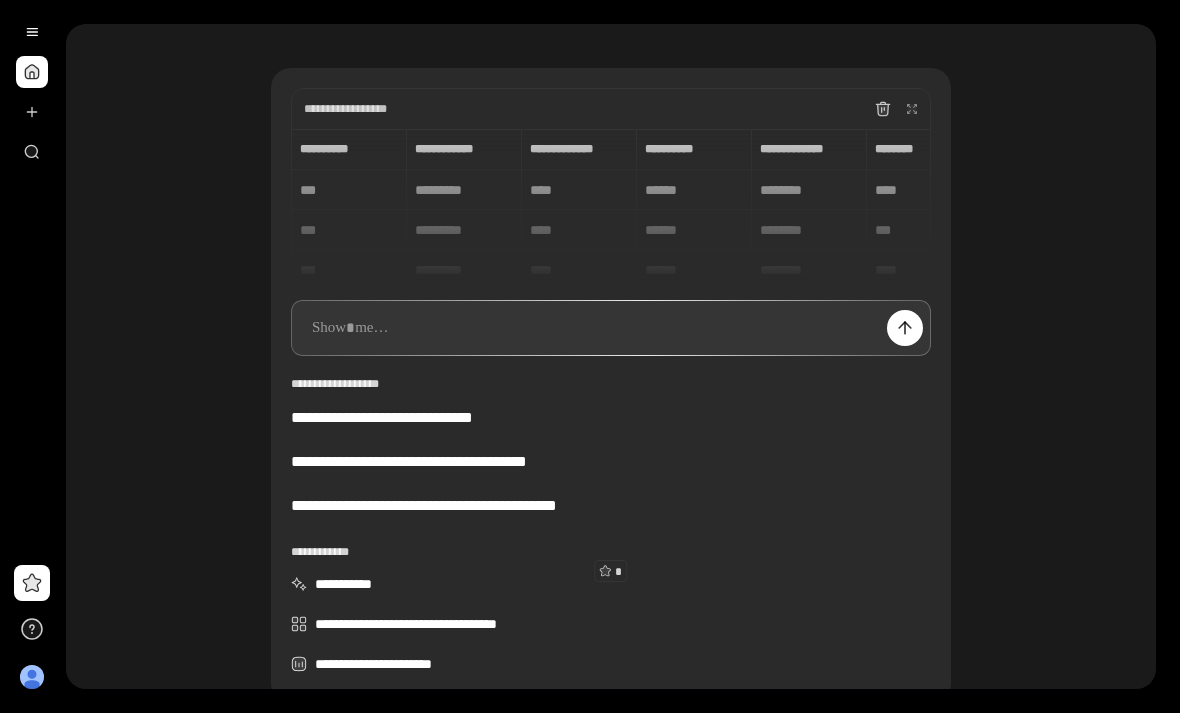 click on "**********" at bounding box center (611, 204) 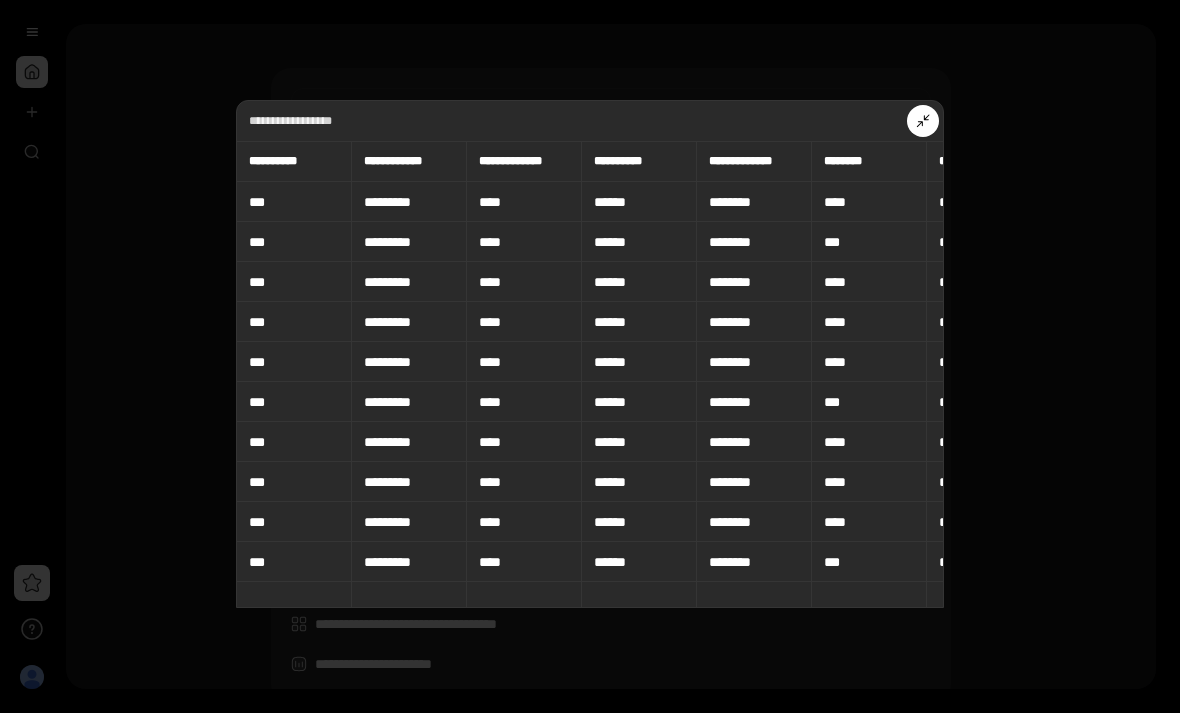 click 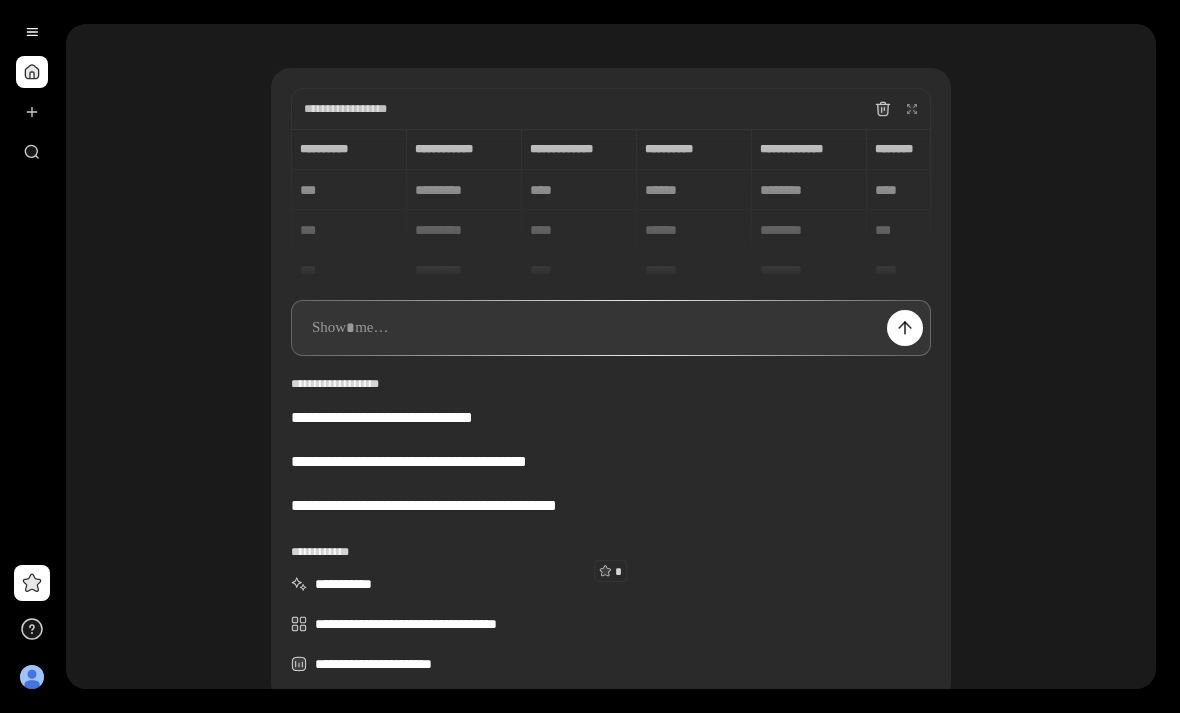 scroll, scrollTop: 15, scrollLeft: 0, axis: vertical 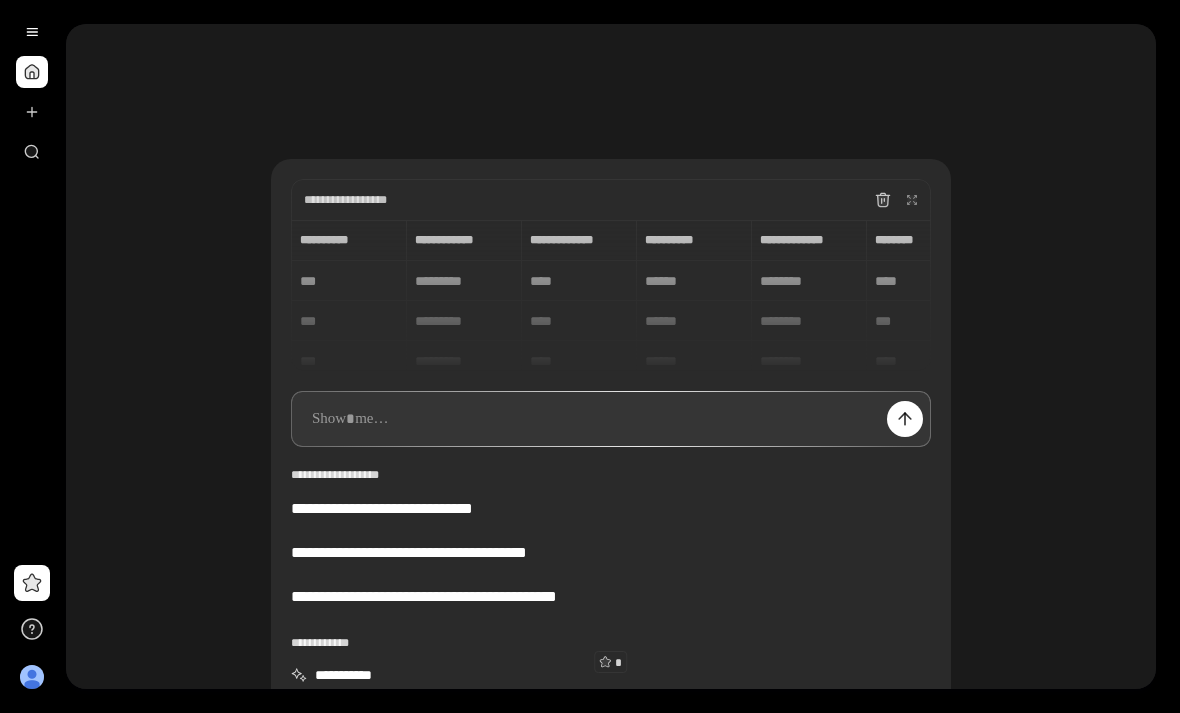 click at bounding box center (611, 419) 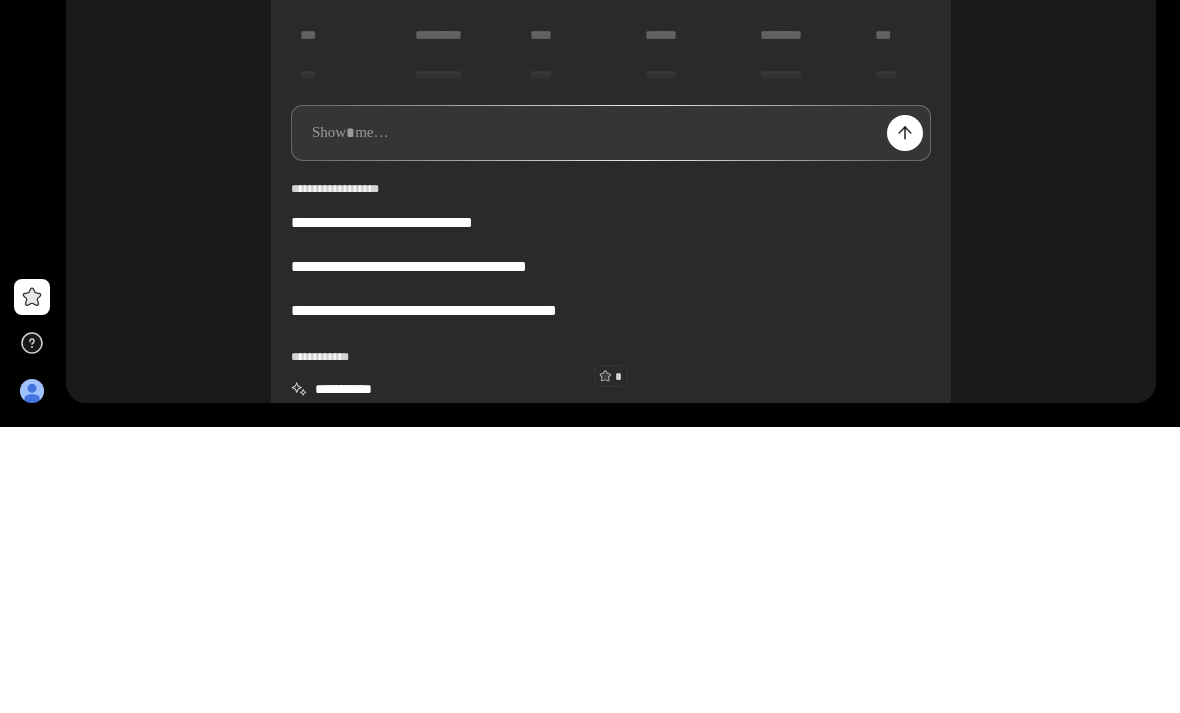click at bounding box center (611, 419) 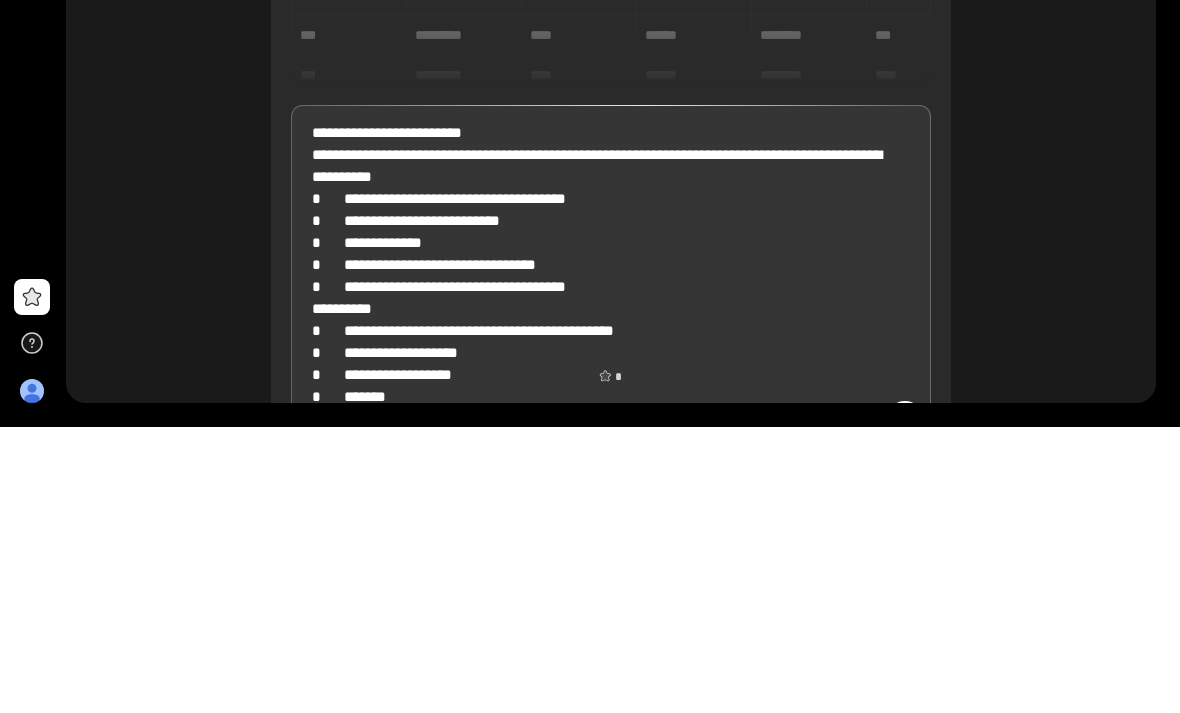 scroll, scrollTop: 361, scrollLeft: 0, axis: vertical 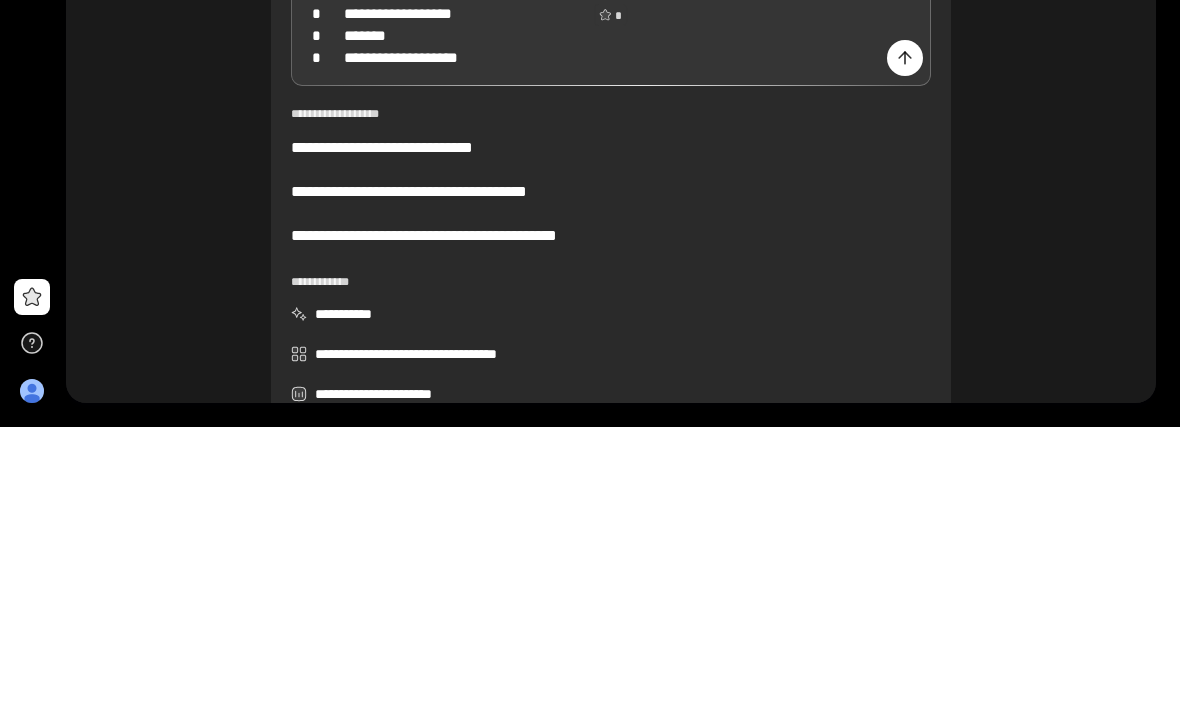 click at bounding box center [905, 344] 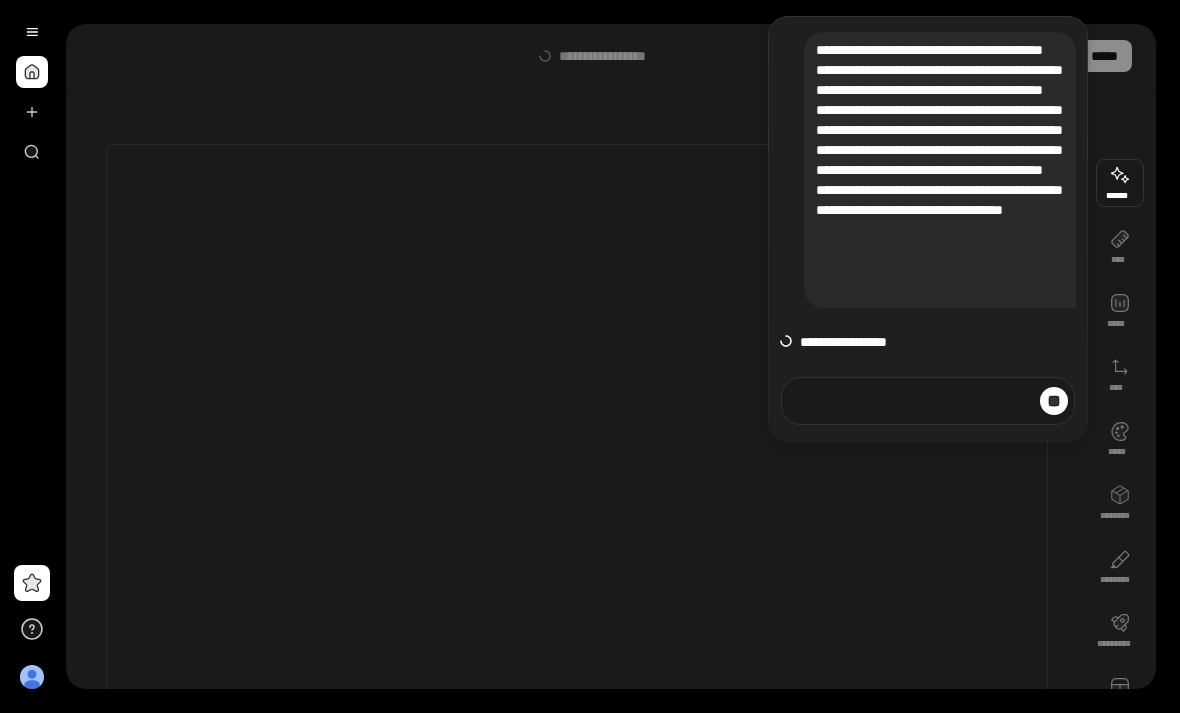 click on "**********" at bounding box center (940, 170) 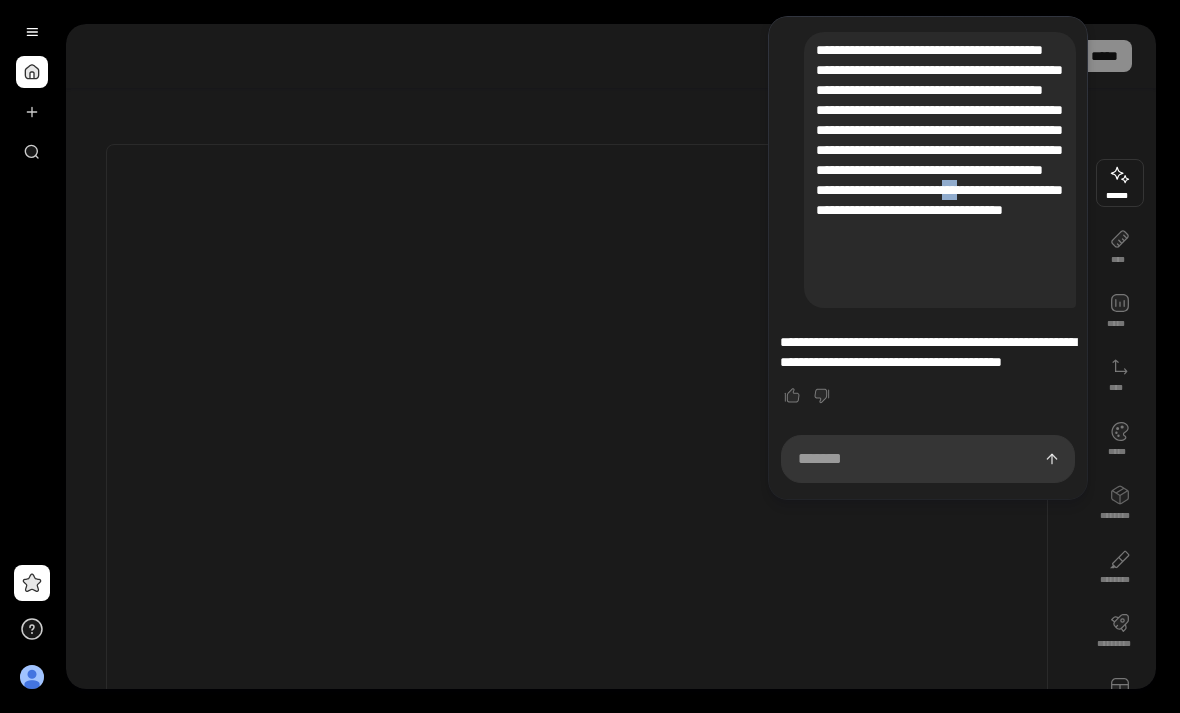 click at bounding box center [577, 443] 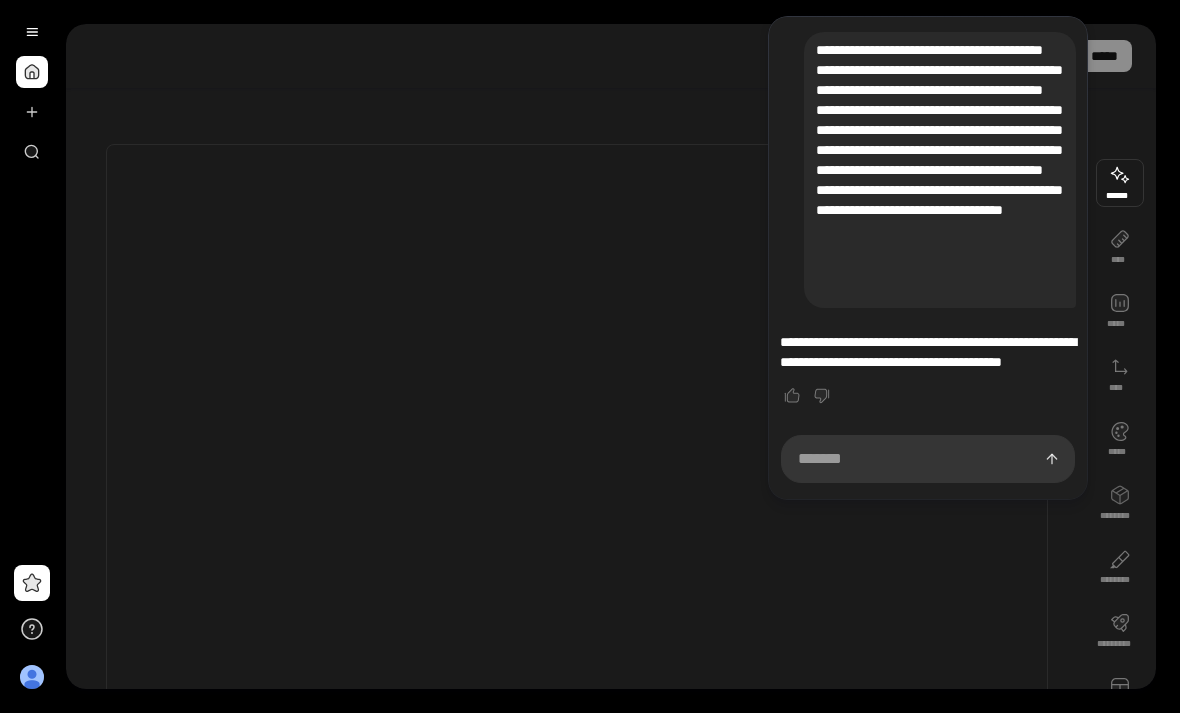 click at bounding box center (32, 112) 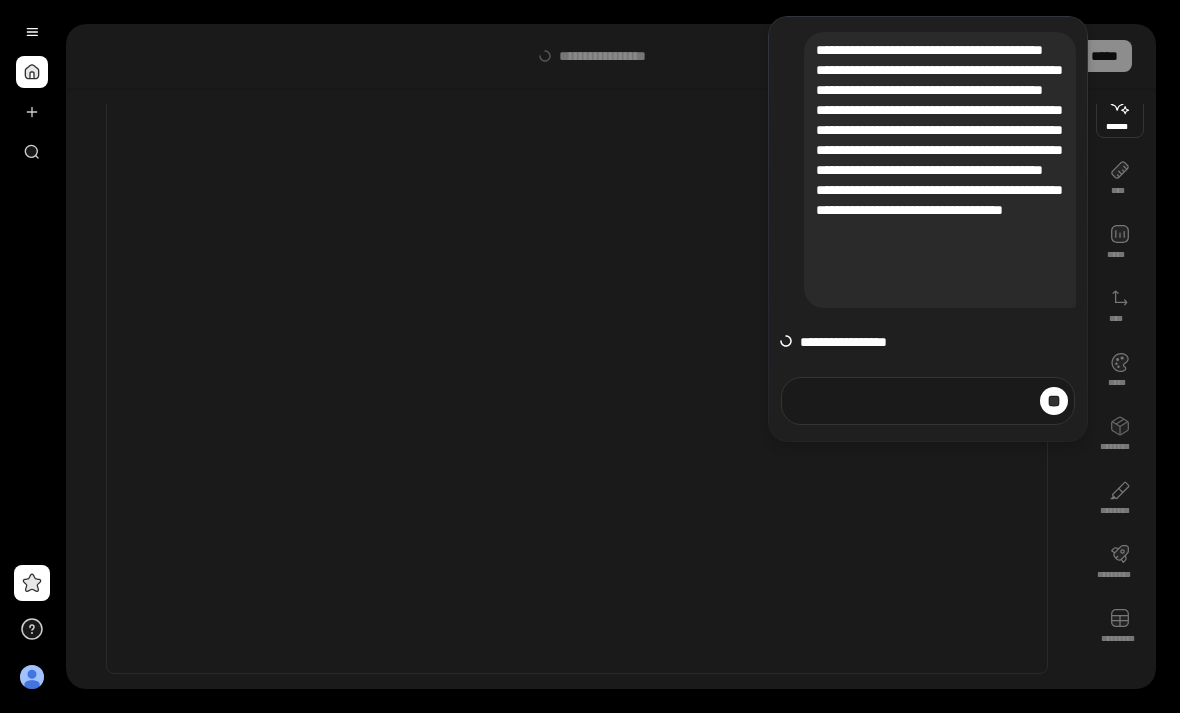 scroll, scrollTop: 86, scrollLeft: 0, axis: vertical 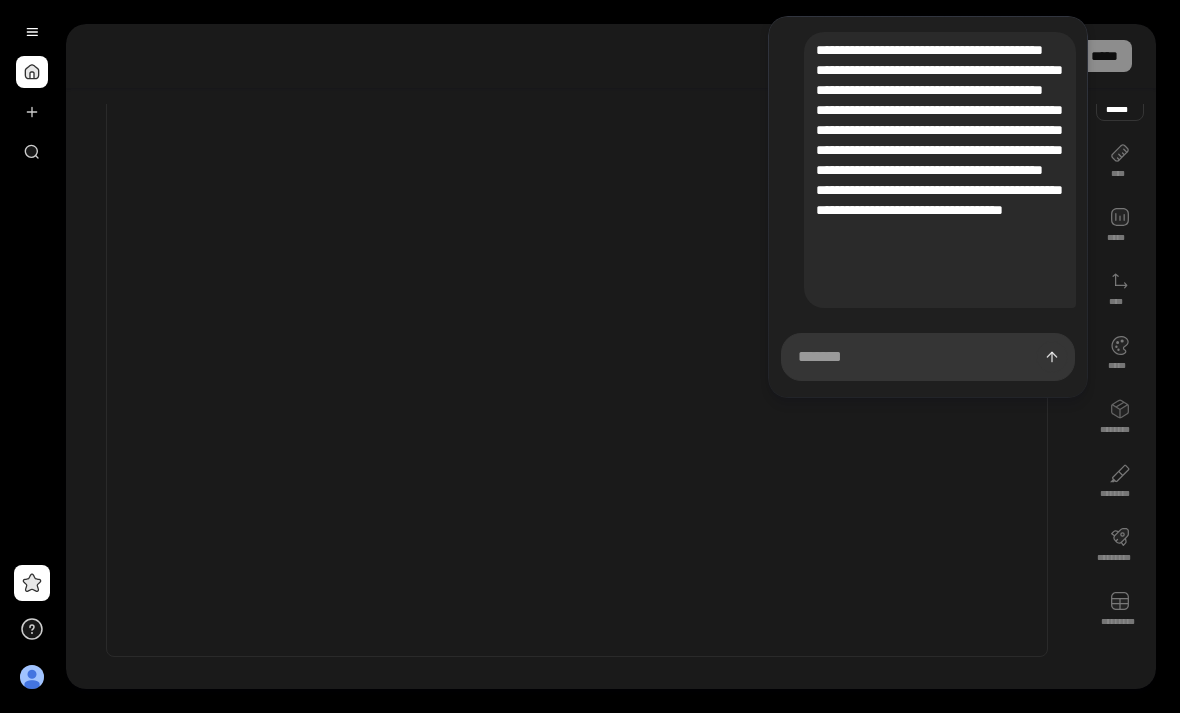 click on "****** **** ***** **** ***** ******** ******** ********* *********" at bounding box center (1120, 357) 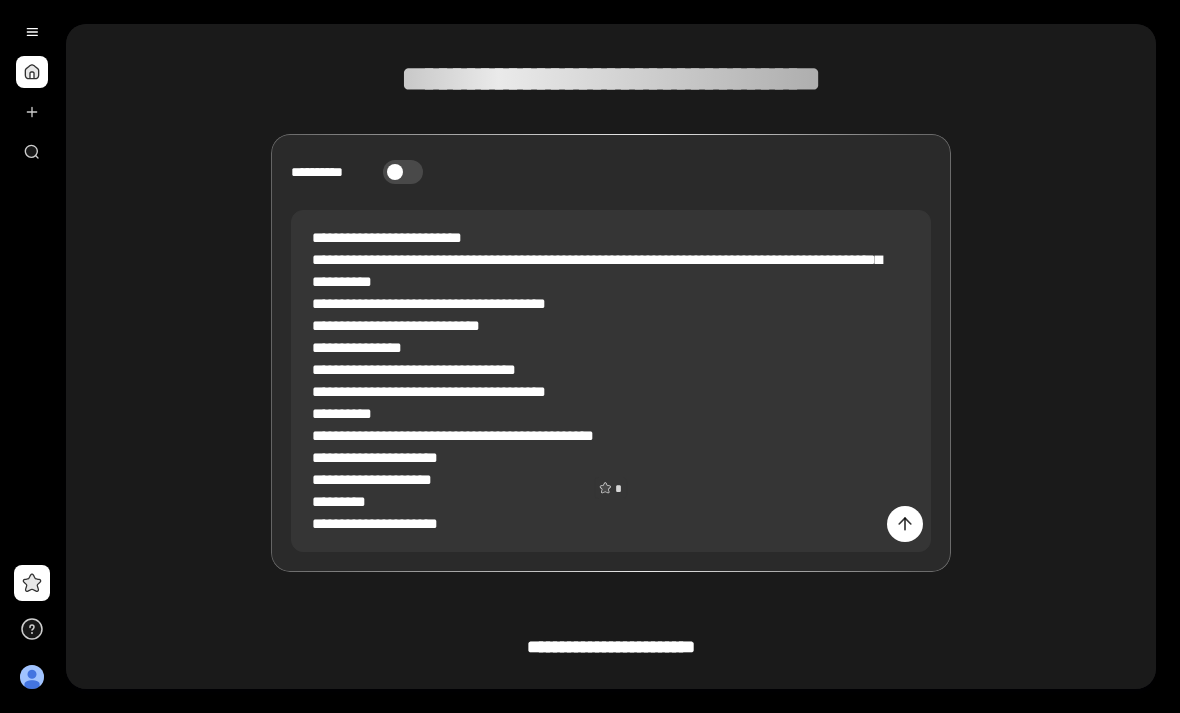 scroll, scrollTop: 334, scrollLeft: 0, axis: vertical 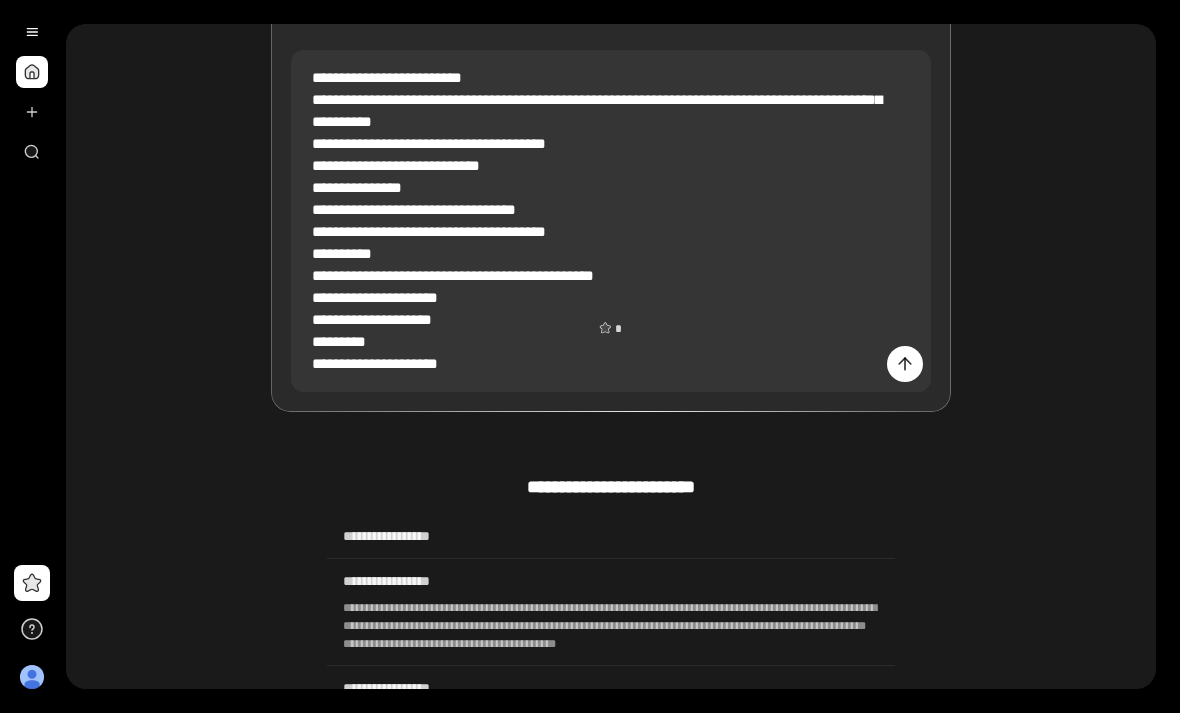 click at bounding box center [905, 364] 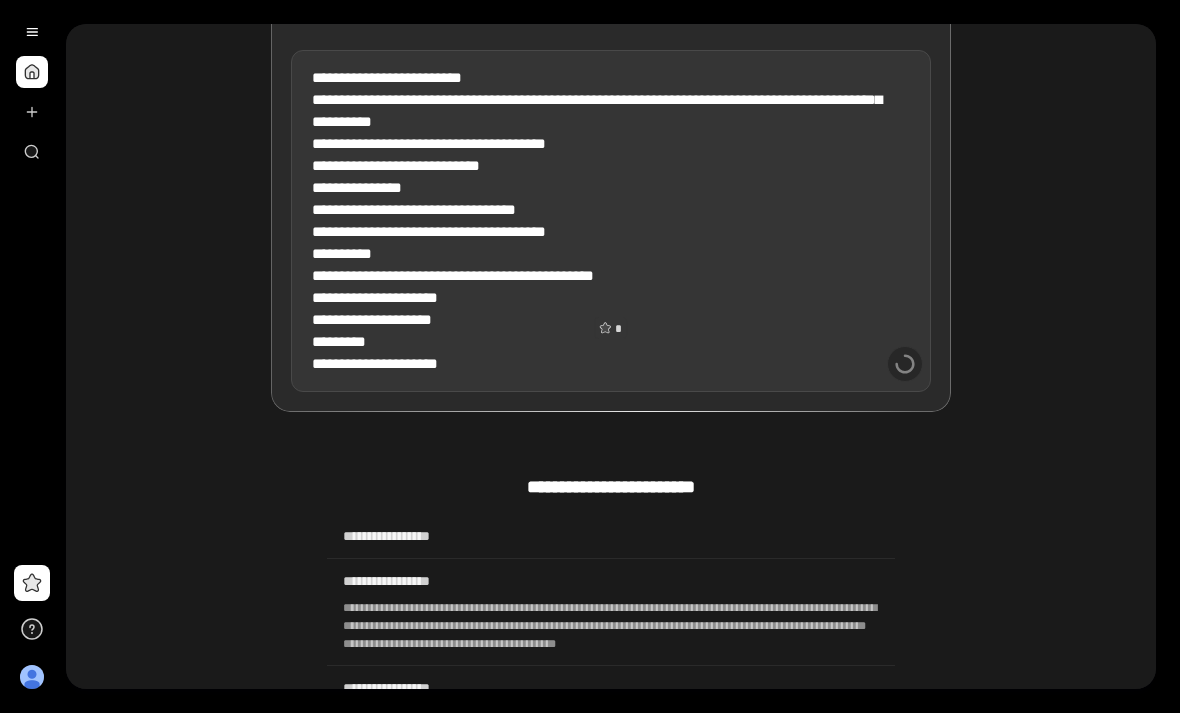 scroll, scrollTop: 282, scrollLeft: 0, axis: vertical 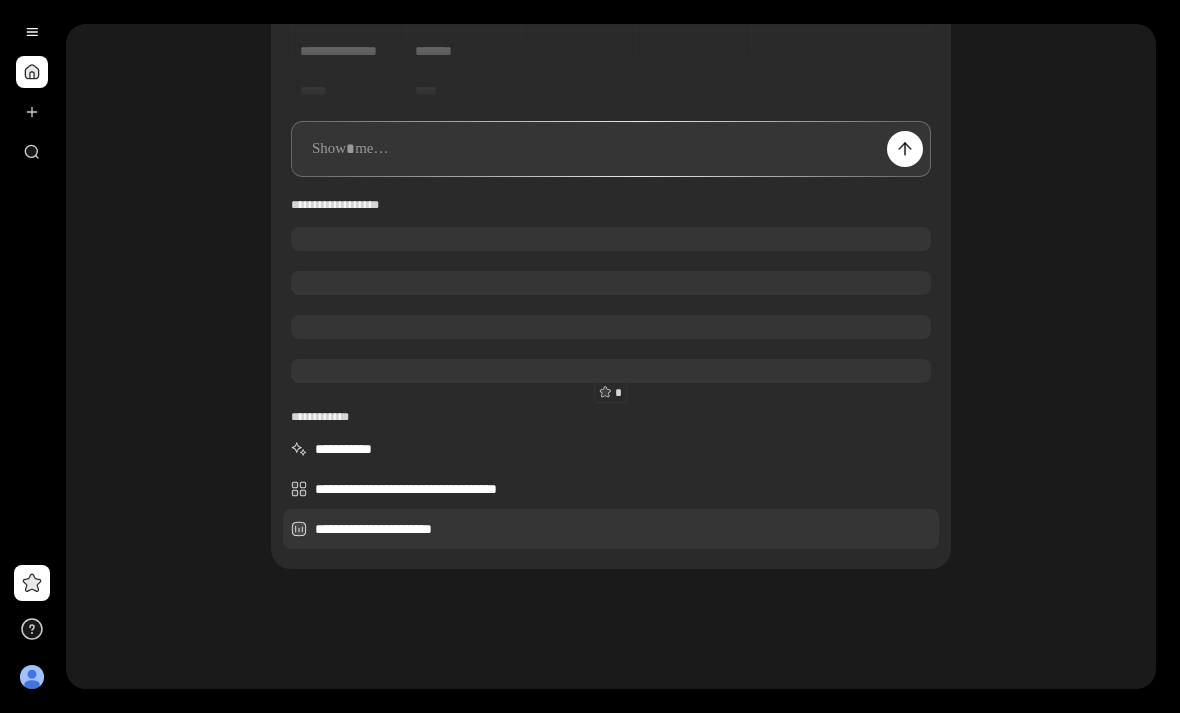 click on "**********" at bounding box center [611, 529] 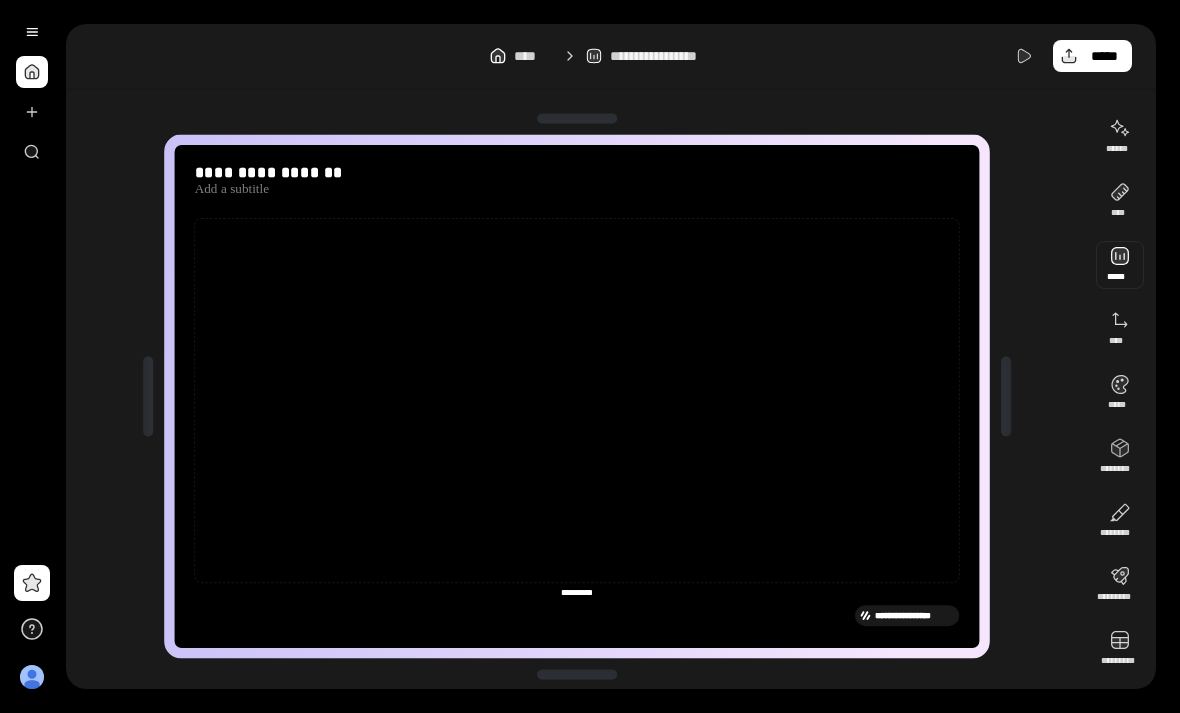 click at bounding box center (1120, 265) 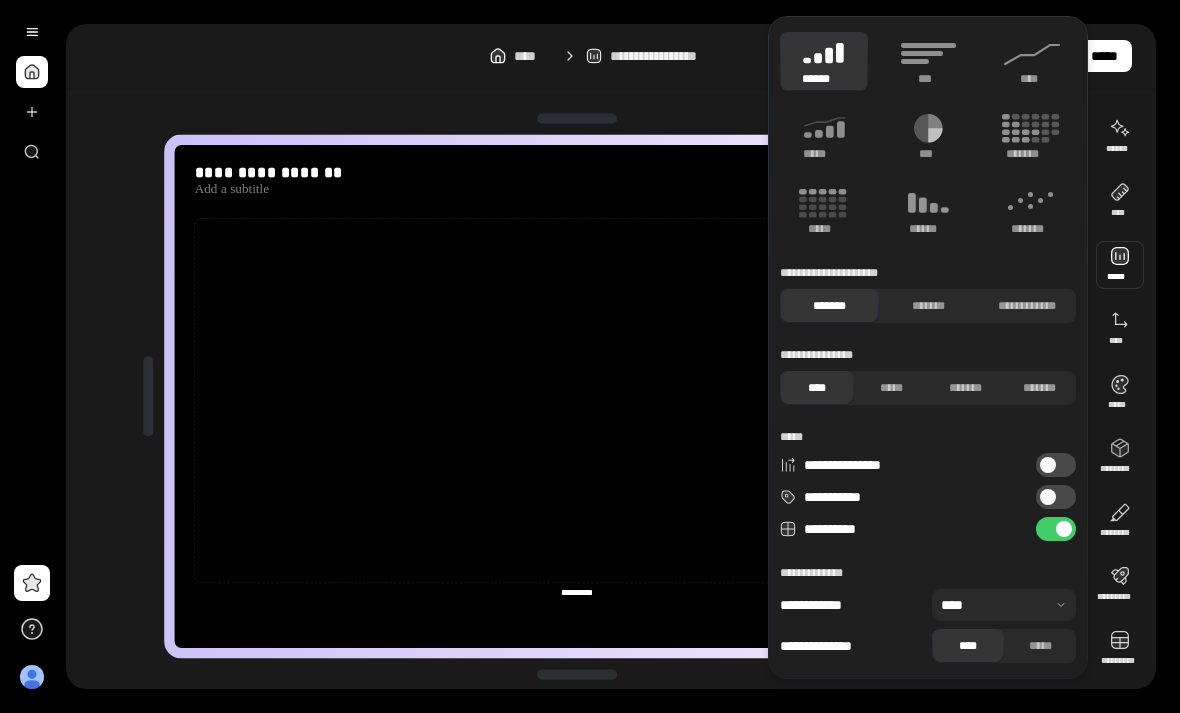 click 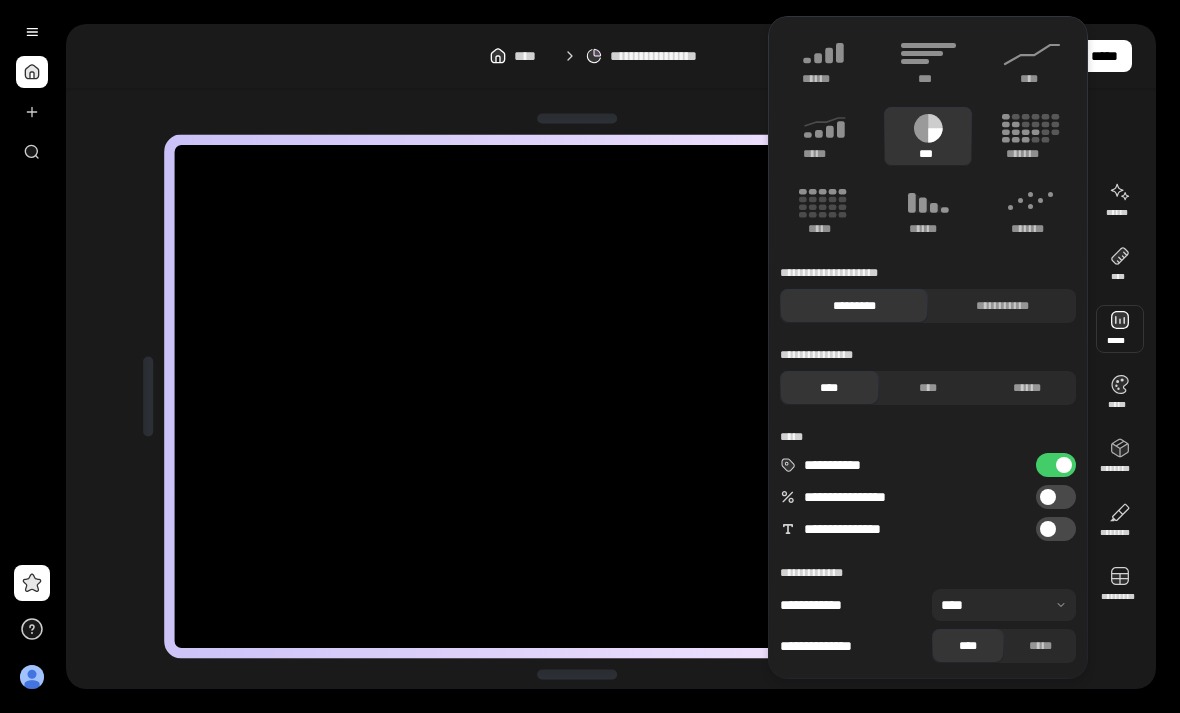 click on "***" at bounding box center [928, 136] 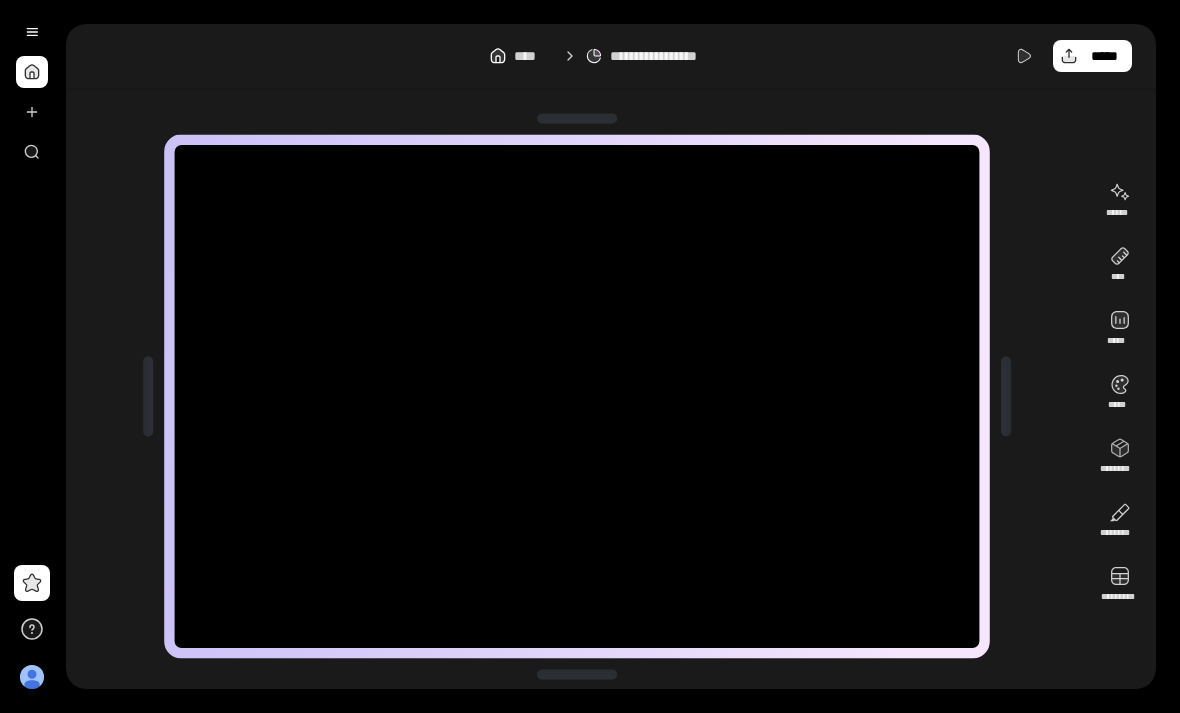 click at bounding box center (577, 396) 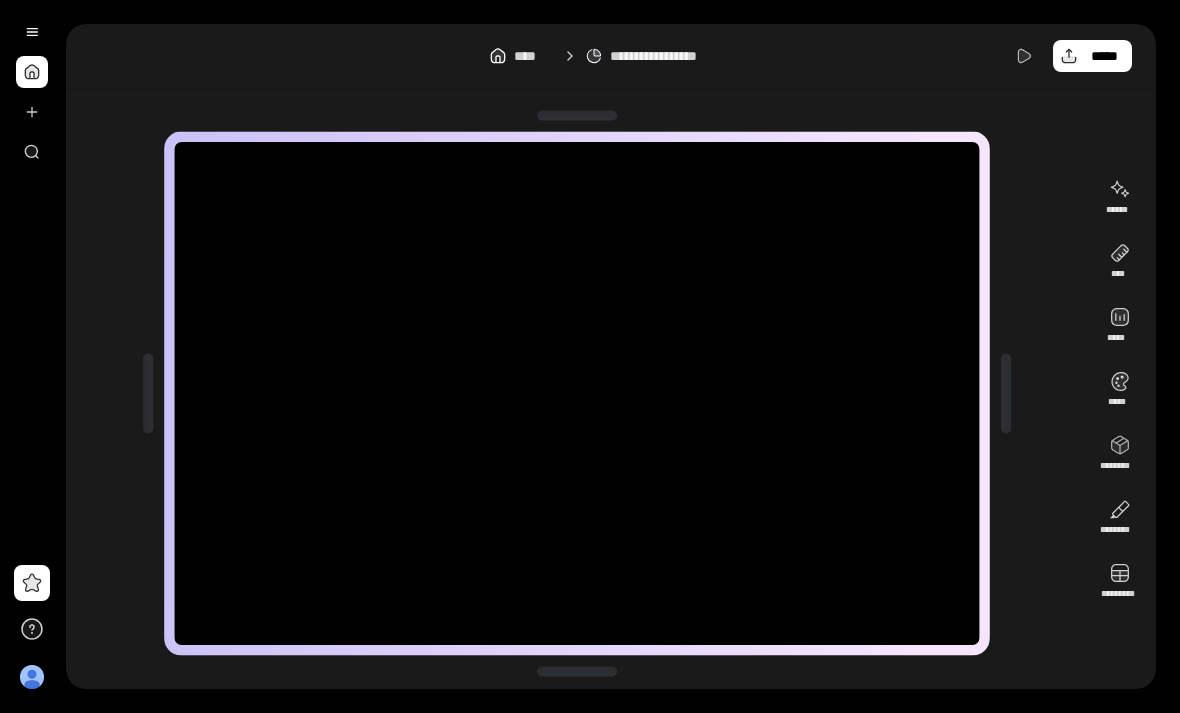 click at bounding box center (577, 393) 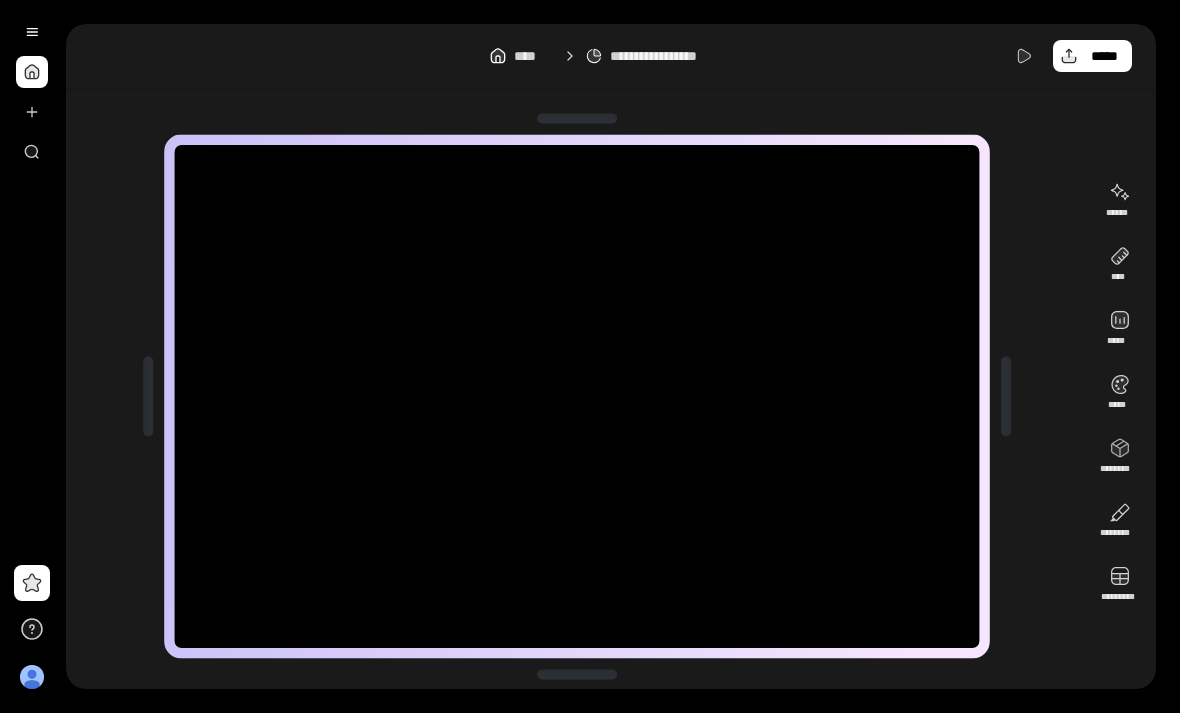 scroll, scrollTop: 0, scrollLeft: 0, axis: both 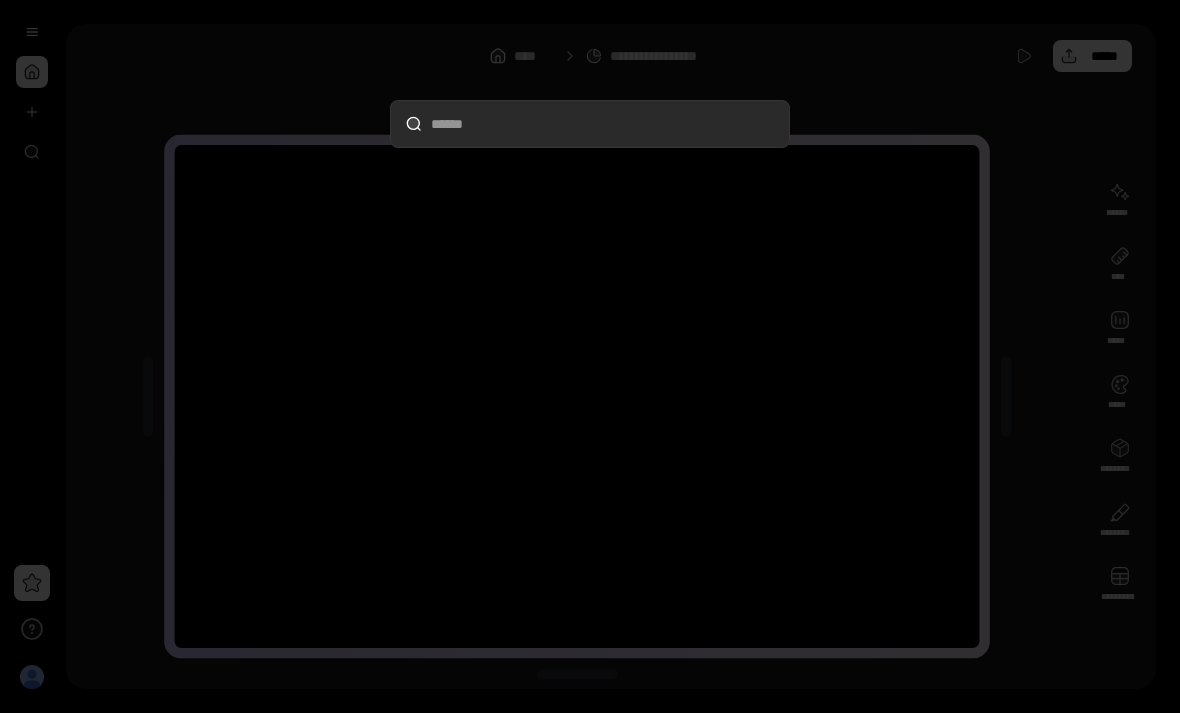 click at bounding box center (590, 356) 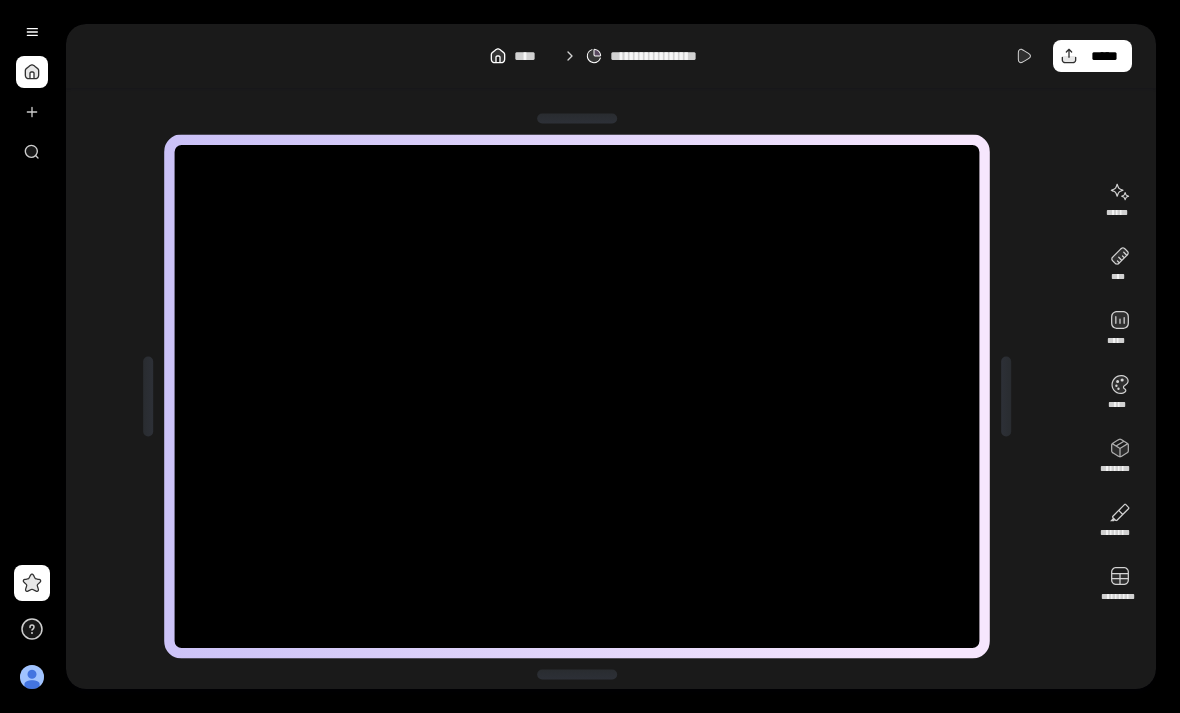 click at bounding box center [32, 112] 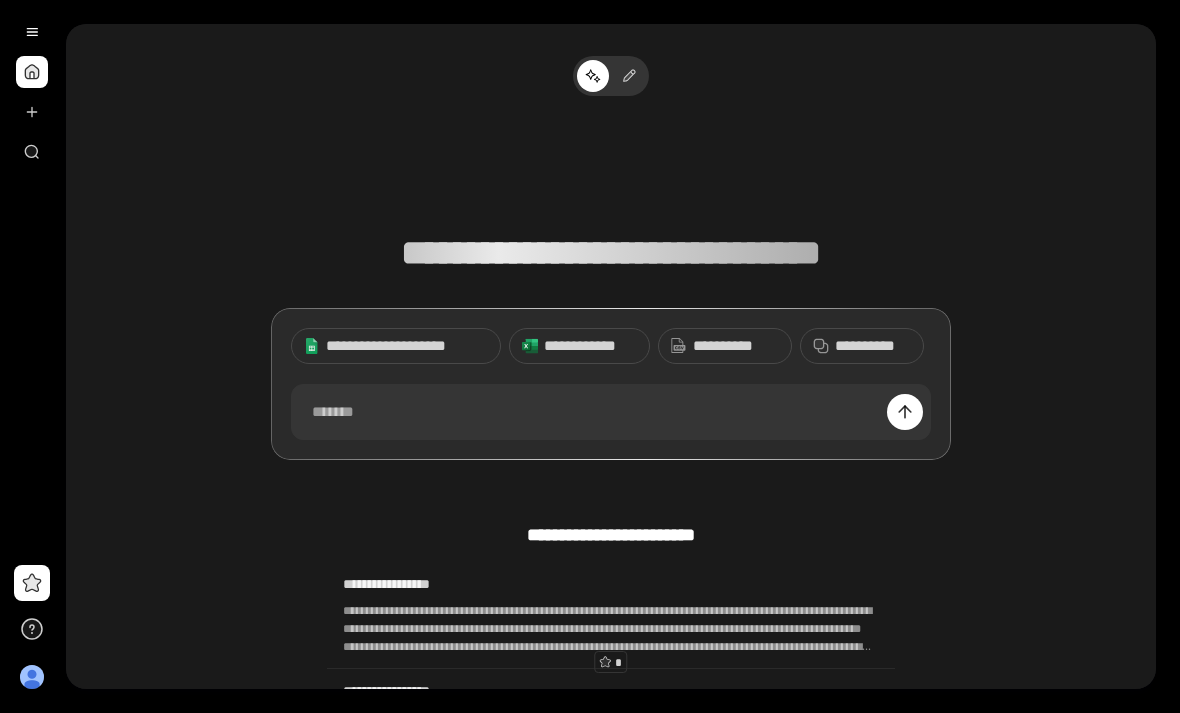 click at bounding box center (611, 412) 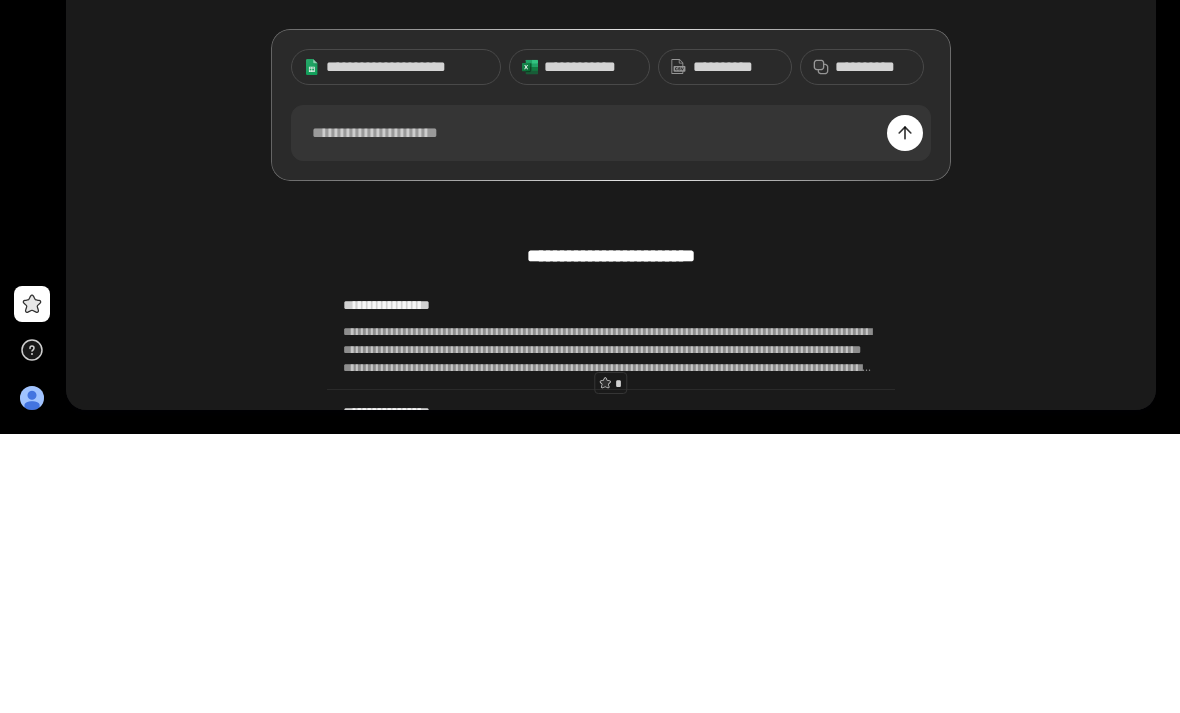 click at bounding box center (905, 412) 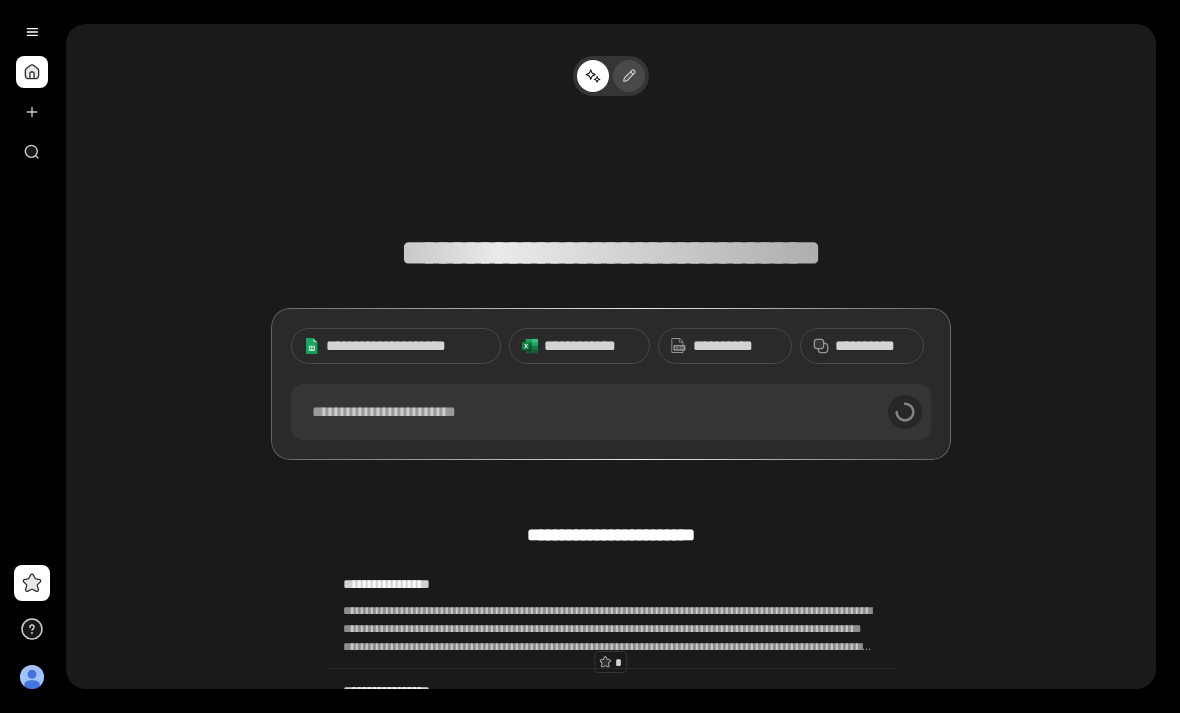 click at bounding box center (629, 76) 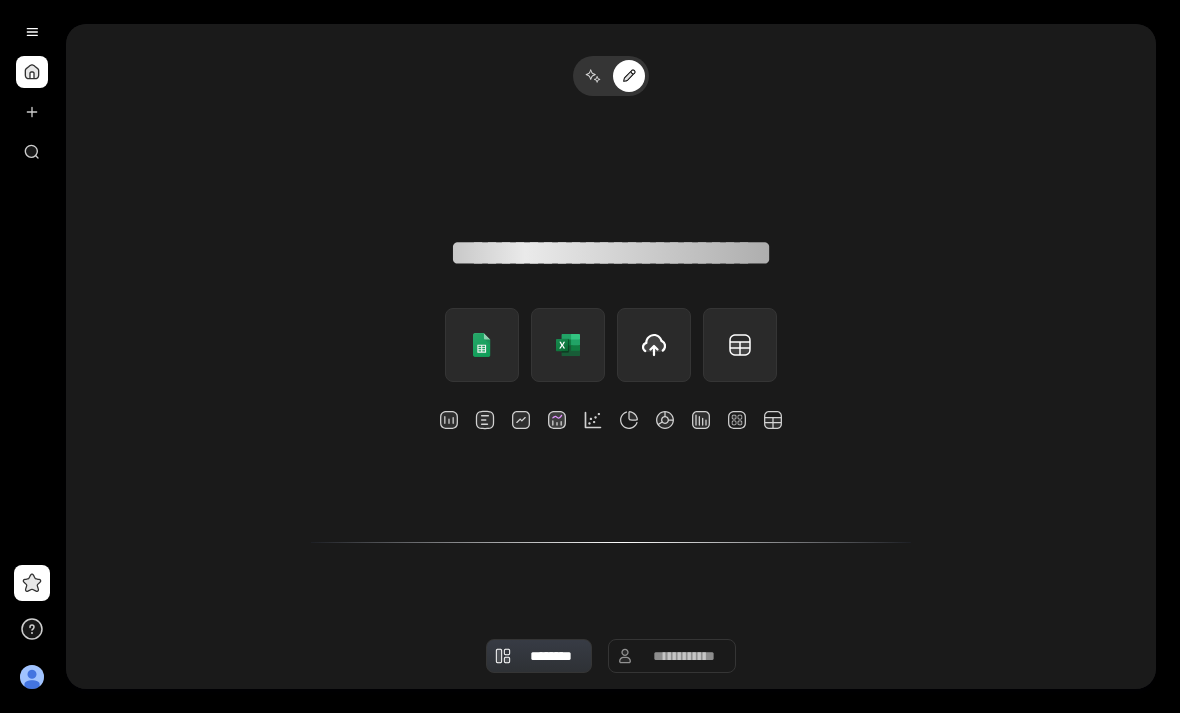 click at bounding box center [629, 420] 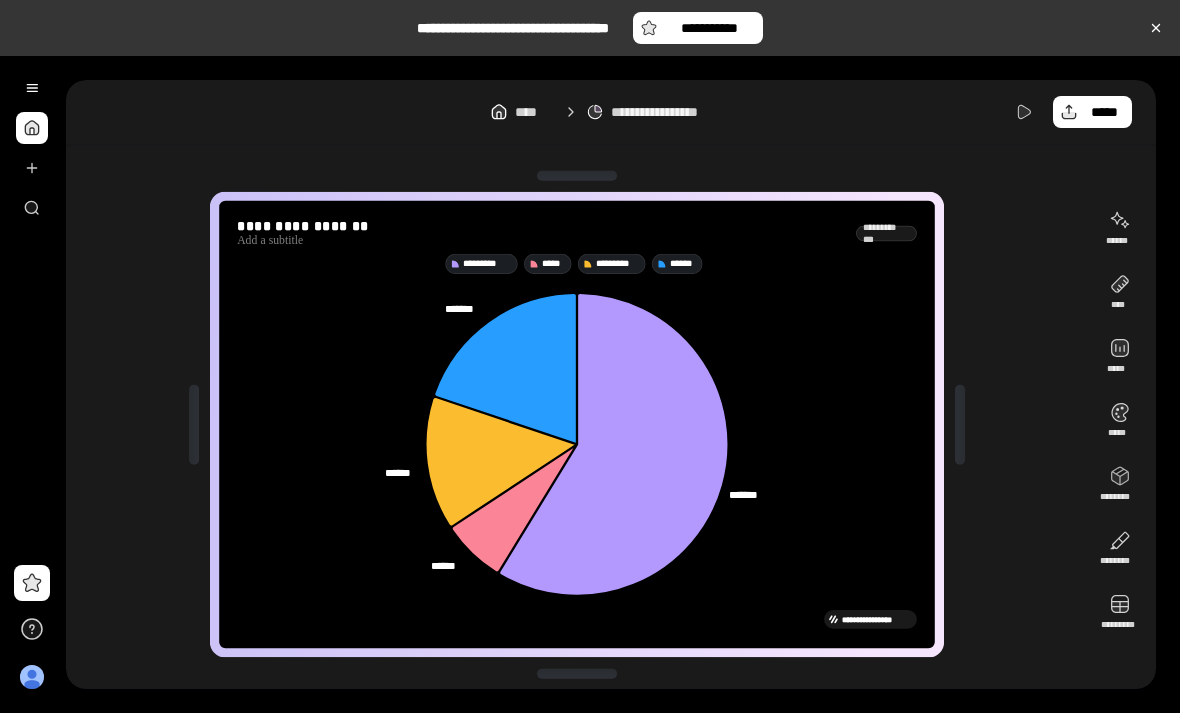 click 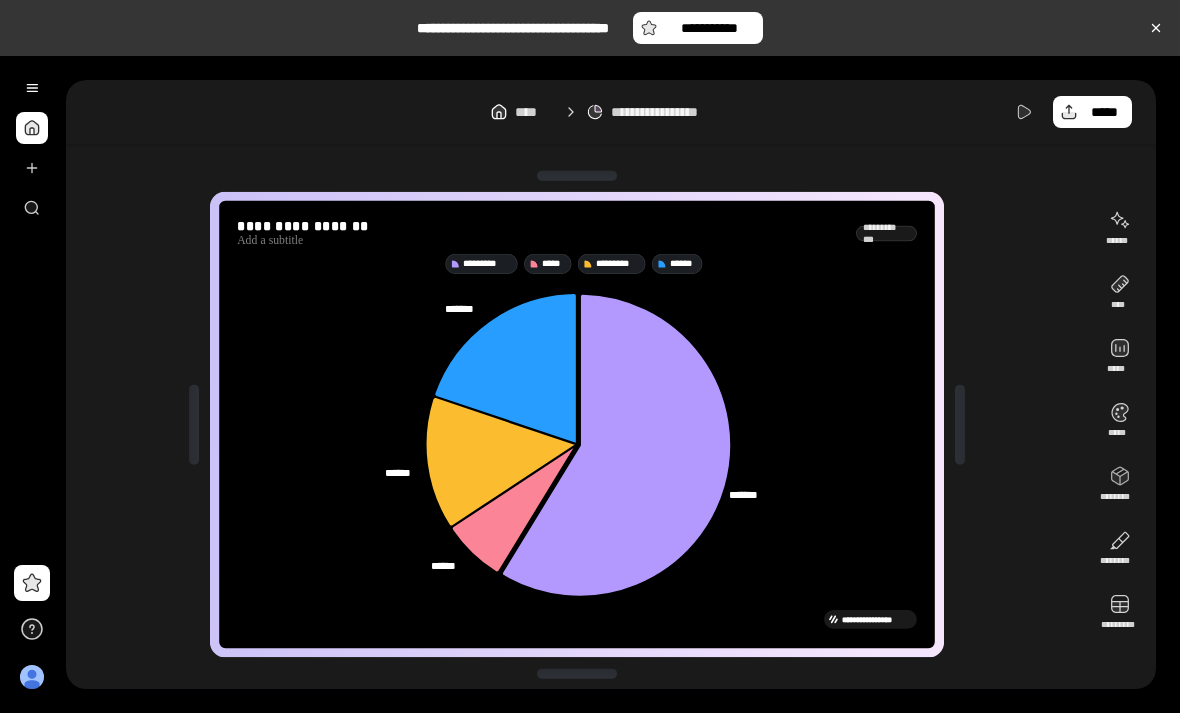 click 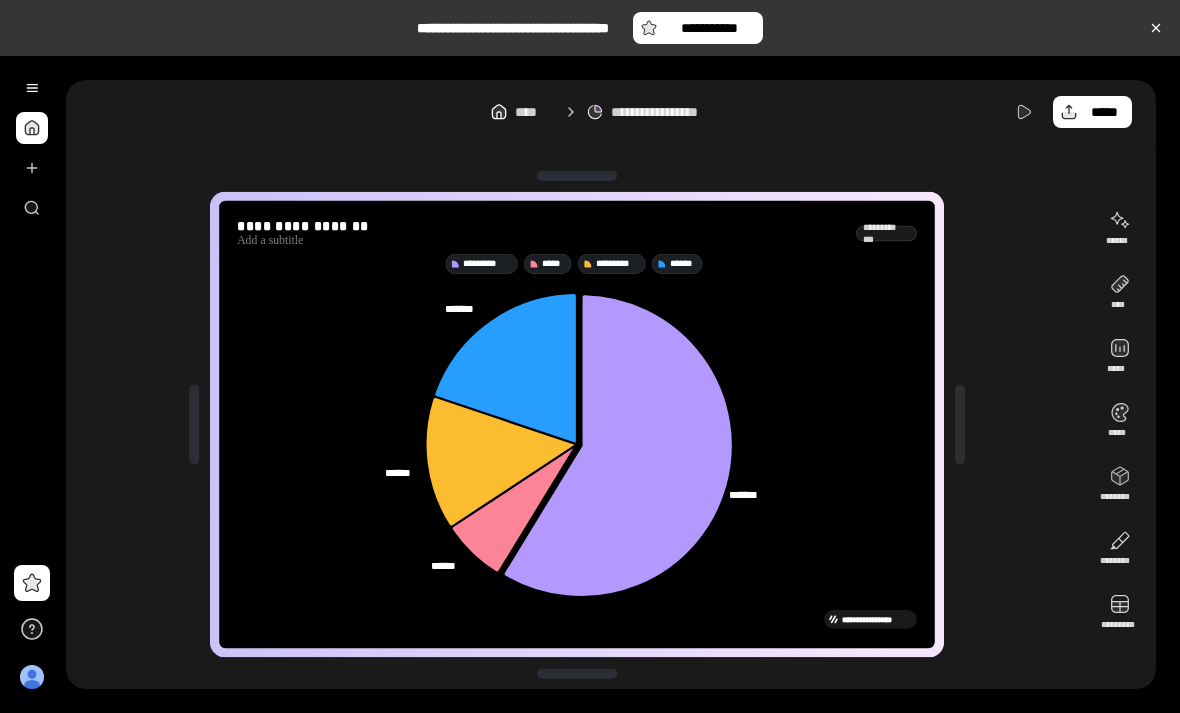 click 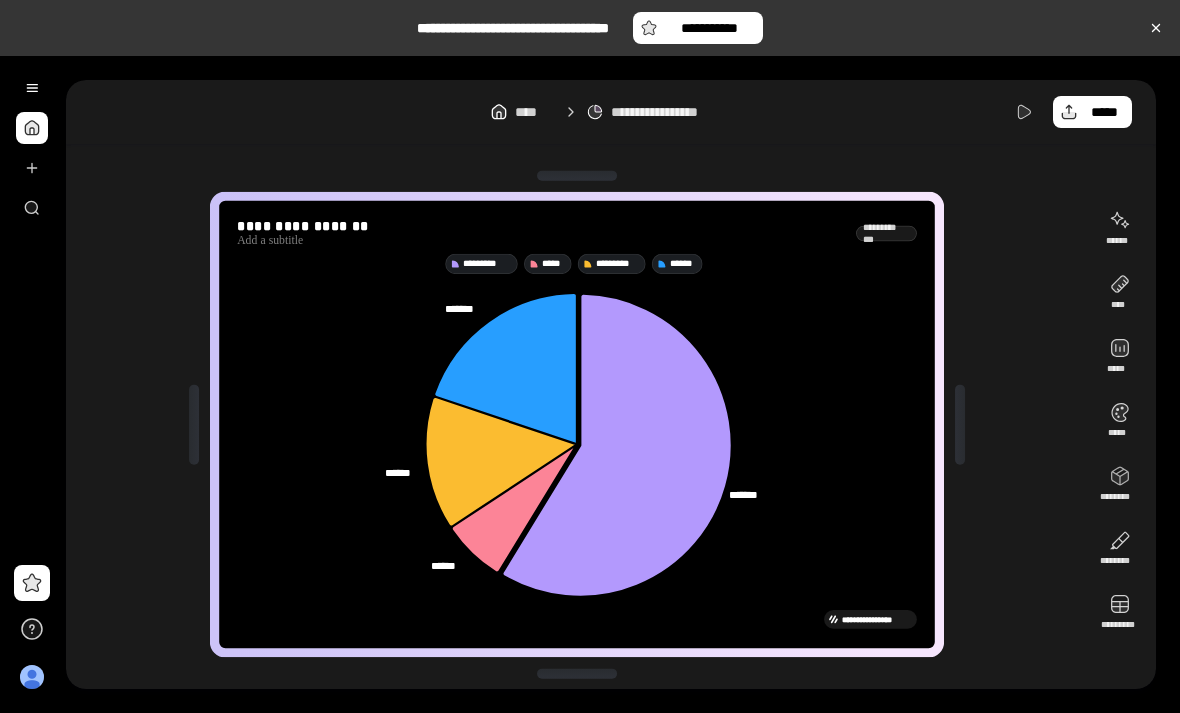 click 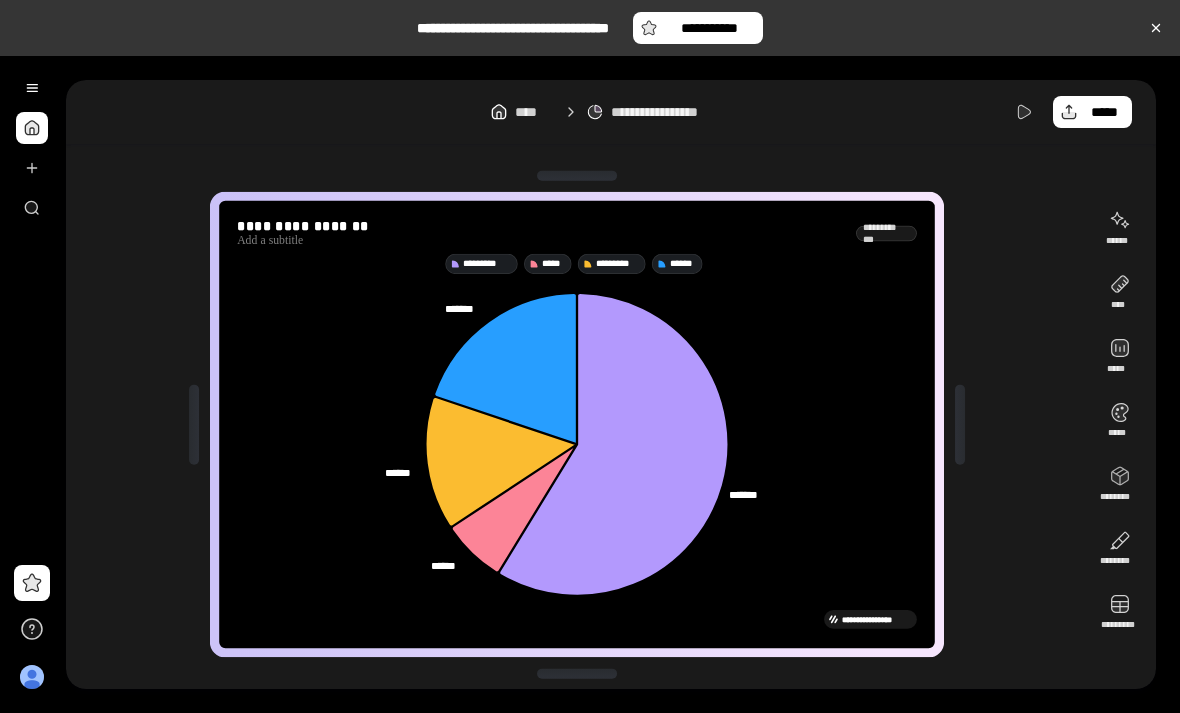 click at bounding box center [1120, 357] 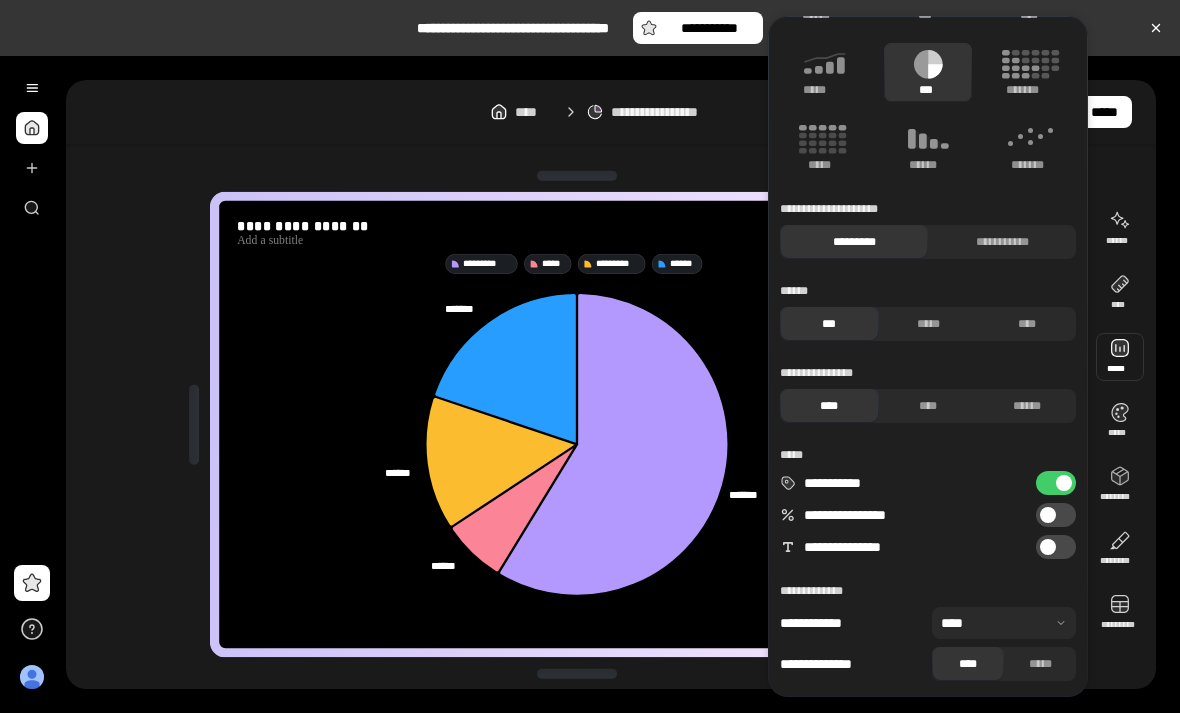 scroll, scrollTop: 64, scrollLeft: 0, axis: vertical 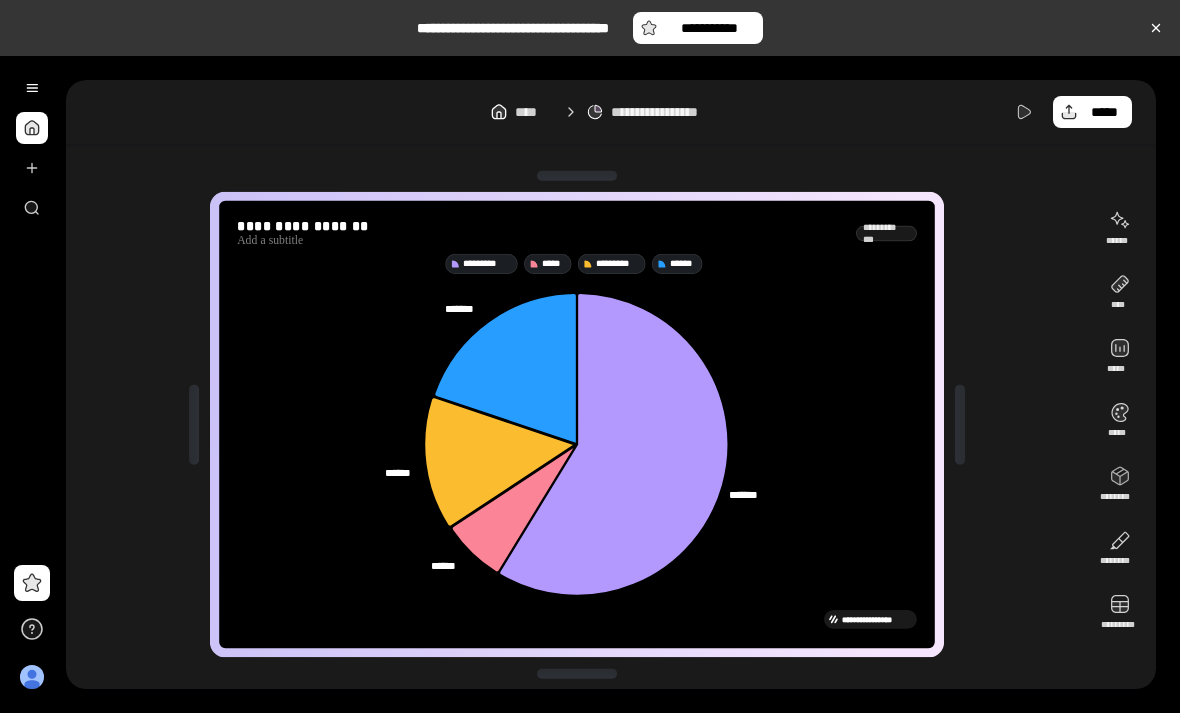 click at bounding box center [32, 128] 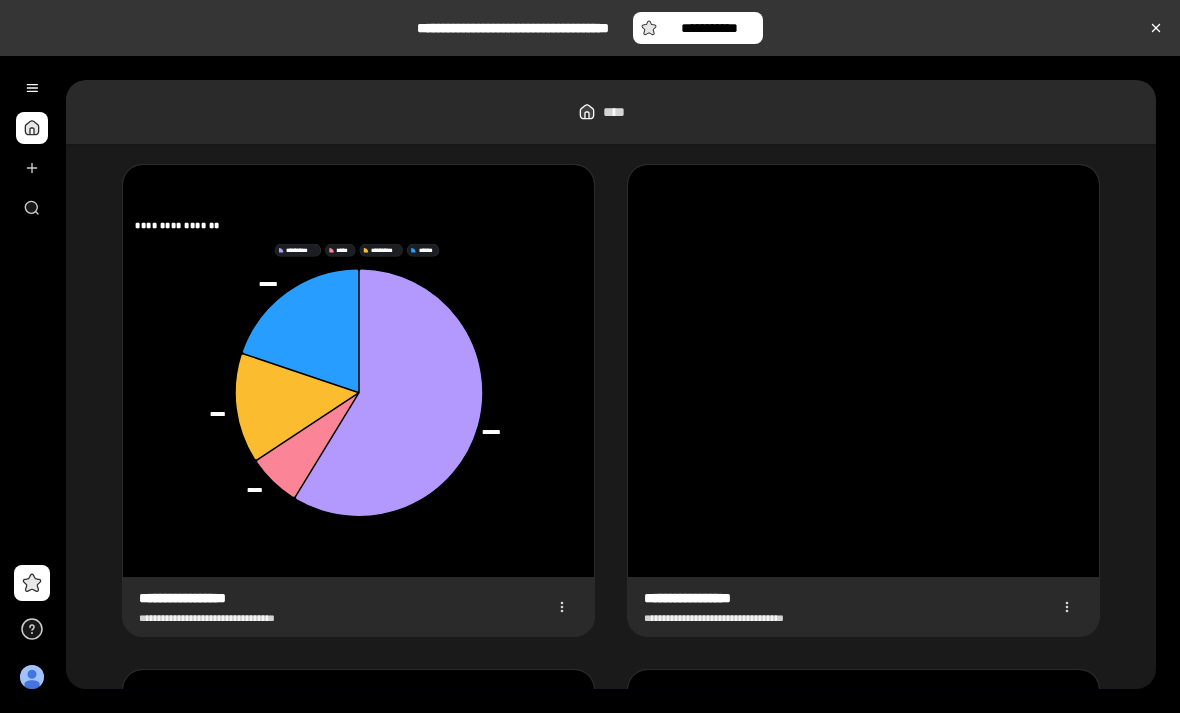 scroll, scrollTop: 70, scrollLeft: 0, axis: vertical 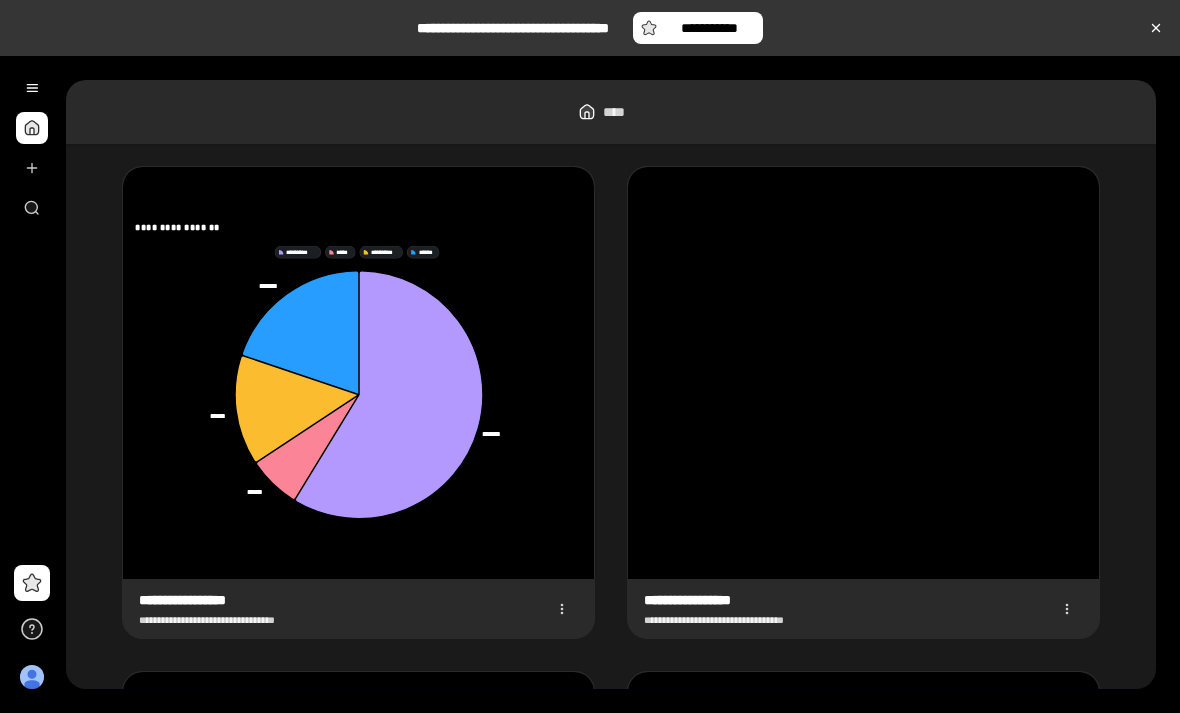 click at bounding box center [1067, 609] 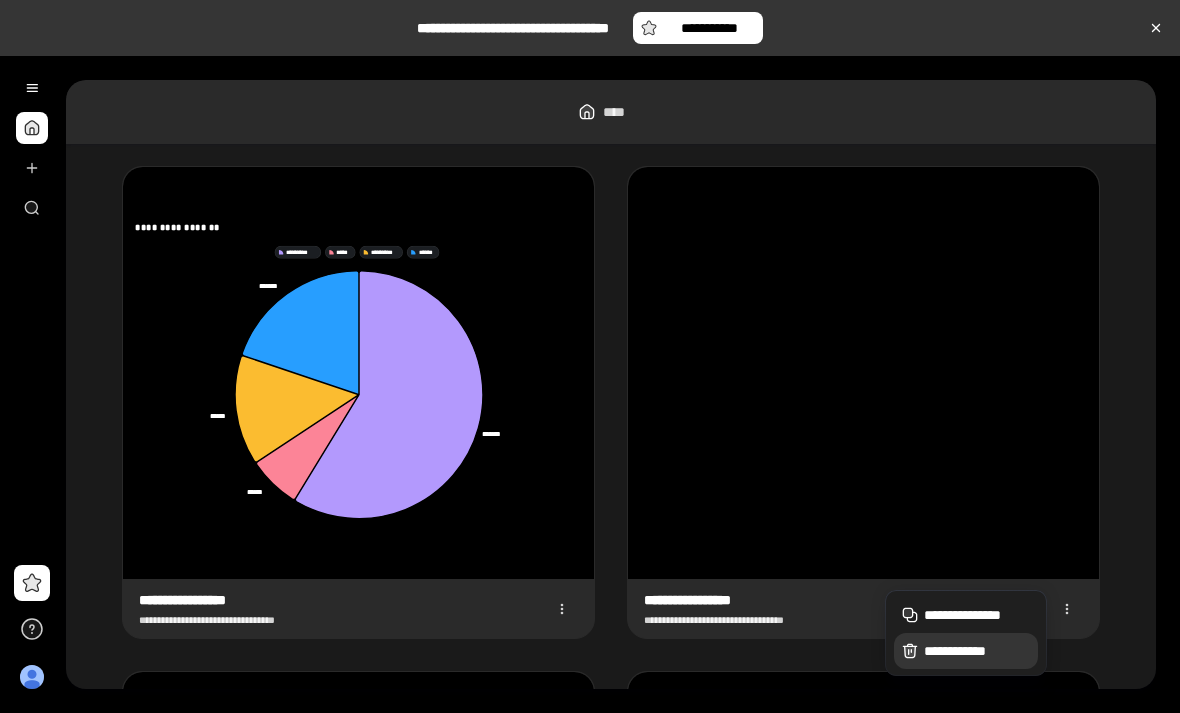 click on "**********" at bounding box center [977, 651] 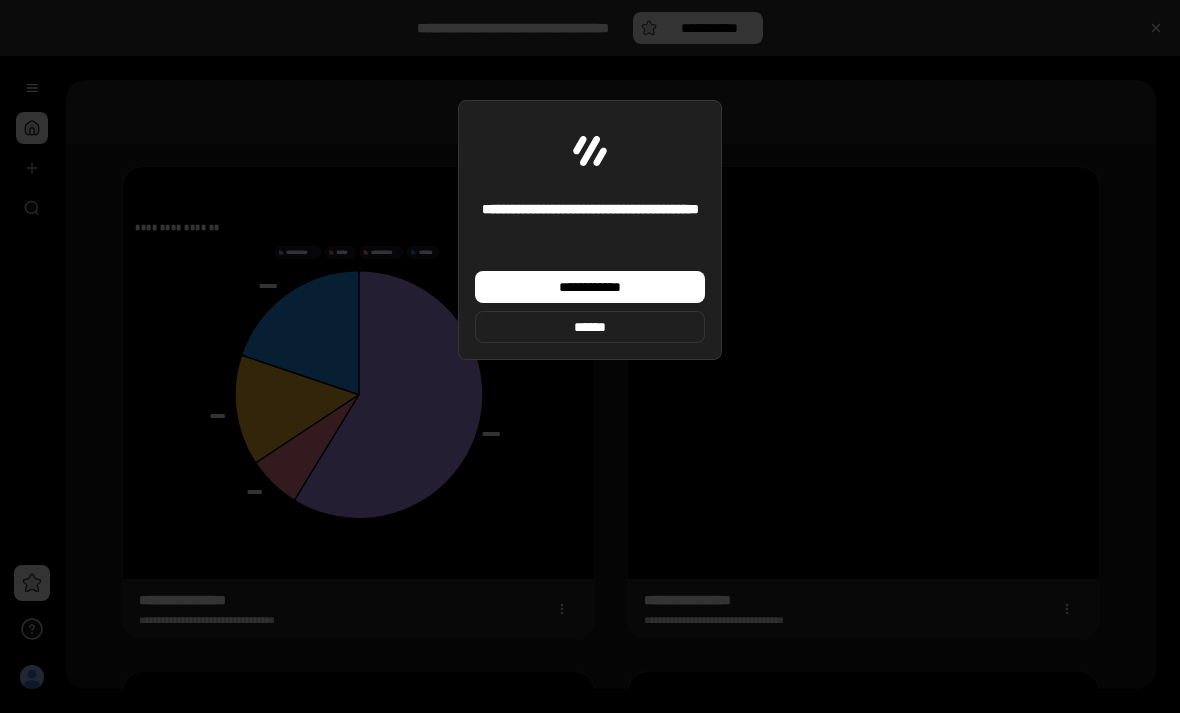 click on "**********" at bounding box center [590, 287] 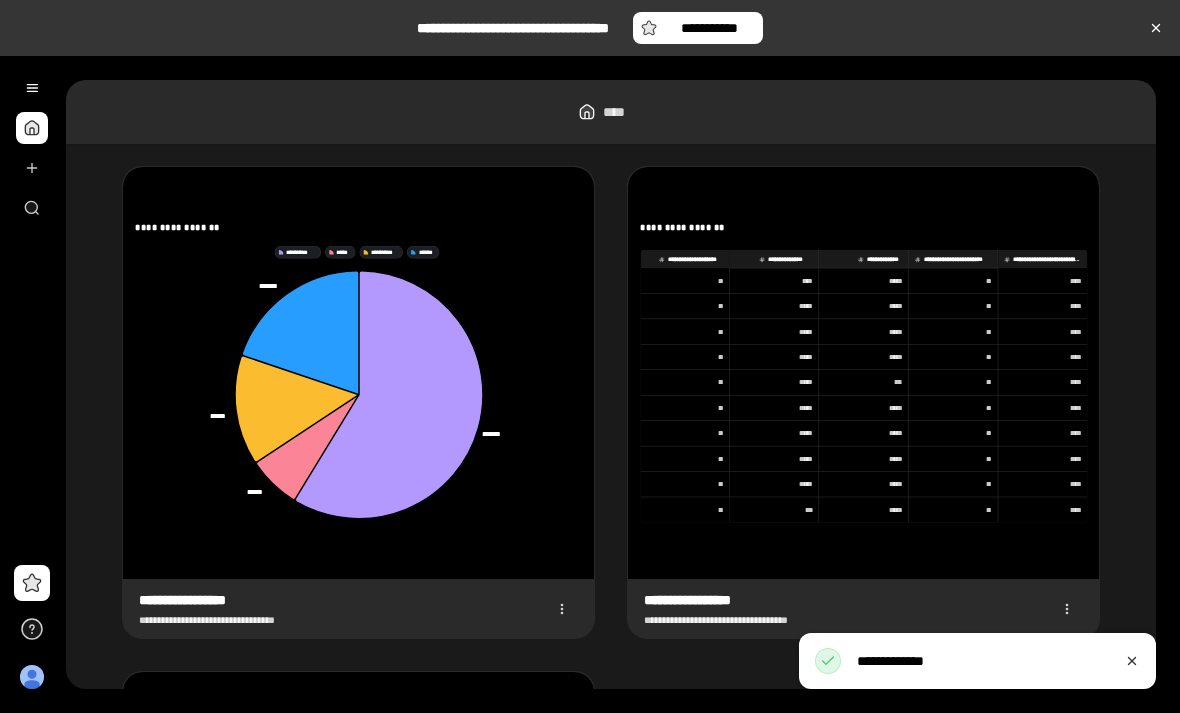 click at bounding box center (32, 168) 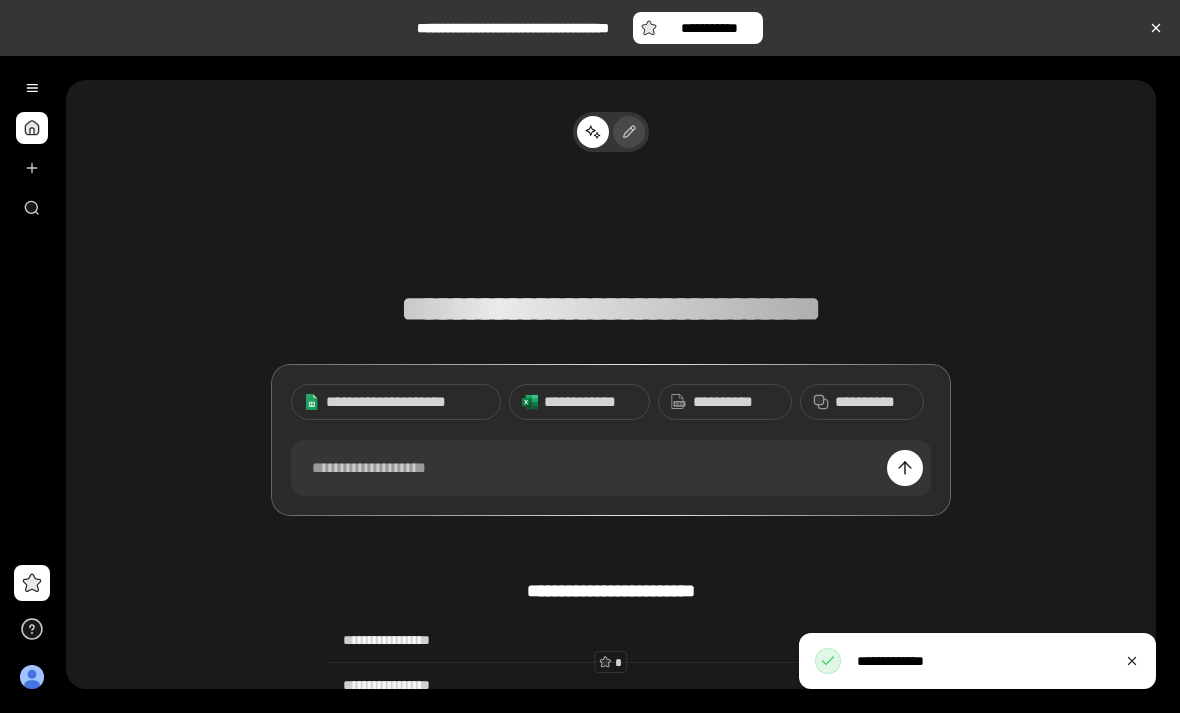click 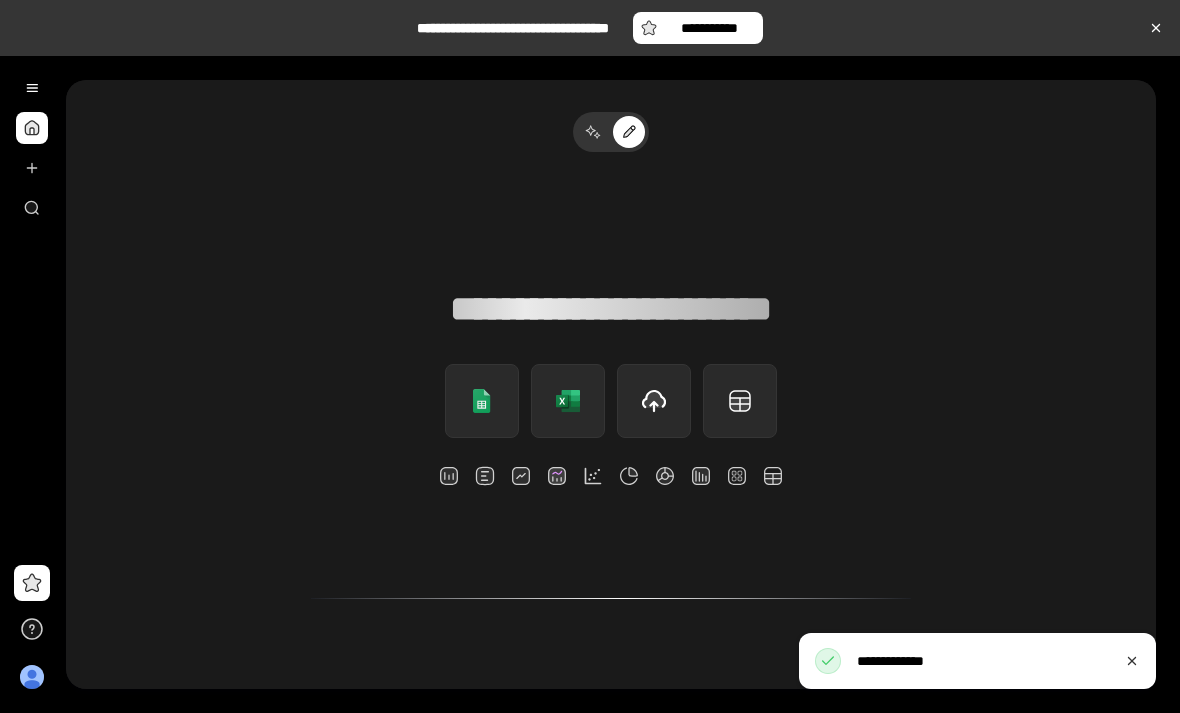 click at bounding box center (629, 476) 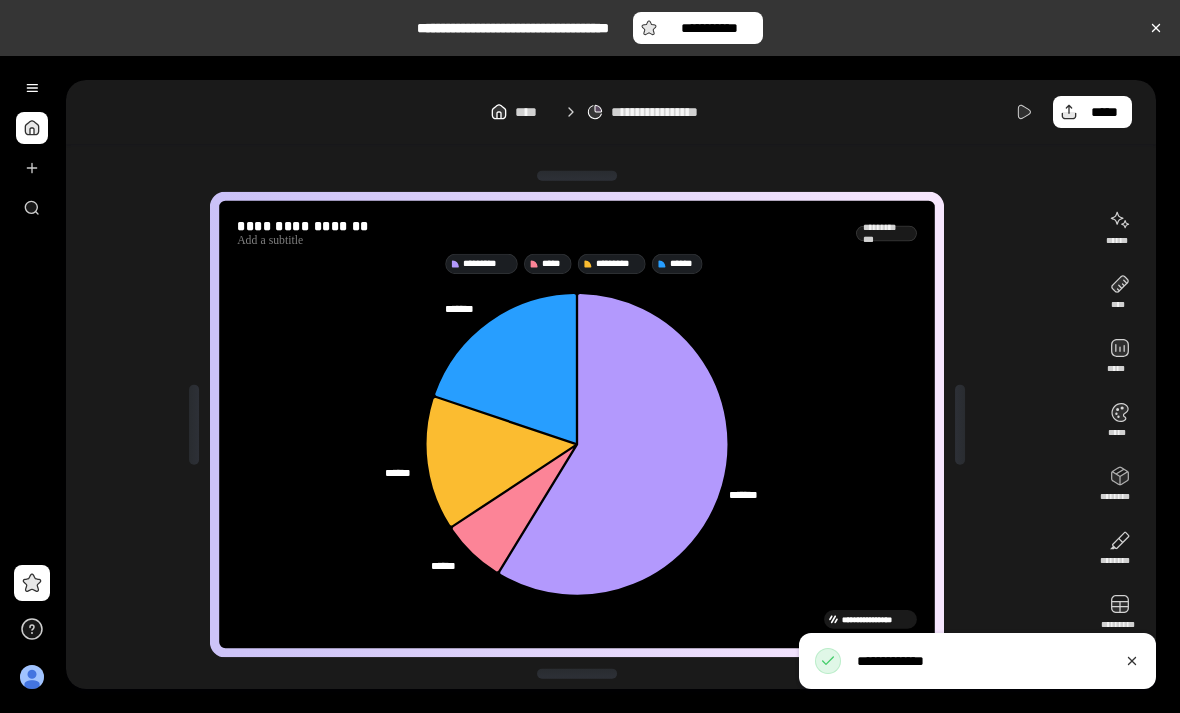 click at bounding box center (32, 168) 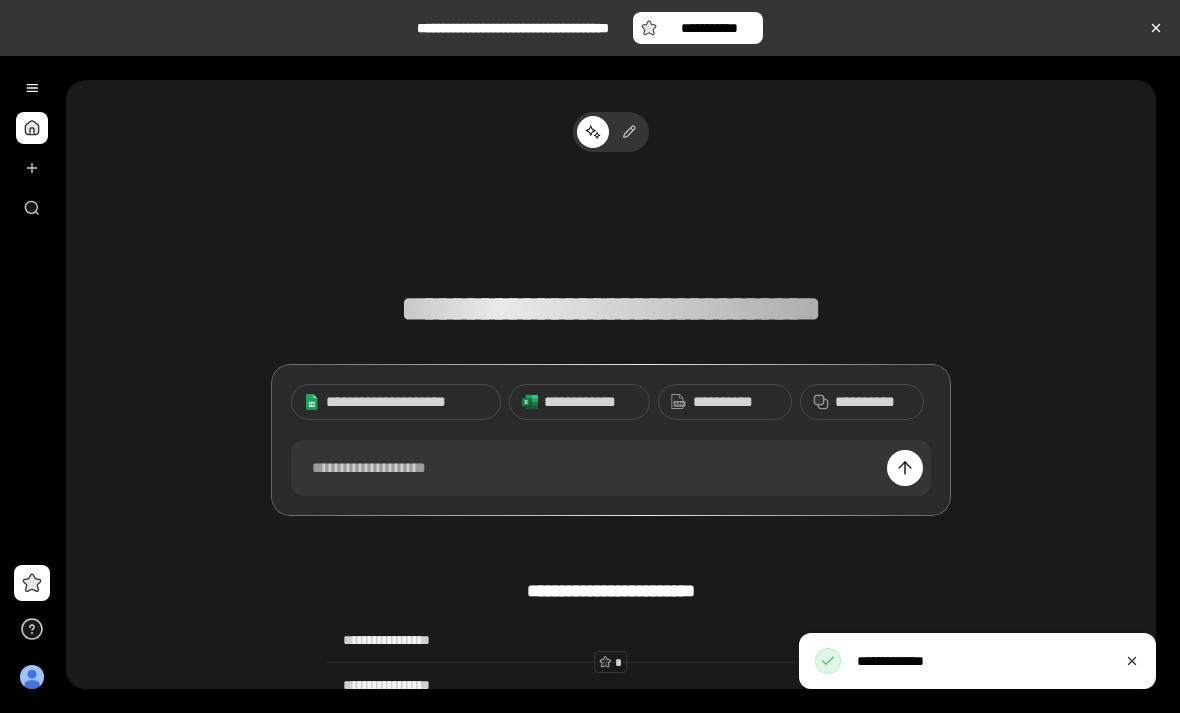 click at bounding box center (905, 468) 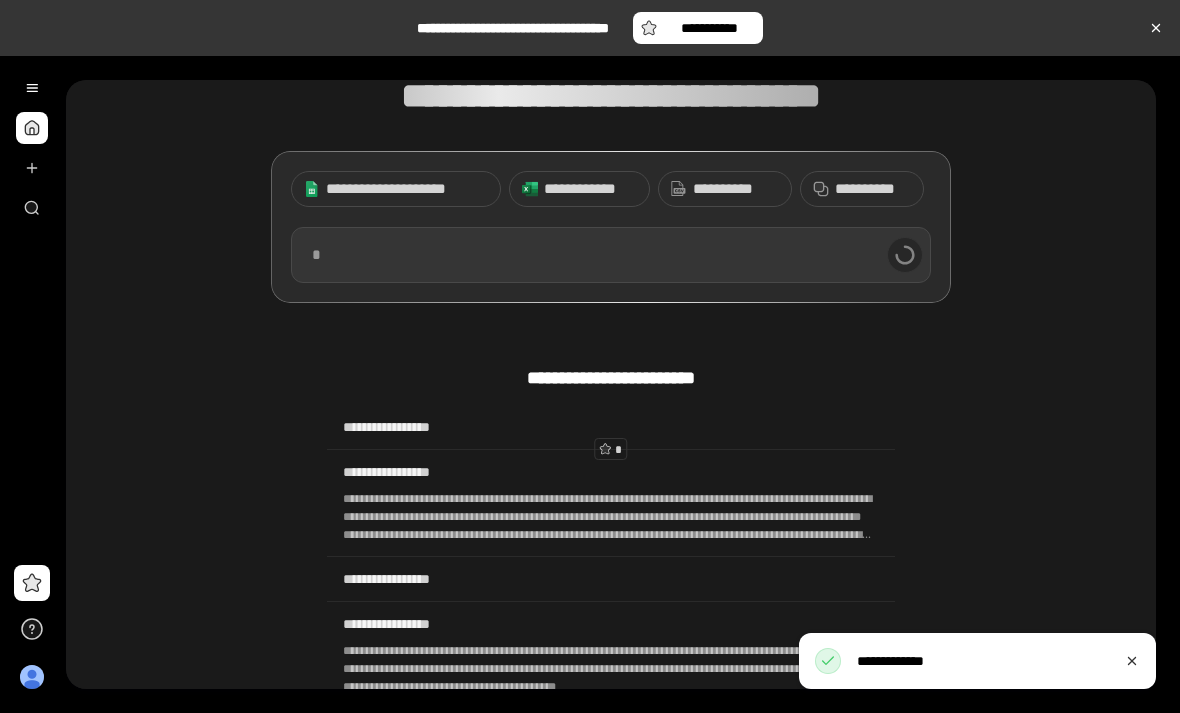 scroll, scrollTop: 218, scrollLeft: 0, axis: vertical 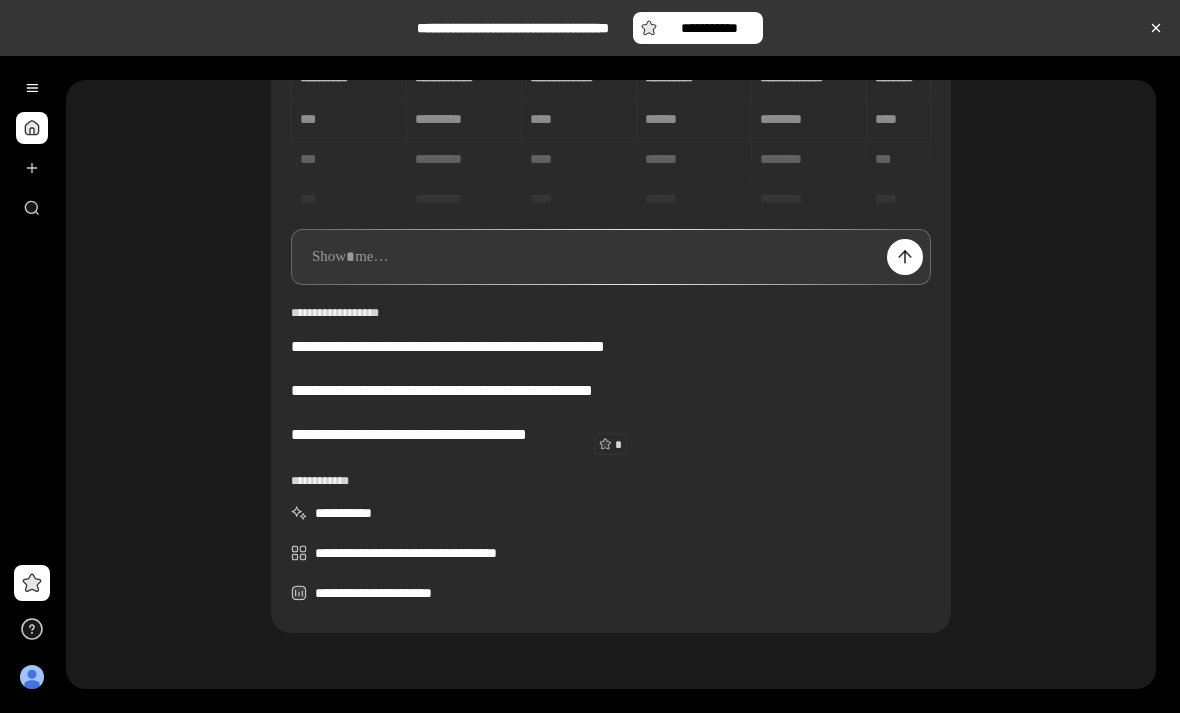 click at bounding box center [611, 257] 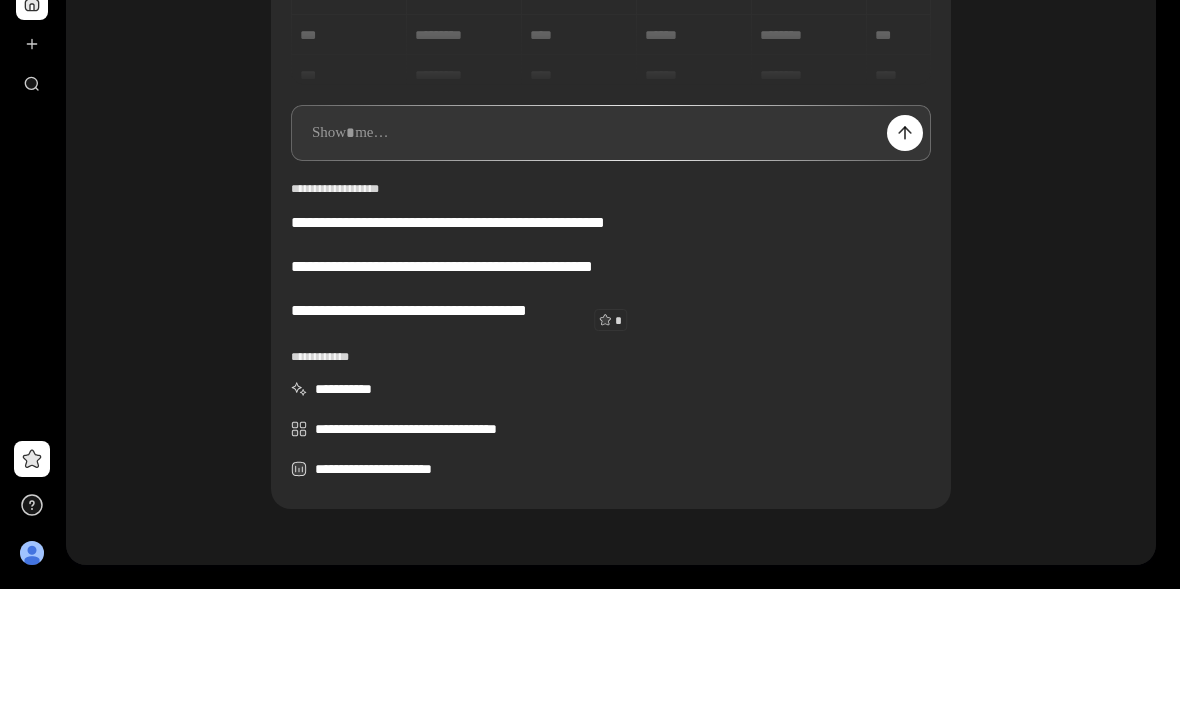 click at bounding box center [611, 257] 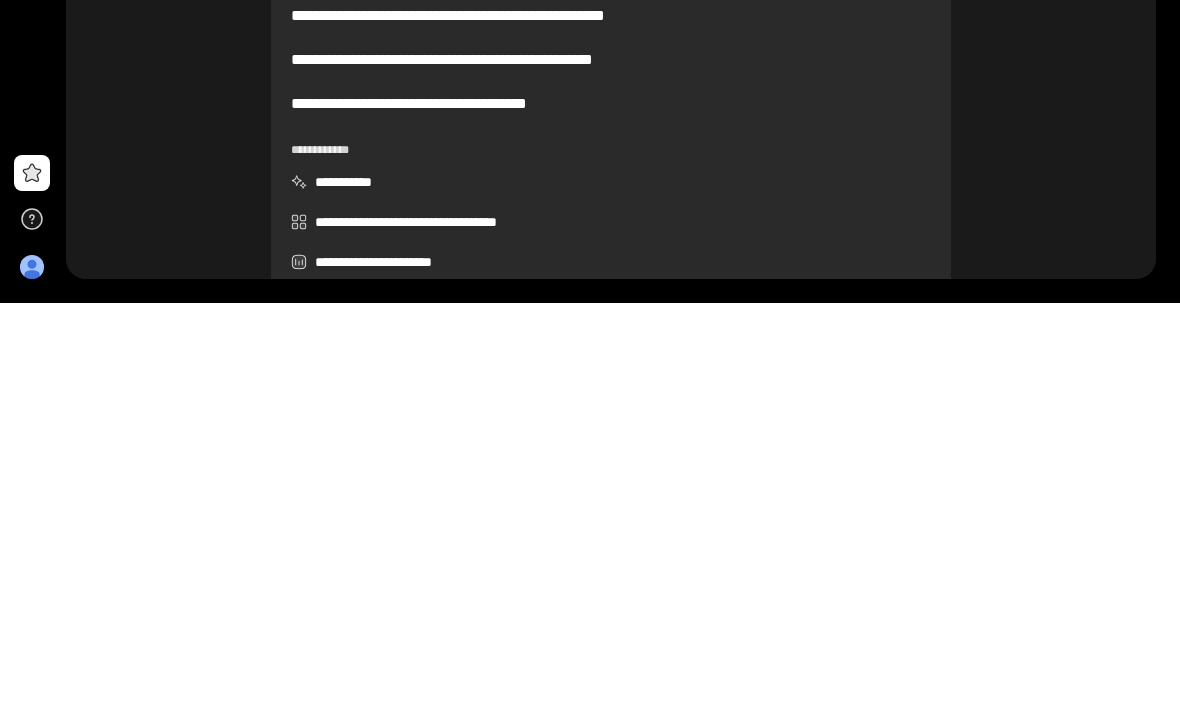 scroll, scrollTop: 427, scrollLeft: 0, axis: vertical 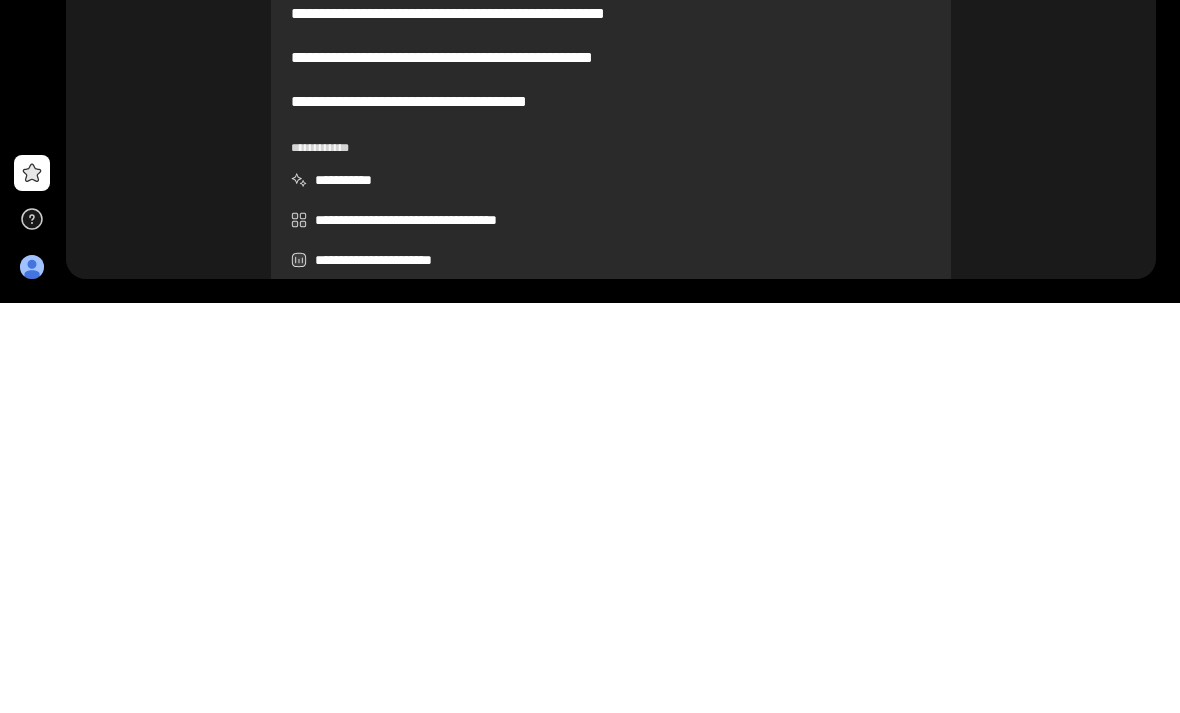 click on "**********" at bounding box center (611, 197) 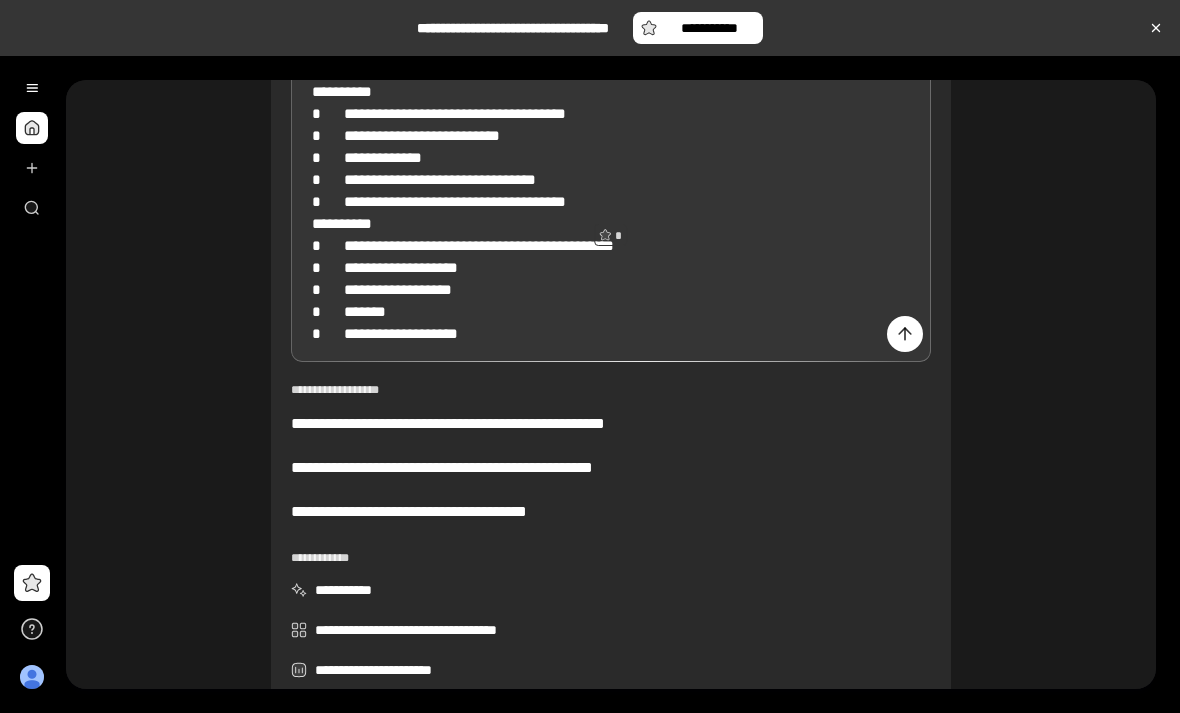 scroll, scrollTop: 15, scrollLeft: 0, axis: vertical 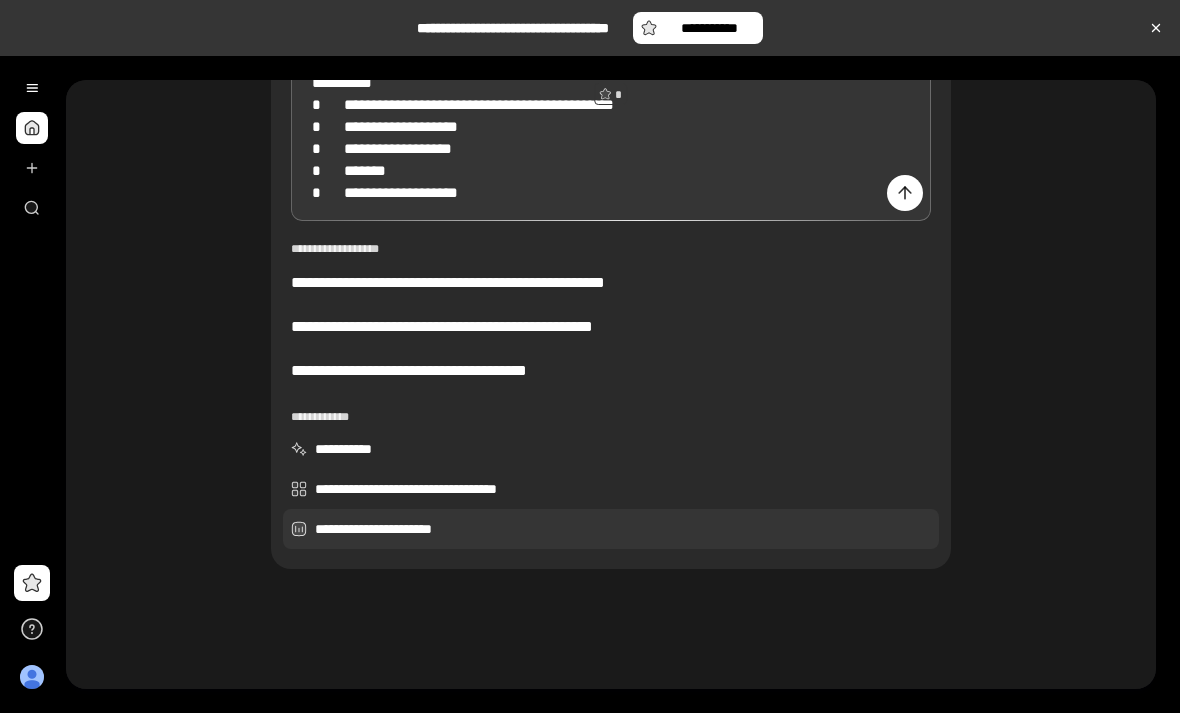 click on "**********" at bounding box center (611, 529) 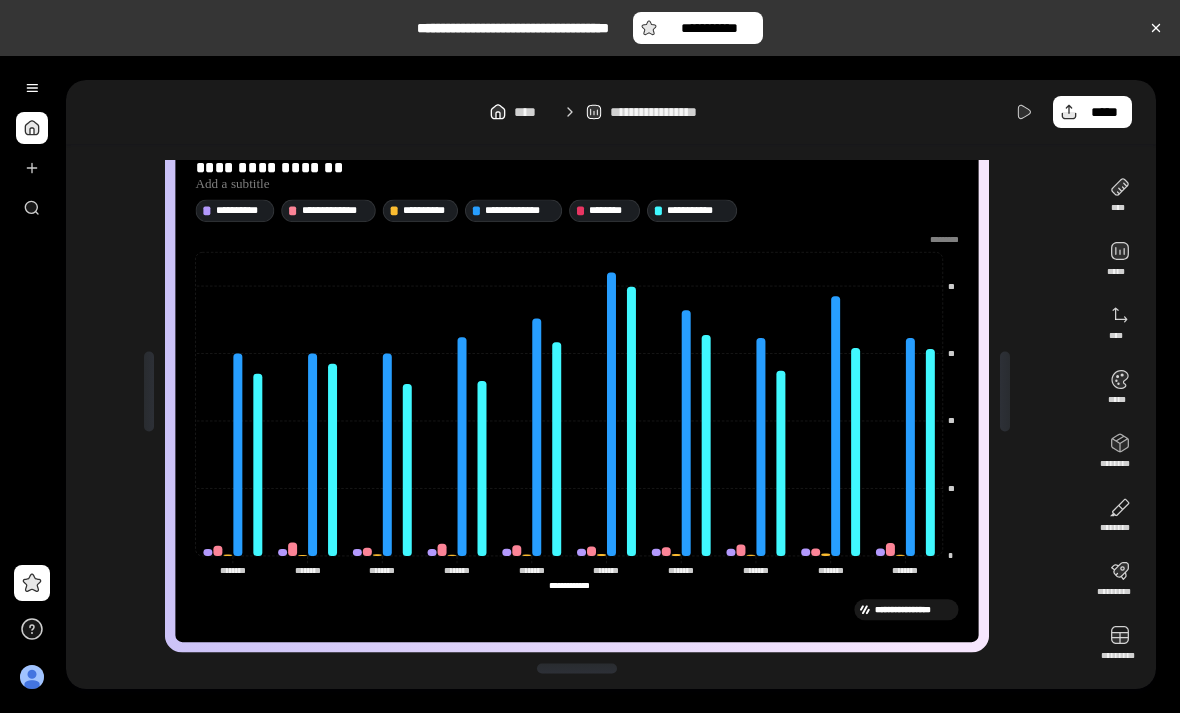 scroll, scrollTop: 61, scrollLeft: 0, axis: vertical 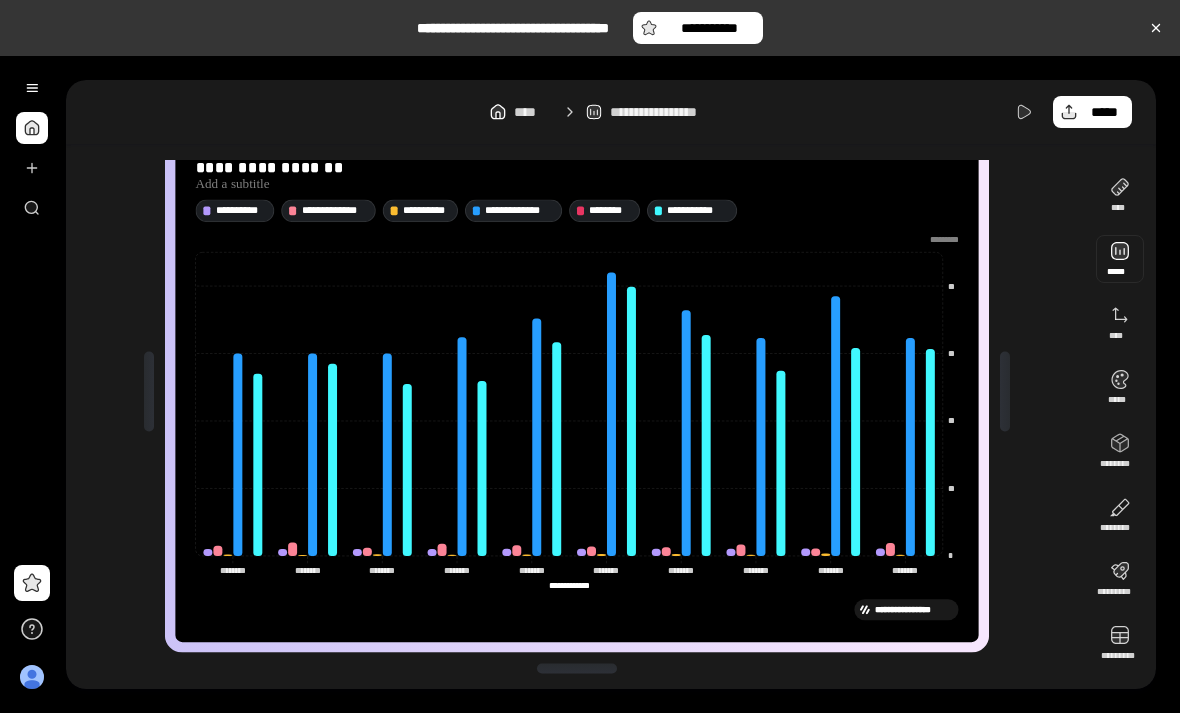 click at bounding box center [1120, 259] 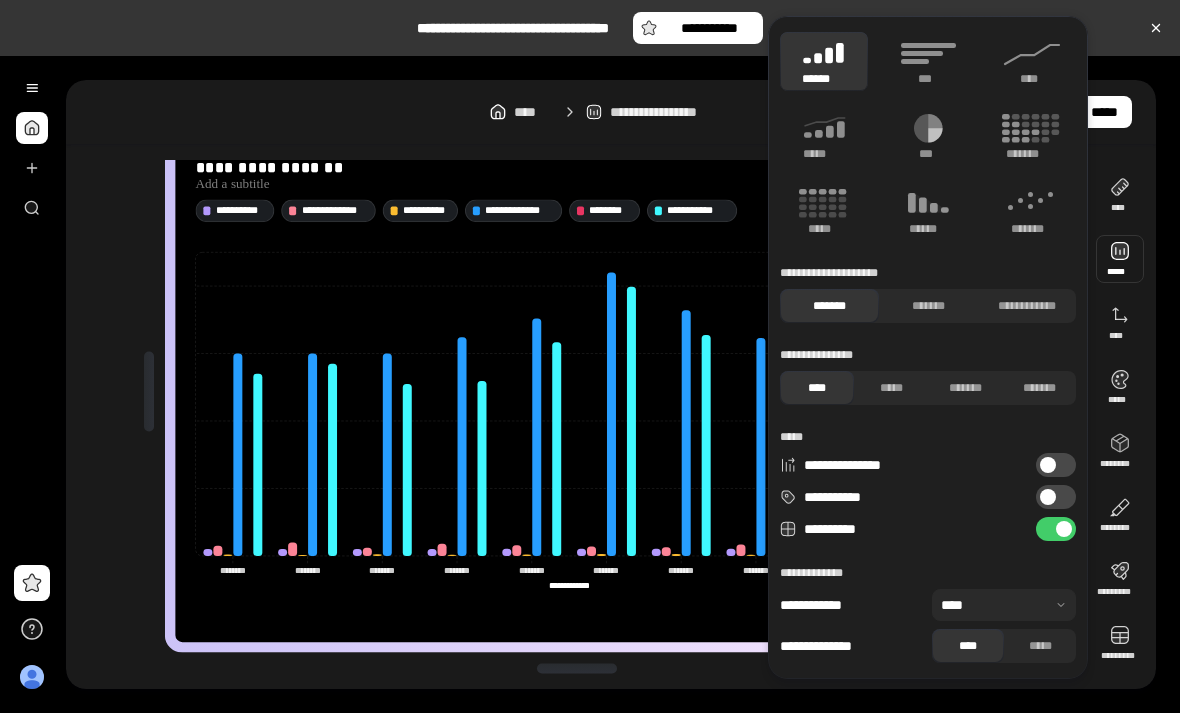 click 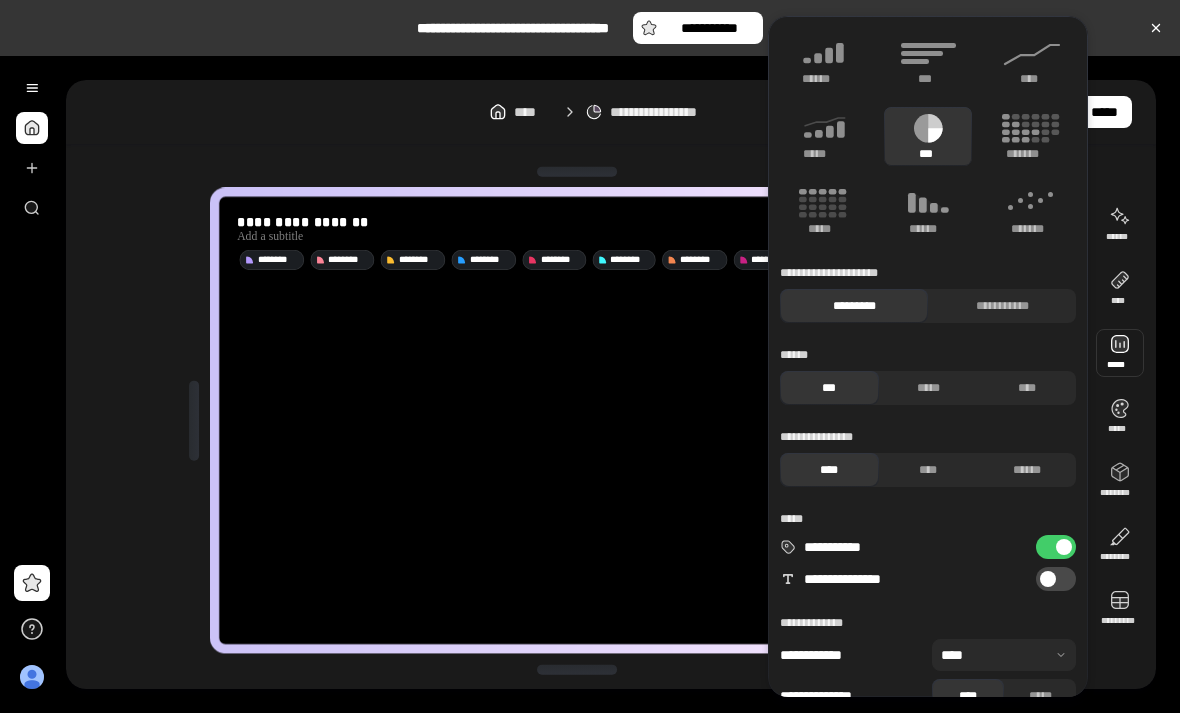 scroll, scrollTop: 4, scrollLeft: 0, axis: vertical 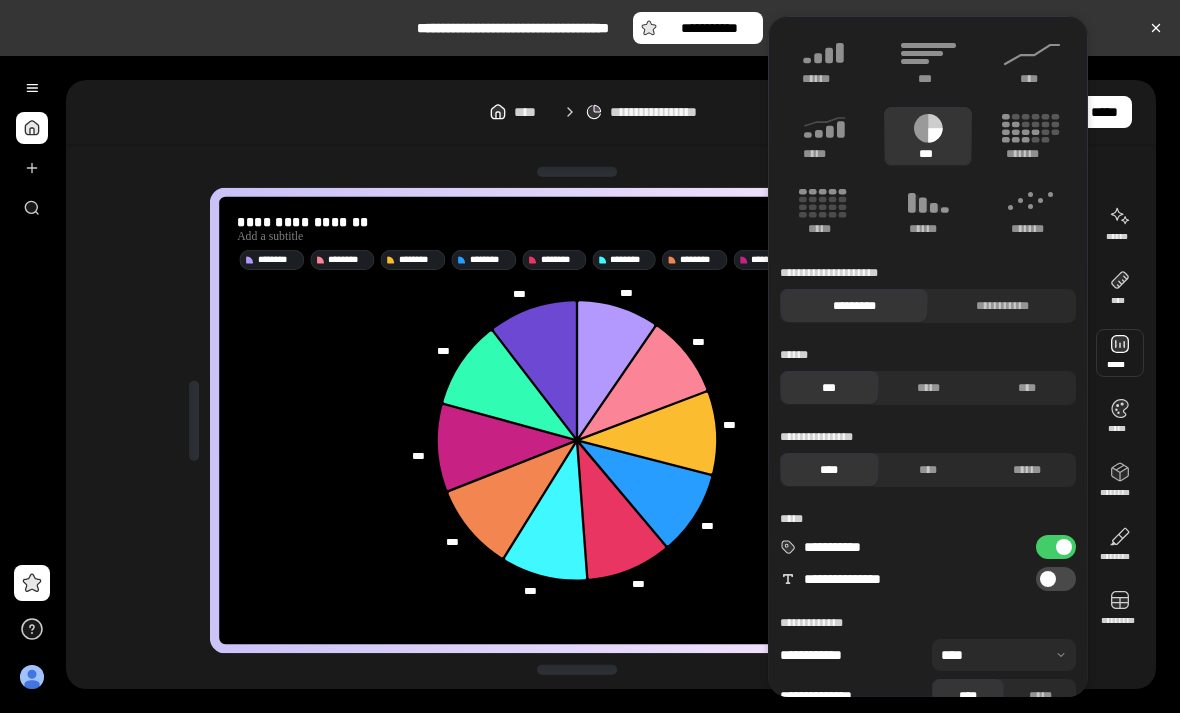 click 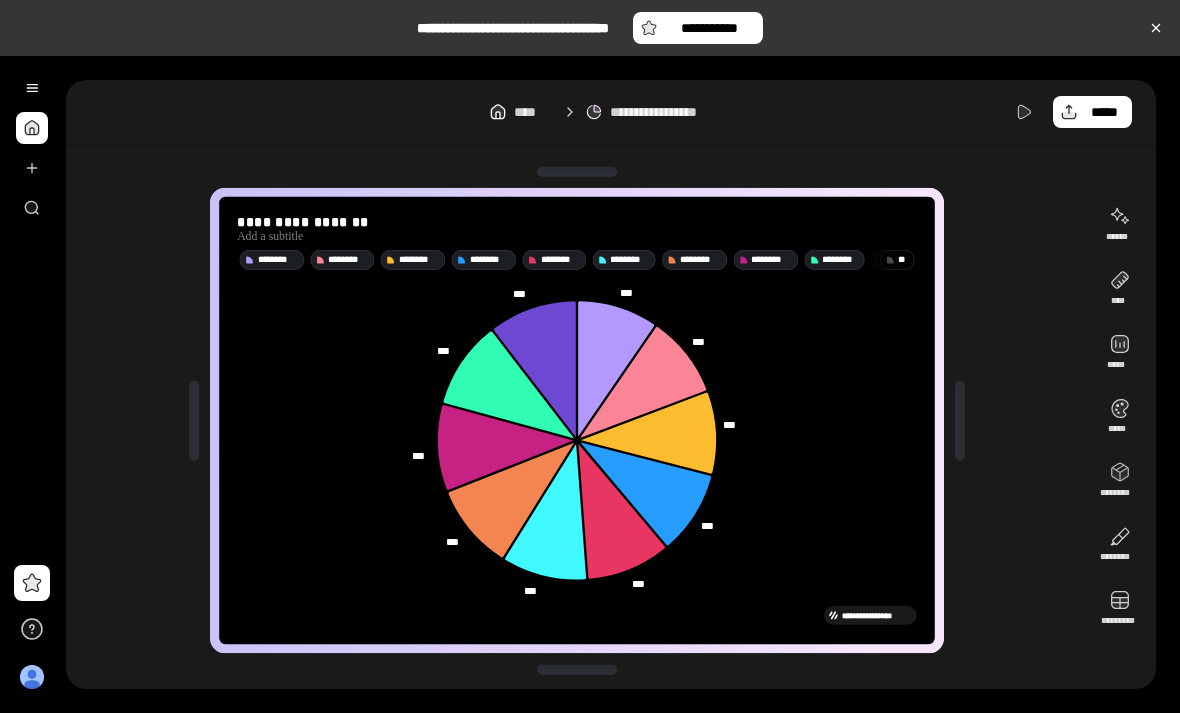 scroll, scrollTop: 4, scrollLeft: 0, axis: vertical 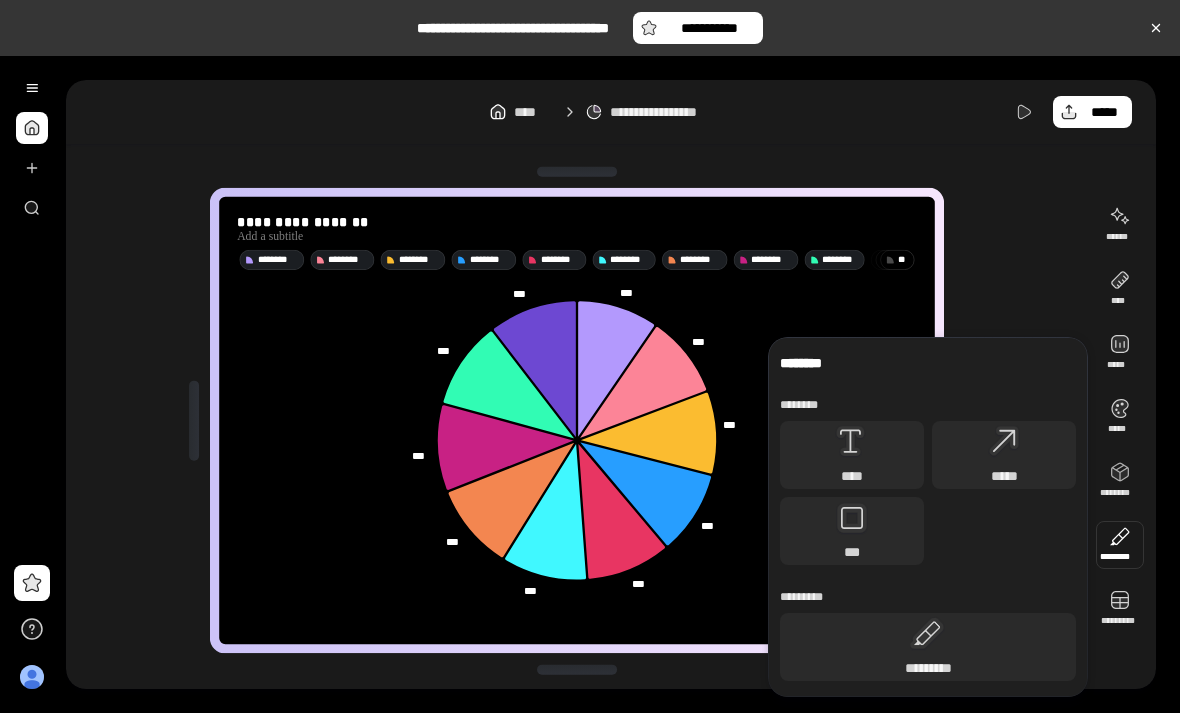 click on "****" at bounding box center (852, 455) 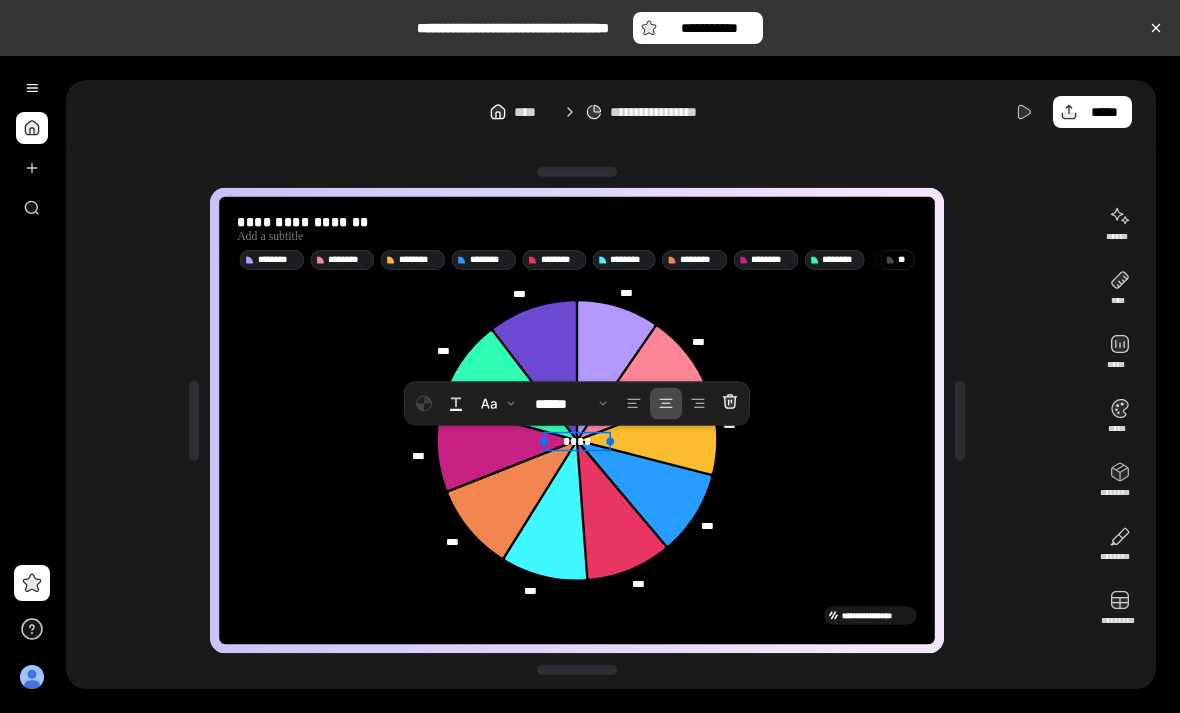 click 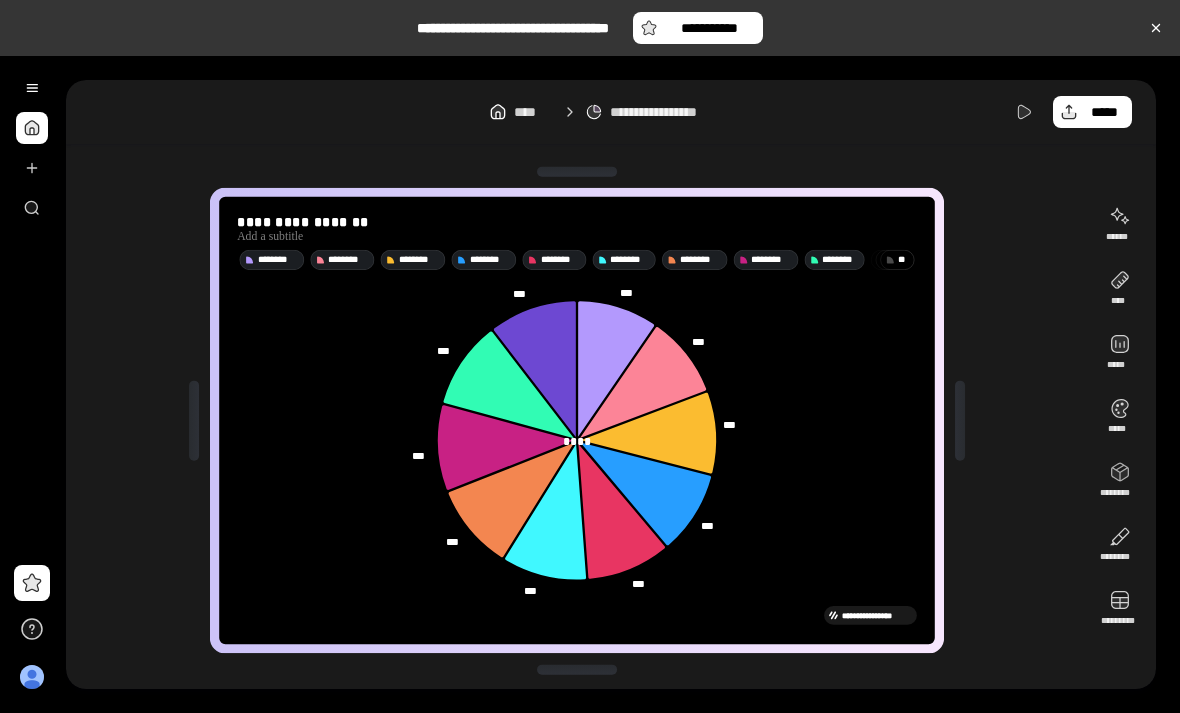 click at bounding box center [32, 168] 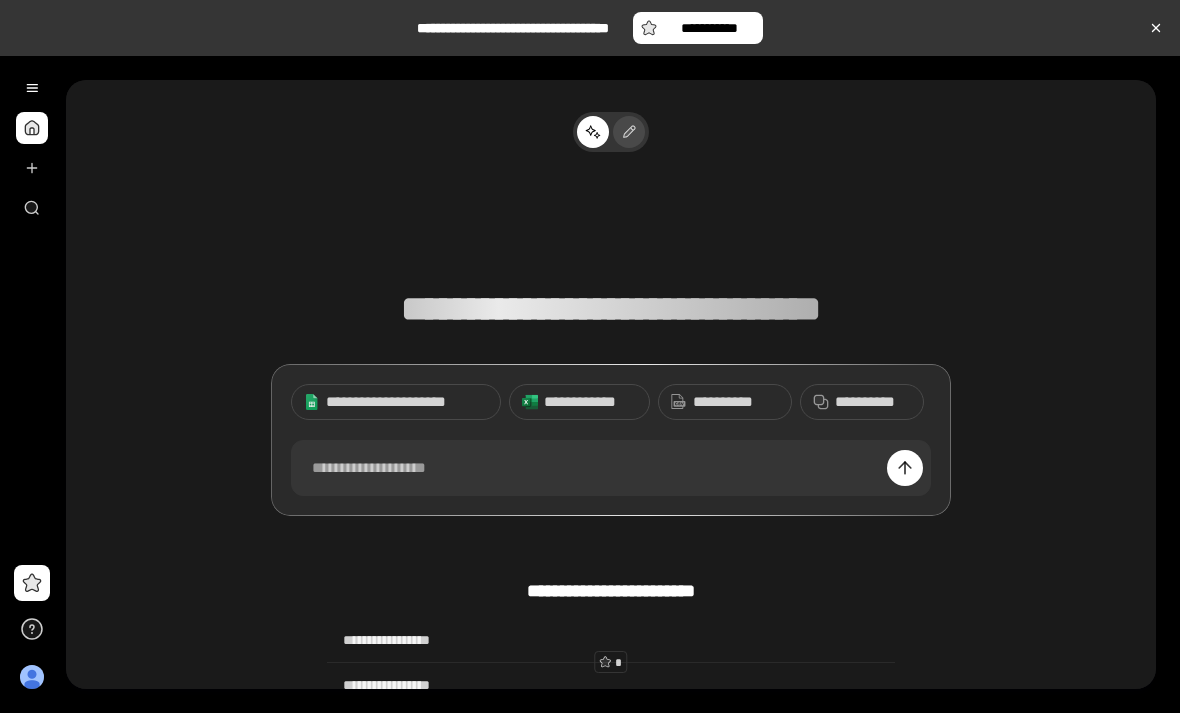 click 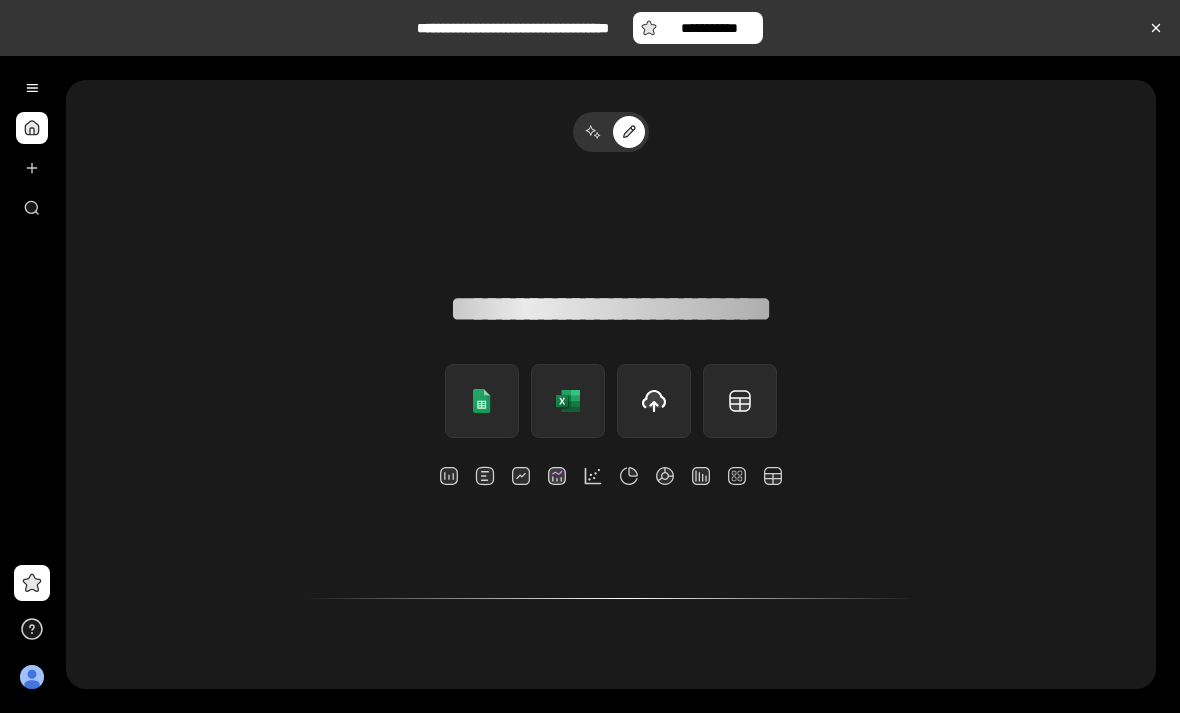click at bounding box center [629, 476] 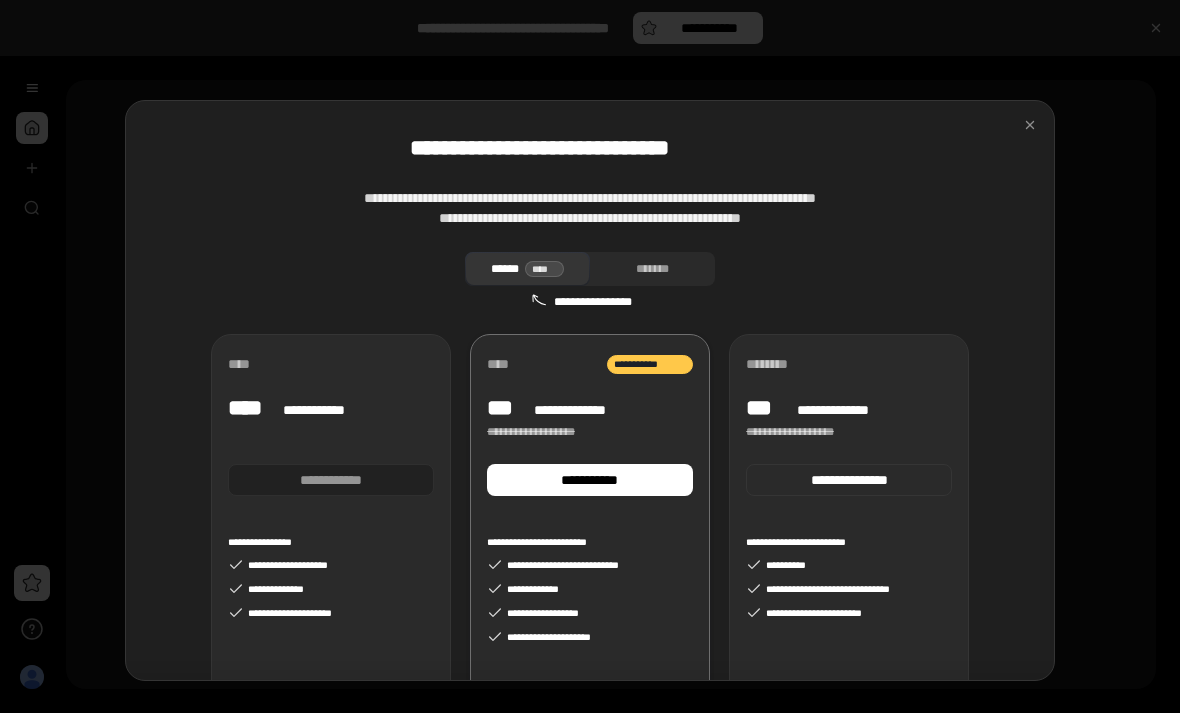 click on "**********" at bounding box center (331, 429) 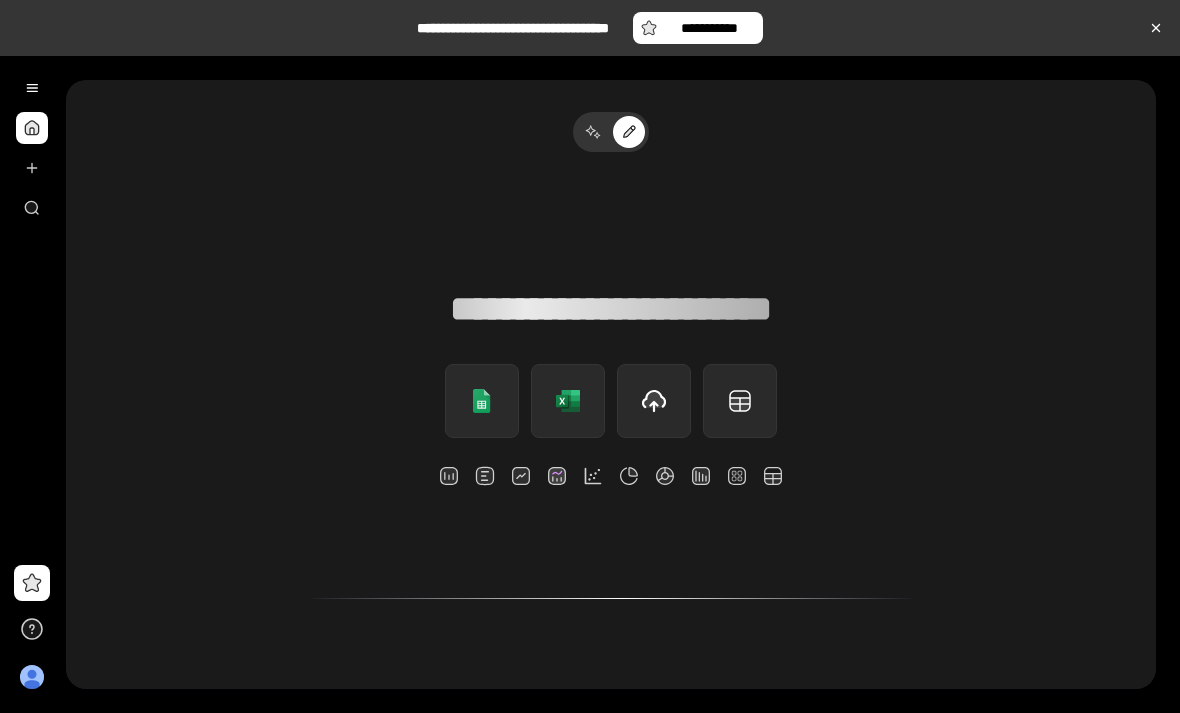 click at bounding box center [32, 168] 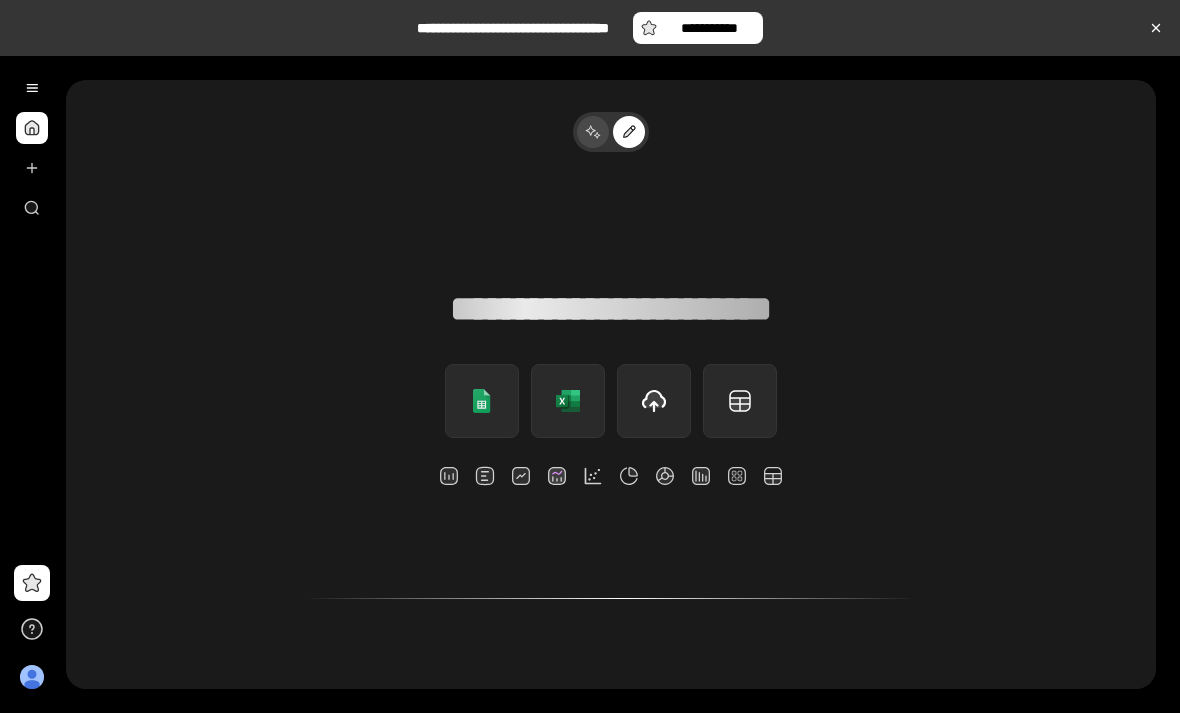 click at bounding box center [593, 132] 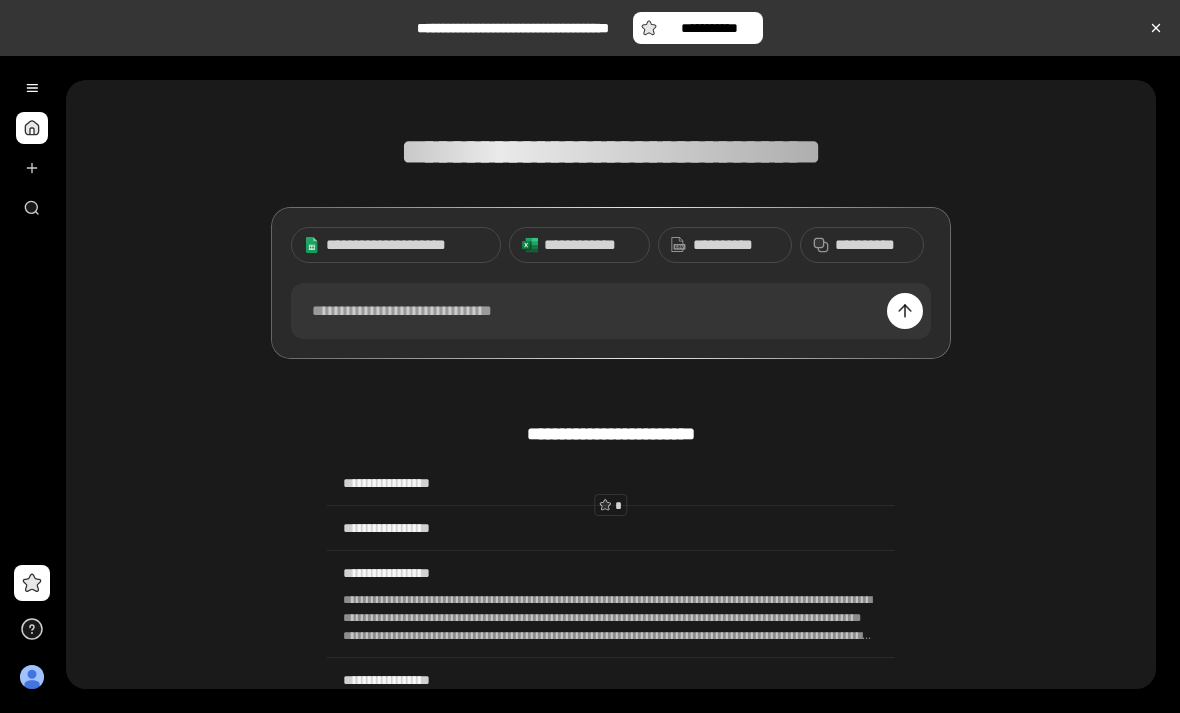 scroll, scrollTop: 150, scrollLeft: 0, axis: vertical 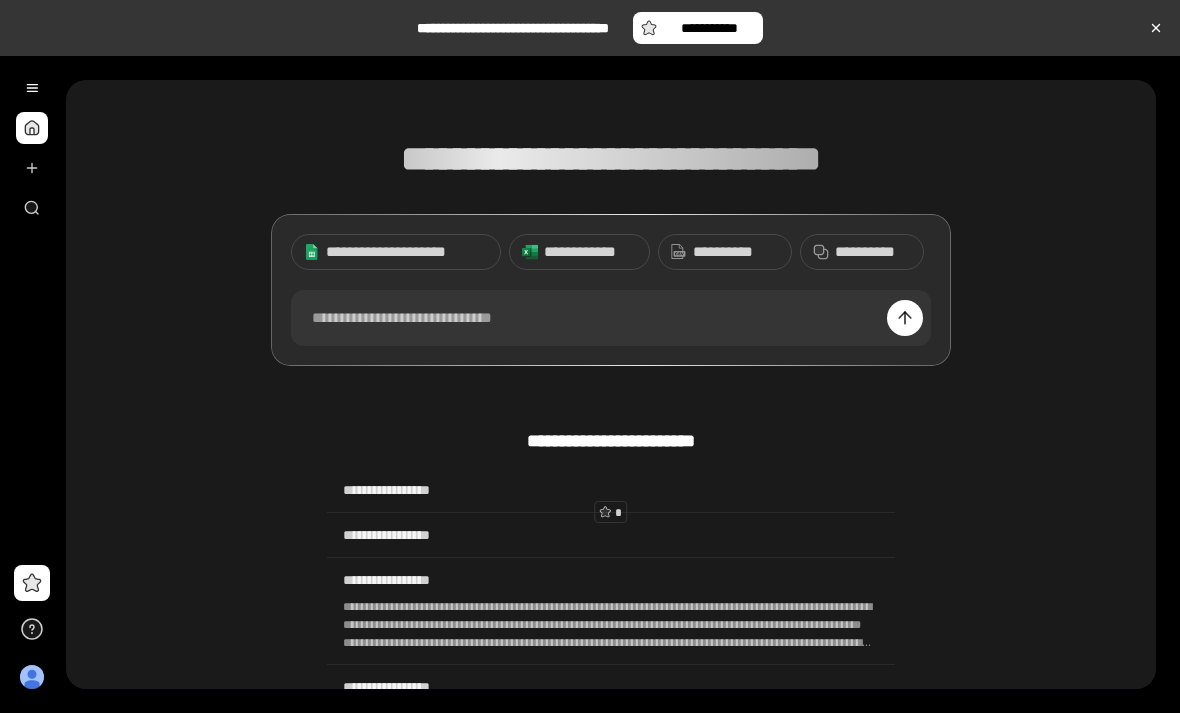 click at bounding box center (905, 318) 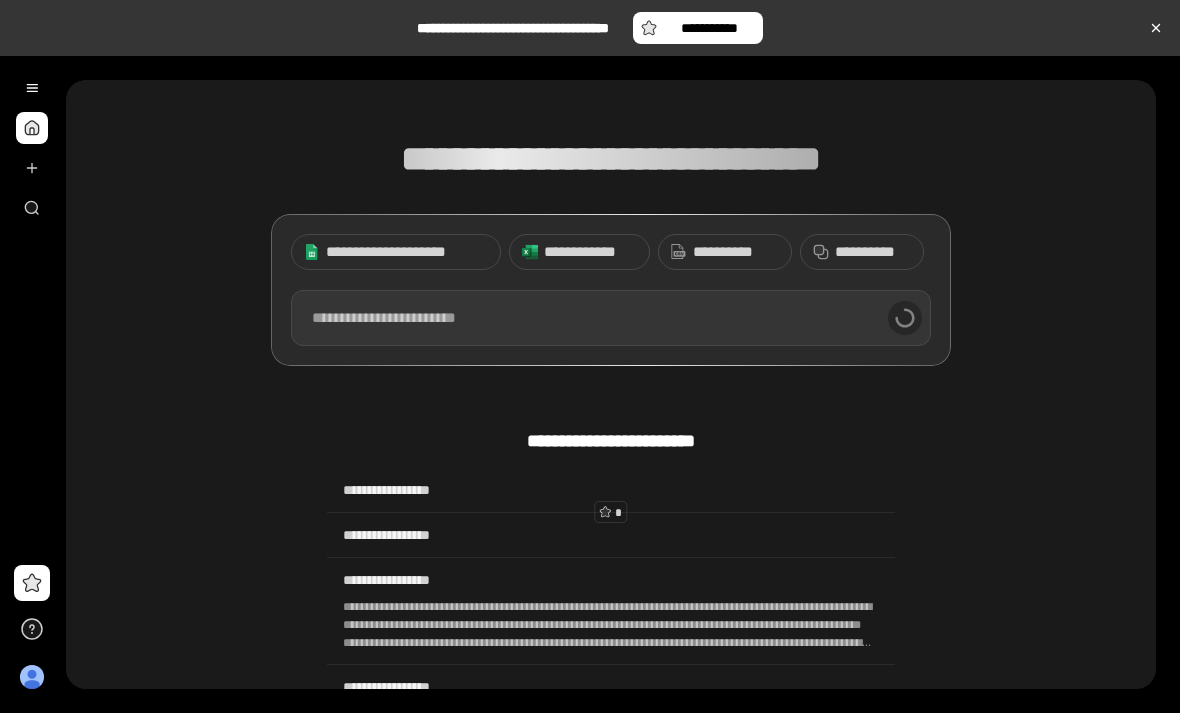 click at bounding box center (611, 318) 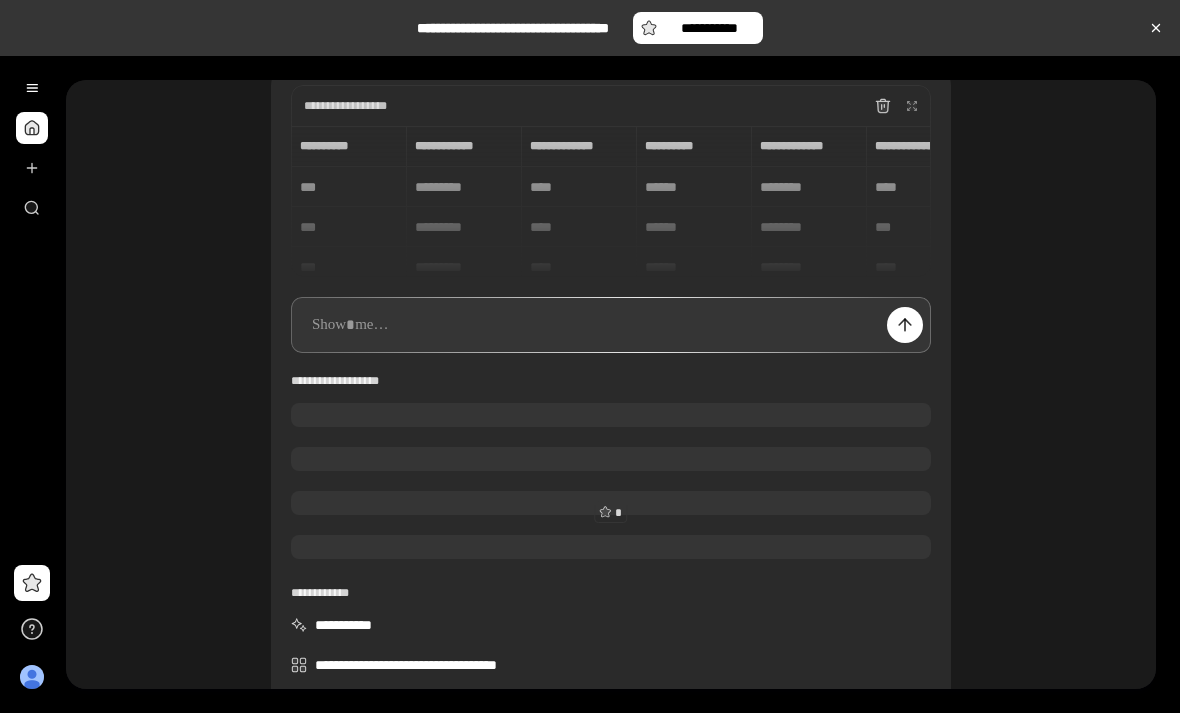 click at bounding box center (611, 325) 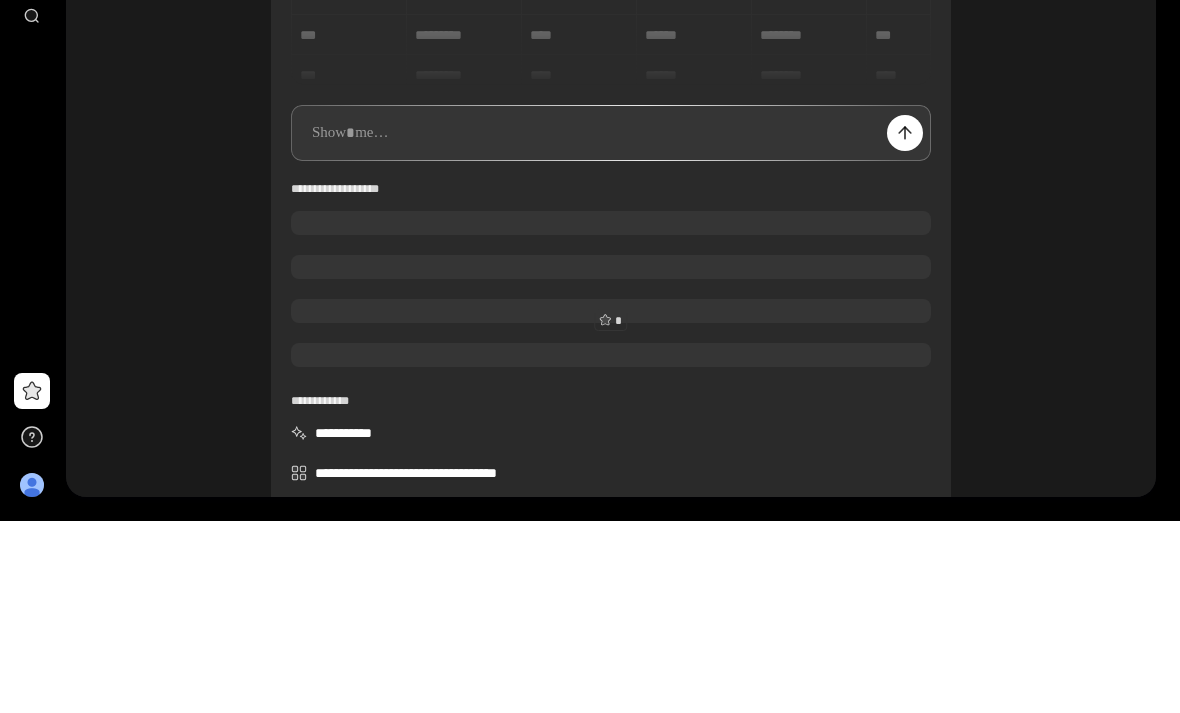 click at bounding box center [611, 325] 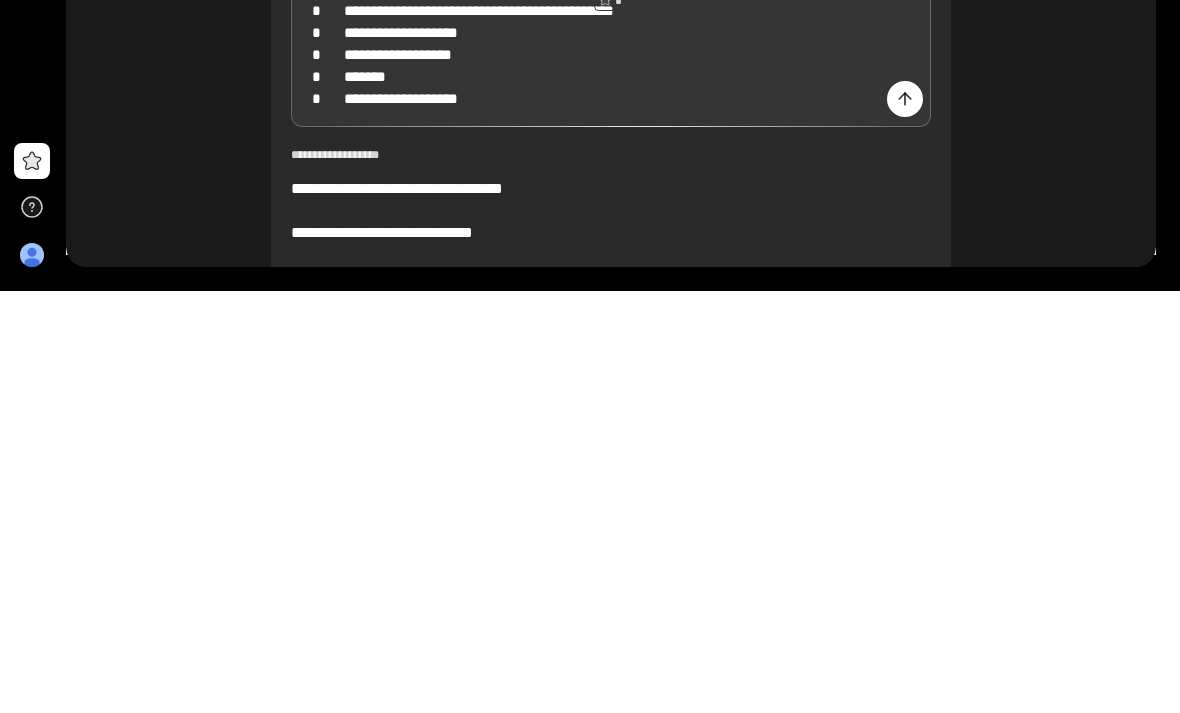 scroll, scrollTop: 264, scrollLeft: 0, axis: vertical 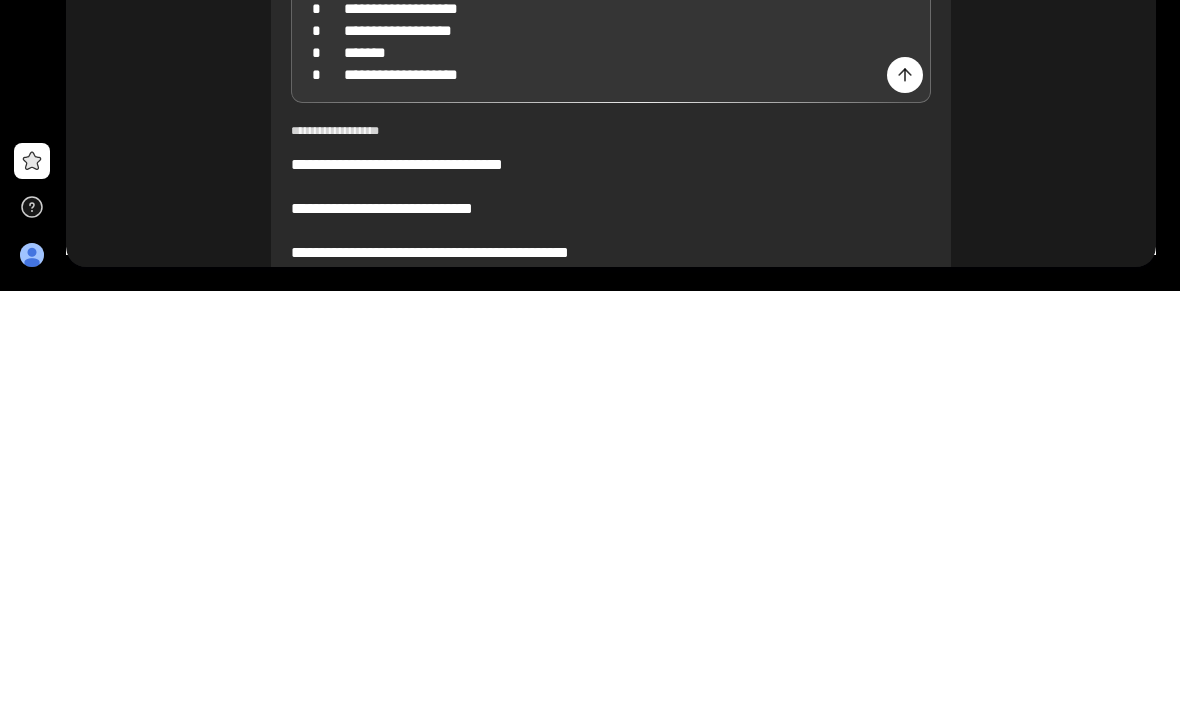 click on "**********" at bounding box center [611, 382] 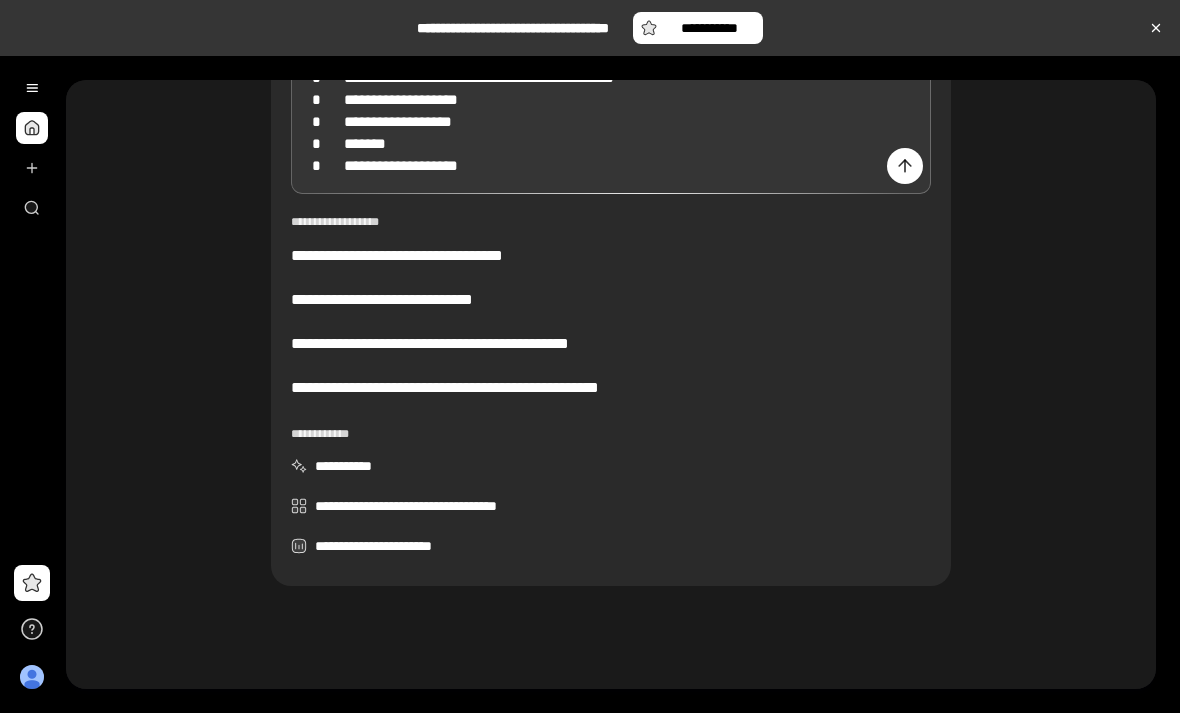 scroll, scrollTop: 571, scrollLeft: 0, axis: vertical 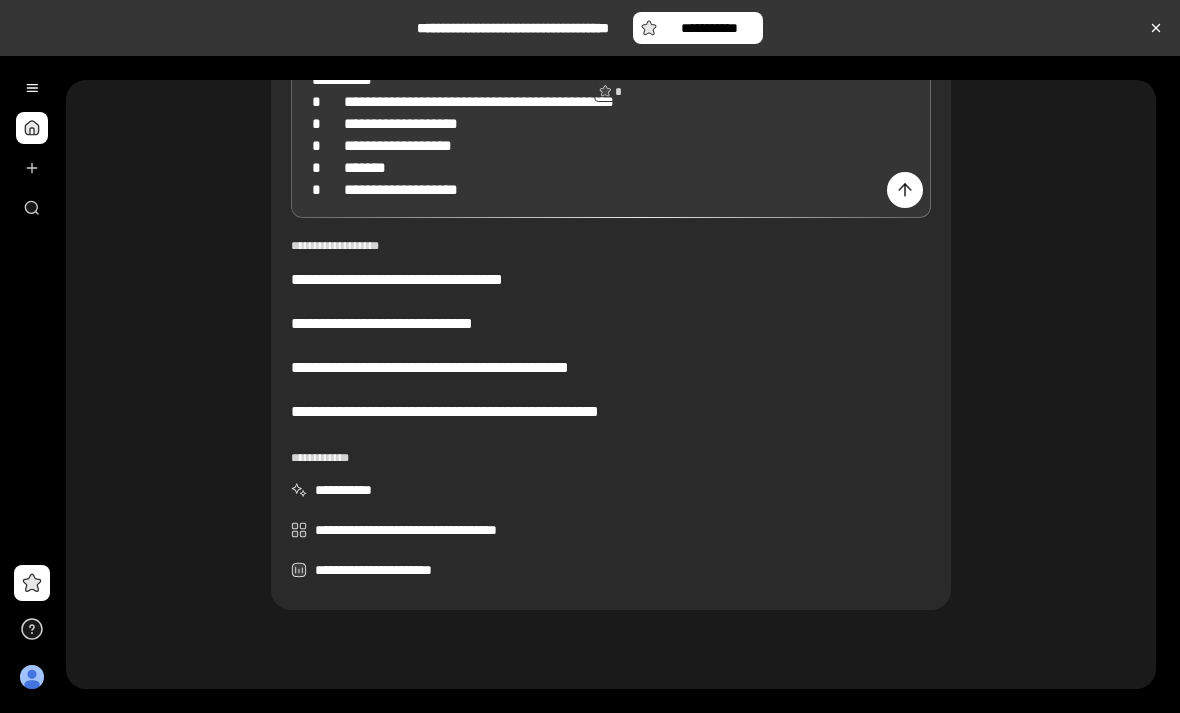 click at bounding box center (905, 190) 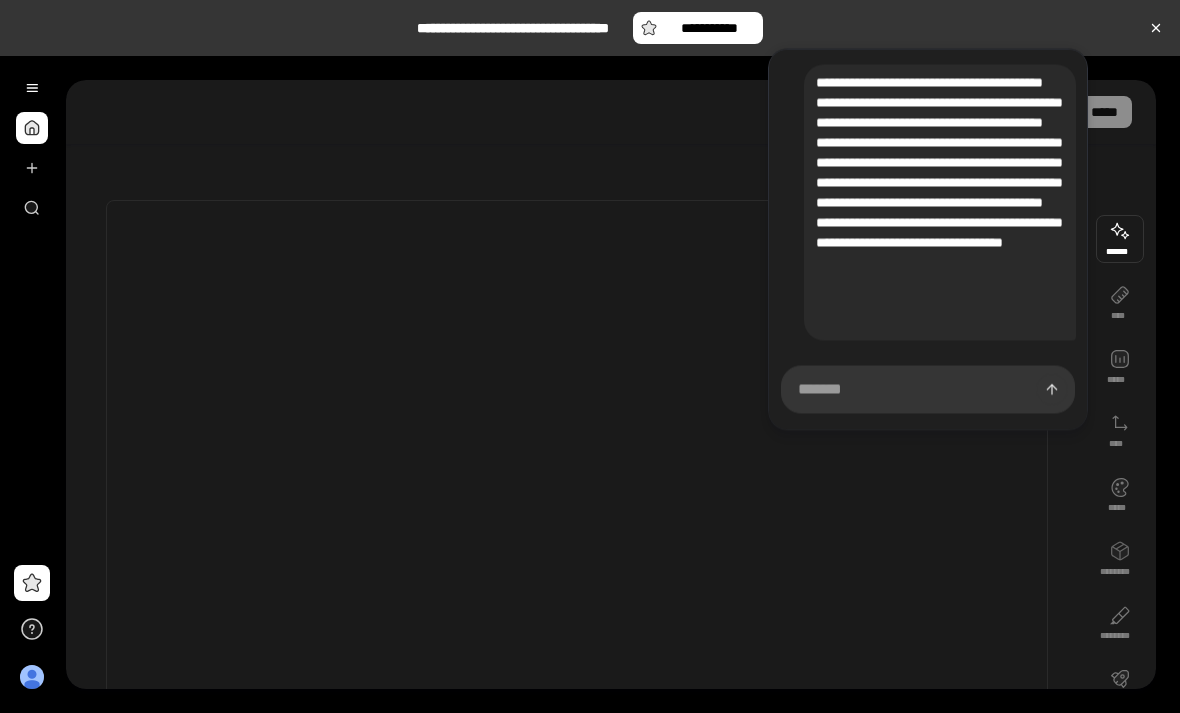 click on "****** **** ***** **** ***** ******** ******** ********* *********" at bounding box center (1120, 499) 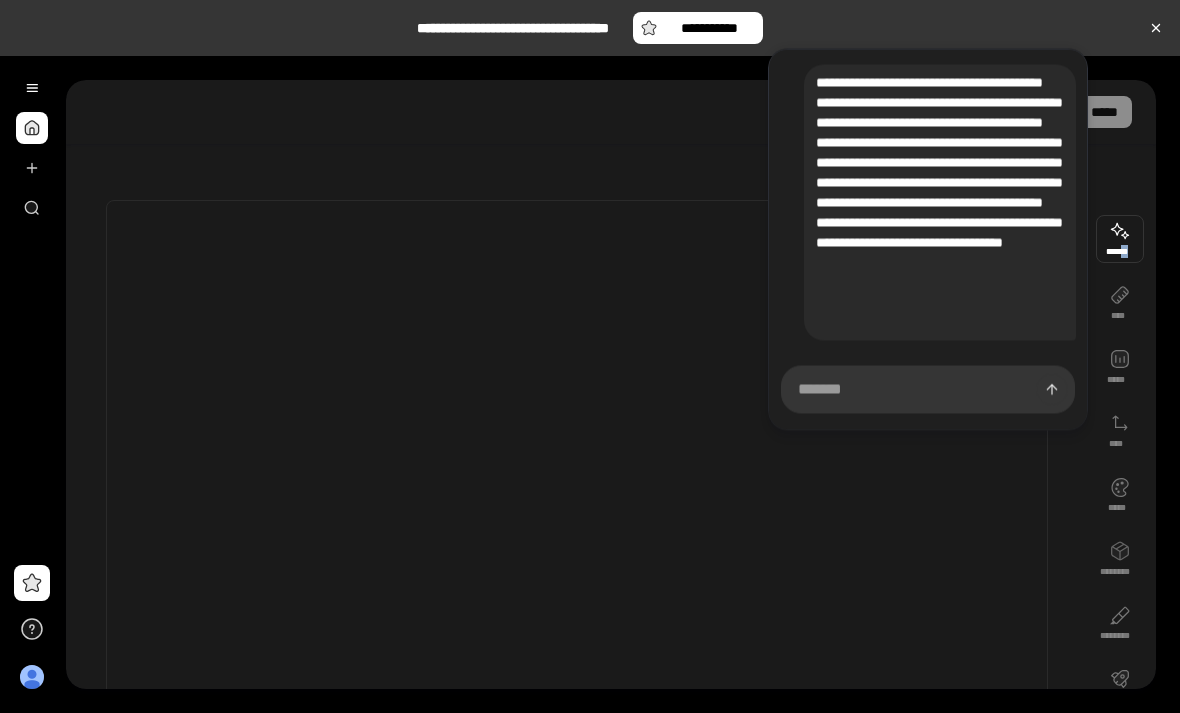 click at bounding box center [577, 499] 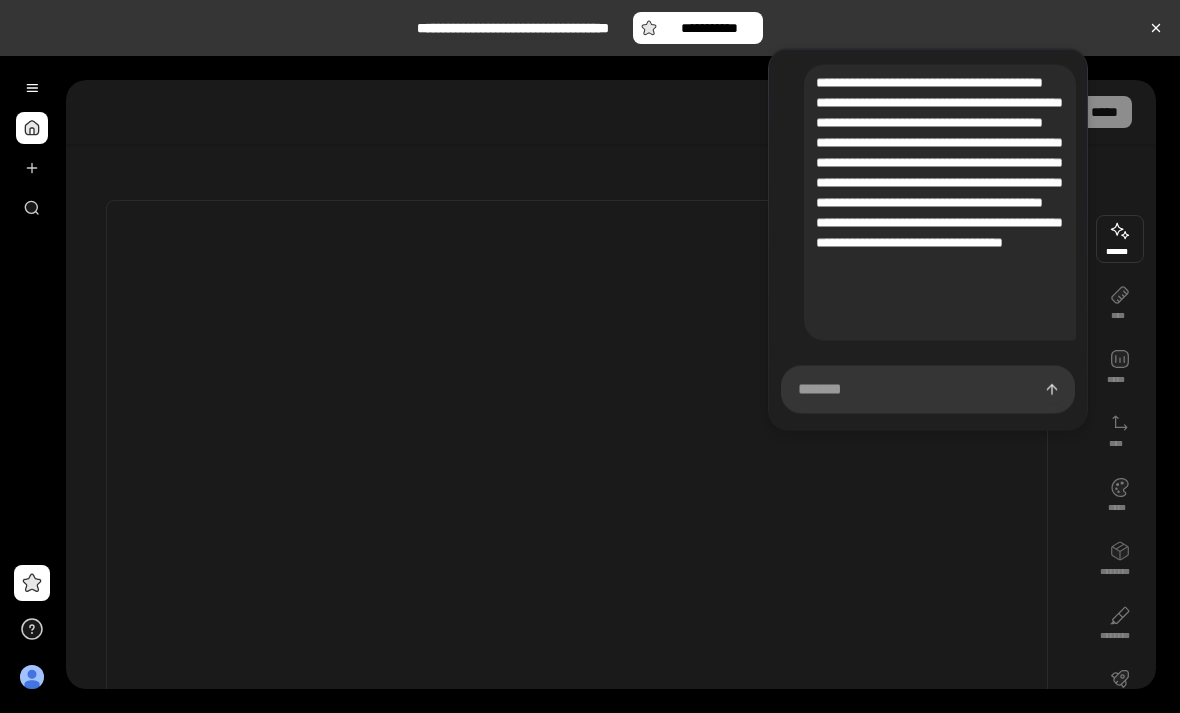 click at bounding box center (32, 208) 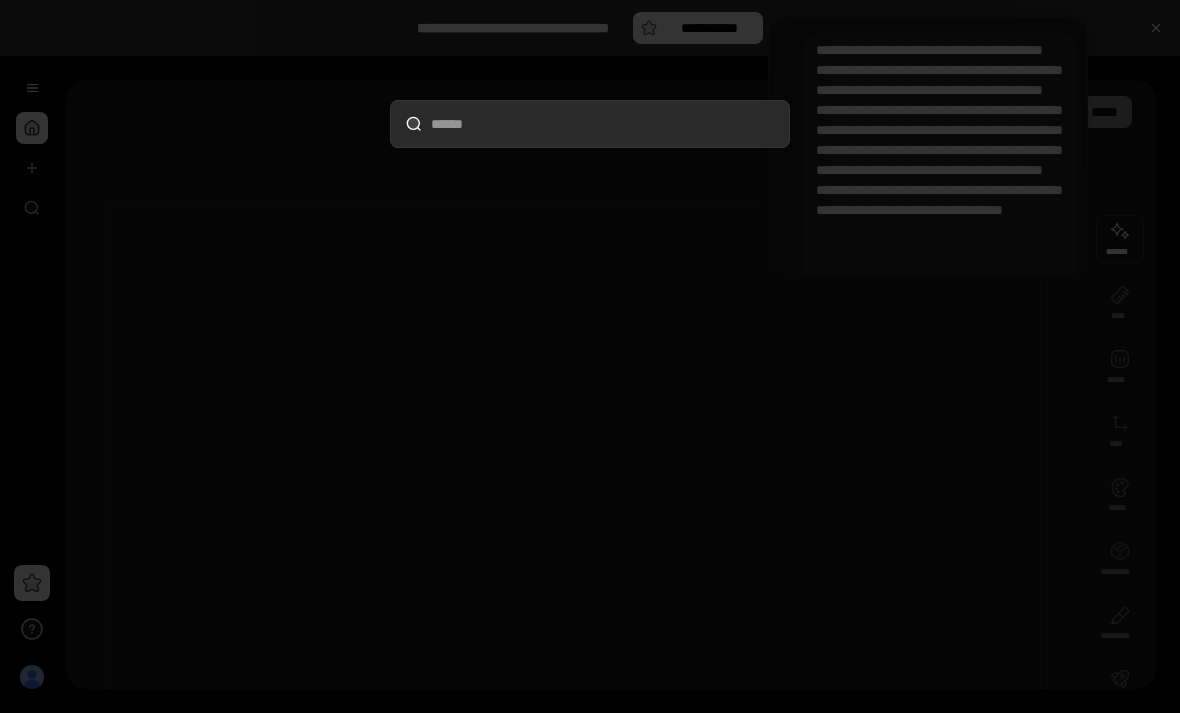 click at bounding box center (590, 356) 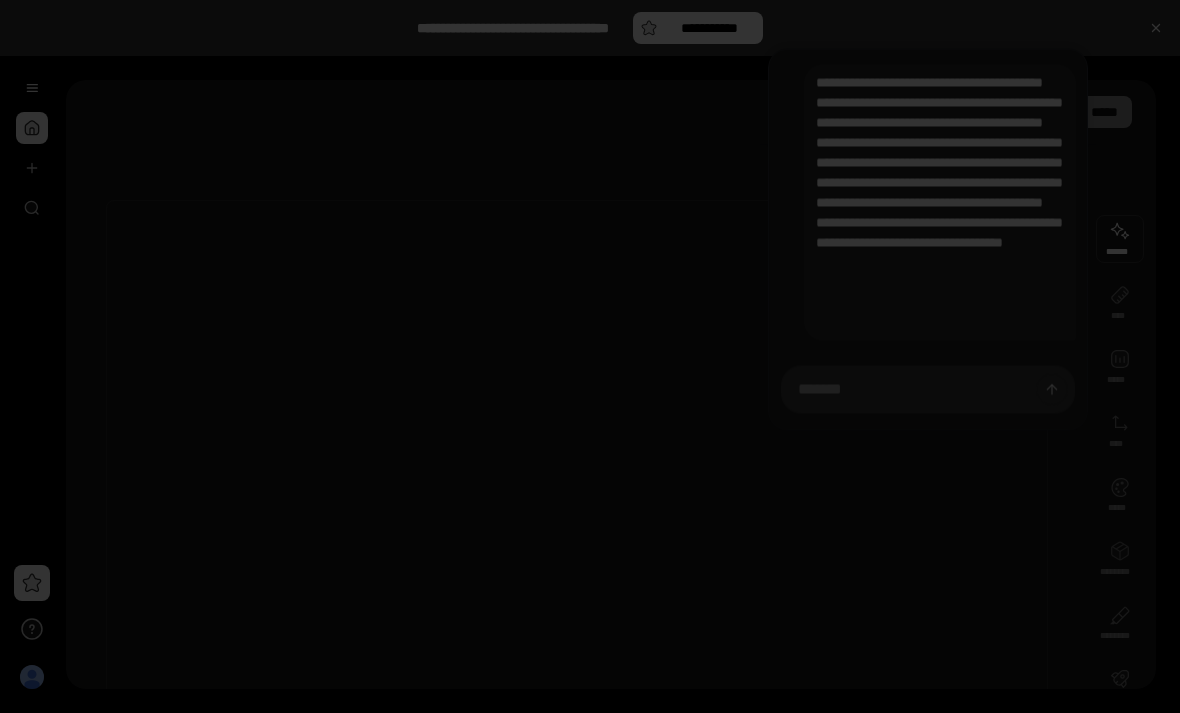 click at bounding box center (32, 168) 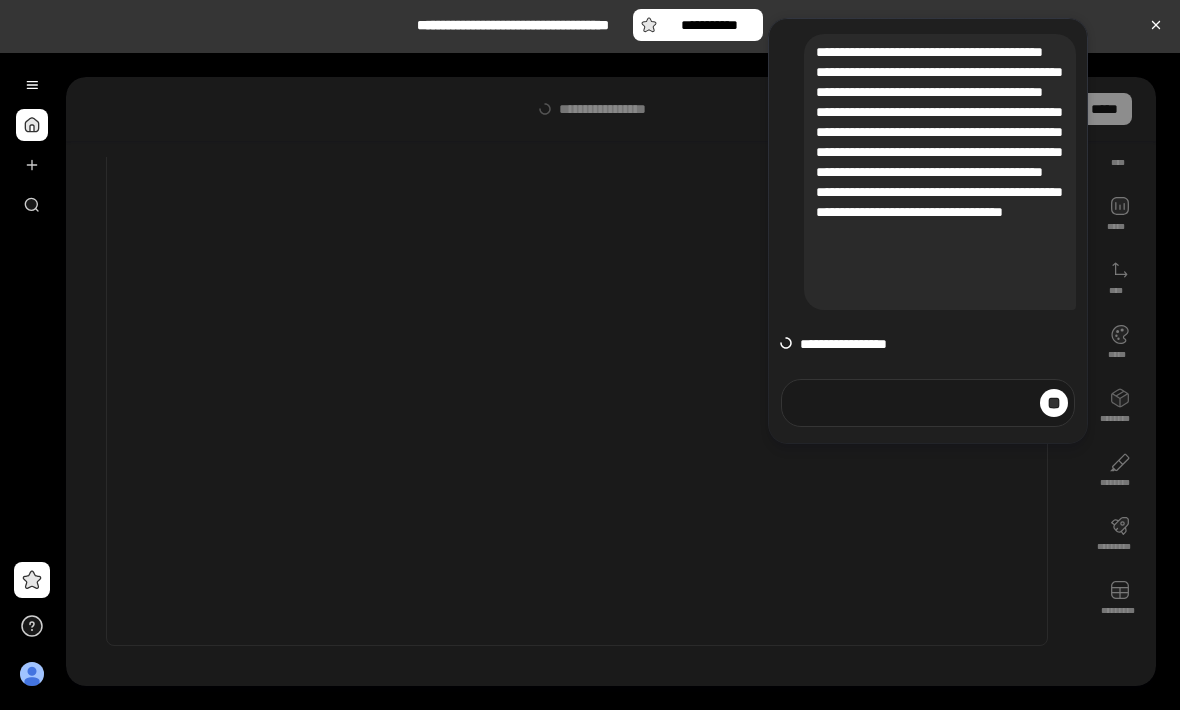 scroll, scrollTop: 150, scrollLeft: 0, axis: vertical 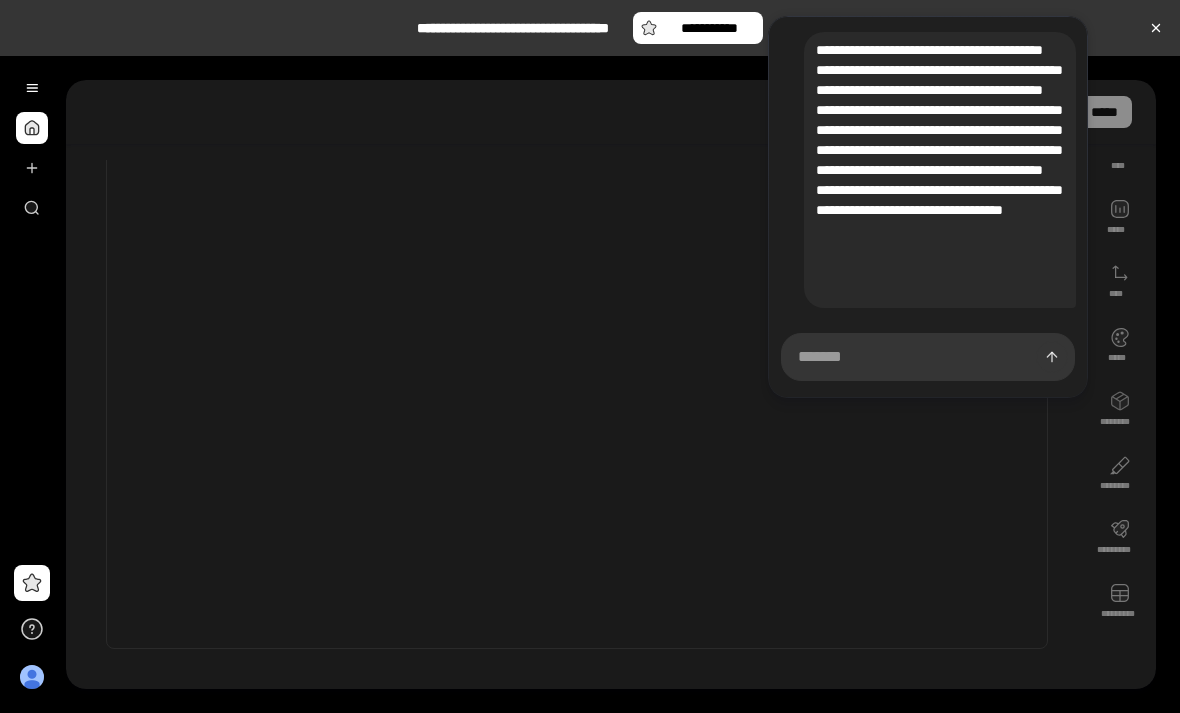 click at bounding box center [32, 168] 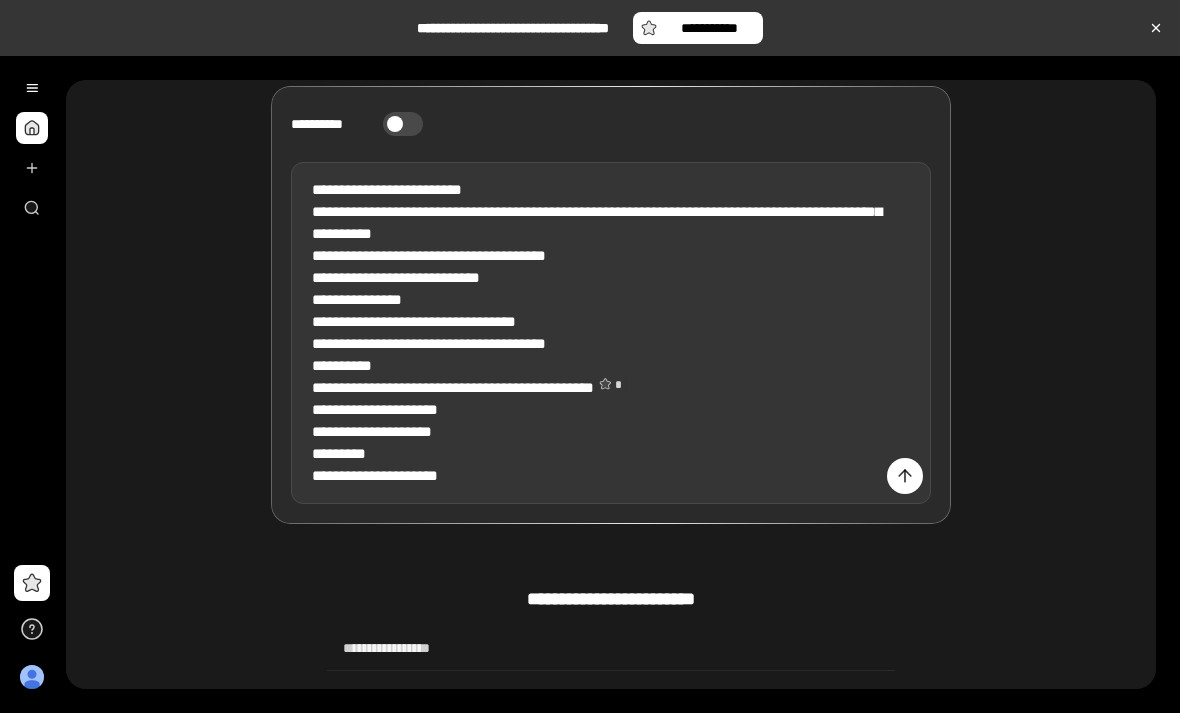 scroll, scrollTop: 282, scrollLeft: 0, axis: vertical 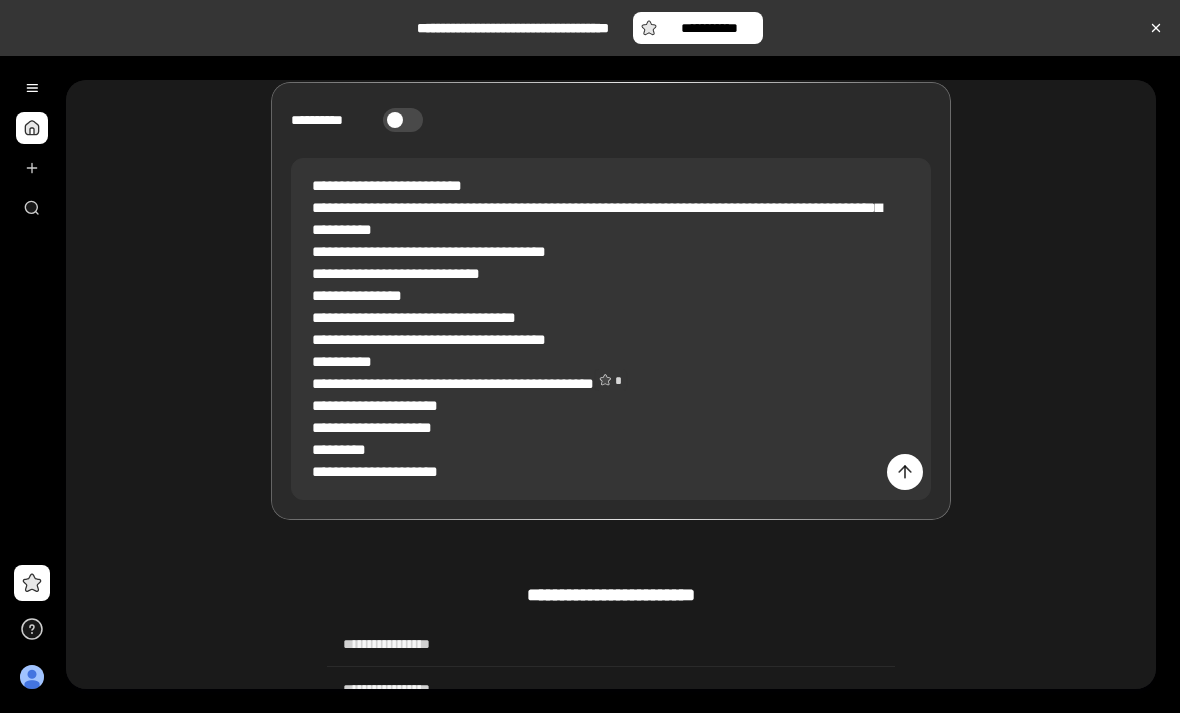 click at bounding box center (32, 168) 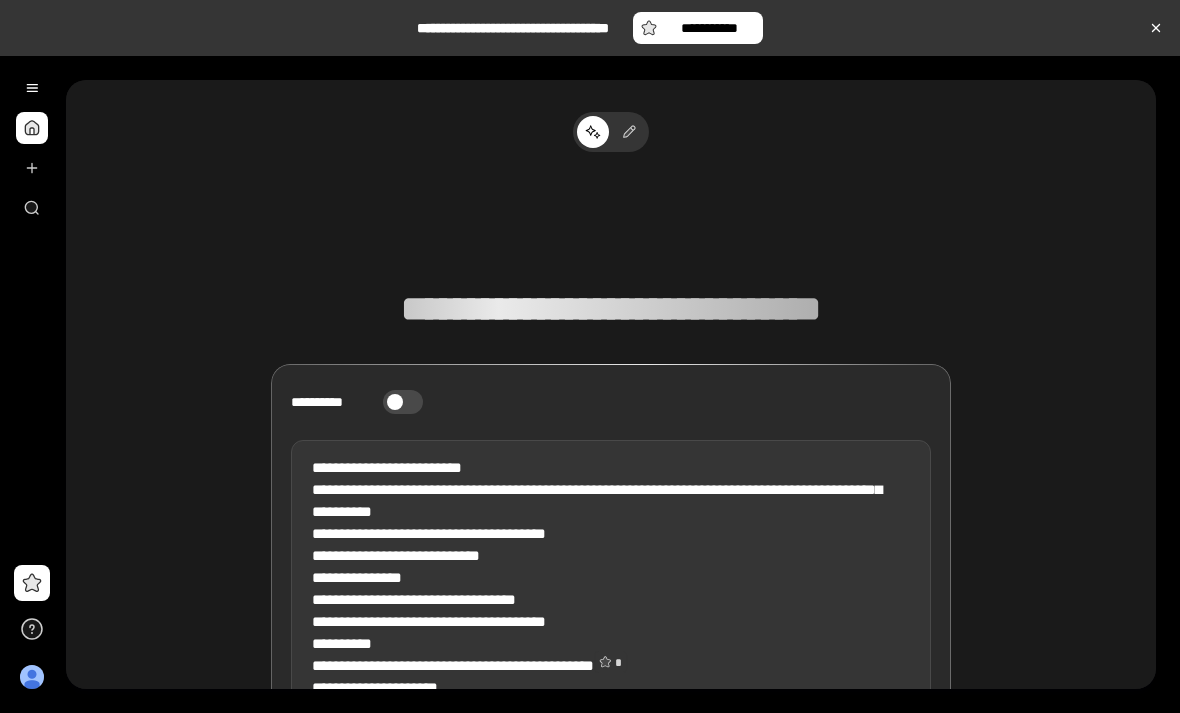 scroll, scrollTop: -3, scrollLeft: 0, axis: vertical 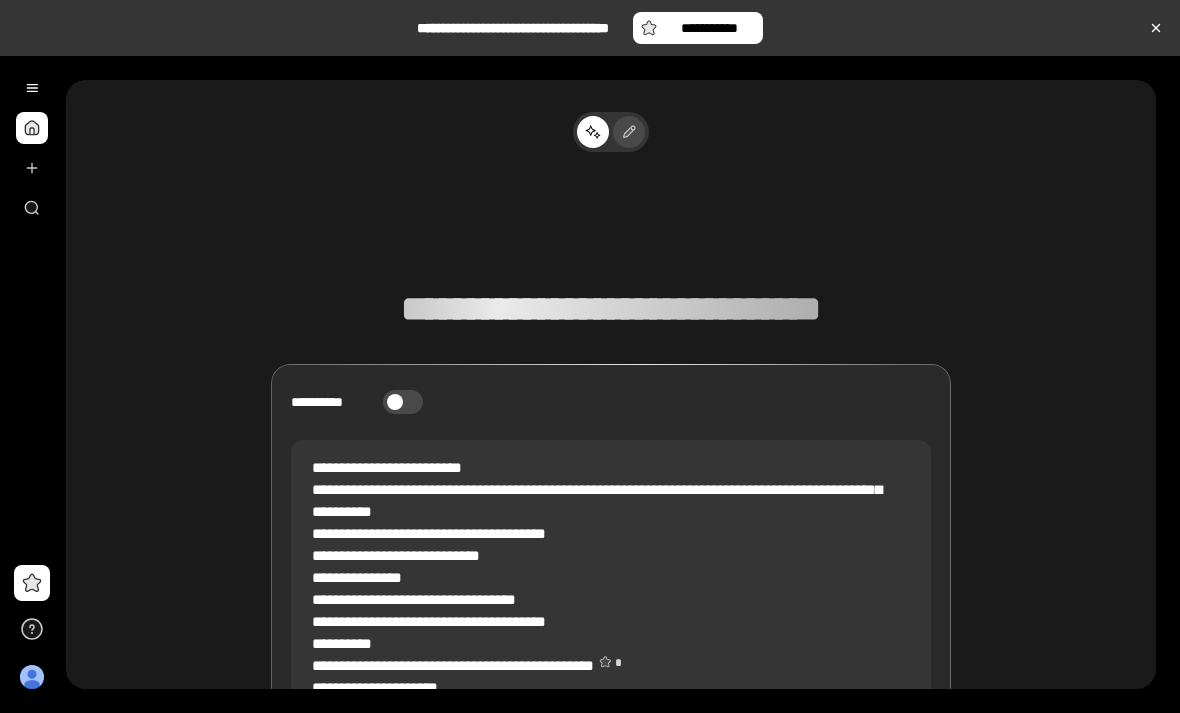 click 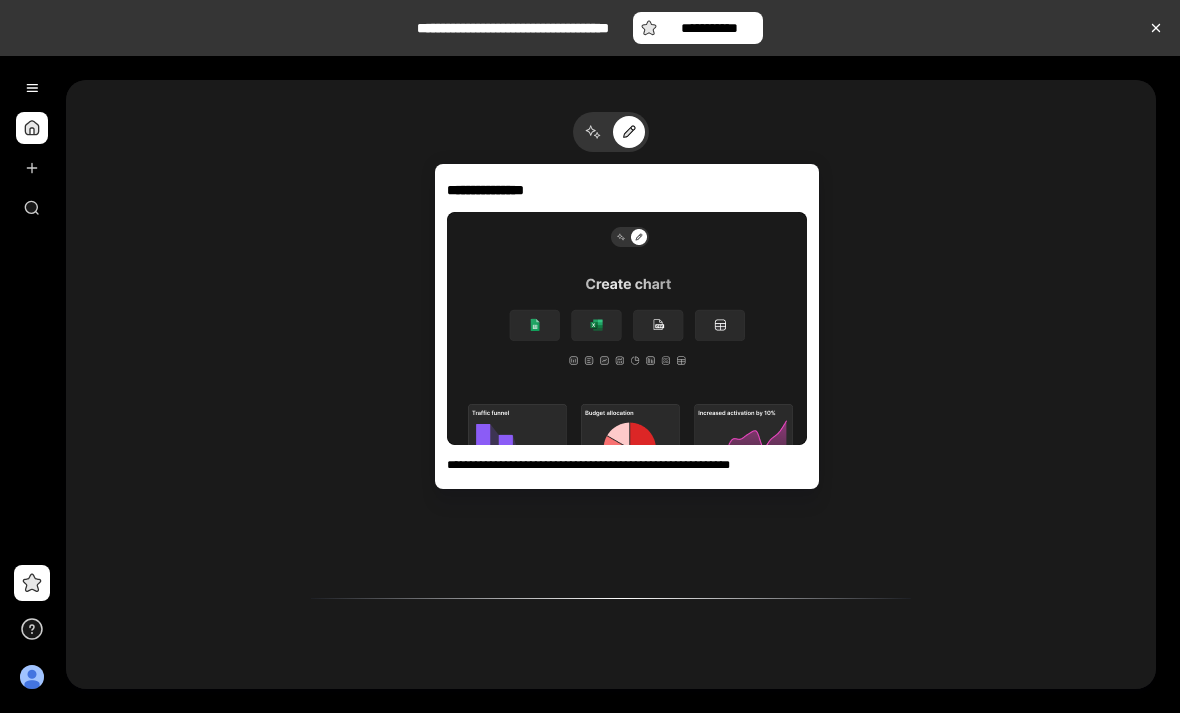 scroll, scrollTop: 0, scrollLeft: 0, axis: both 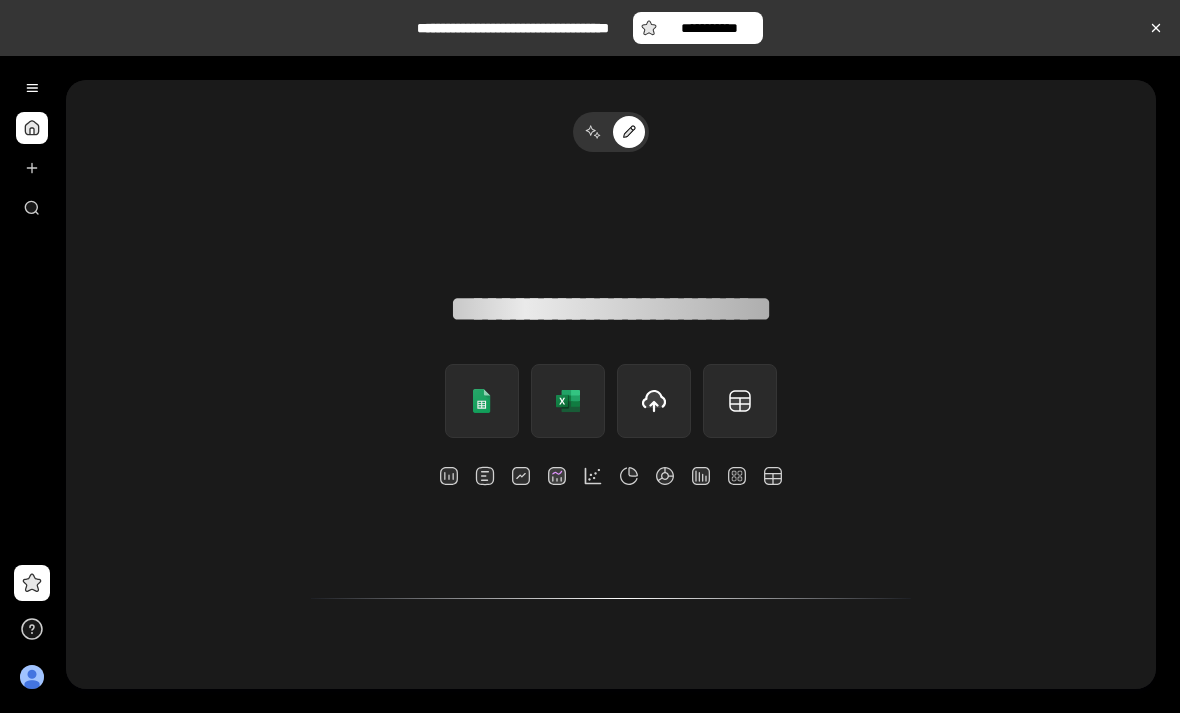 click at bounding box center (629, 476) 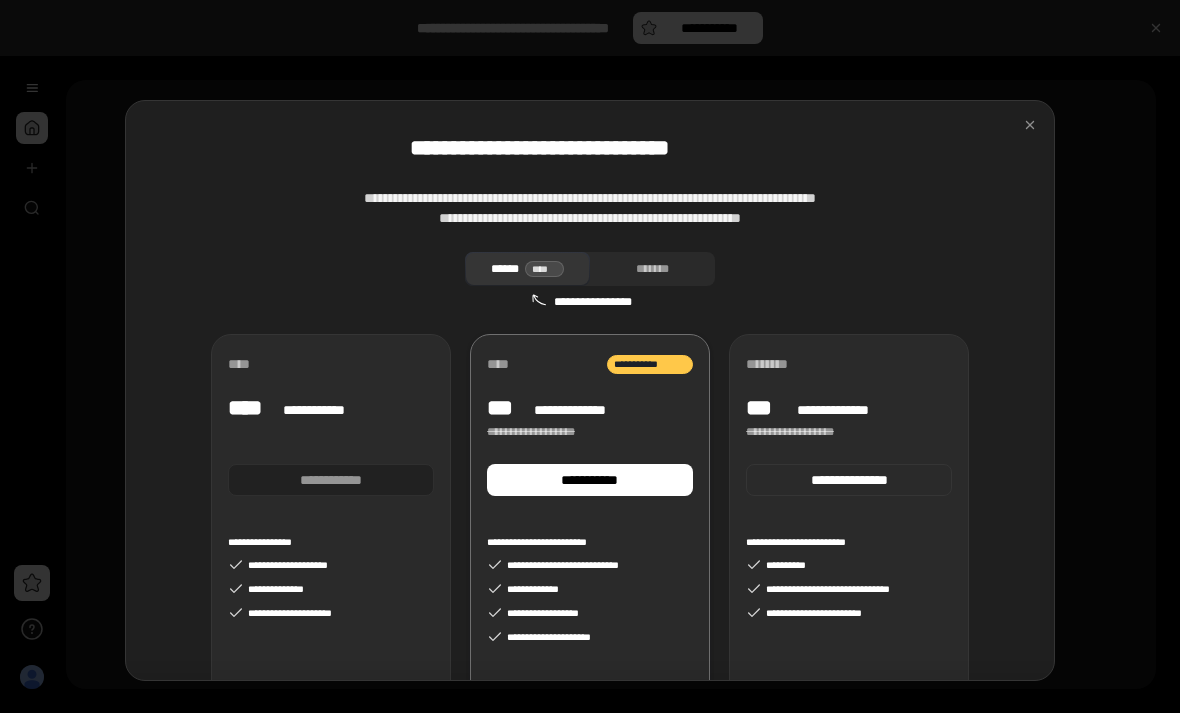 click at bounding box center [590, 356] 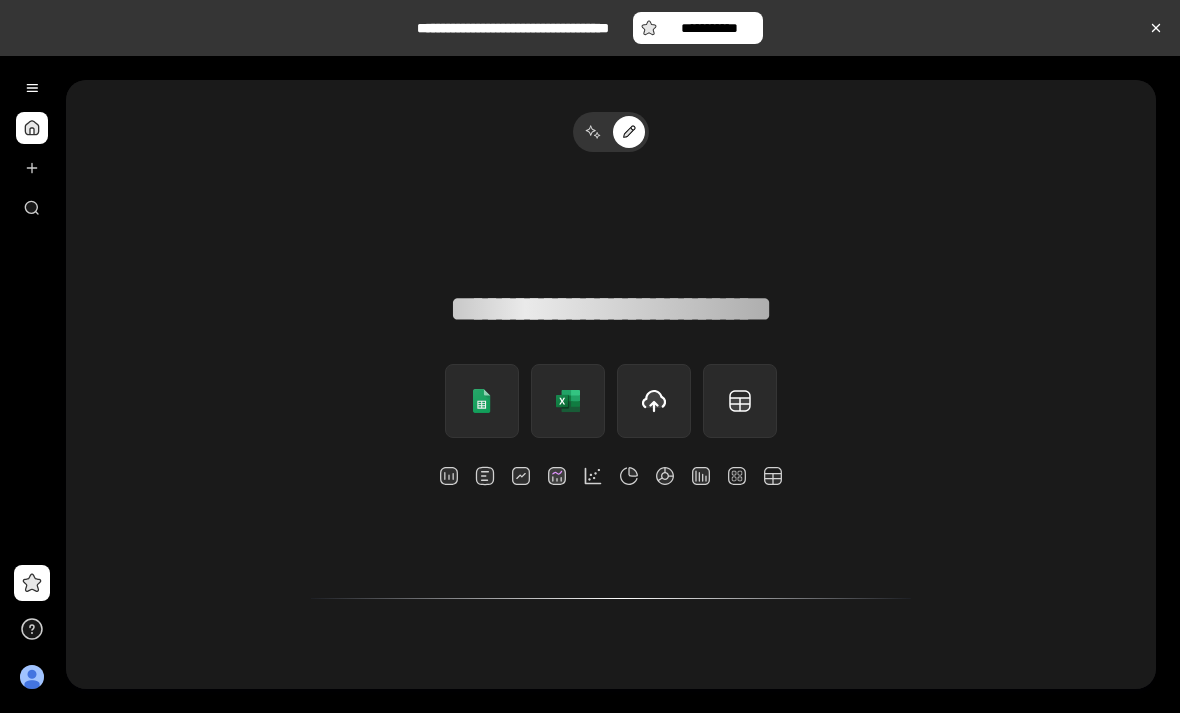 click on "**********" at bounding box center [611, 1596] 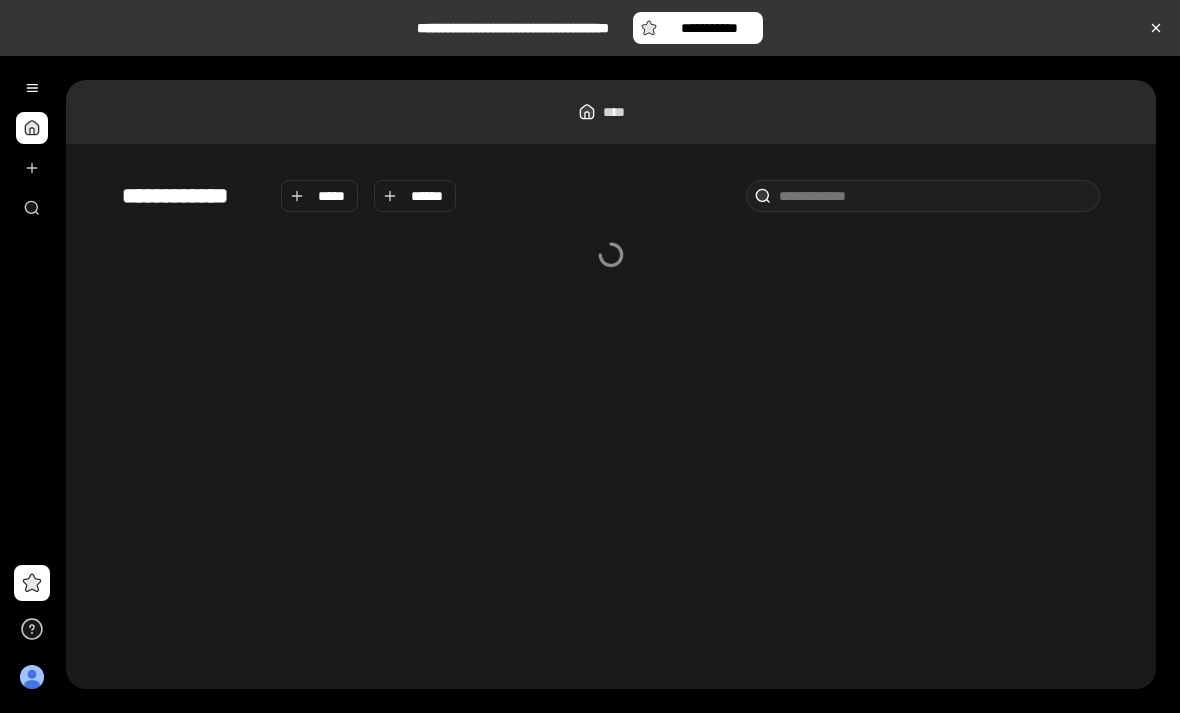 click at bounding box center [32, 128] 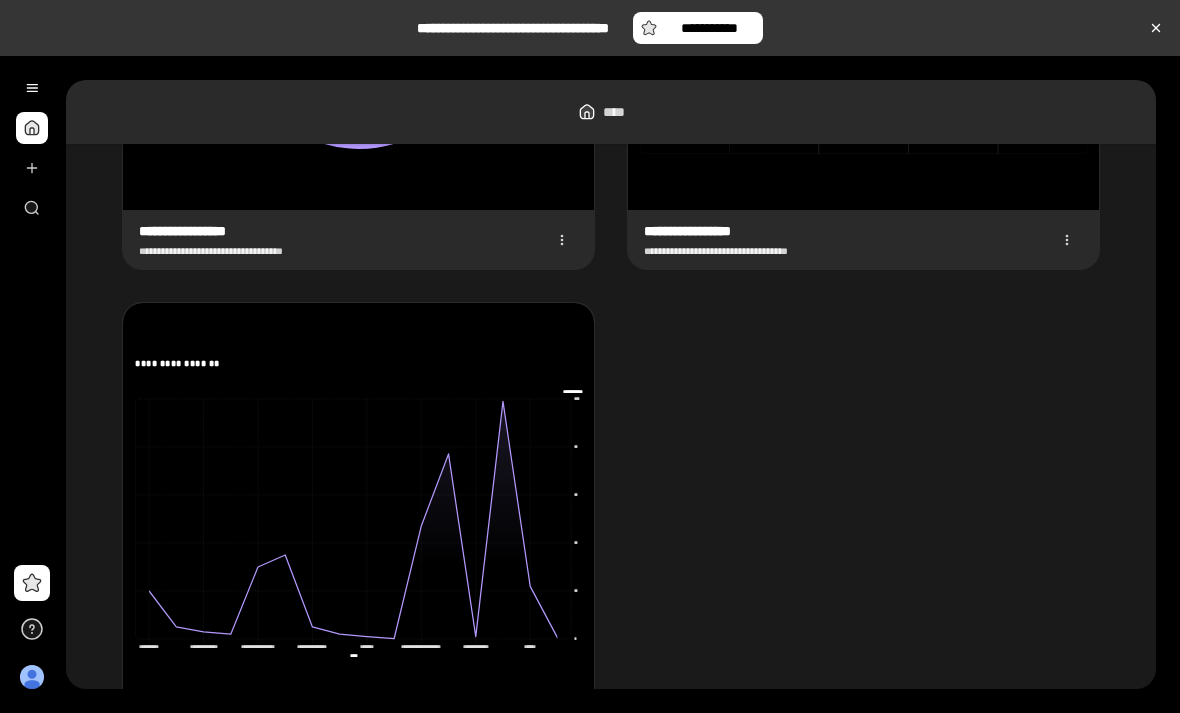 scroll, scrollTop: 942, scrollLeft: 0, axis: vertical 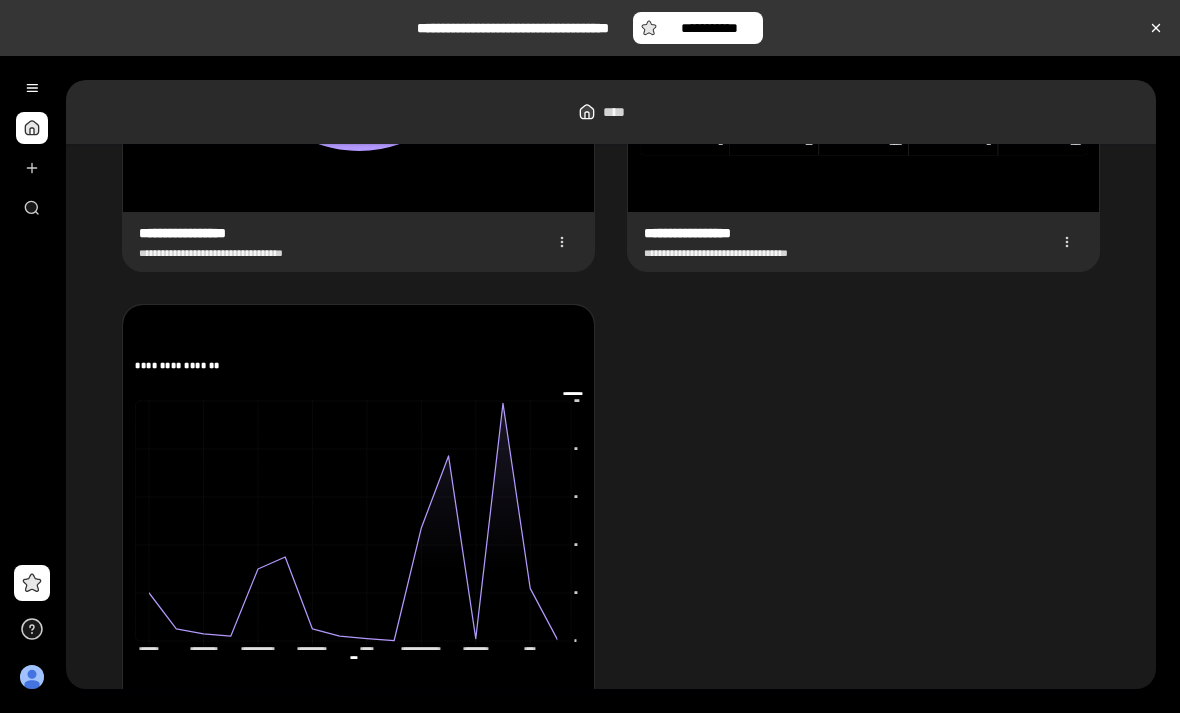 click 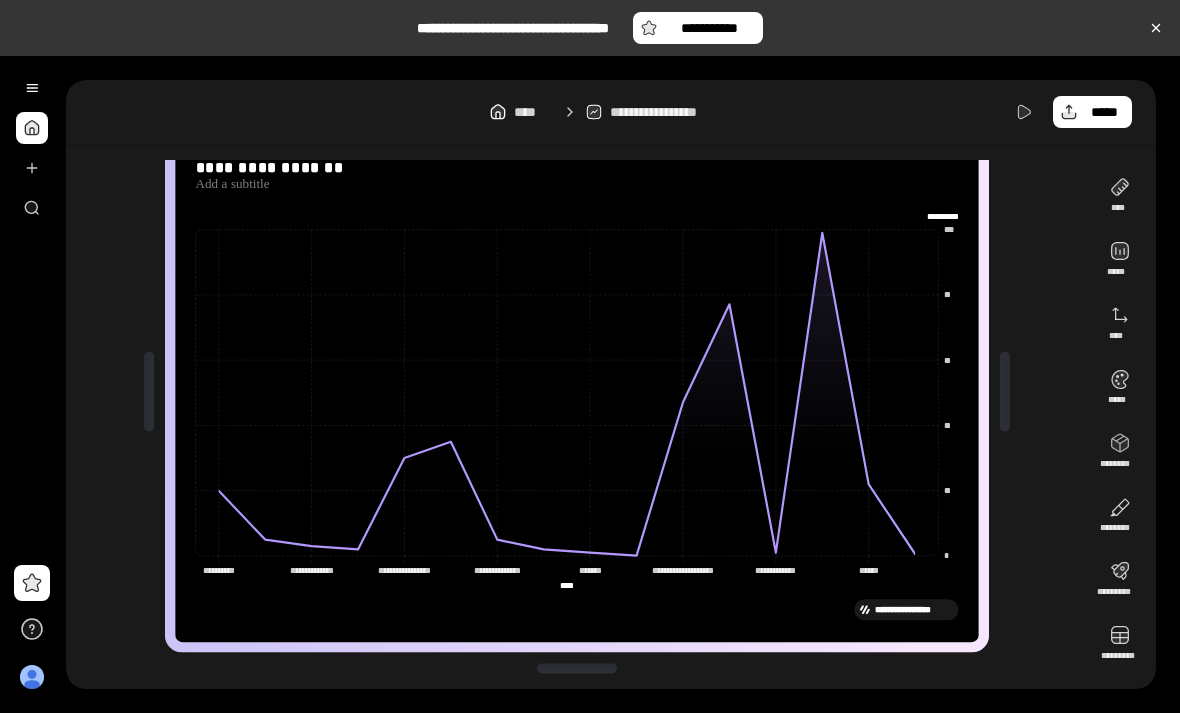 scroll, scrollTop: 61, scrollLeft: 0, axis: vertical 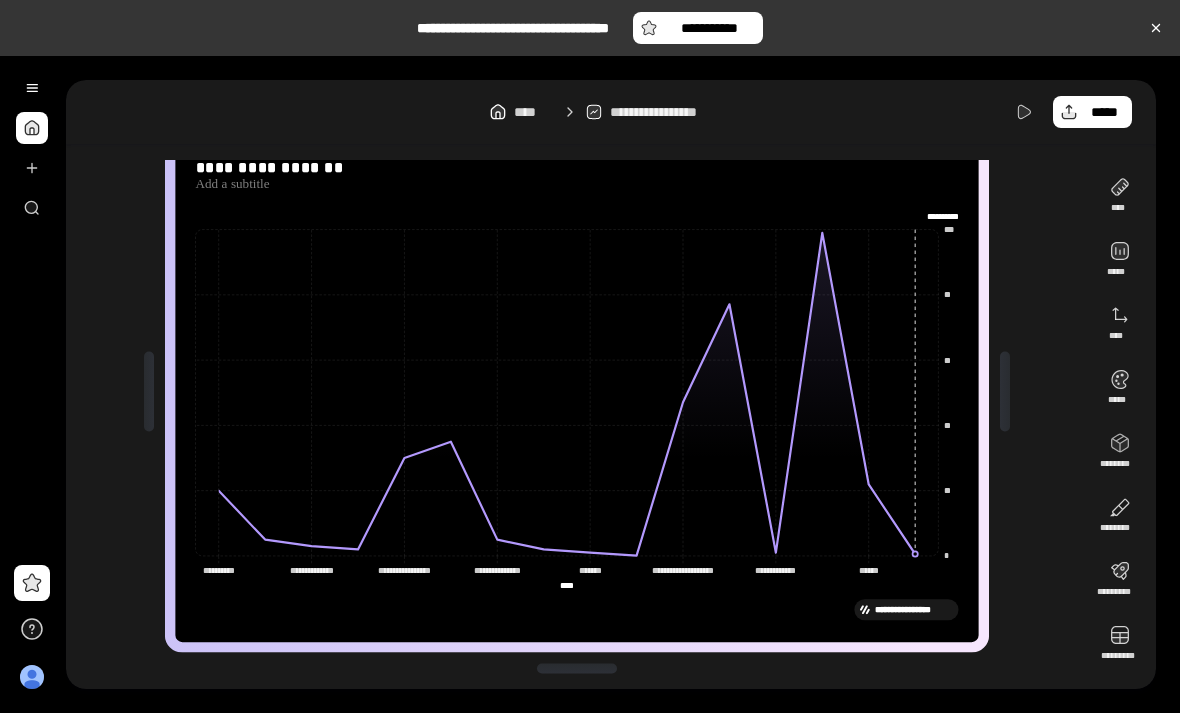 click 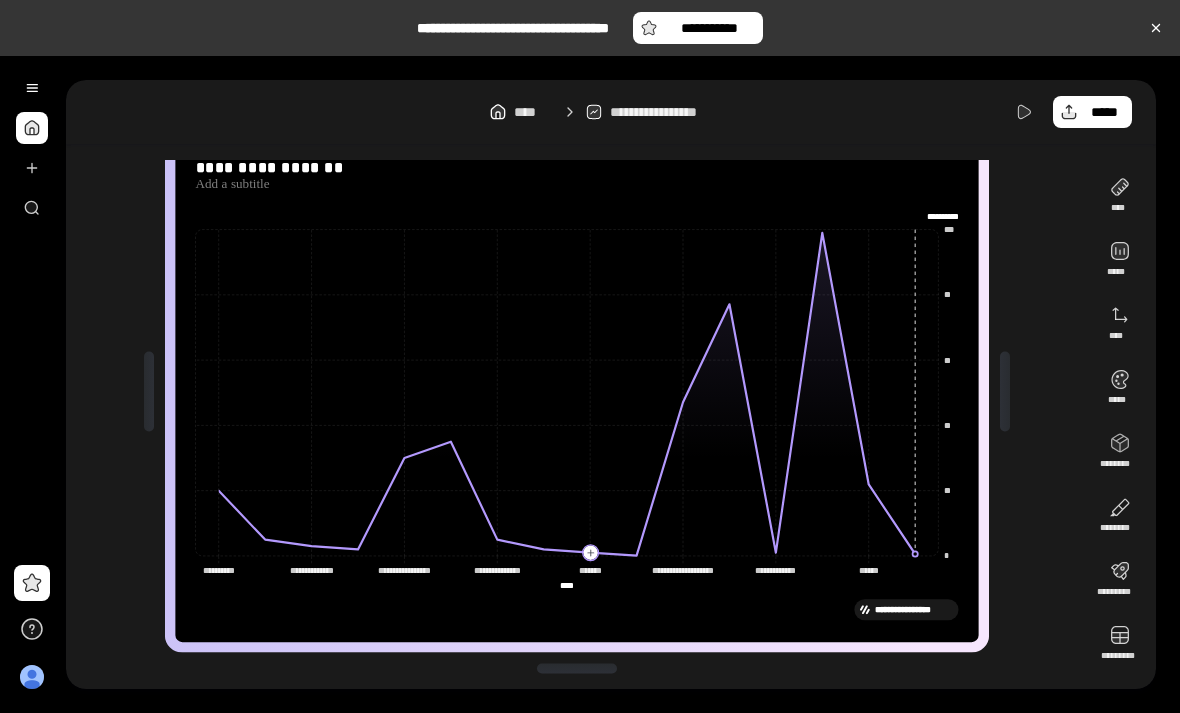 click 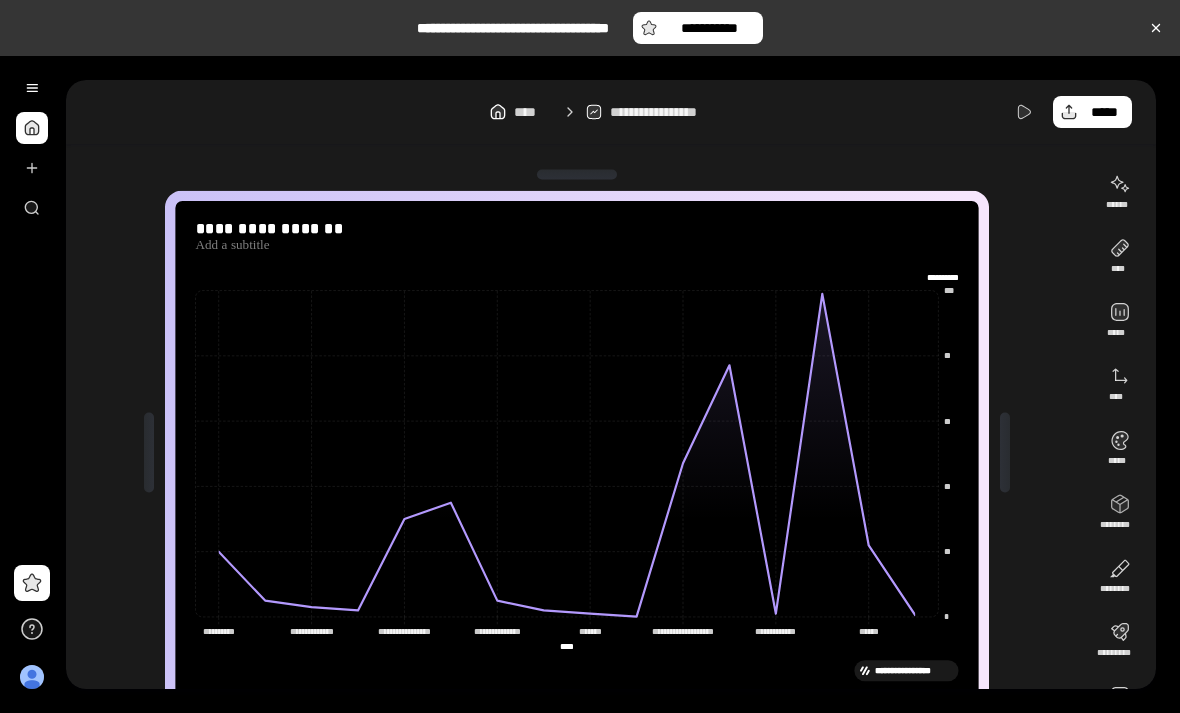 scroll, scrollTop: 0, scrollLeft: 0, axis: both 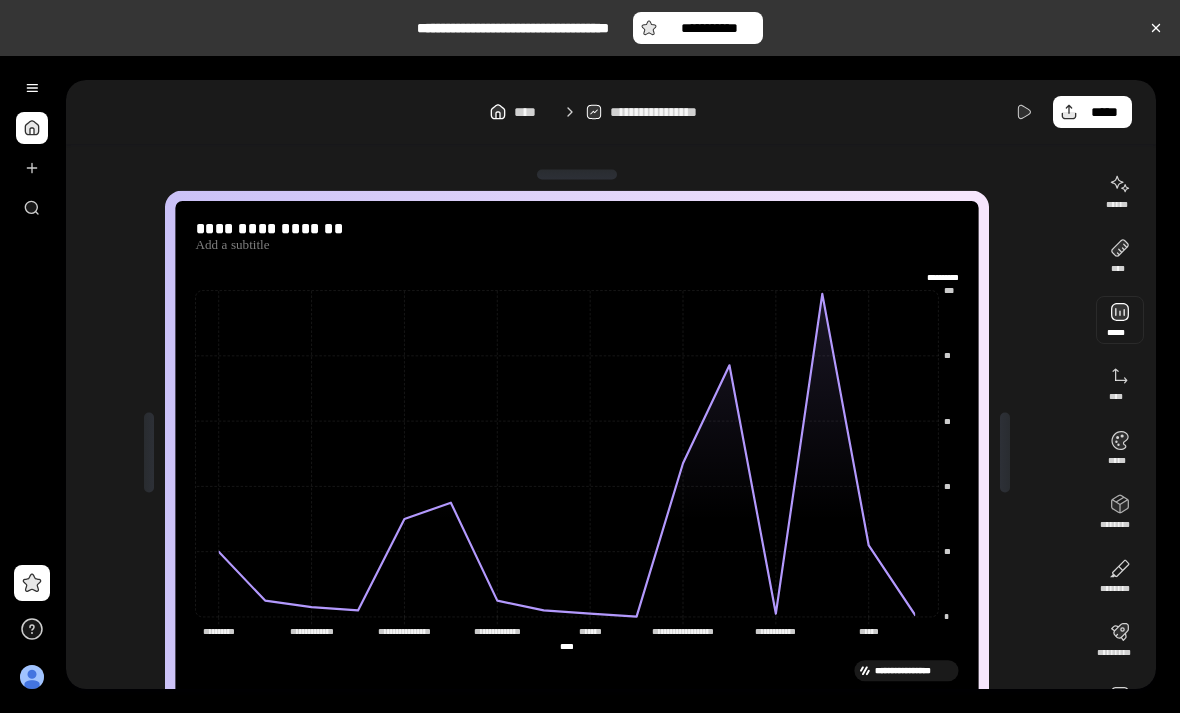 click at bounding box center (1120, 320) 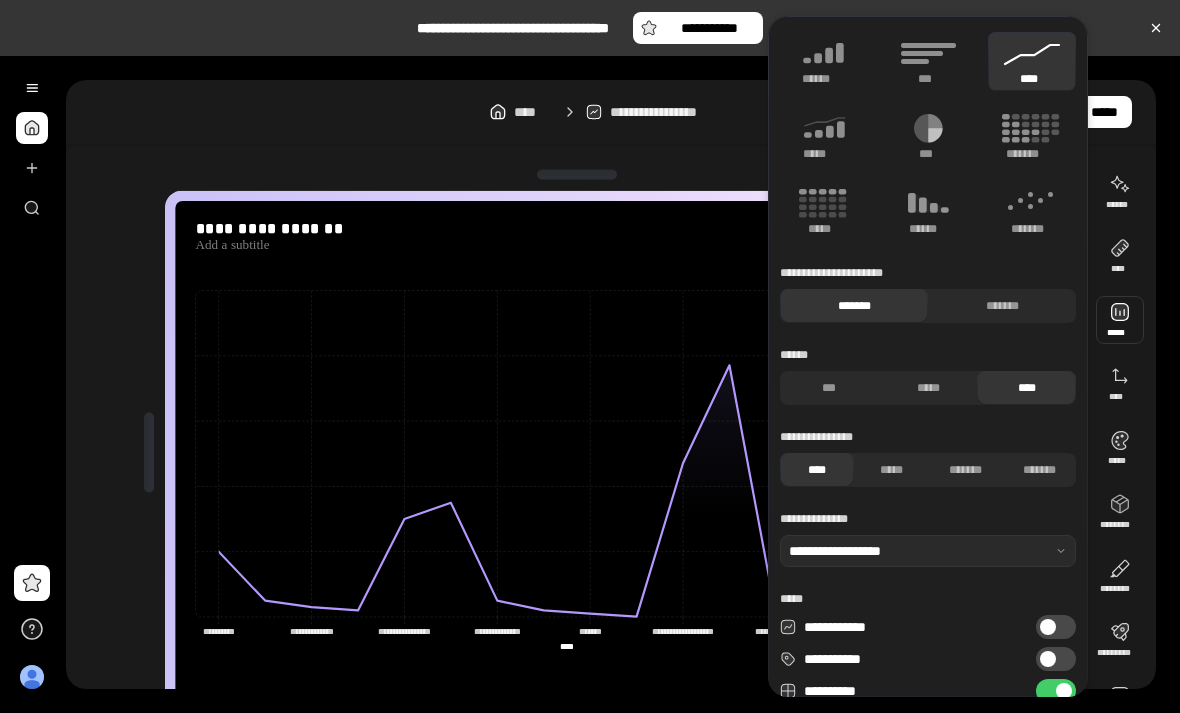 click on "*******" at bounding box center [1002, 306] 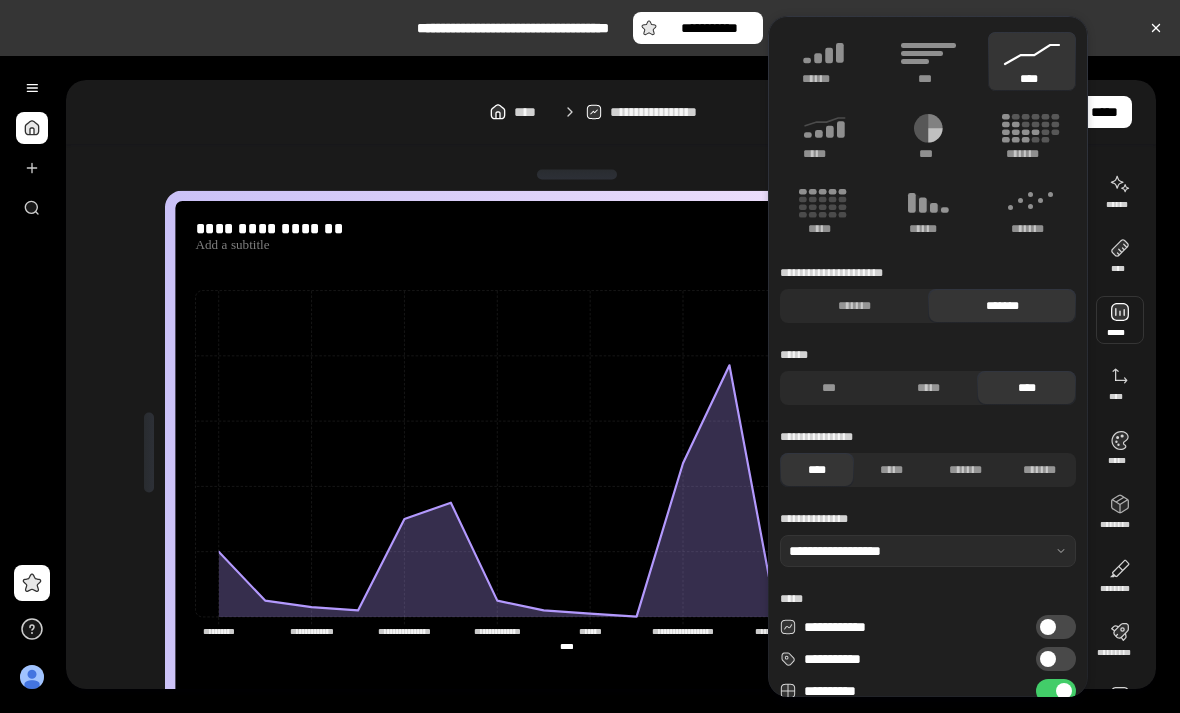 click on "*******" at bounding box center [854, 306] 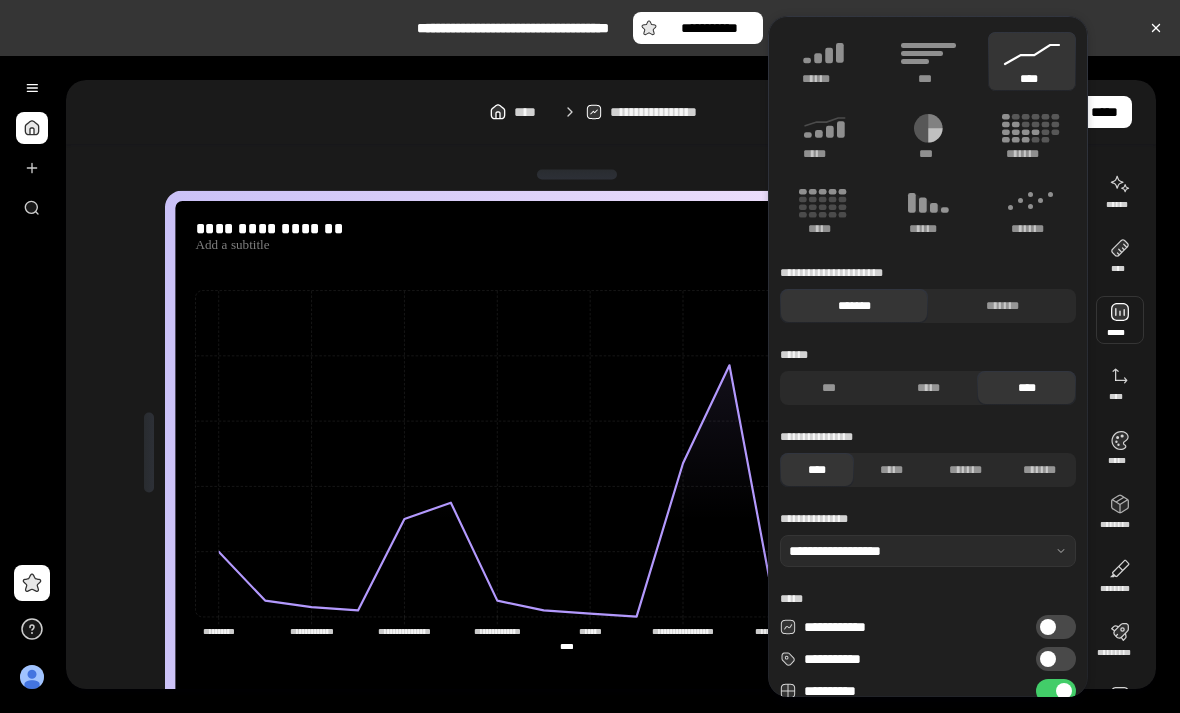click on "*******" at bounding box center (1002, 306) 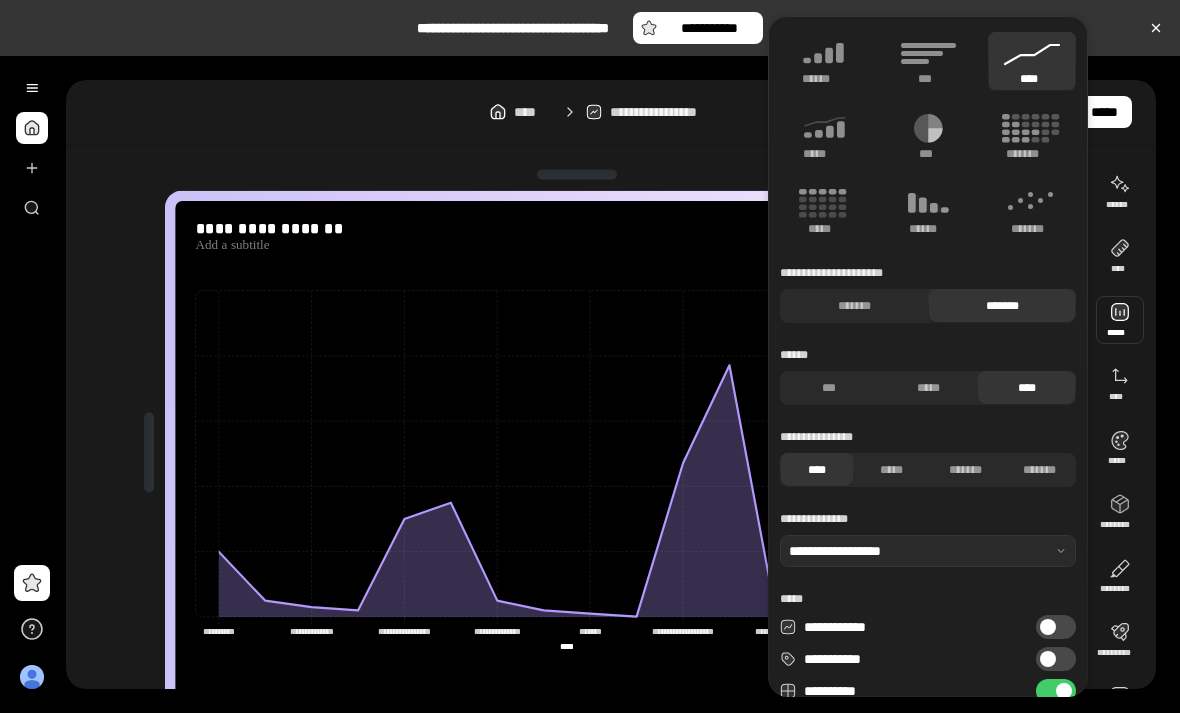 click on "*******" at bounding box center (1032, 229) 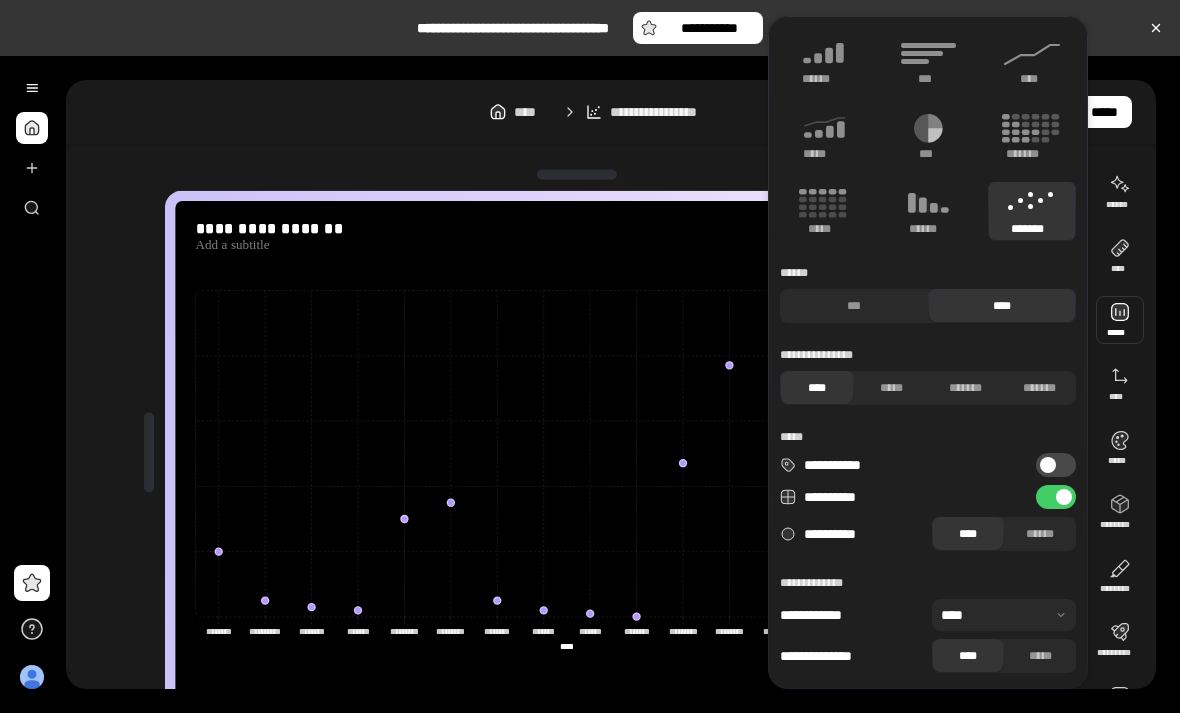 click on "***" at bounding box center [854, 306] 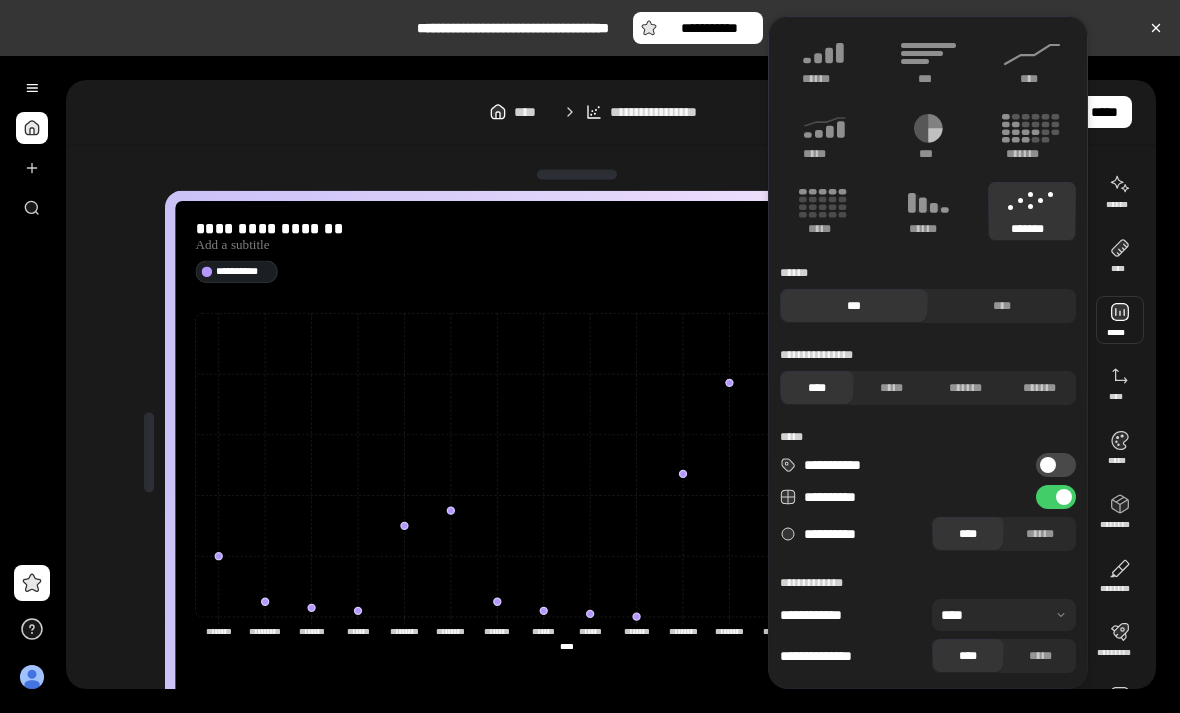 click on "****" at bounding box center (1002, 306) 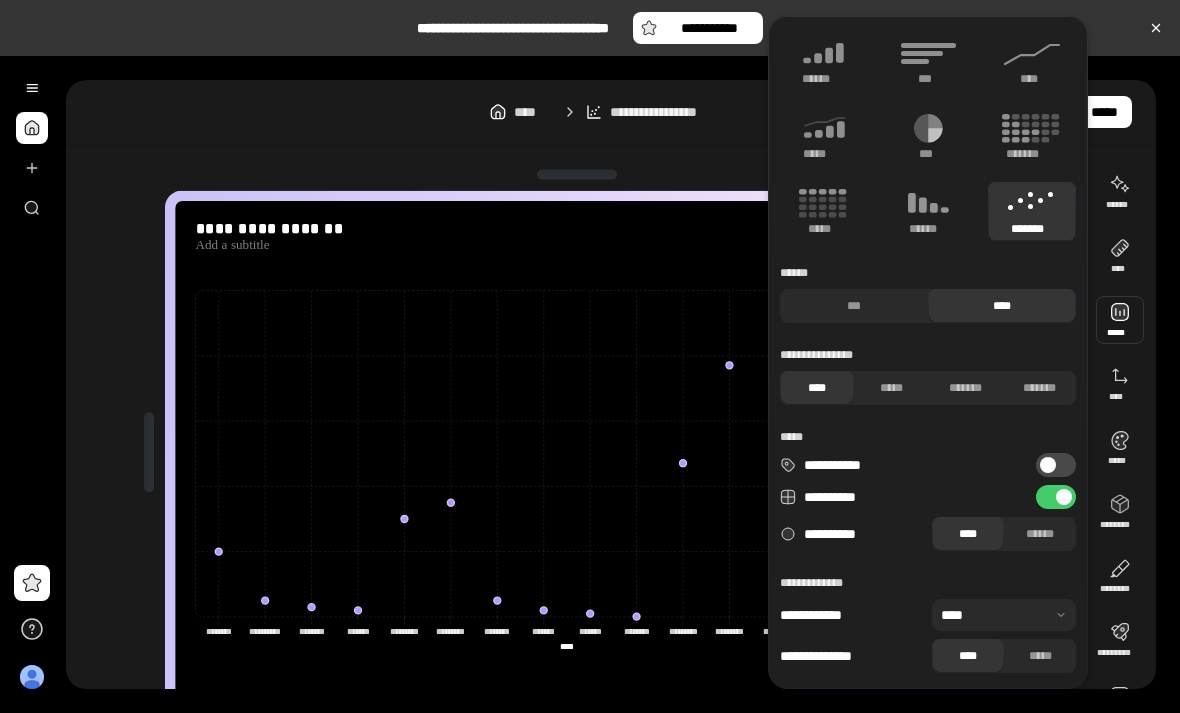 click on "*****" at bounding box center (891, 388) 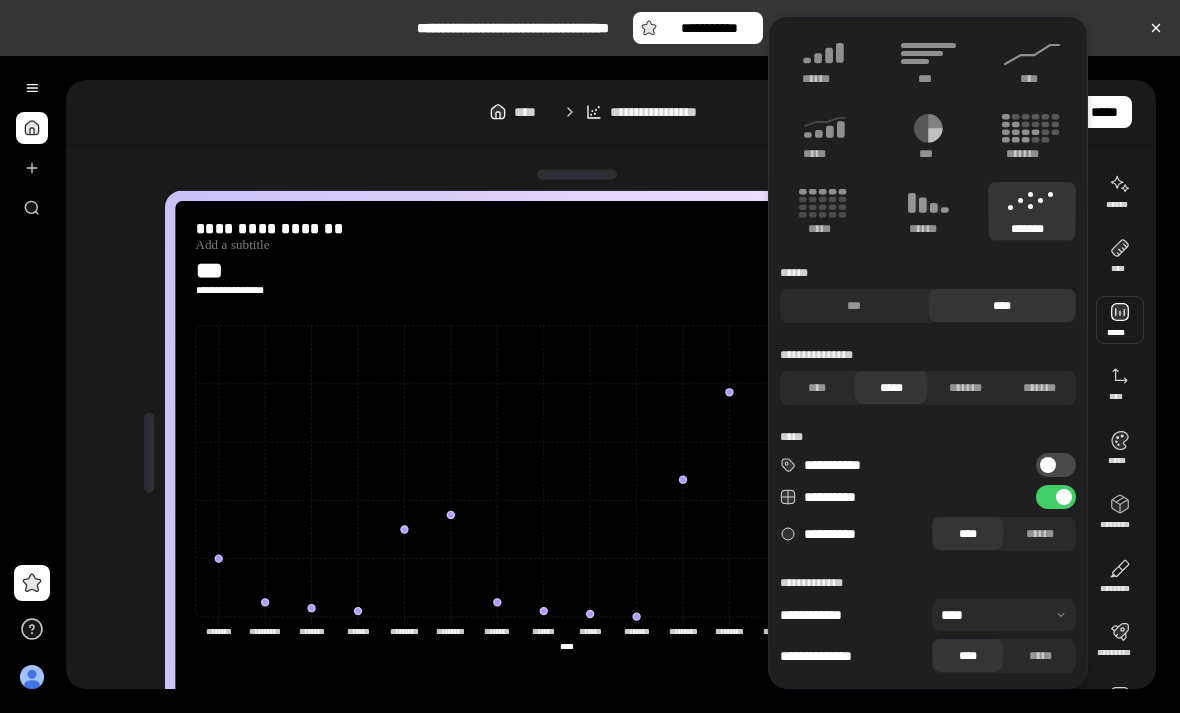 click on "*******" at bounding box center (965, 388) 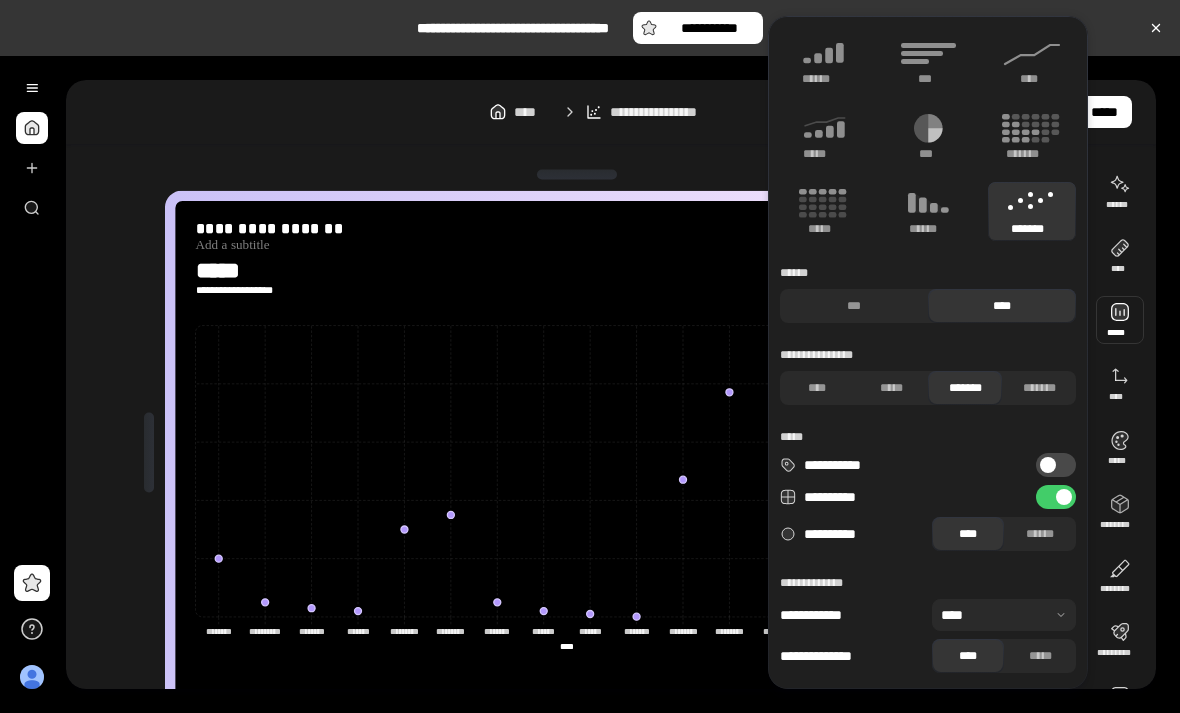 click on "*******" at bounding box center (965, 388) 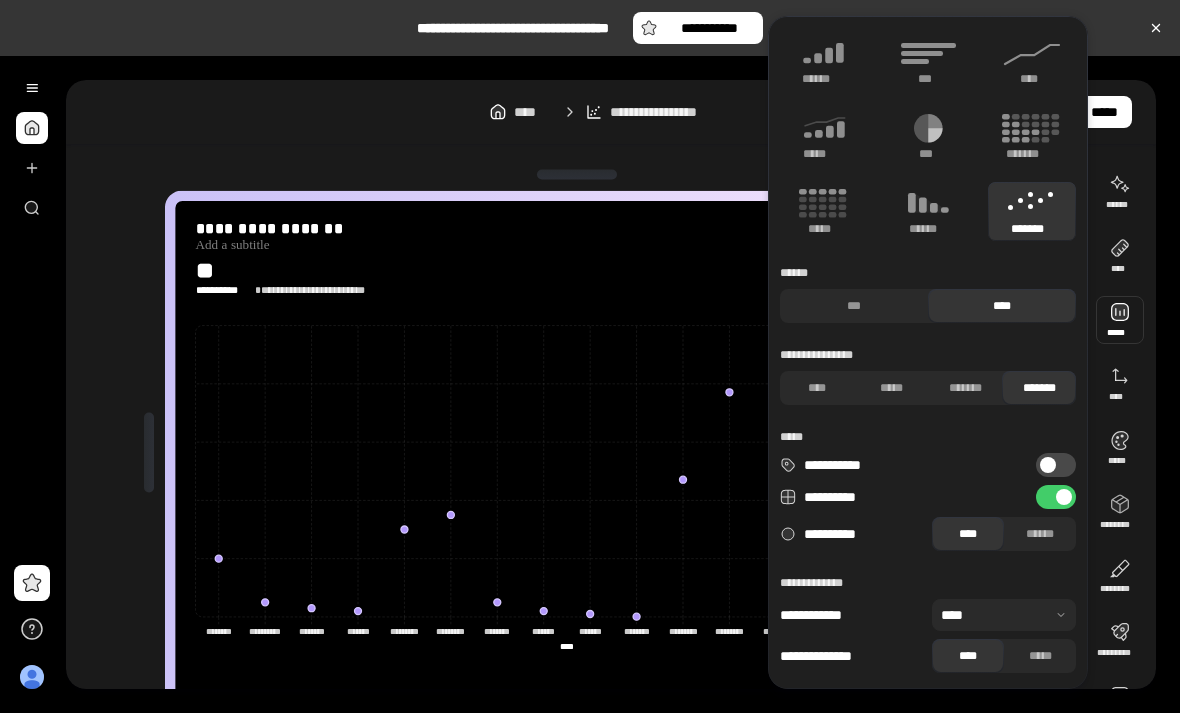 click on "*******" at bounding box center [965, 388] 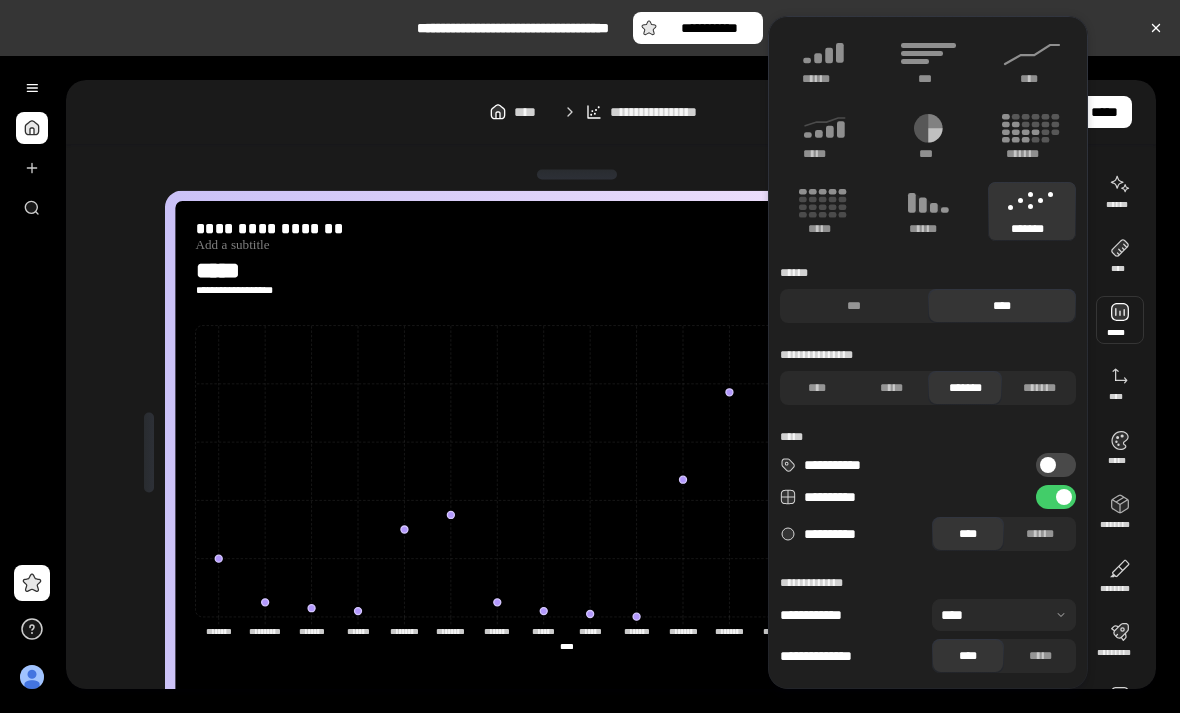 click on "*****" at bounding box center [823, 154] 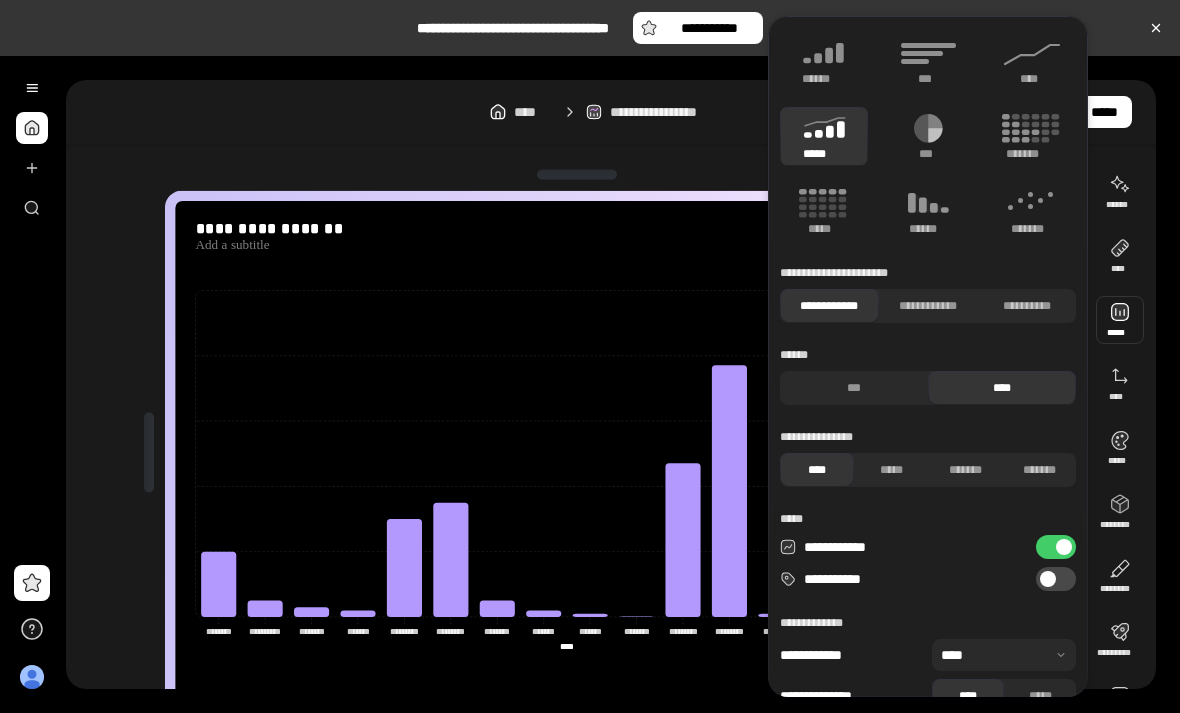 click 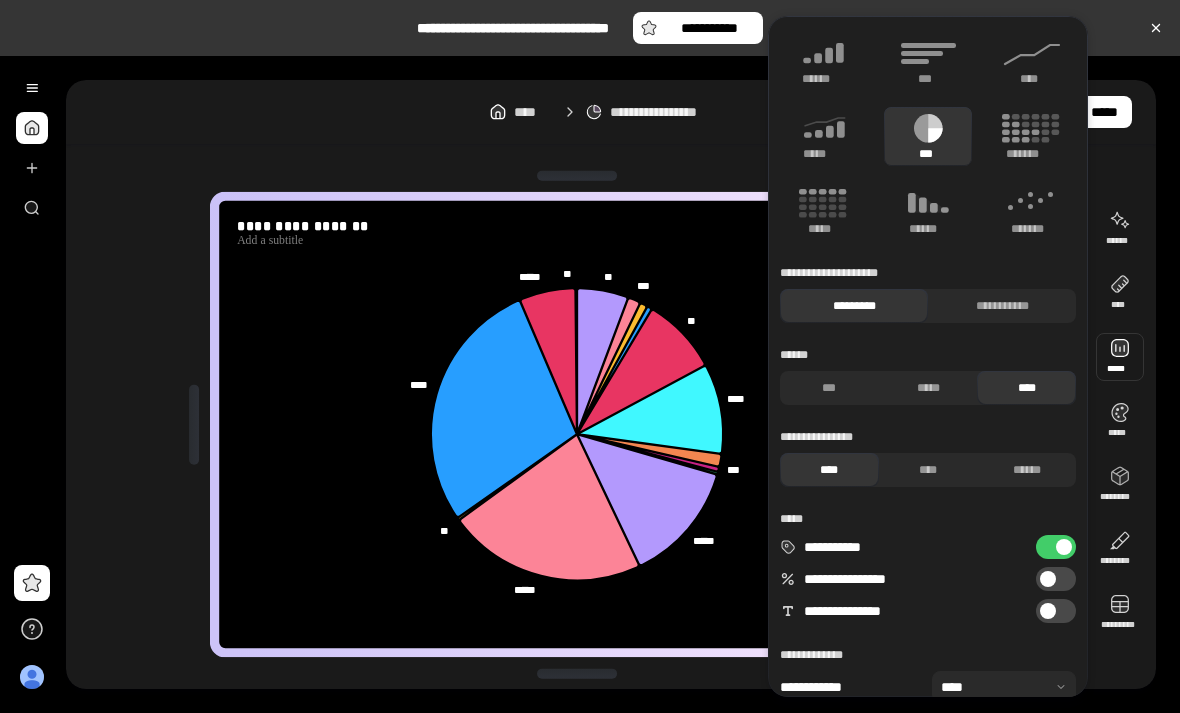 click 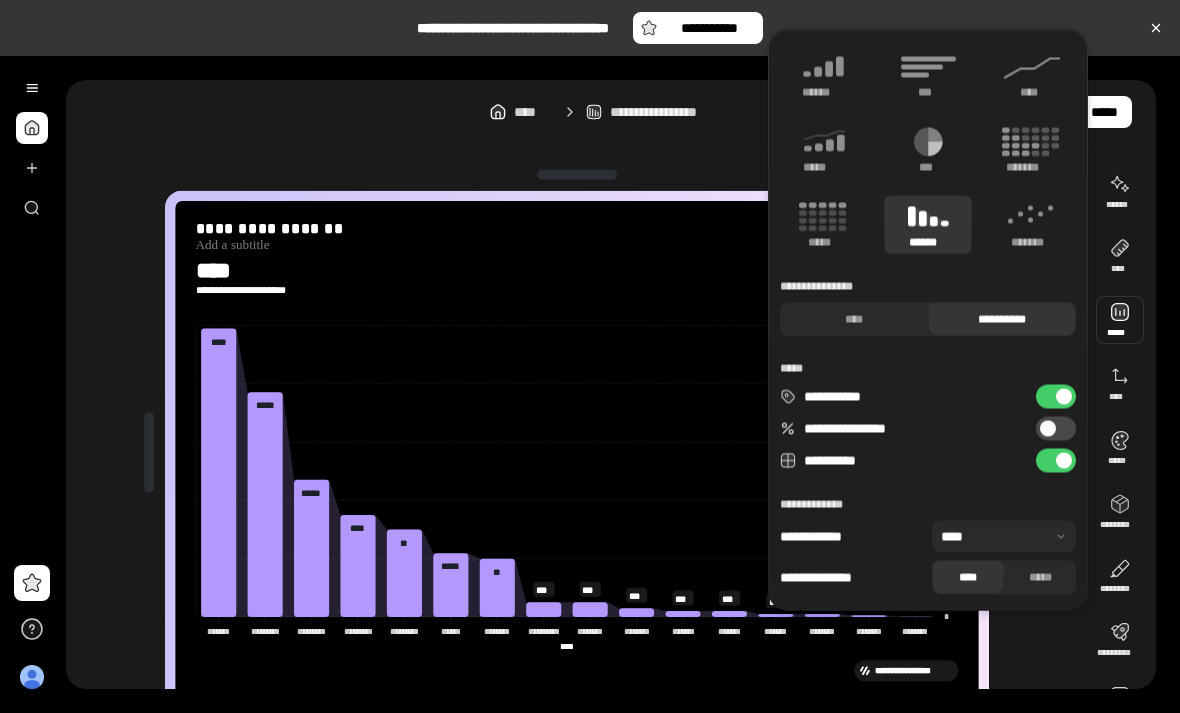 click on "*****" at bounding box center [824, 225] 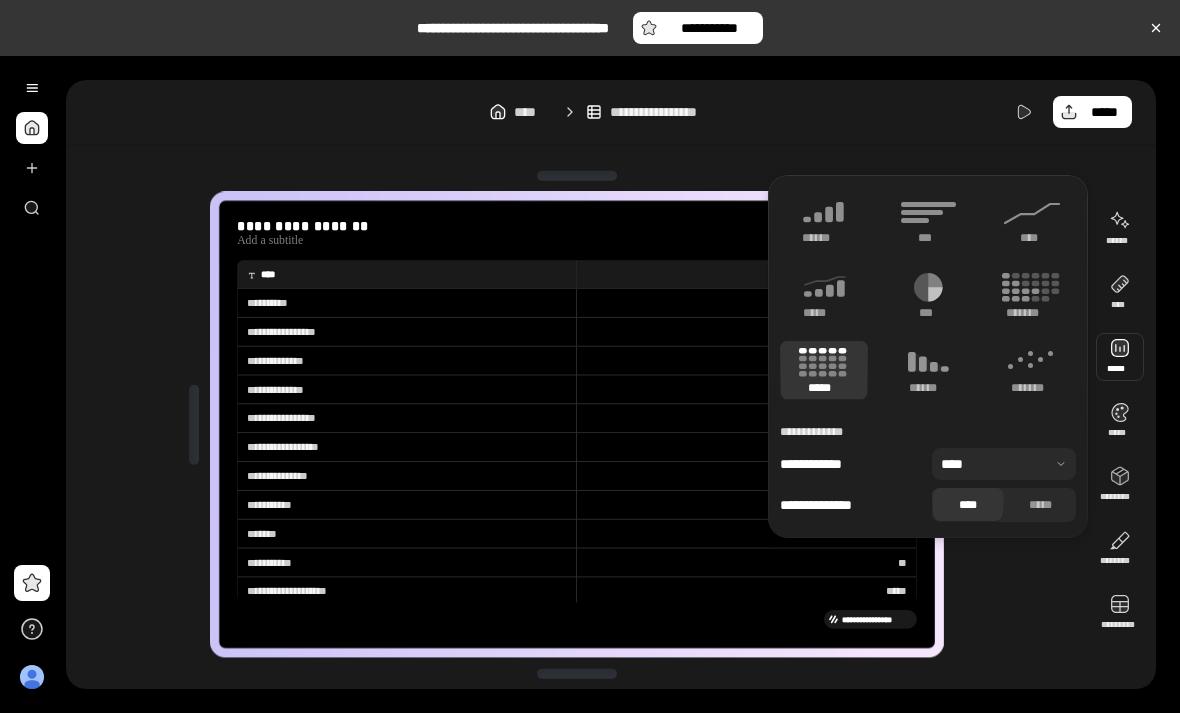 click 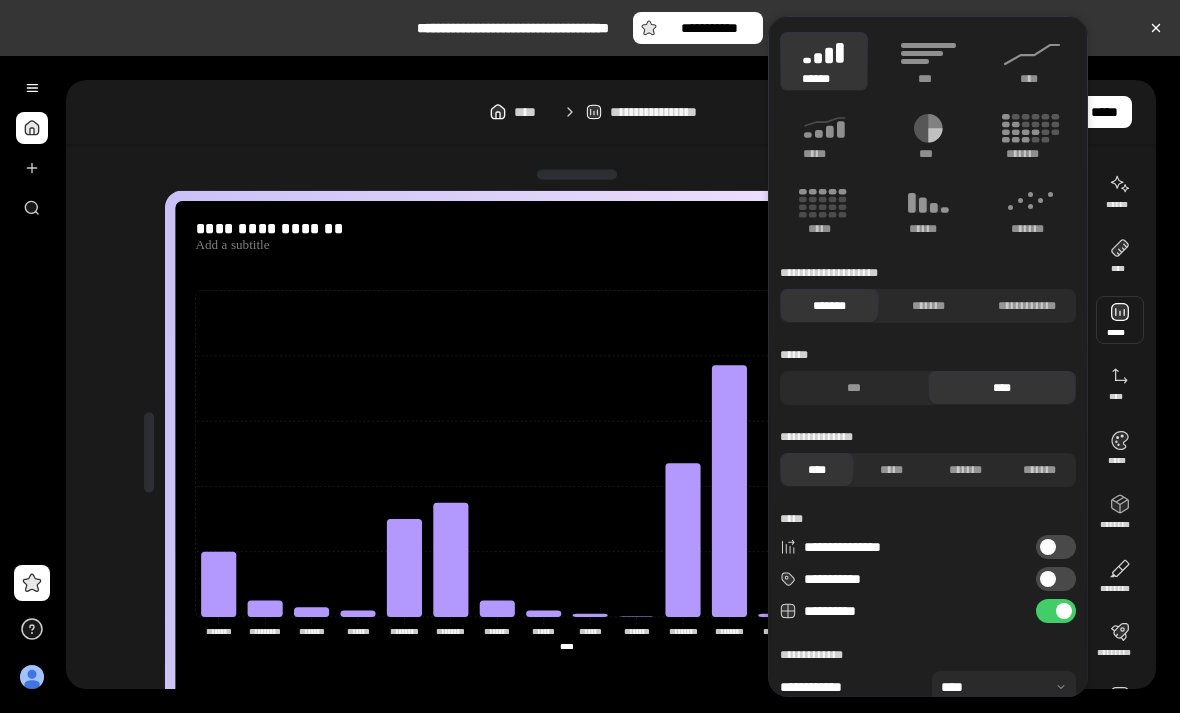 click on "*****" at bounding box center (823, 229) 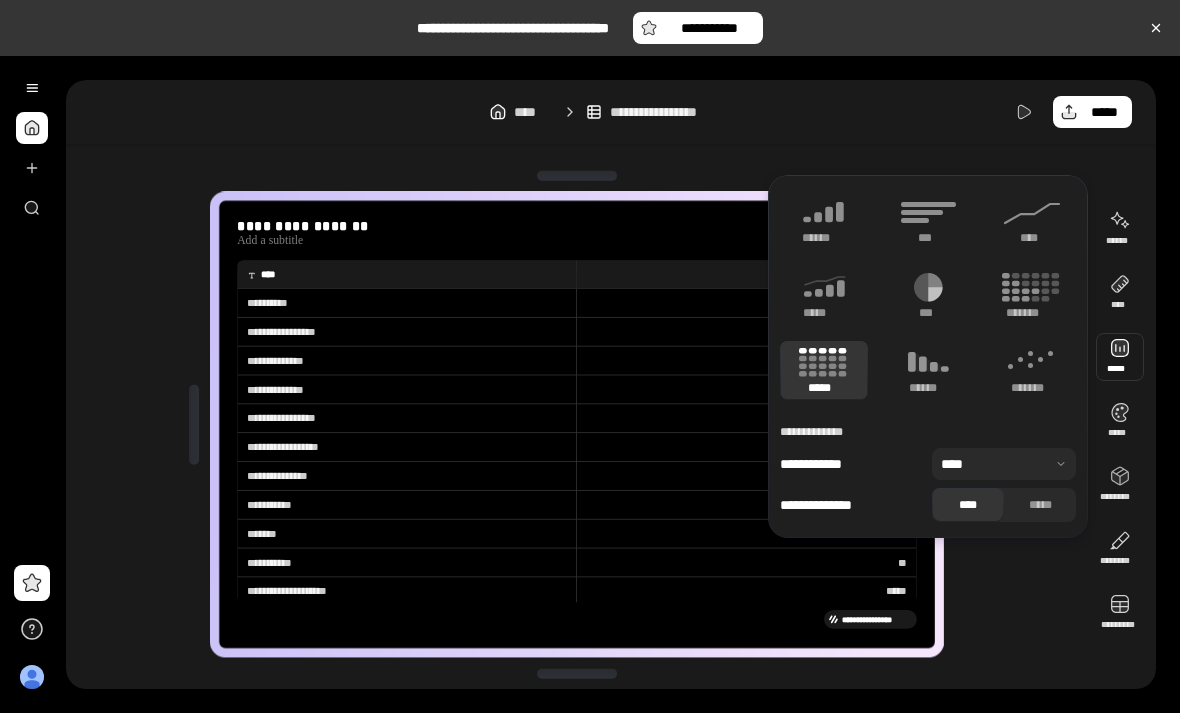 click on "***" at bounding box center (747, 476) 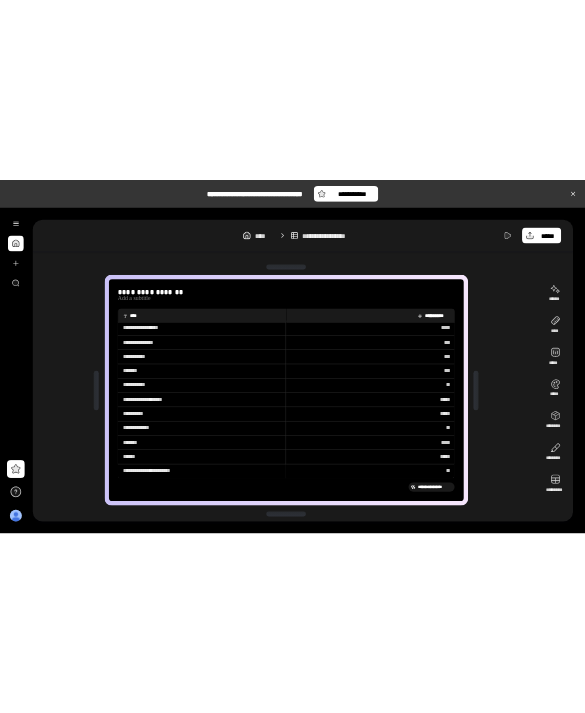 scroll, scrollTop: 190, scrollLeft: 0, axis: vertical 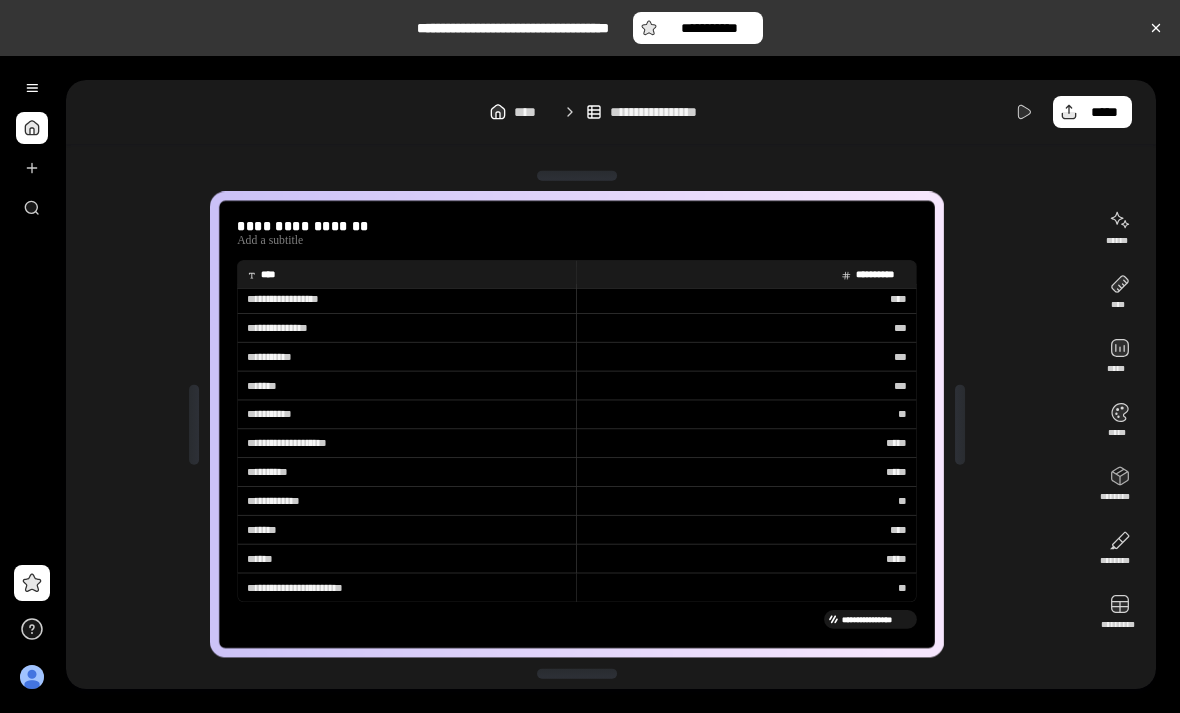 click at bounding box center [1120, 613] 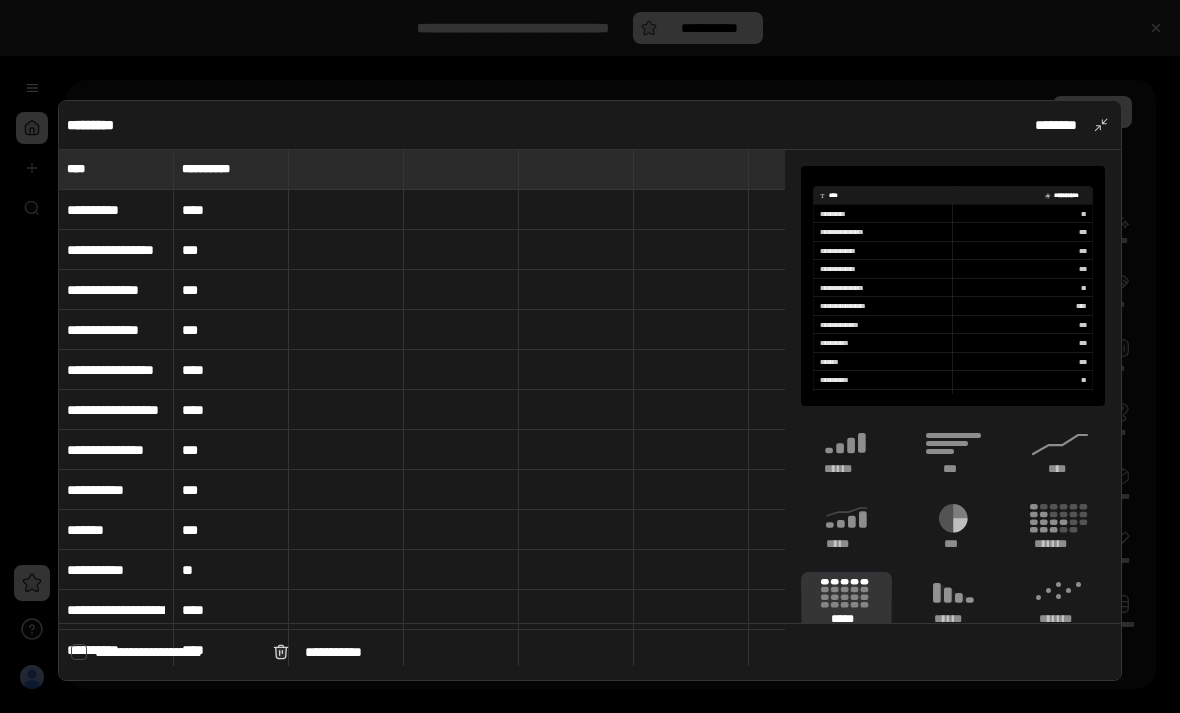 click 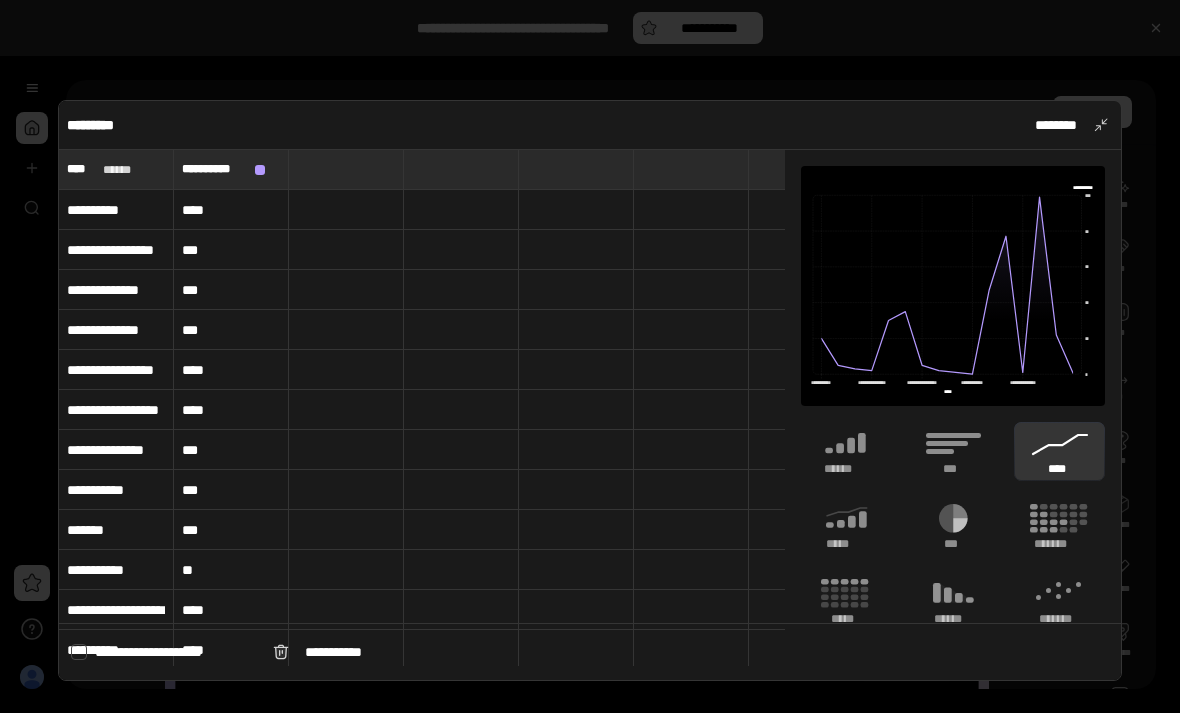 click on "***" at bounding box center (953, 544) 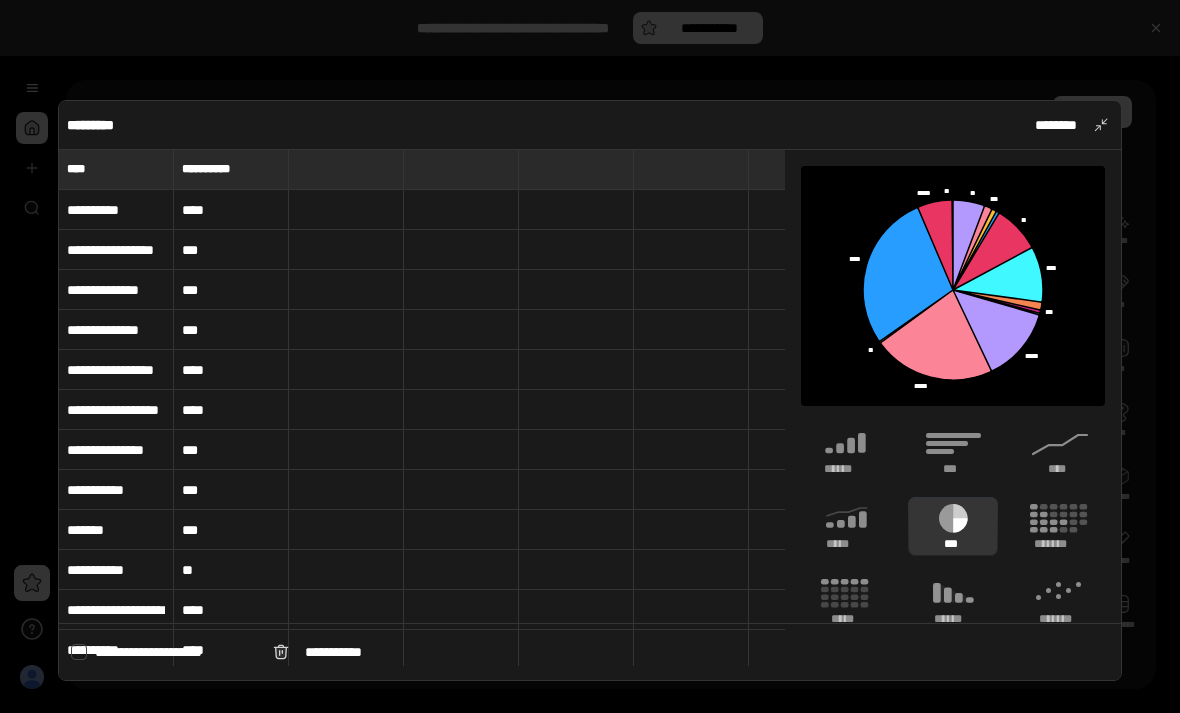 click 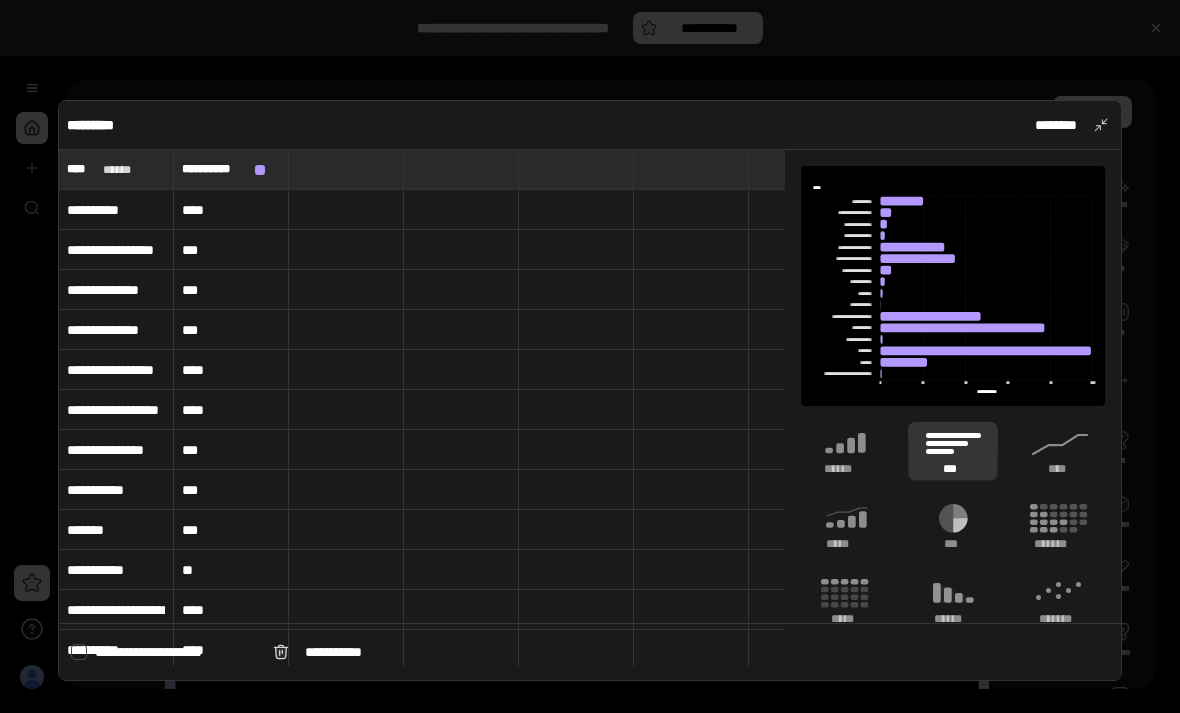 click on "******" at bounding box center [846, 469] 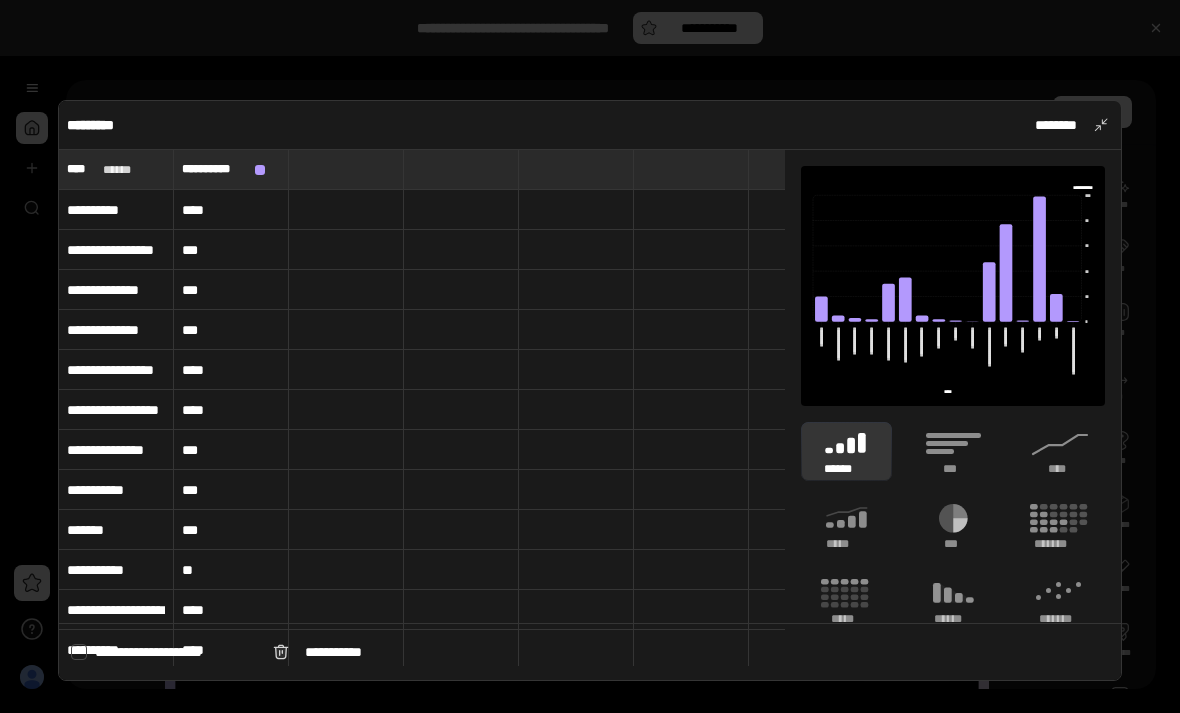 click 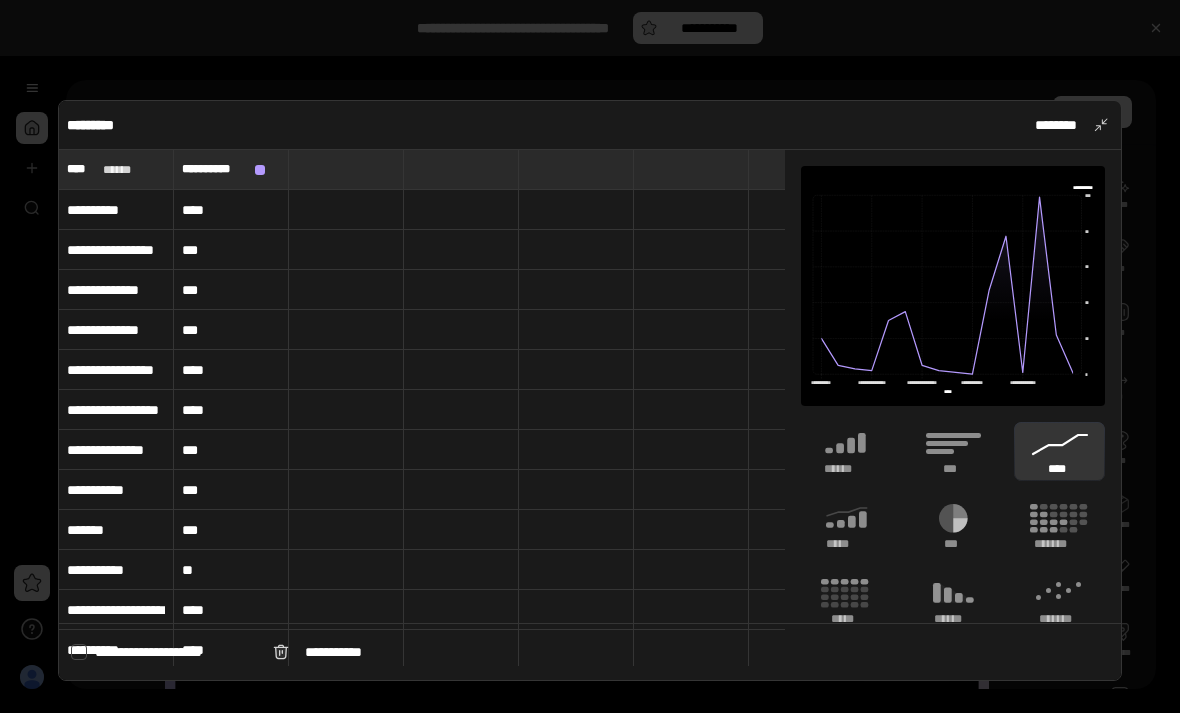 click 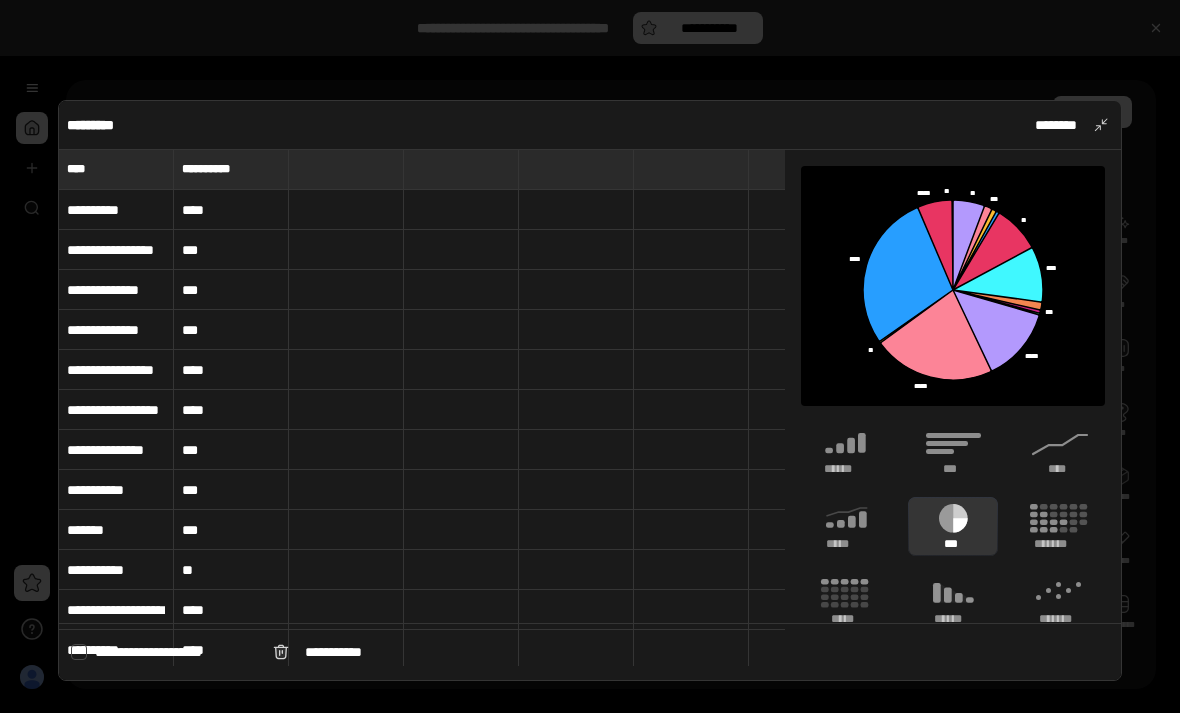 click 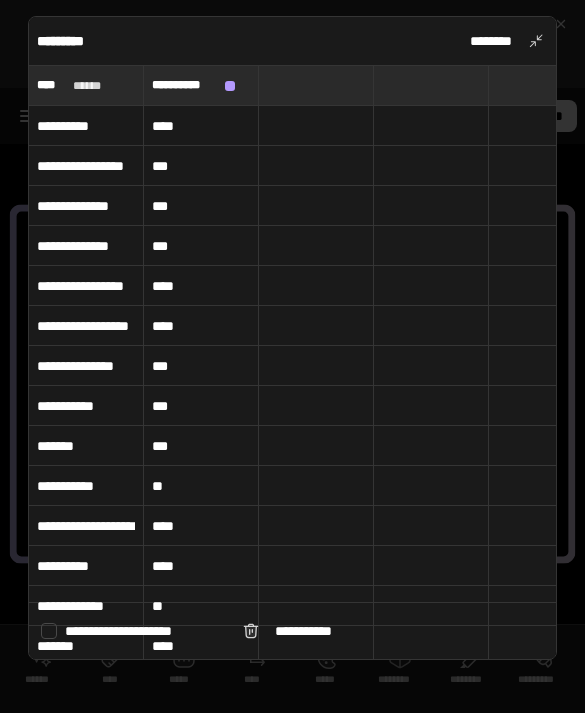 scroll, scrollTop: 0, scrollLeft: 8, axis: horizontal 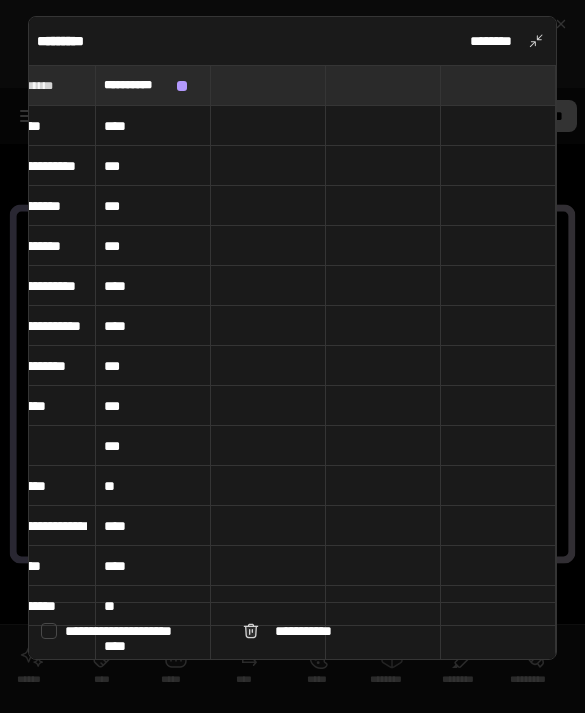 click on "**********" at bounding box center [136, 85] 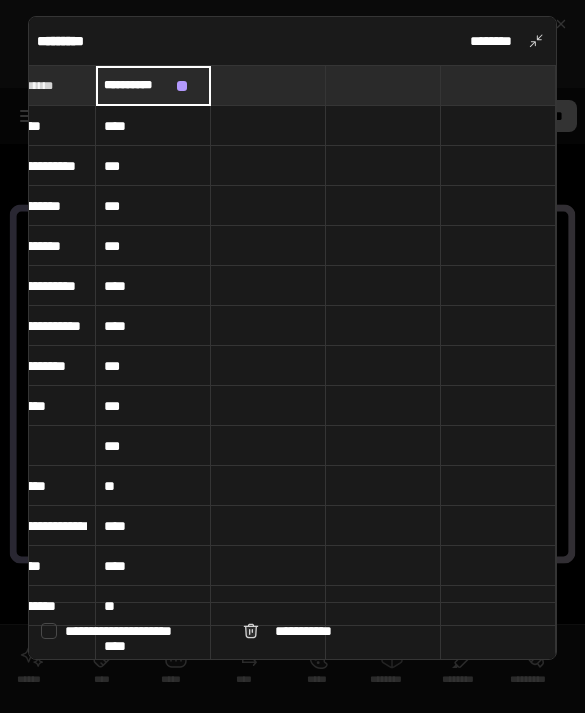 click at bounding box center (182, 86) 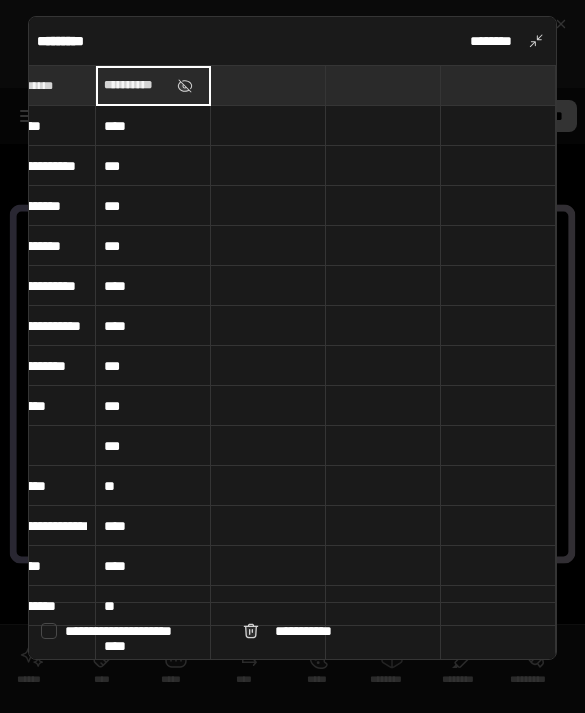 click at bounding box center [185, 86] 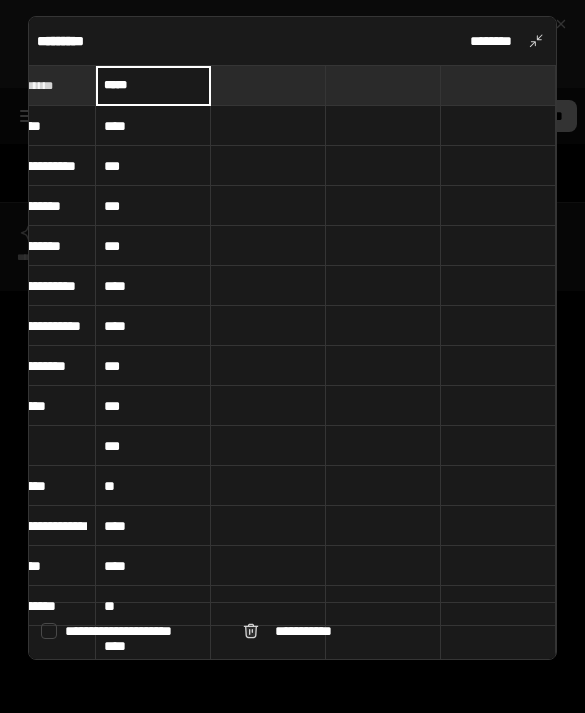 type on "*****" 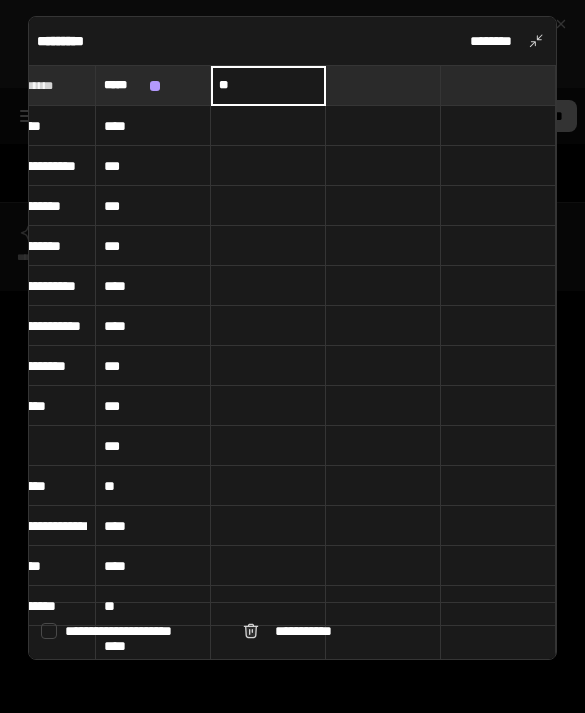 type on "**" 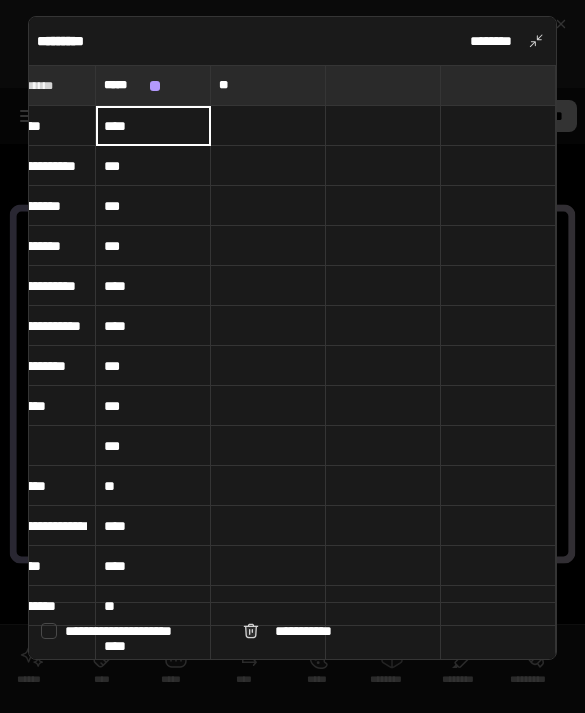 click on "**" at bounding box center [268, 85] 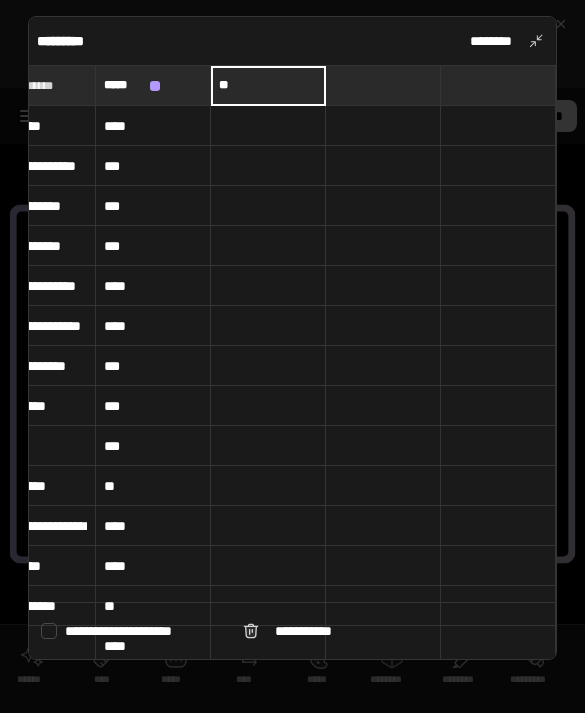 click at bounding box center (241, 87) 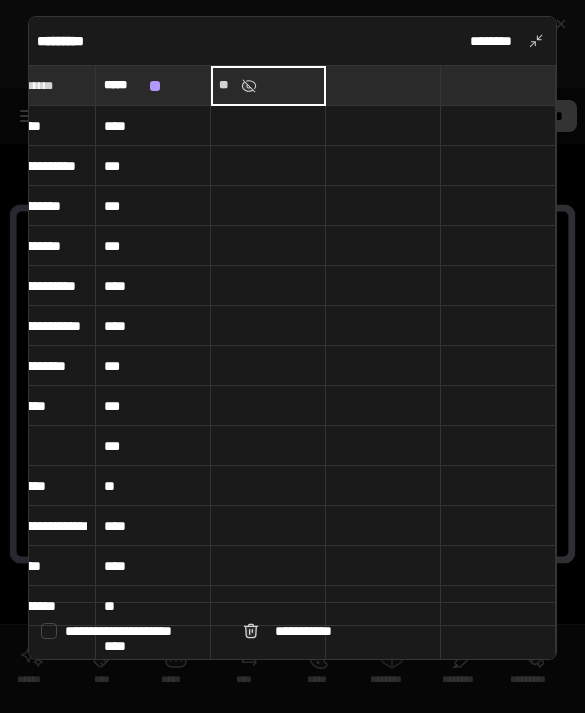 click at bounding box center (249, 86) 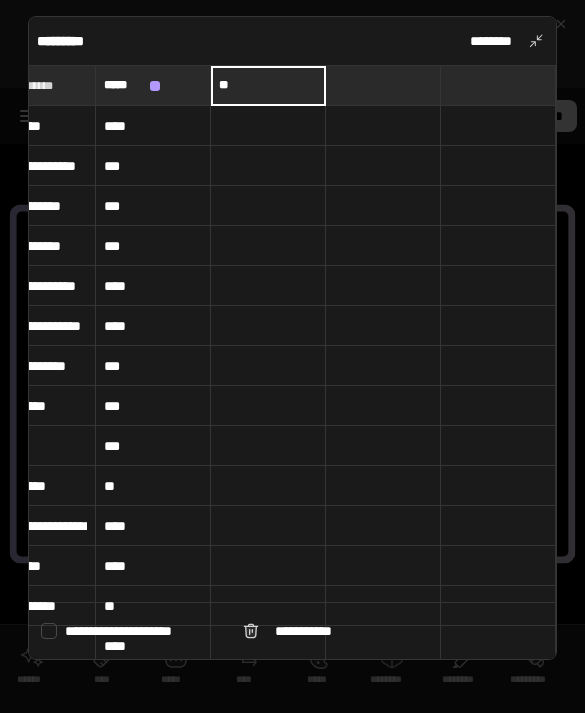 click on "****" at bounding box center (153, 126) 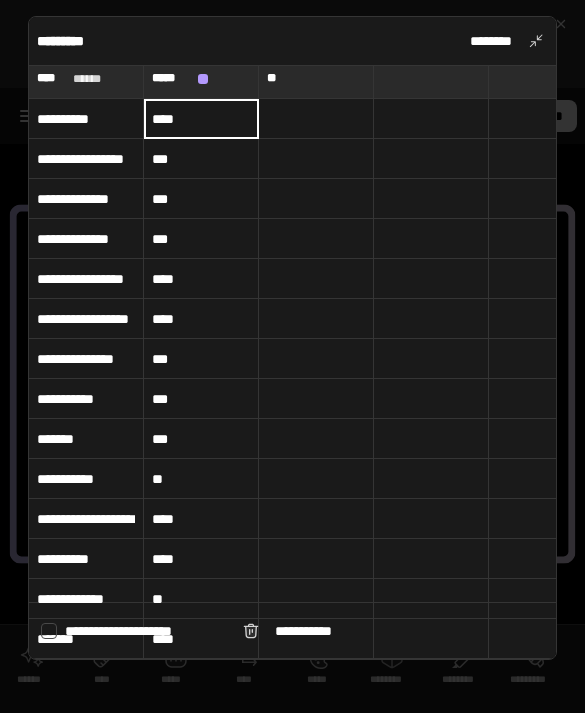 scroll, scrollTop: 7, scrollLeft: 0, axis: vertical 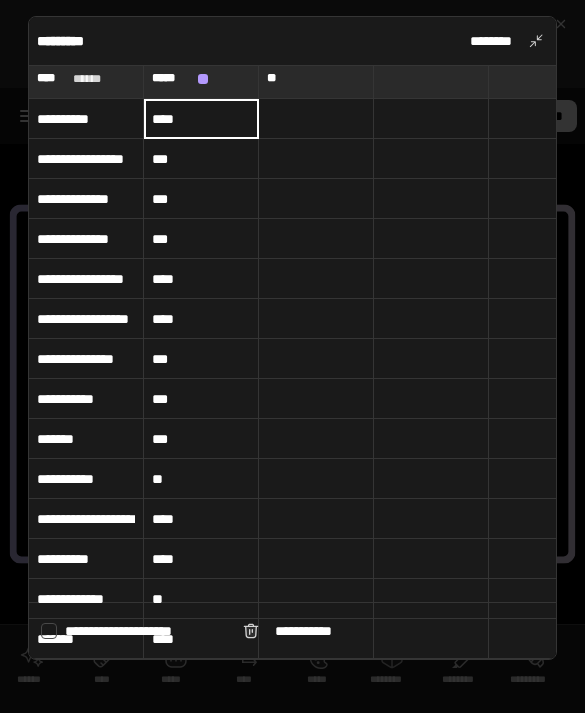 click on "**********" at bounding box center [86, 279] 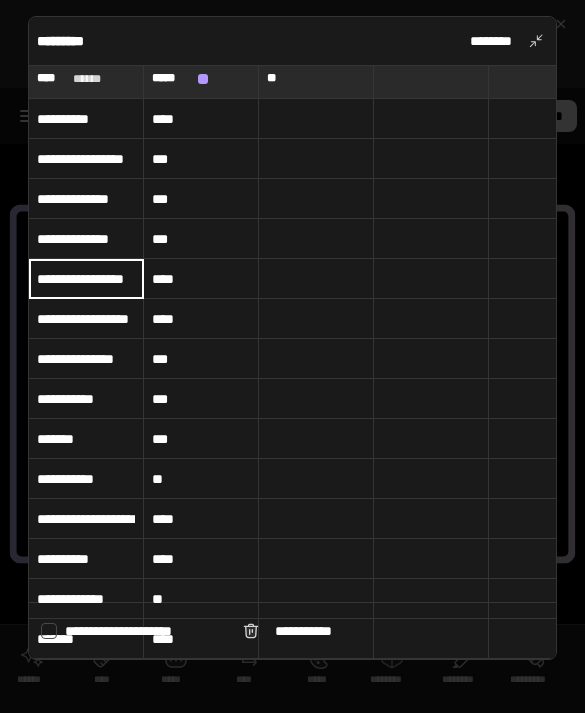 click on "**********" at bounding box center [86, 279] 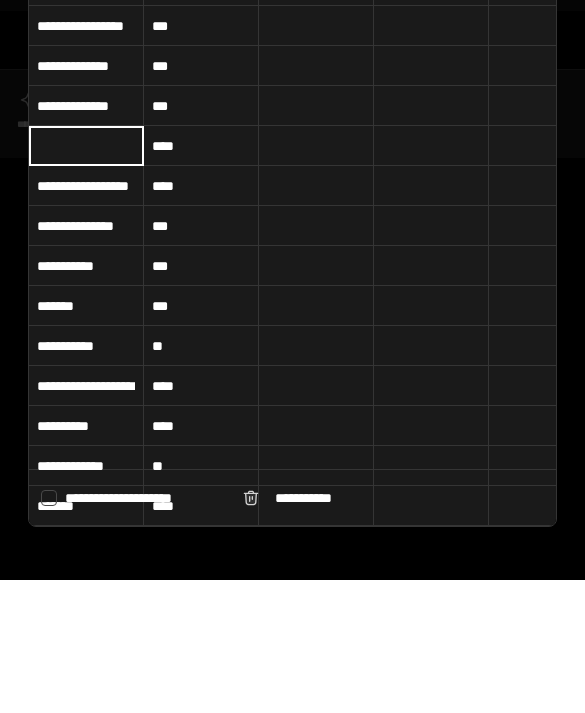 type 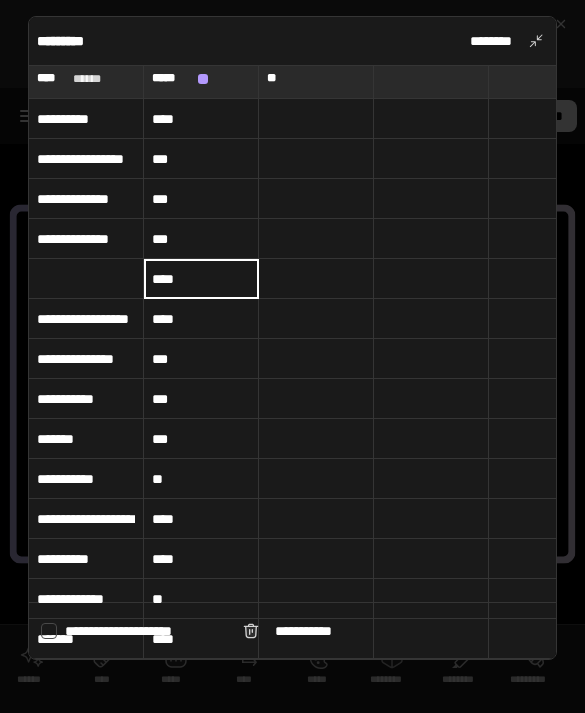 click on "****" at bounding box center (201, 279) 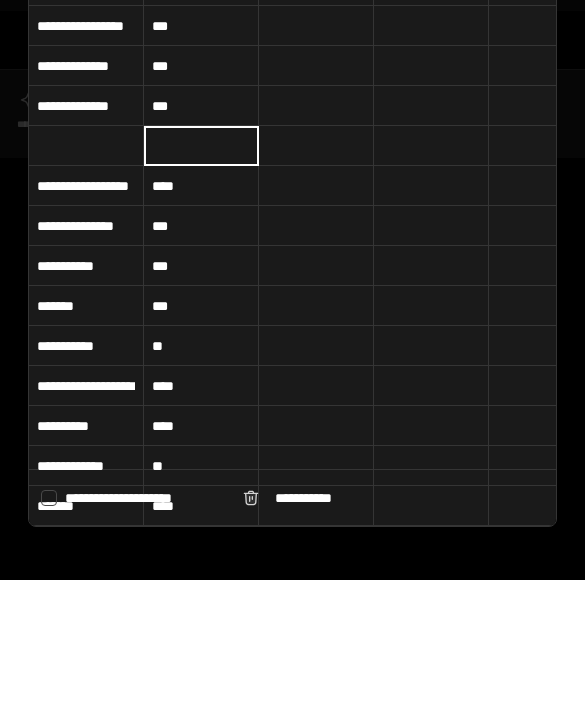 type 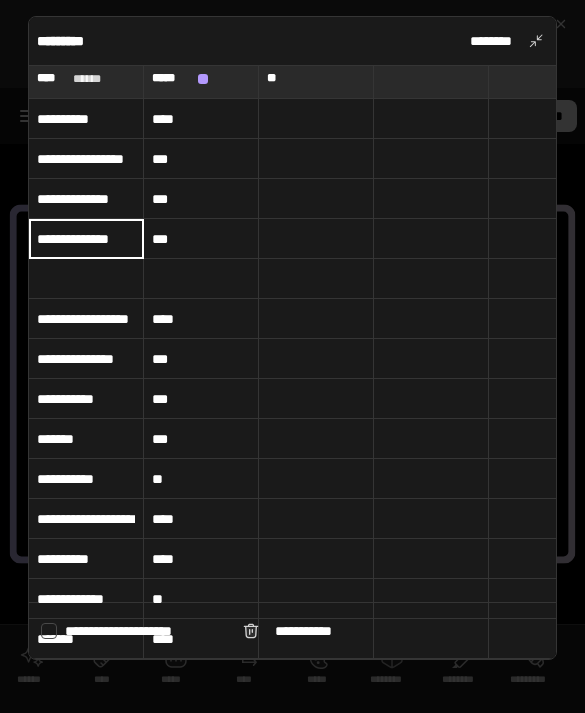 click on "**********" at bounding box center (86, 239) 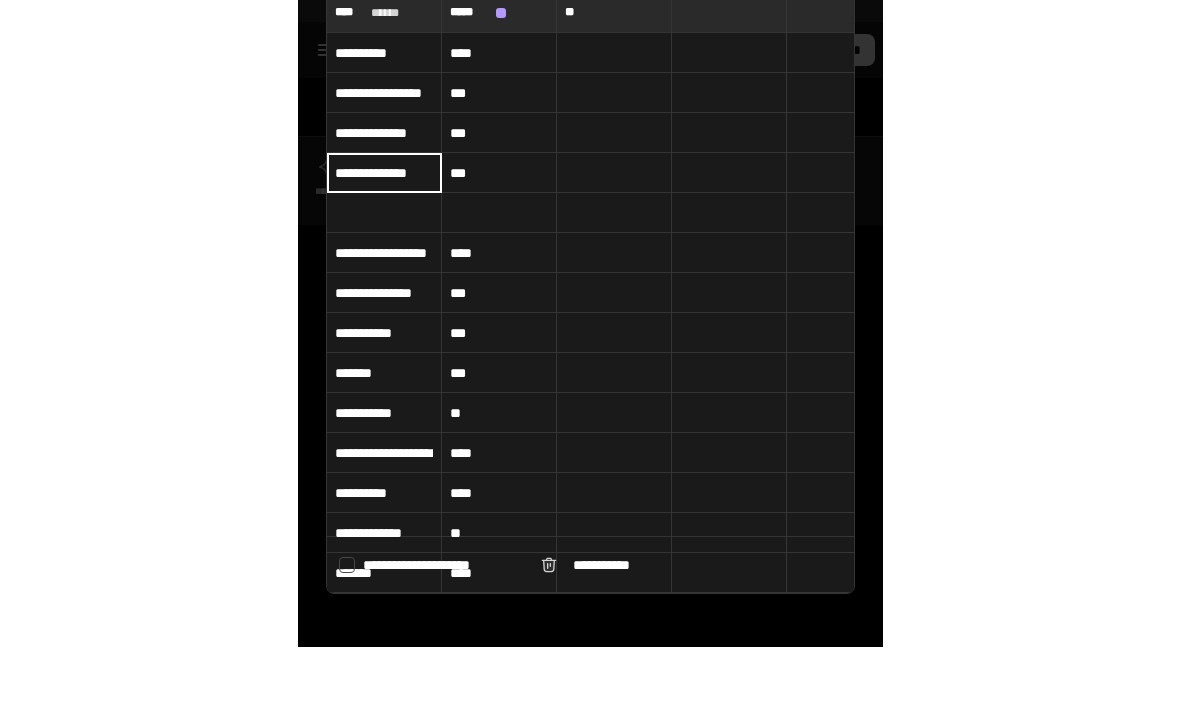 scroll, scrollTop: 0, scrollLeft: 0, axis: both 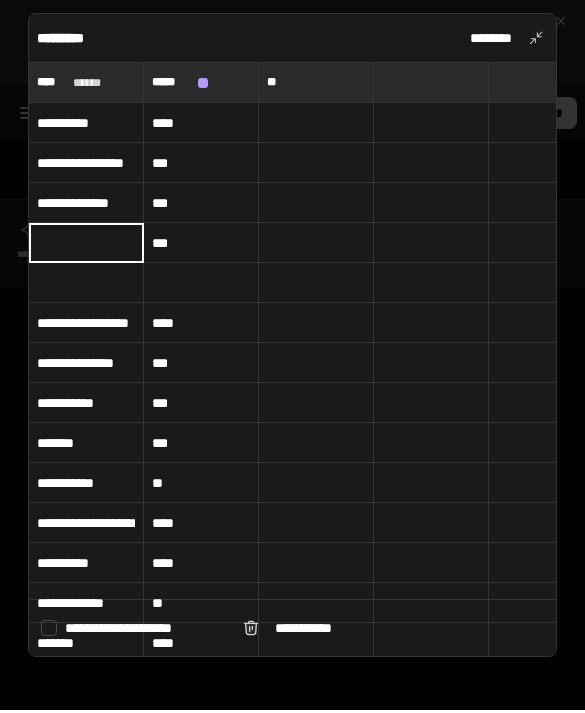 type 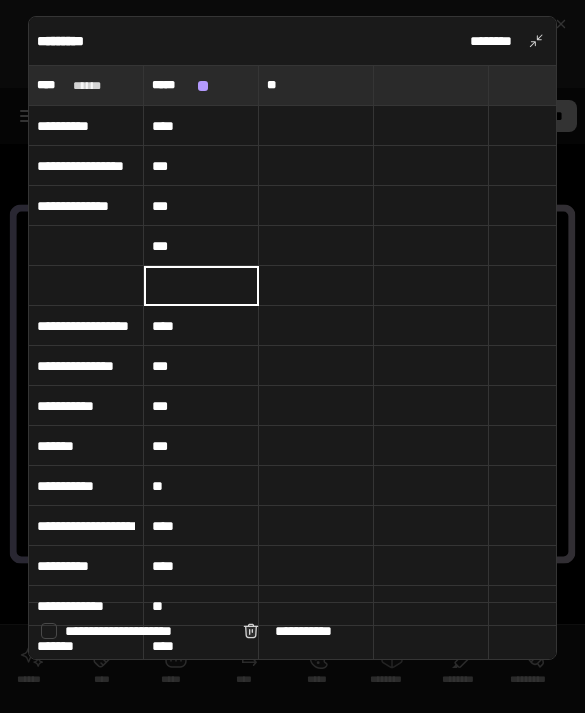 click on "***" at bounding box center (201, 246) 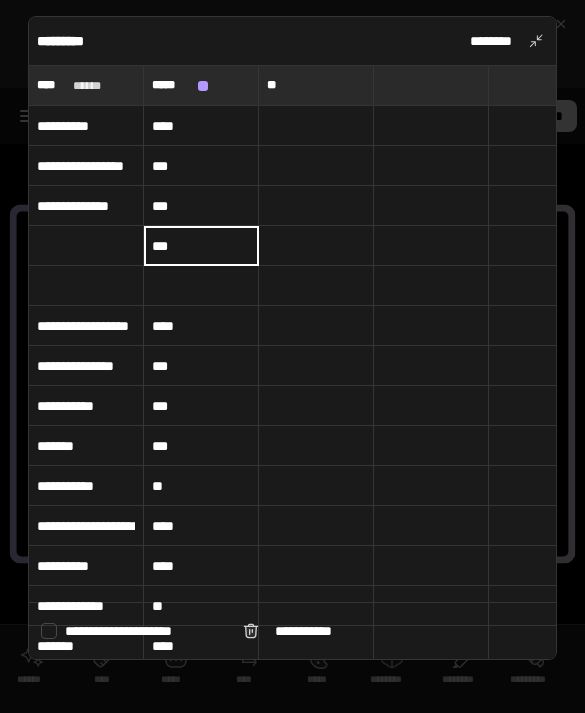 click on "***" at bounding box center (201, 246) 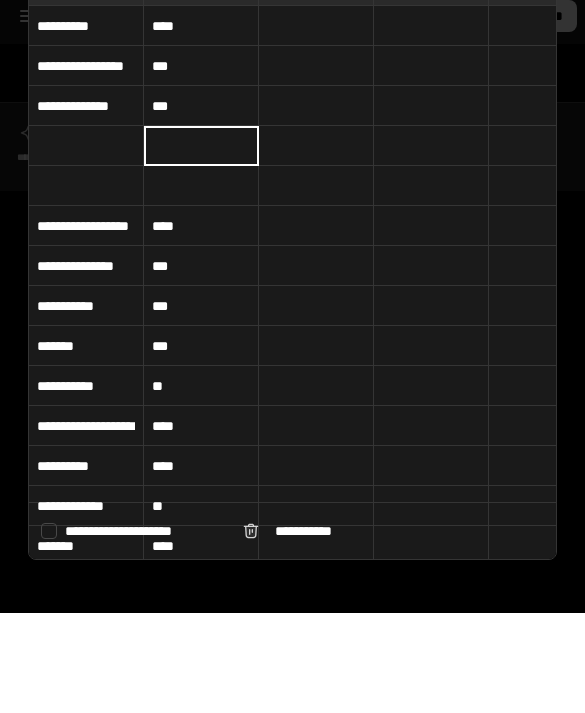 type 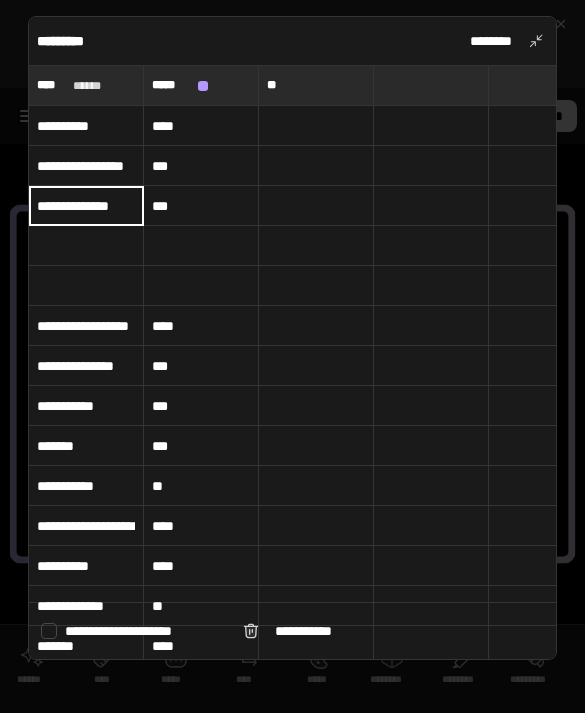 click on "**********" at bounding box center [86, 166] 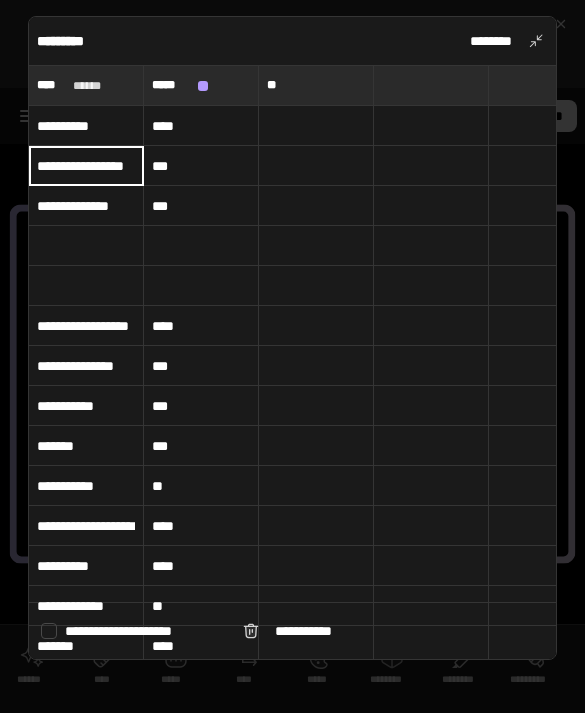 click on "**********" at bounding box center (86, 126) 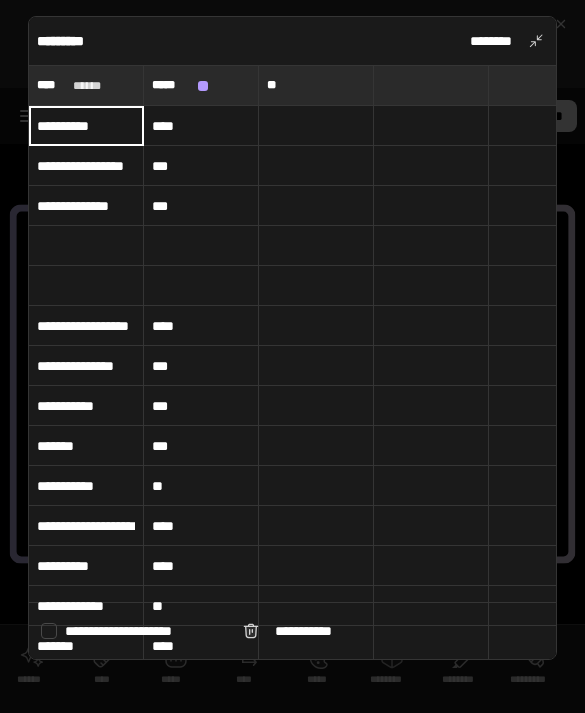 click on "**********" at bounding box center [86, 126] 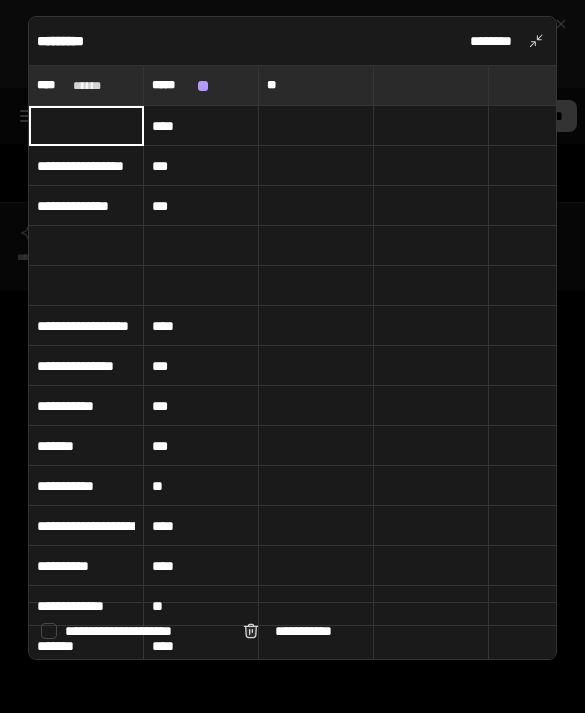 type 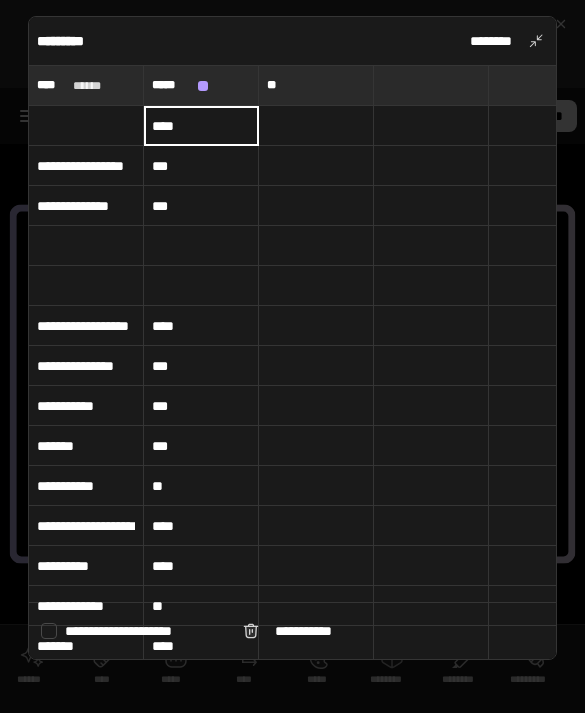click on "****" at bounding box center [201, 126] 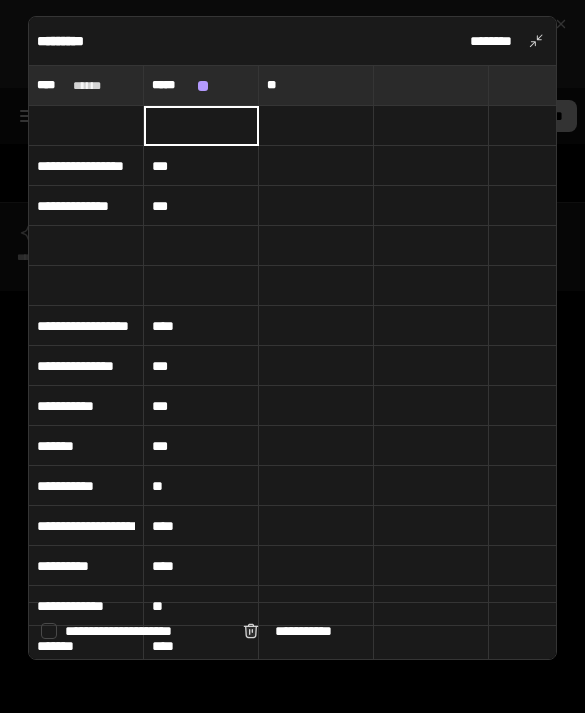 type 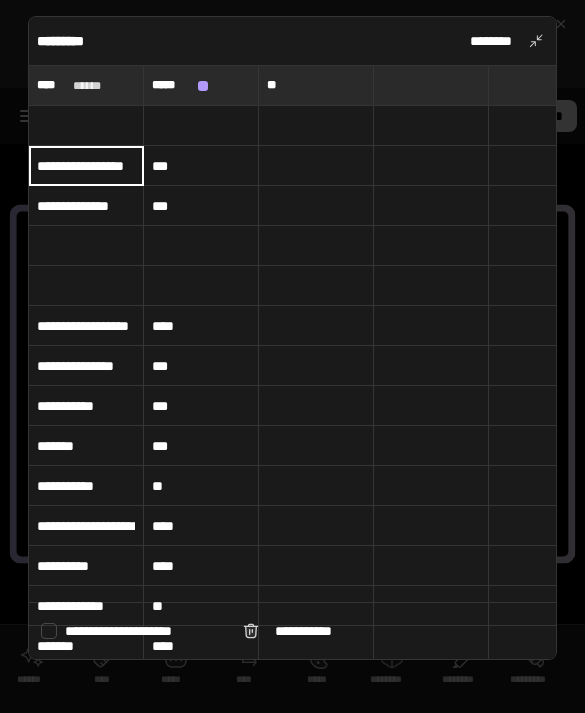 click on "**********" at bounding box center [86, 166] 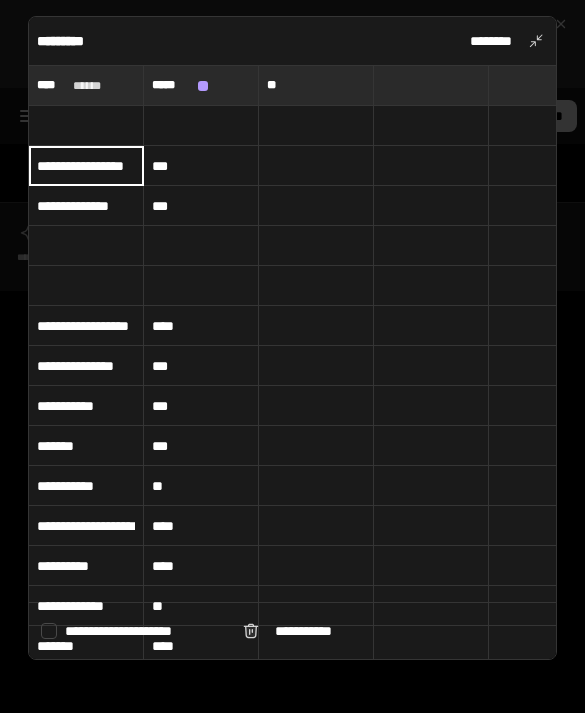 type 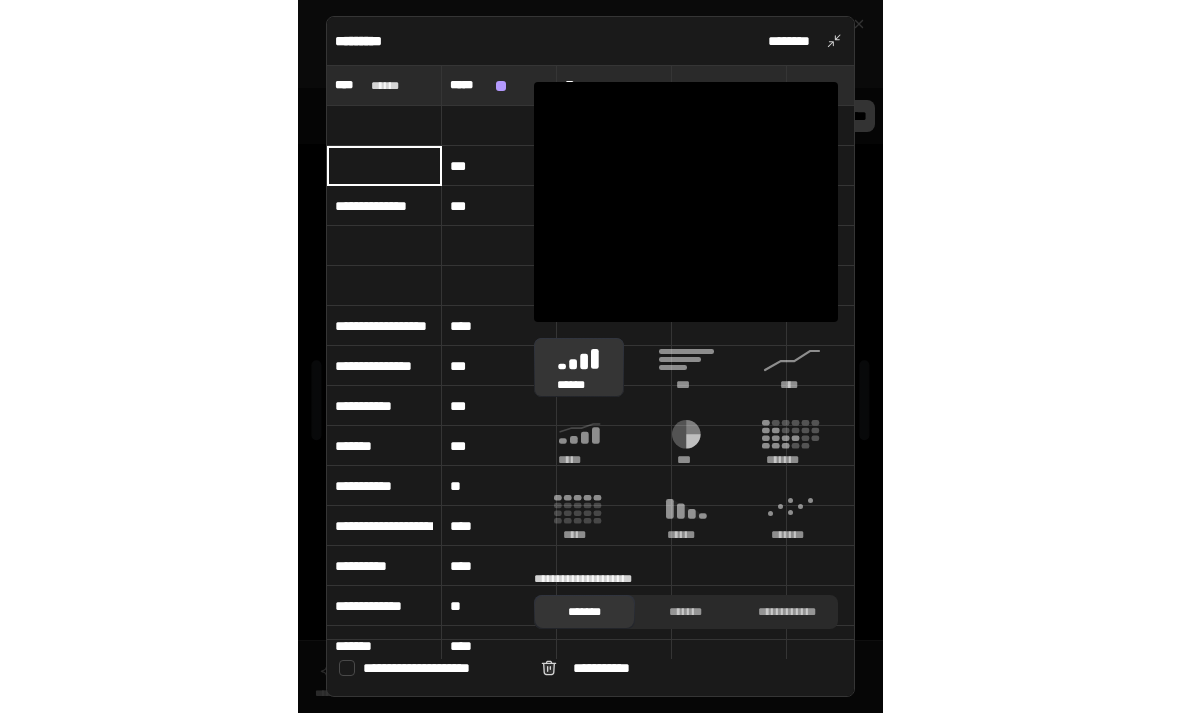 scroll, scrollTop: 0, scrollLeft: 0, axis: both 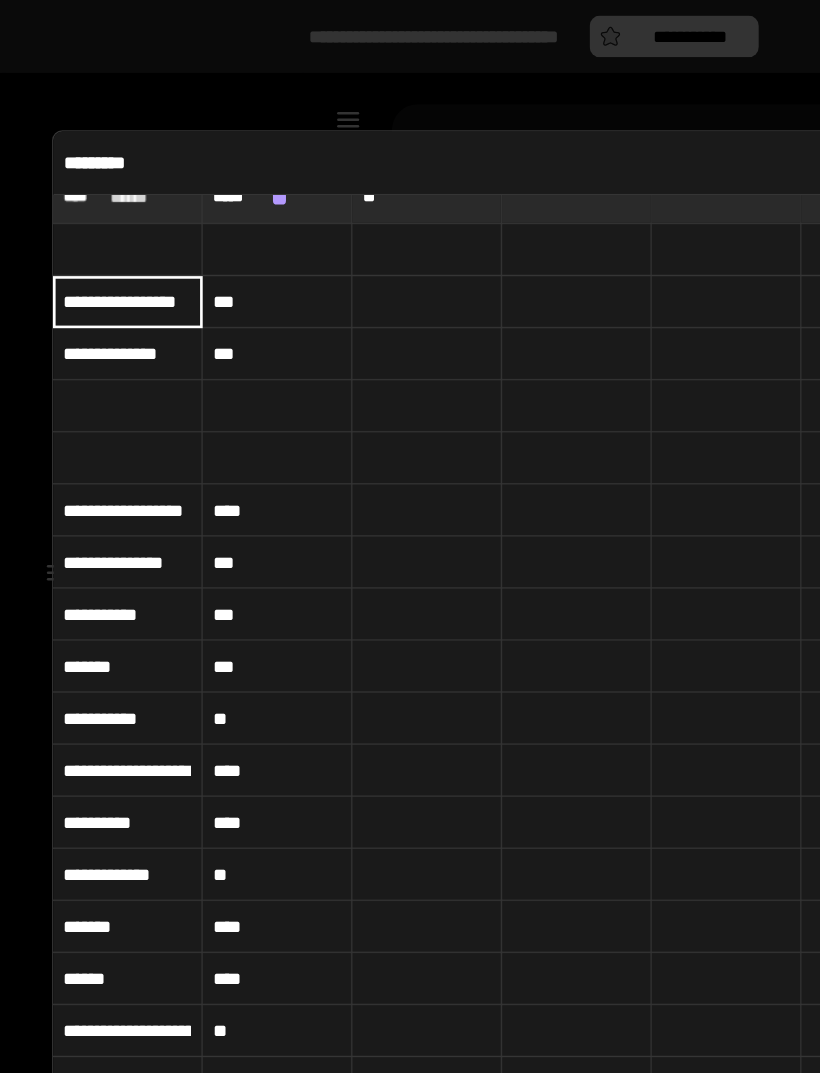 click on "**********" at bounding box center (98, 231) 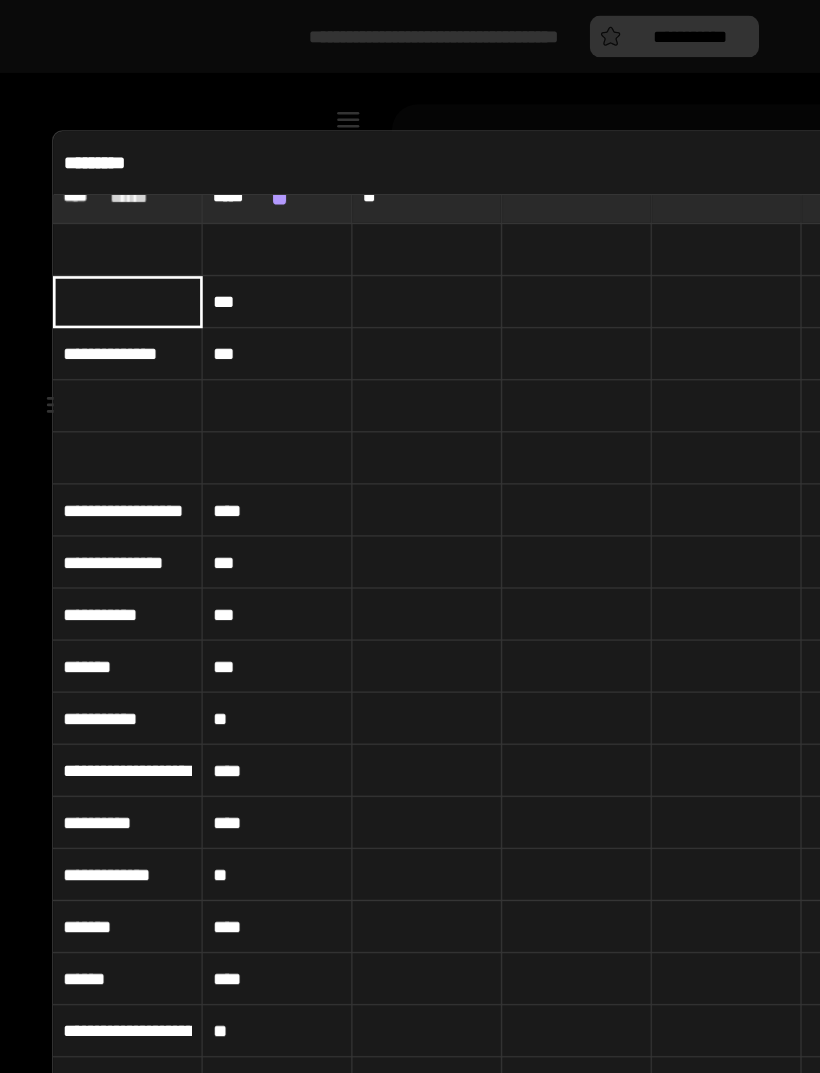 type 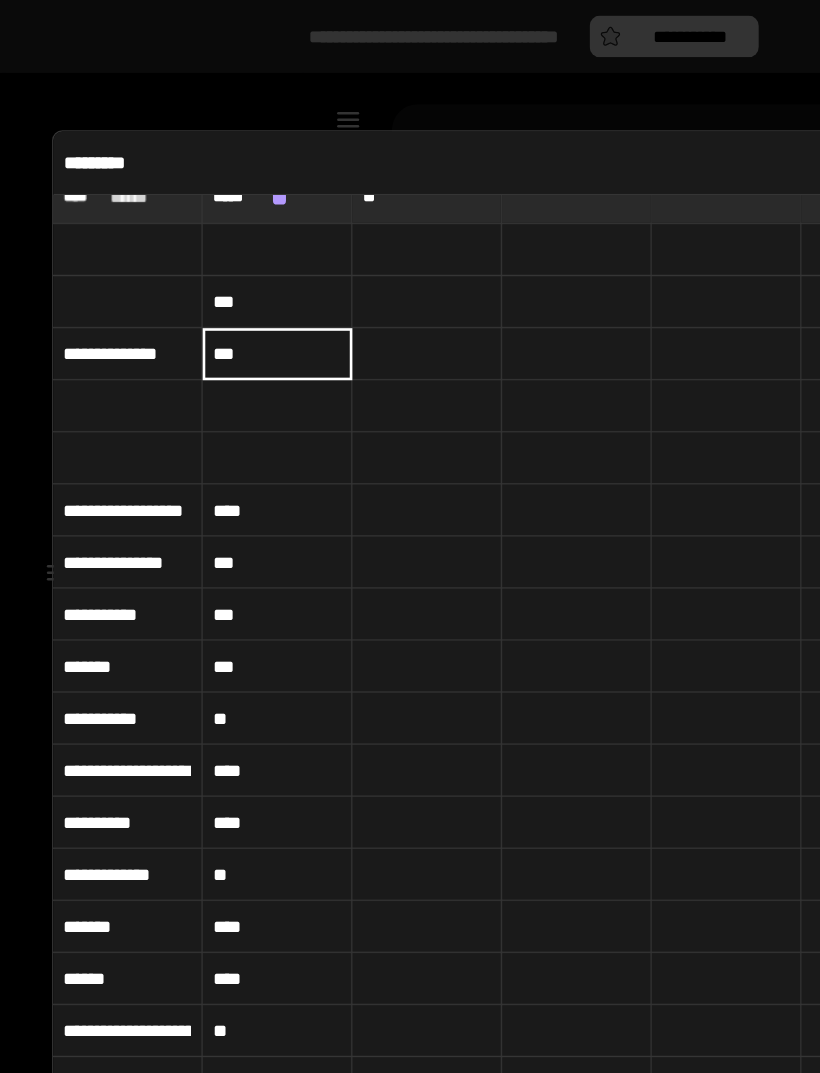 click on "***" at bounding box center (213, 272) 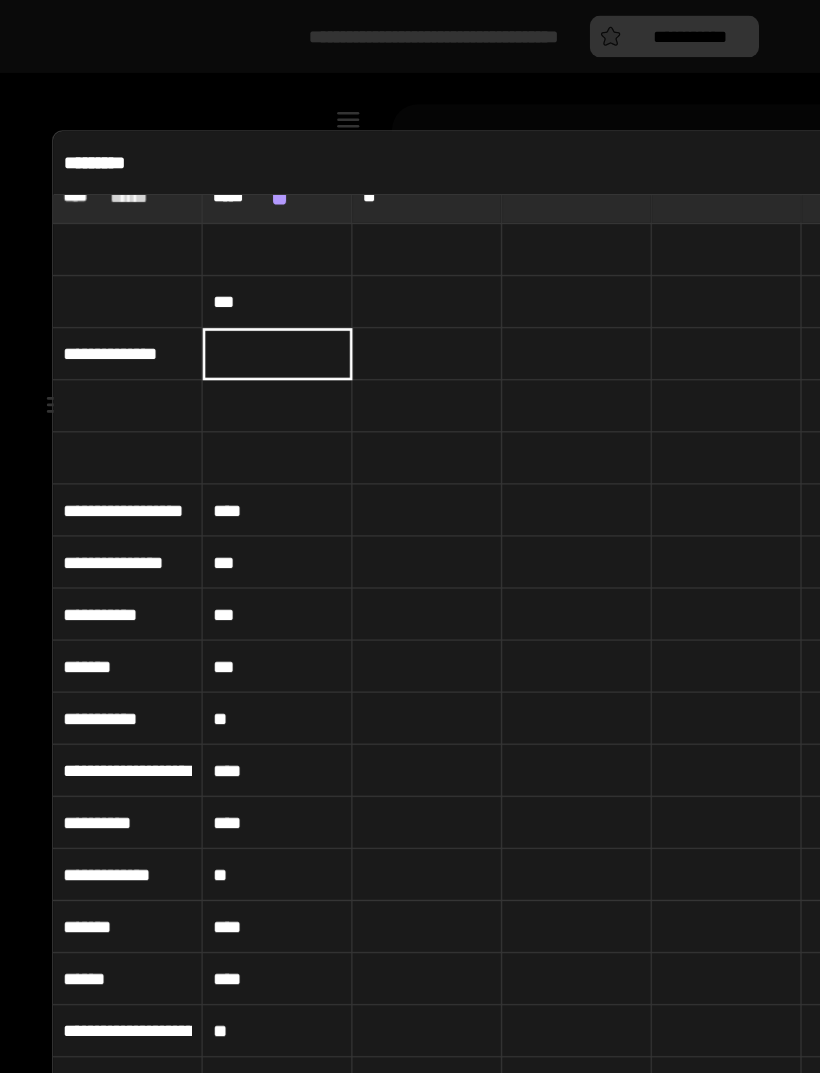 type 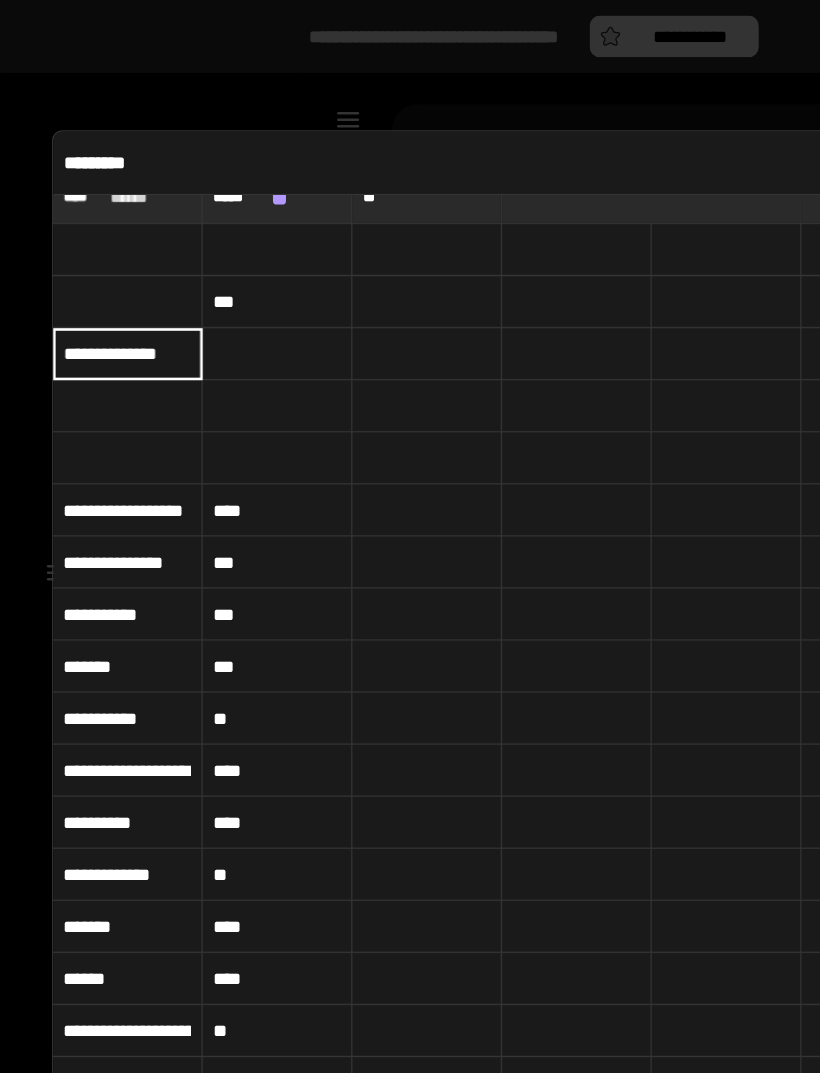 click at bounding box center [98, 312] 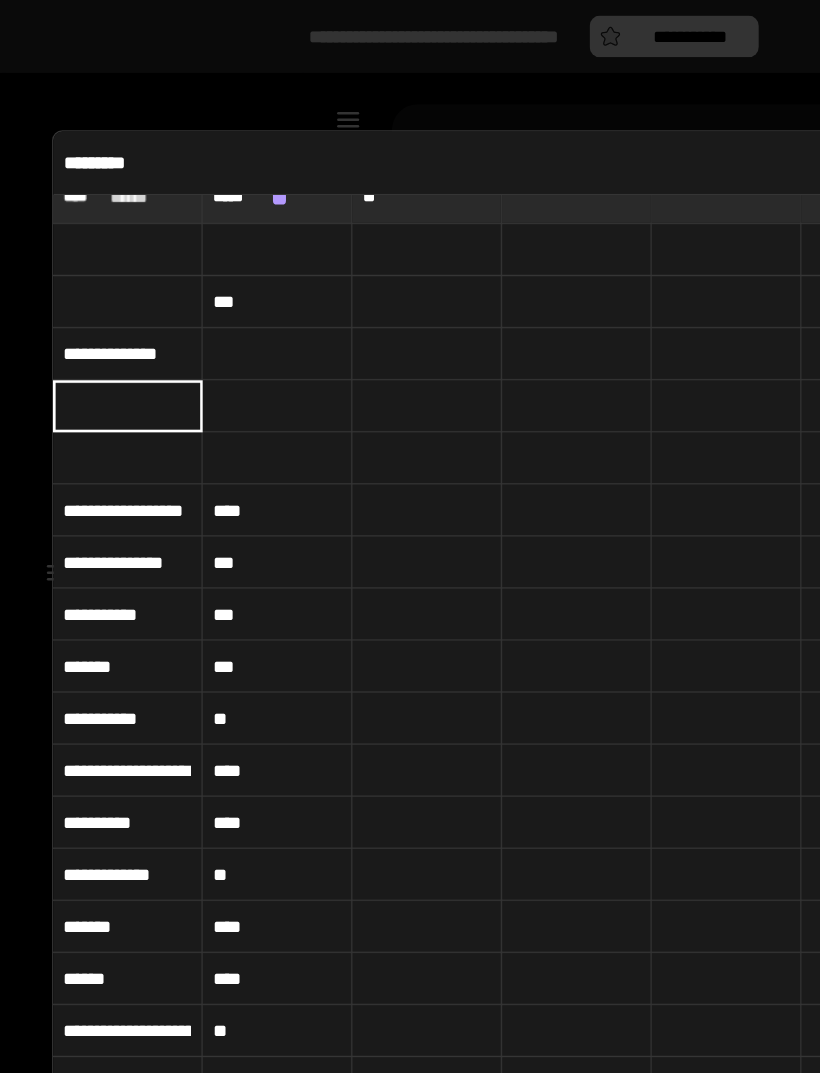 click on "**********" at bounding box center [98, 272] 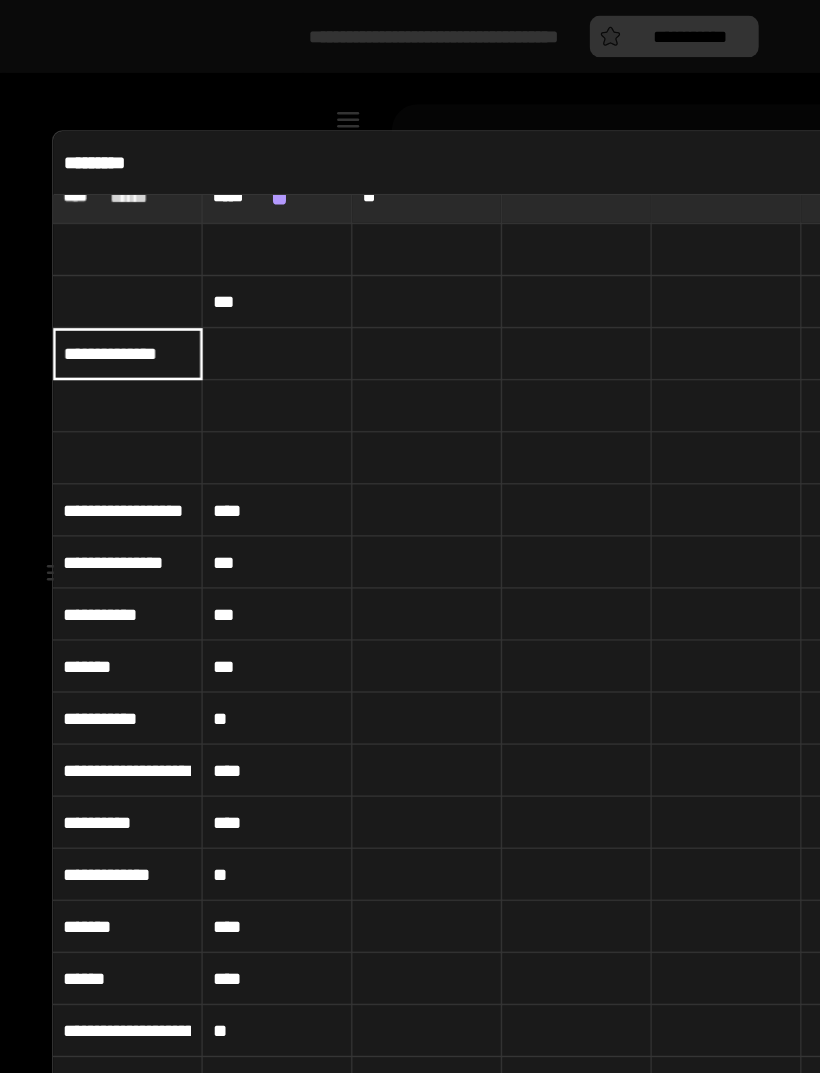 click on "**********" at bounding box center (98, 272) 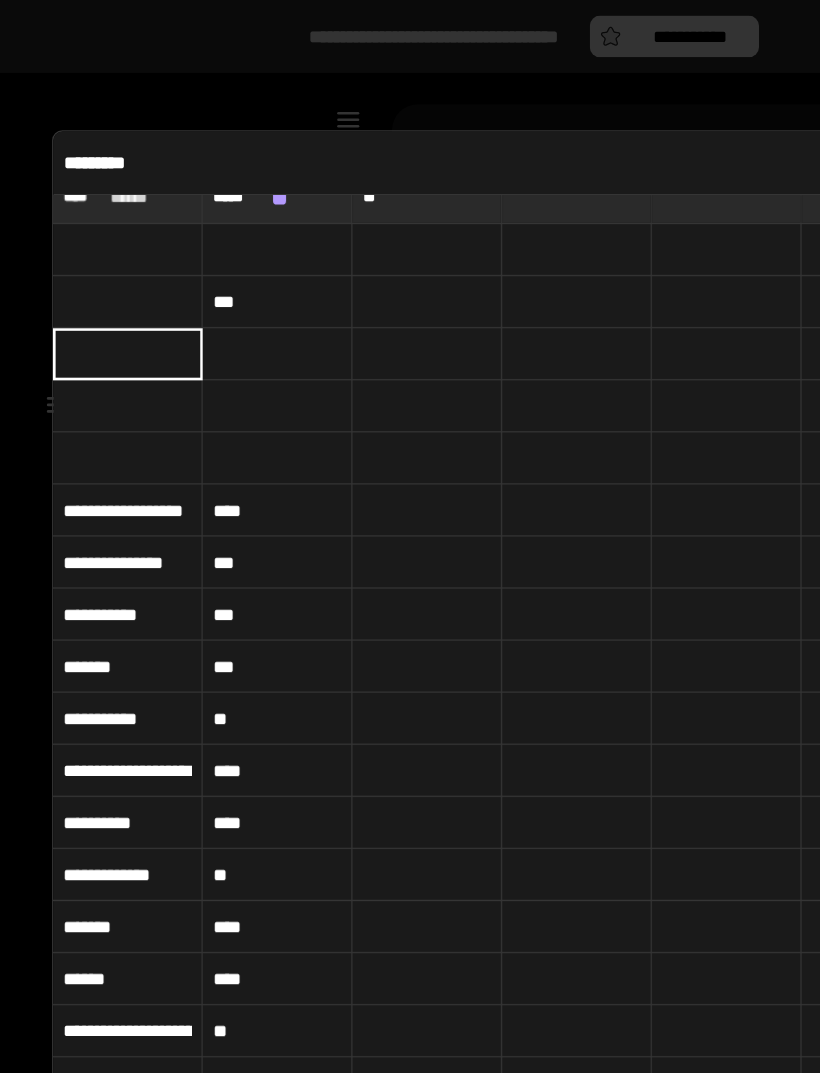 type 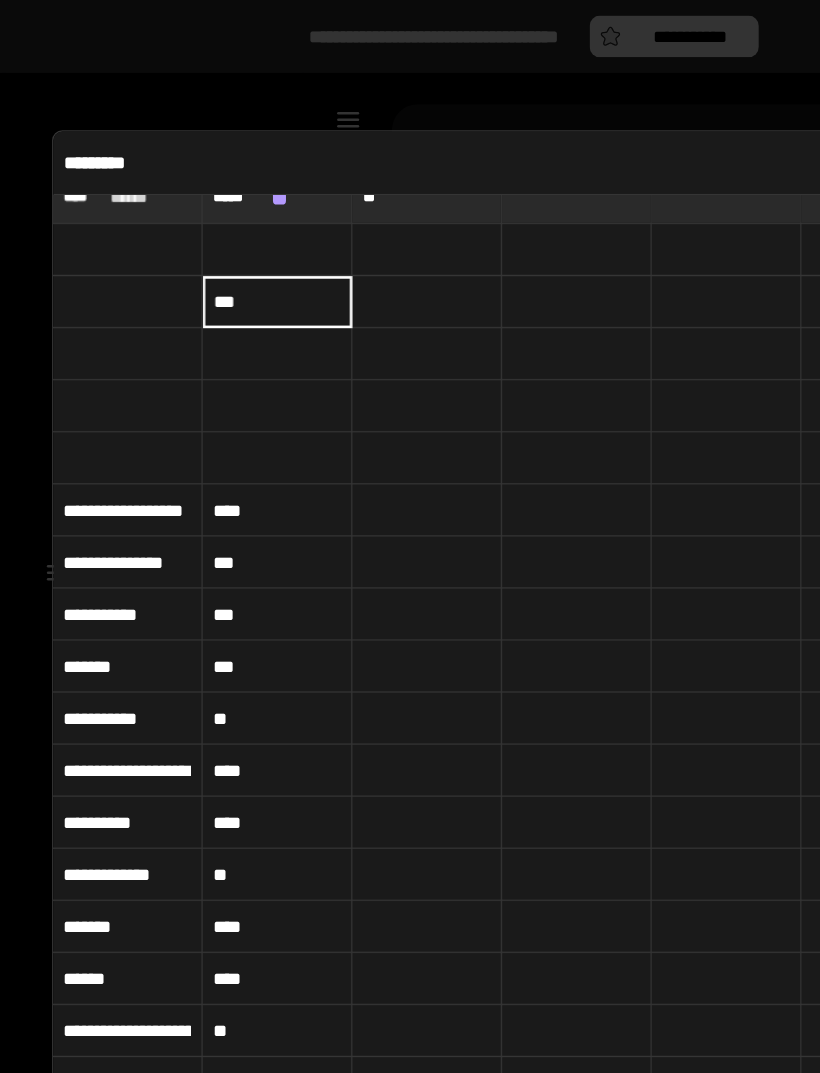 click on "***" at bounding box center [213, 232] 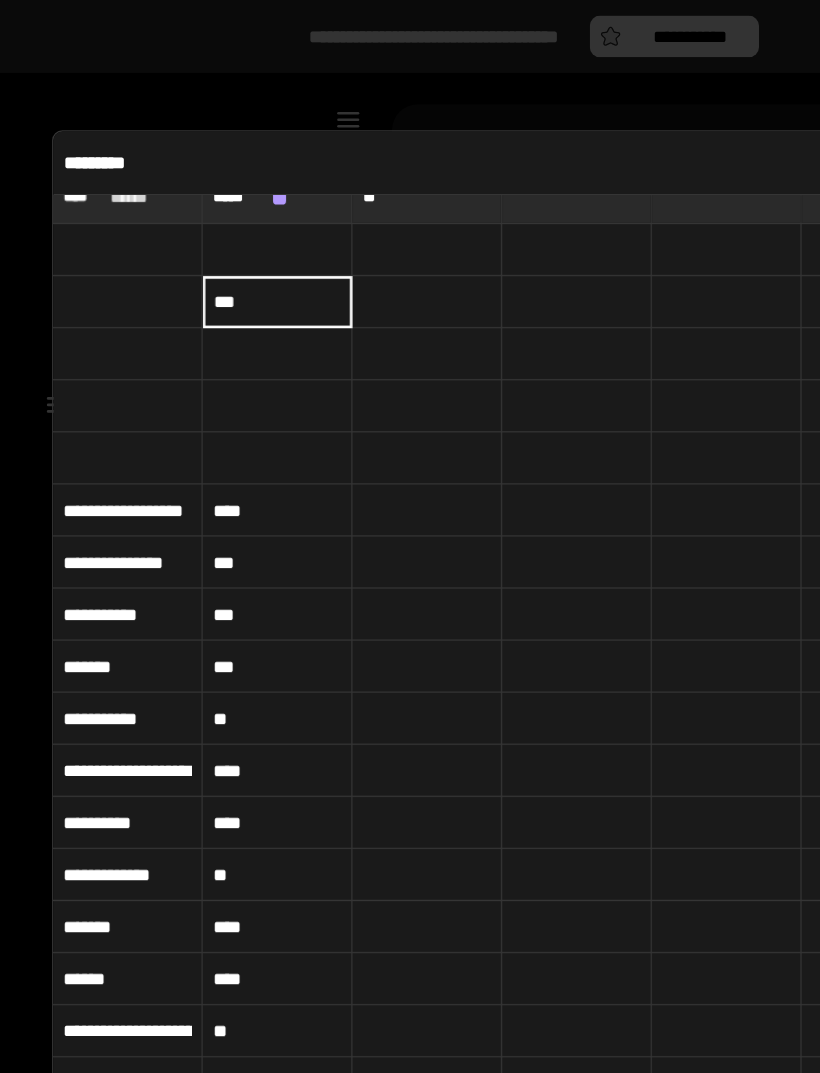type 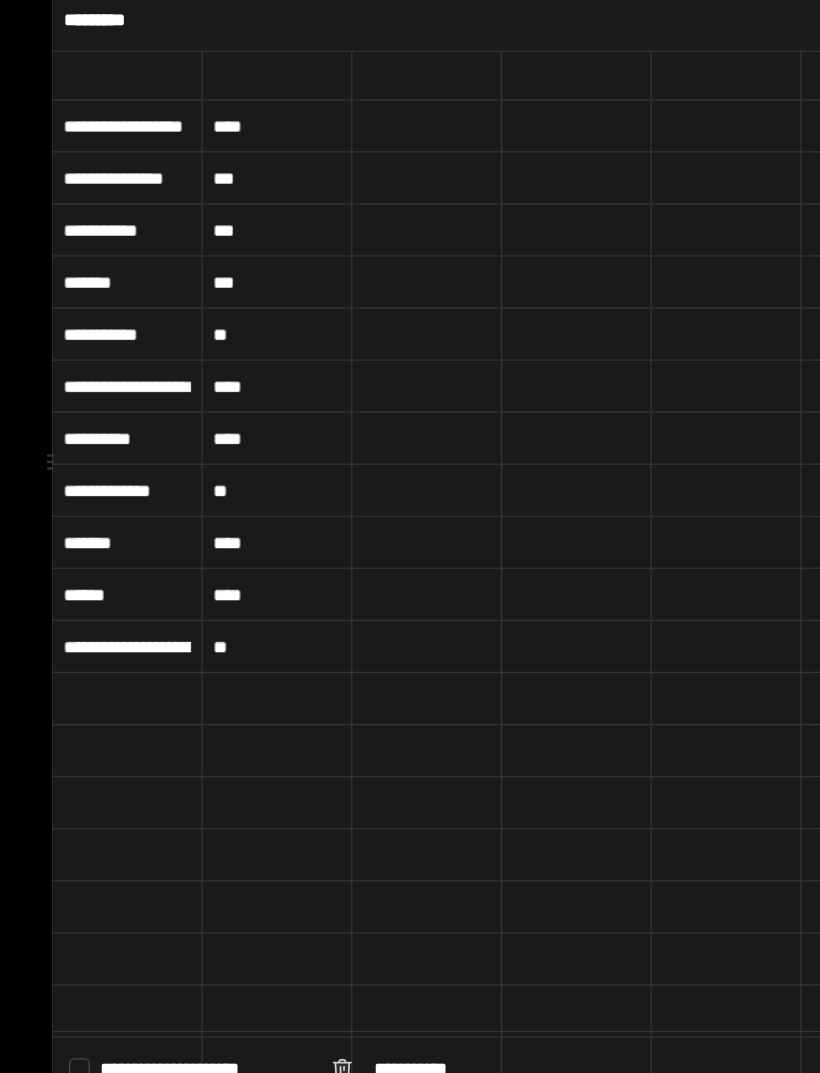 scroll, scrollTop: 203, scrollLeft: 0, axis: vertical 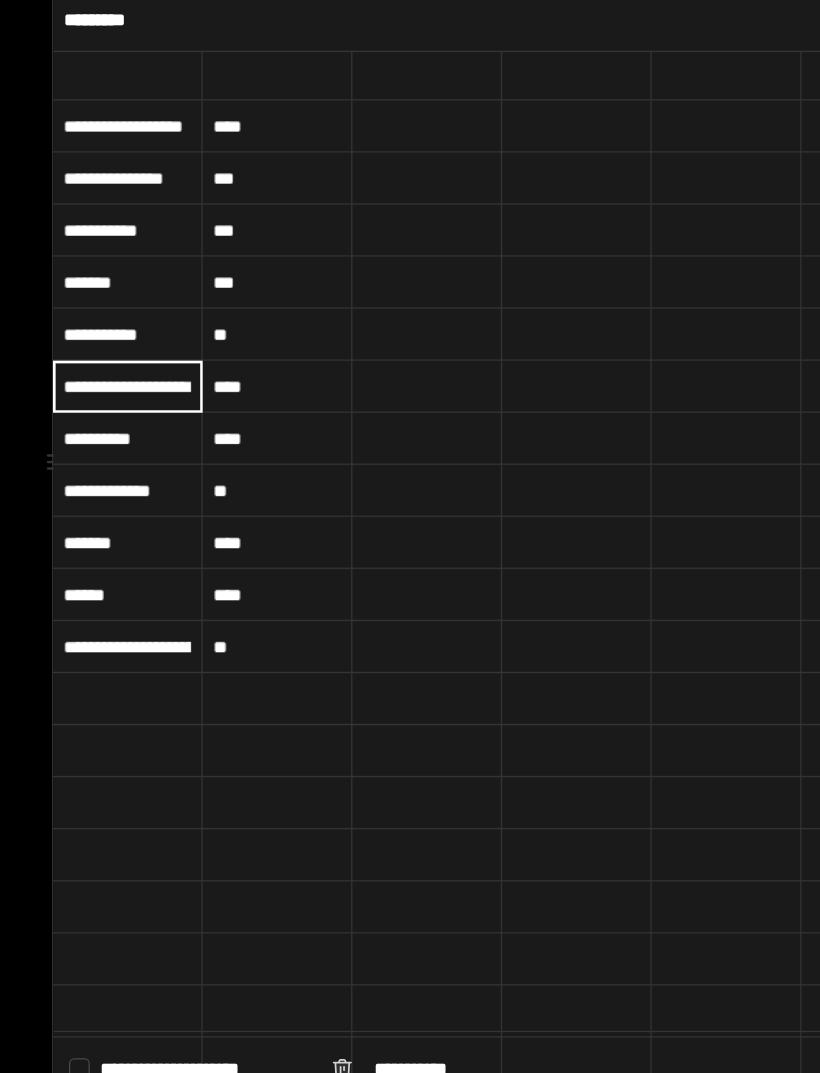 click on "**********" at bounding box center [98, 407] 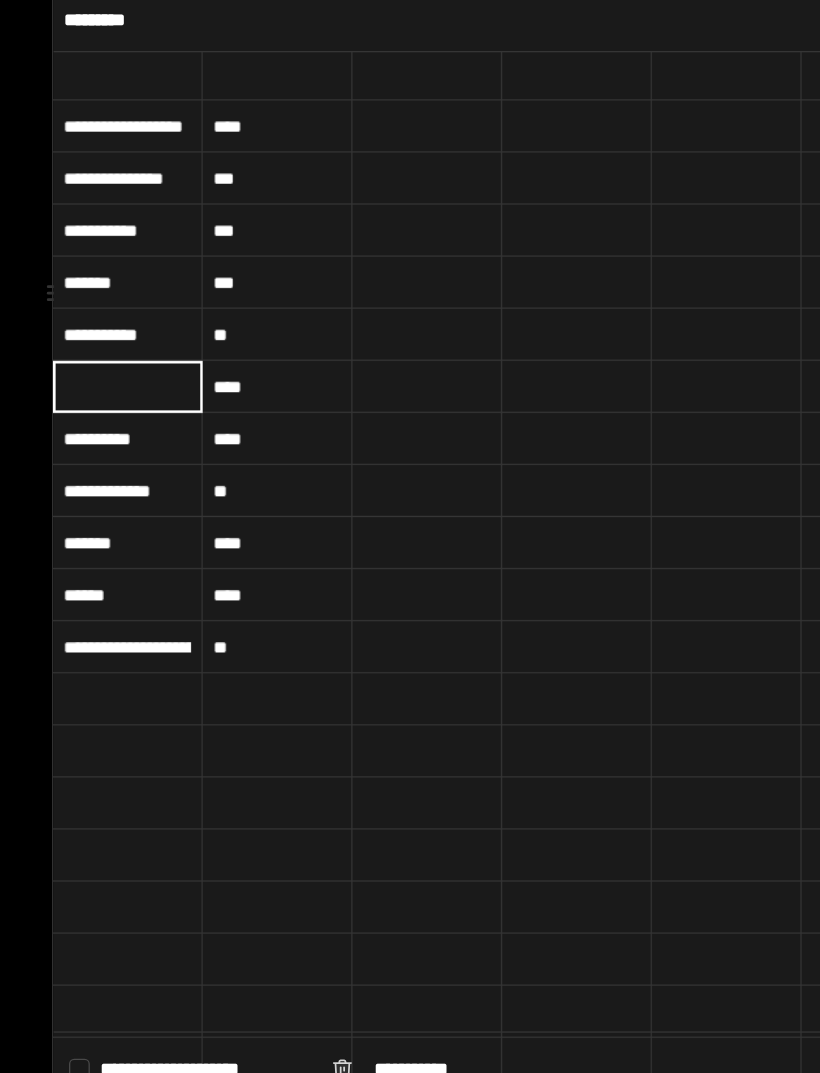 type 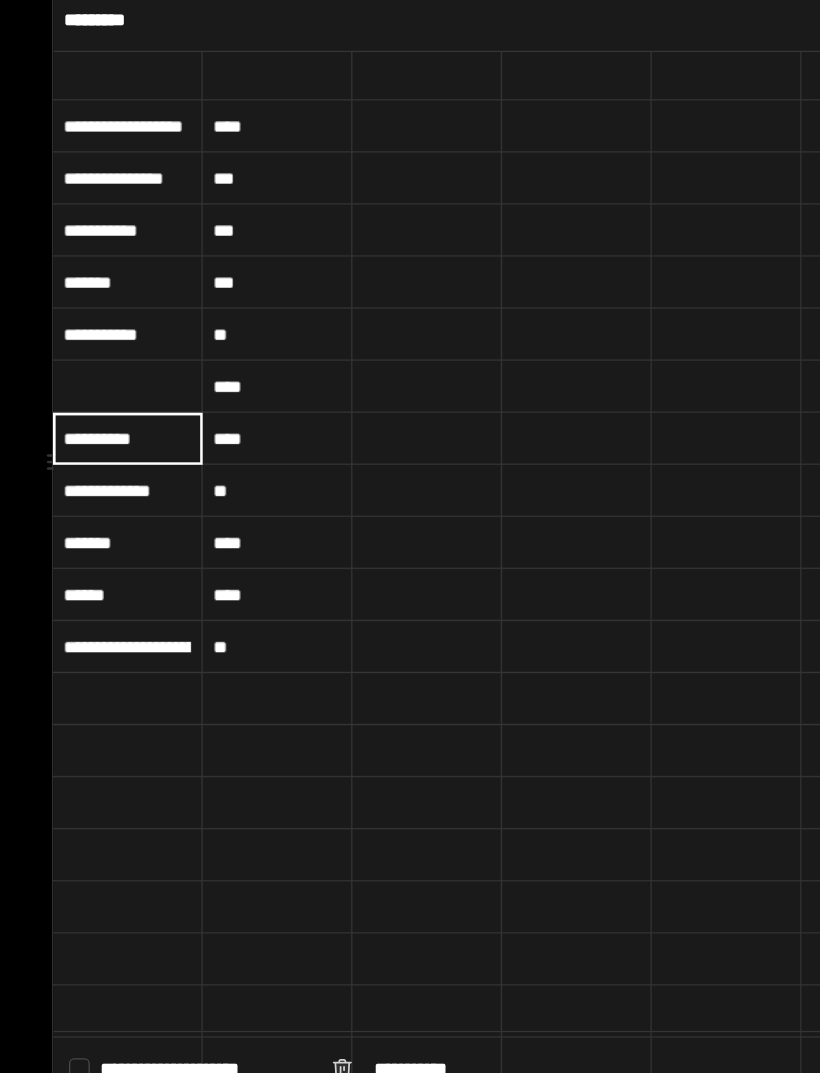 click on "**********" at bounding box center [98, 447] 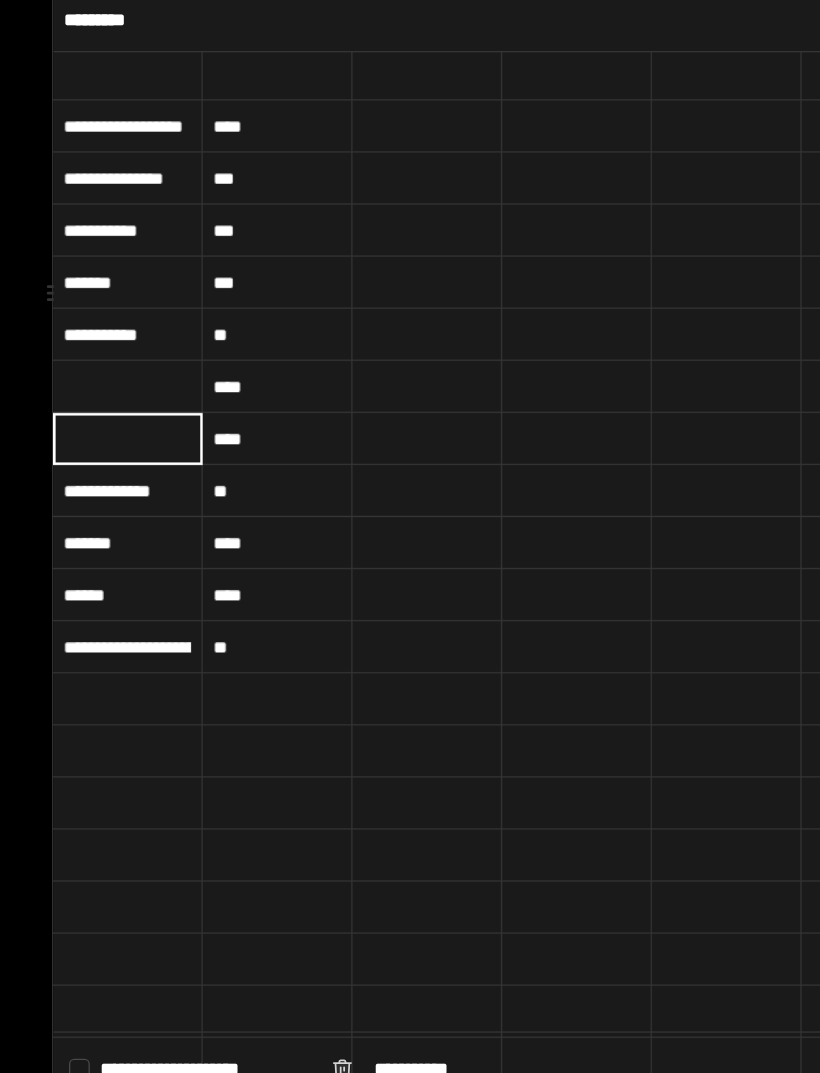 type 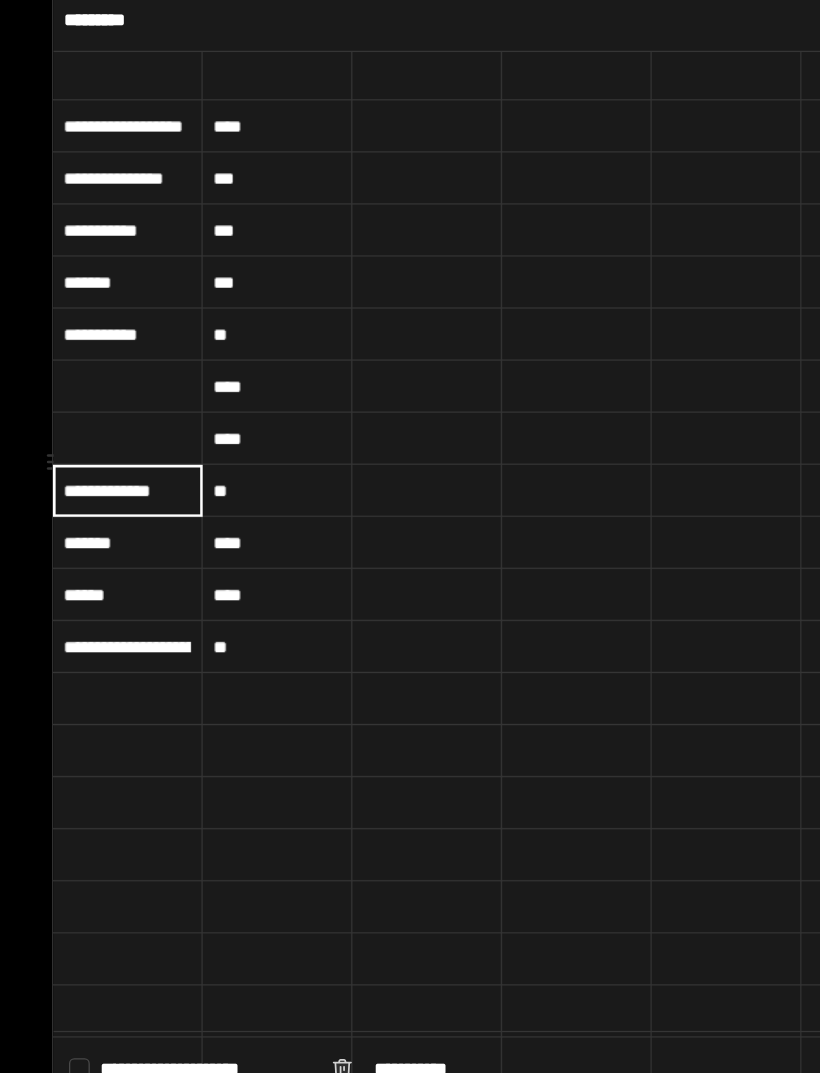 click on "**********" at bounding box center (98, 487) 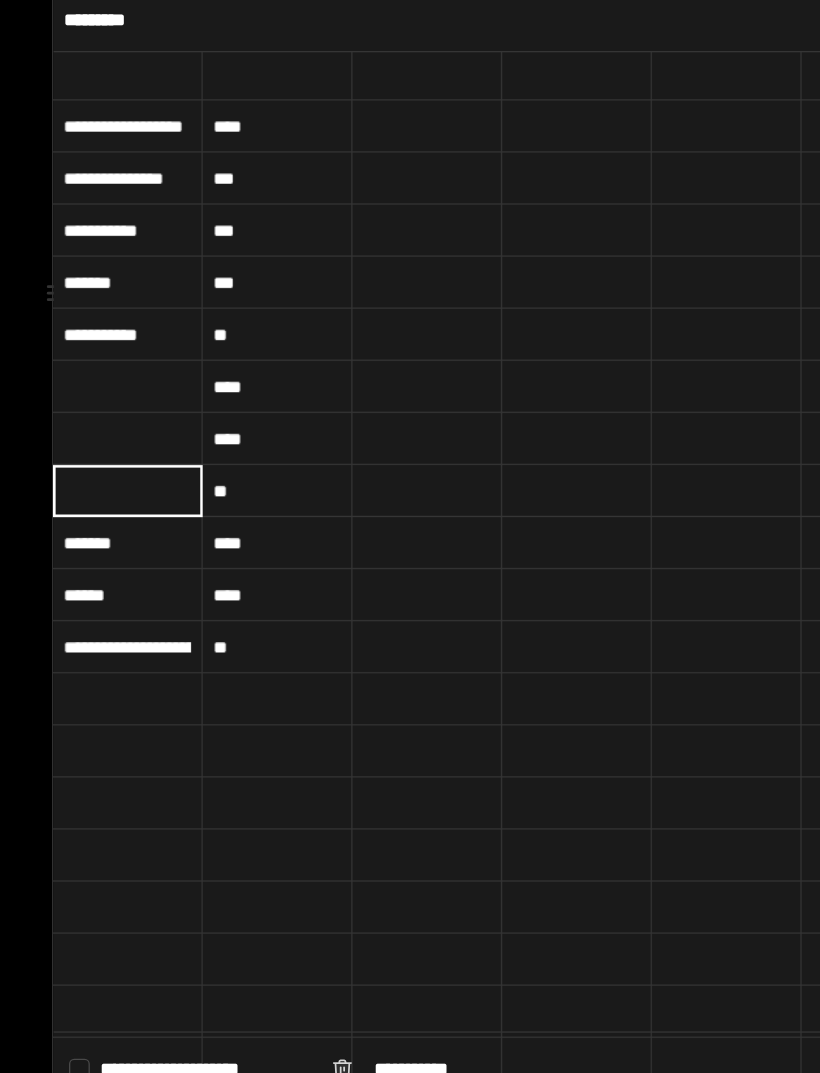 type 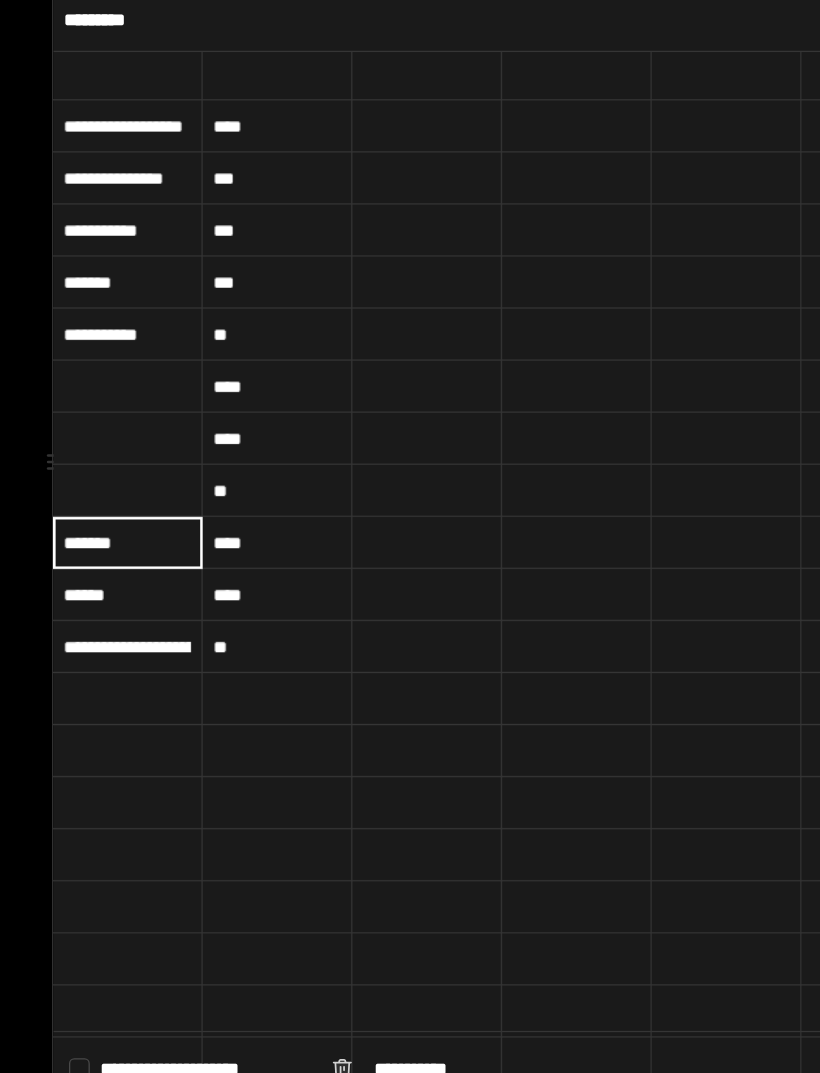 click on "*******" at bounding box center (98, 527) 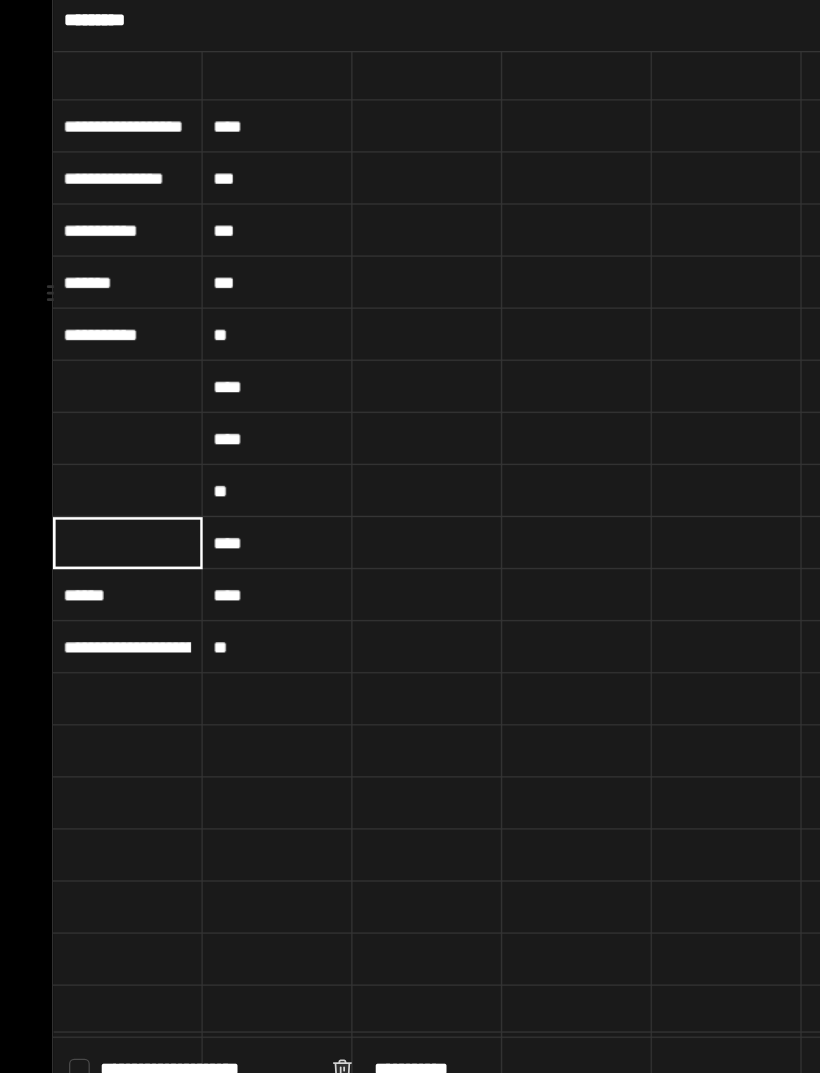 type 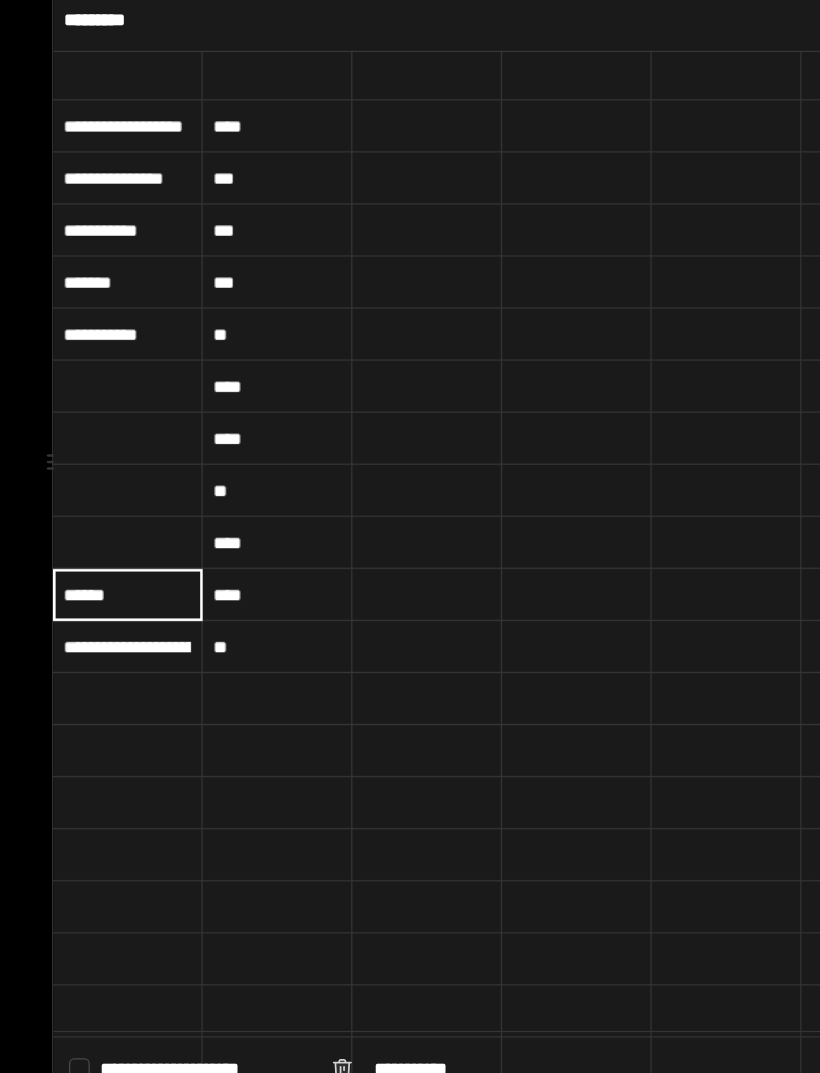 click on "******" at bounding box center (98, 567) 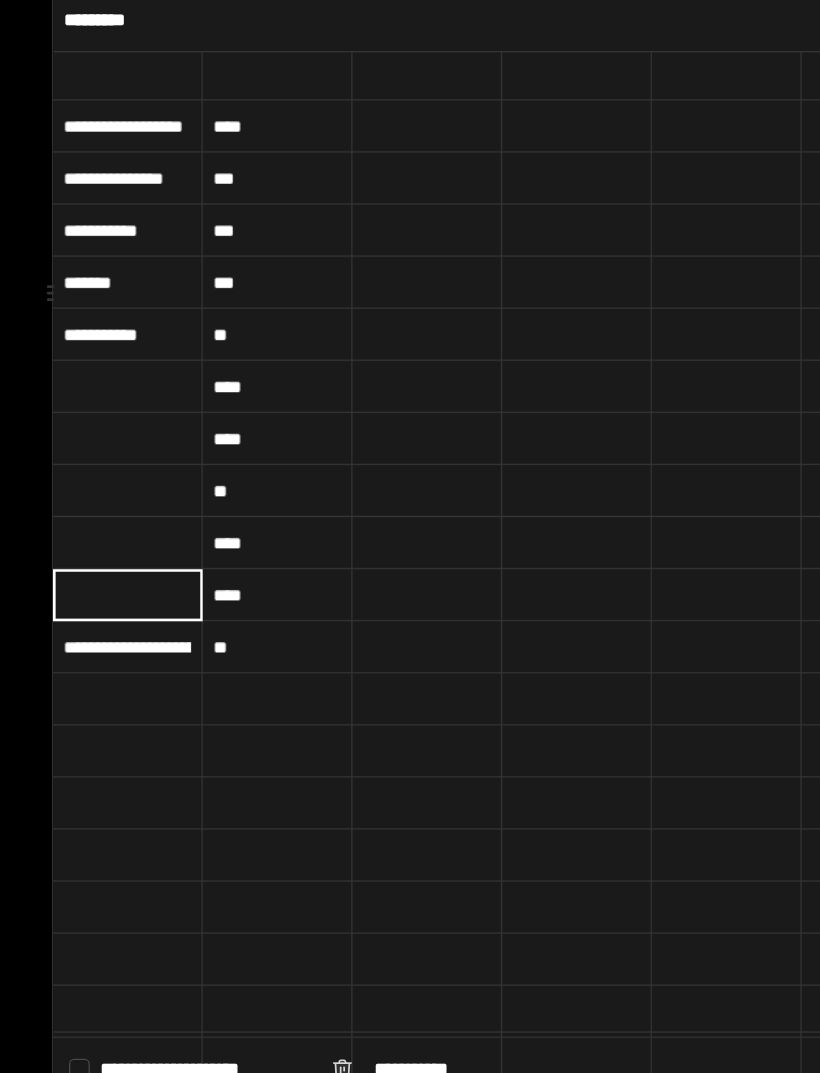 type 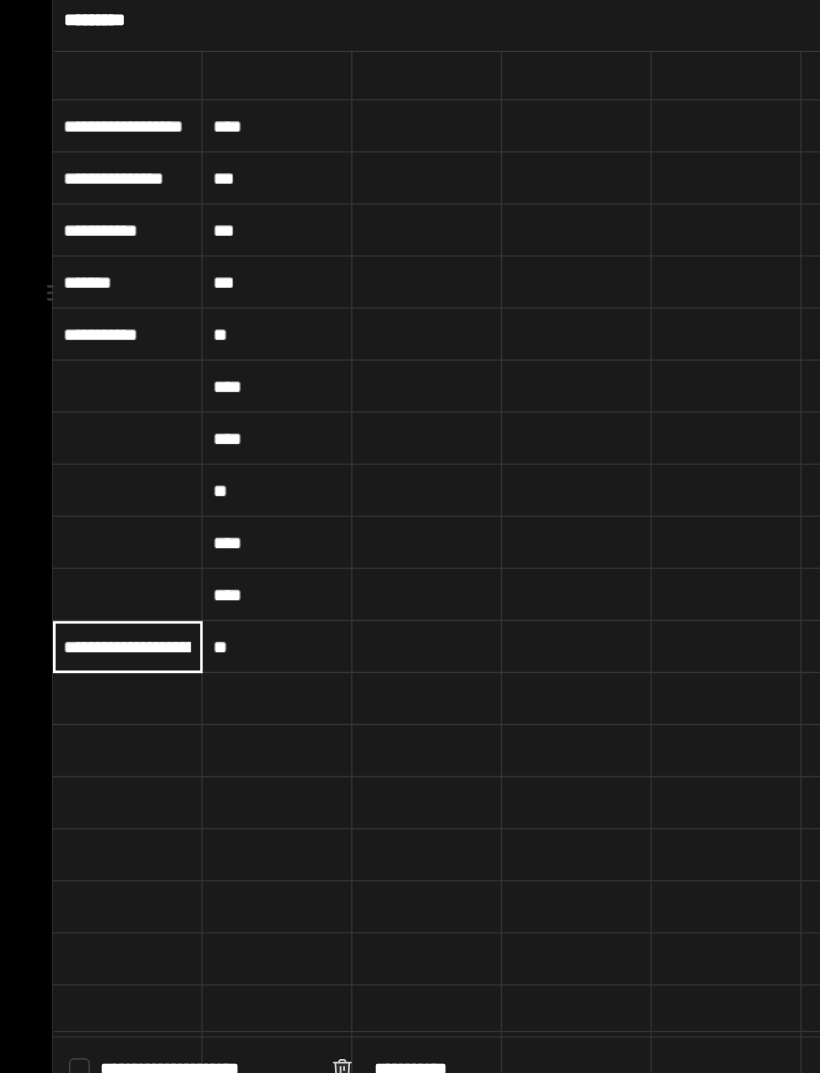 click on "**********" at bounding box center [98, 607] 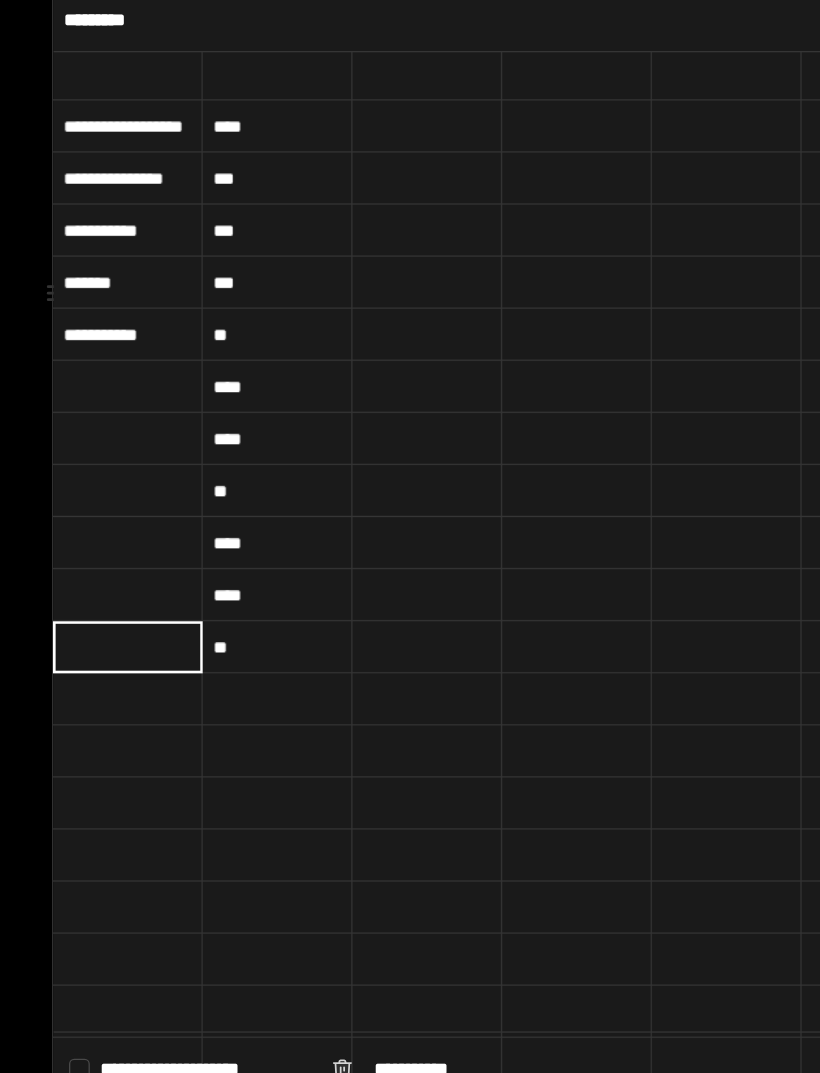type 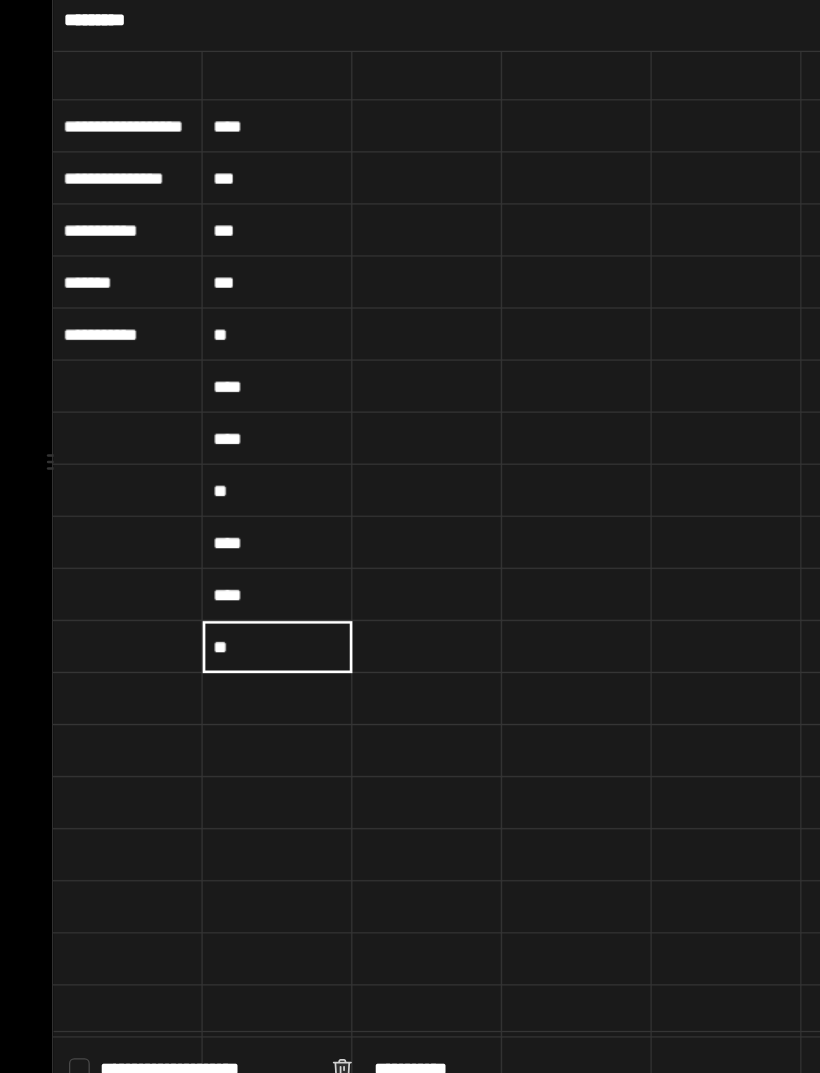 click on "**" at bounding box center [213, 607] 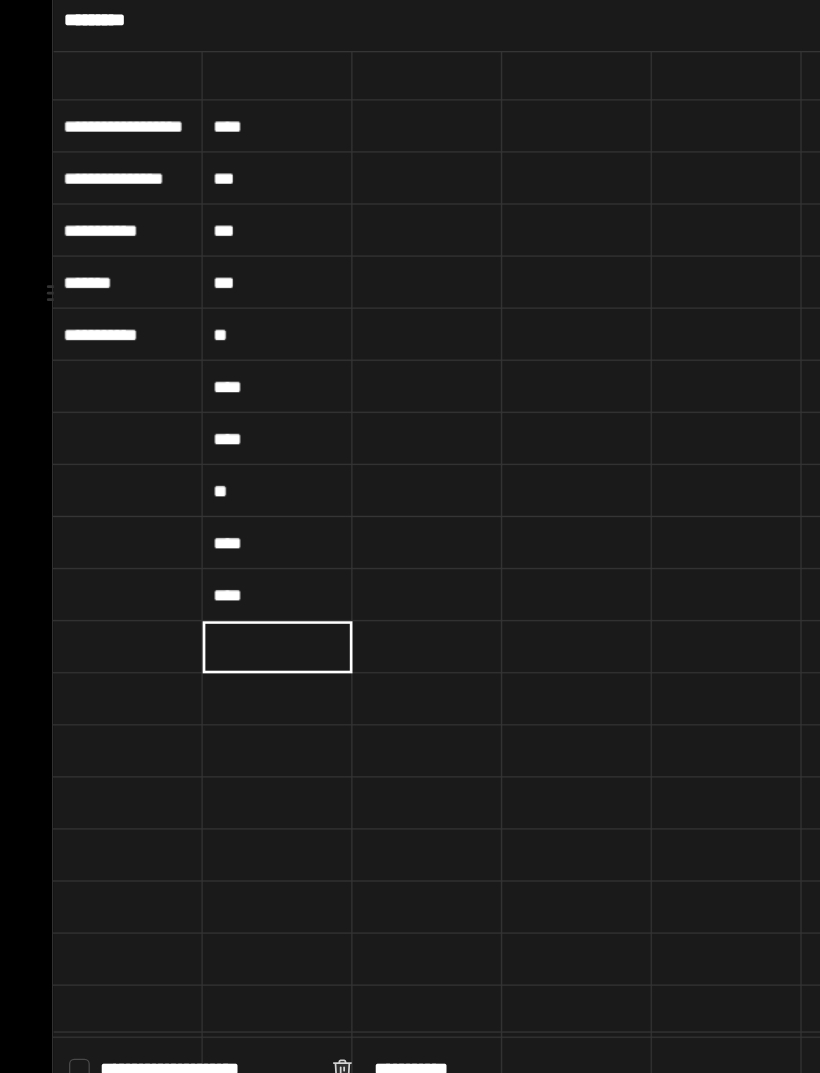 type 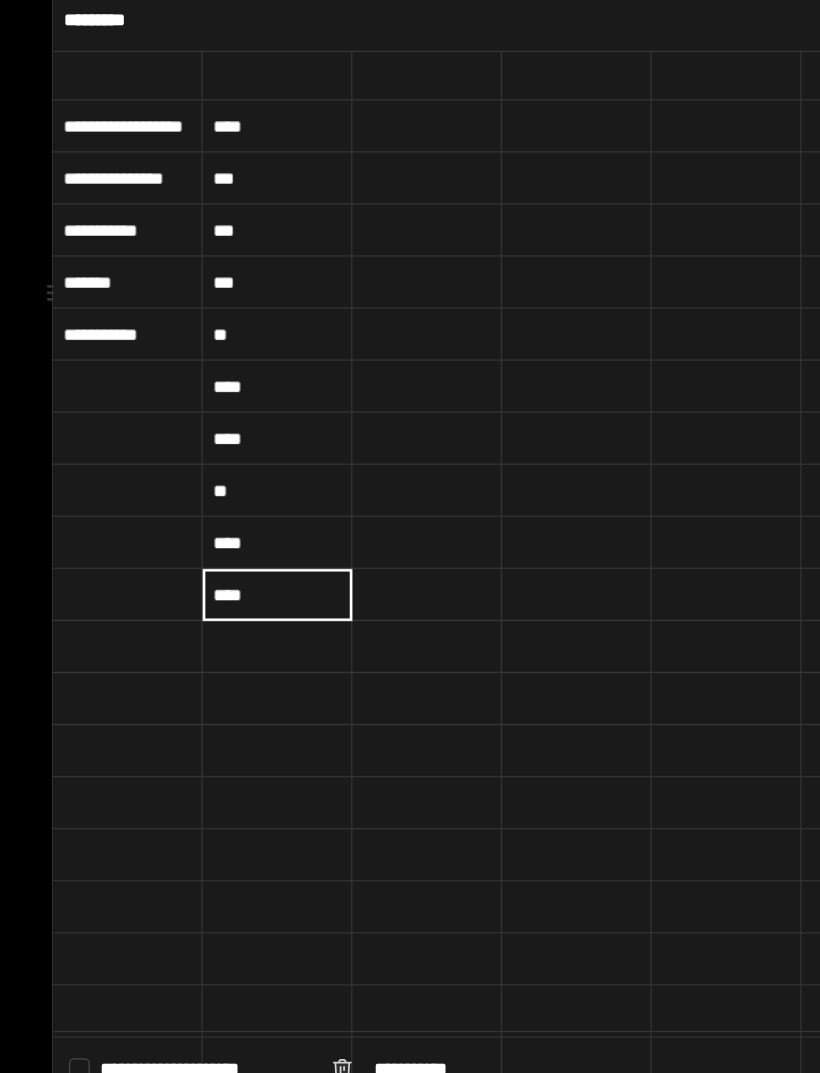 click on "****" at bounding box center (213, 567) 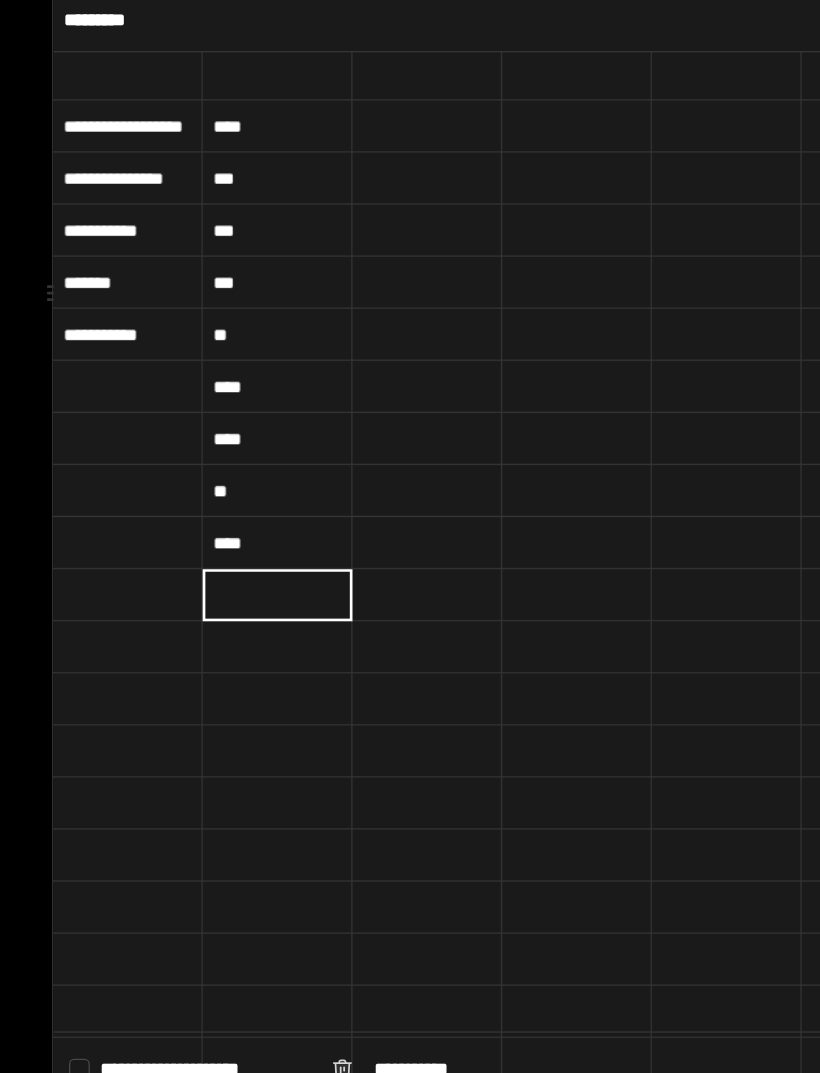 type 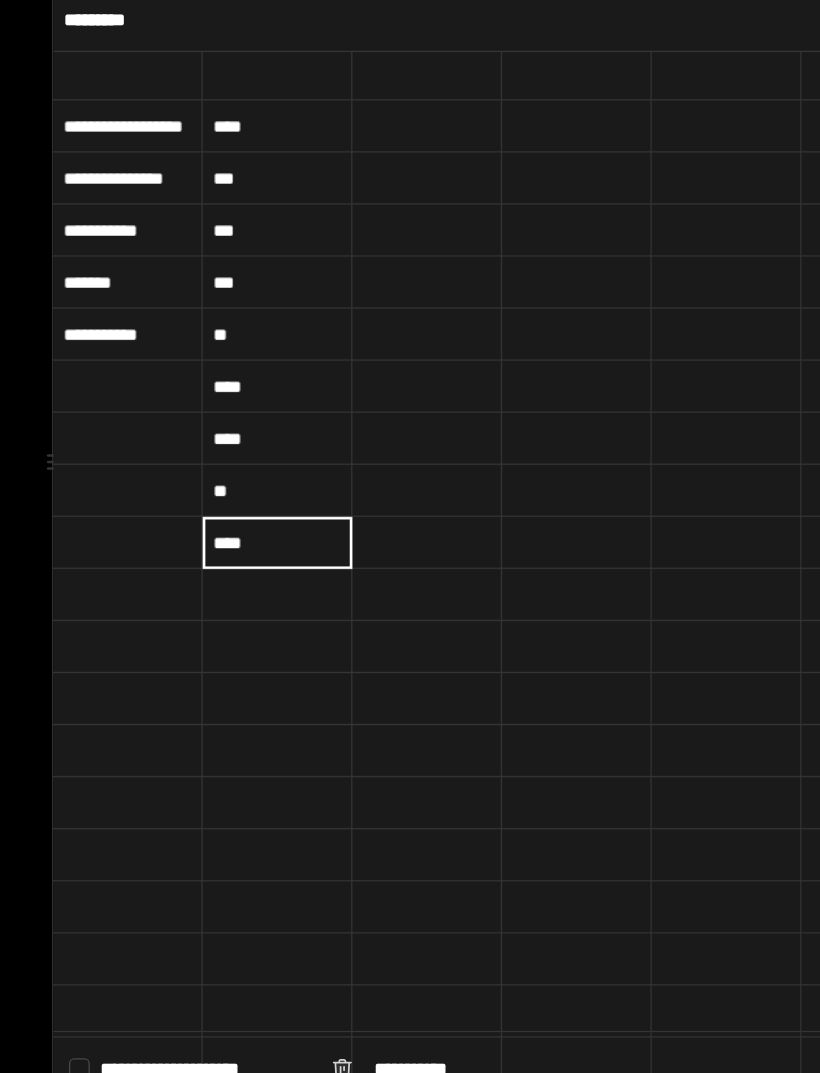 click on "****" at bounding box center (213, 527) 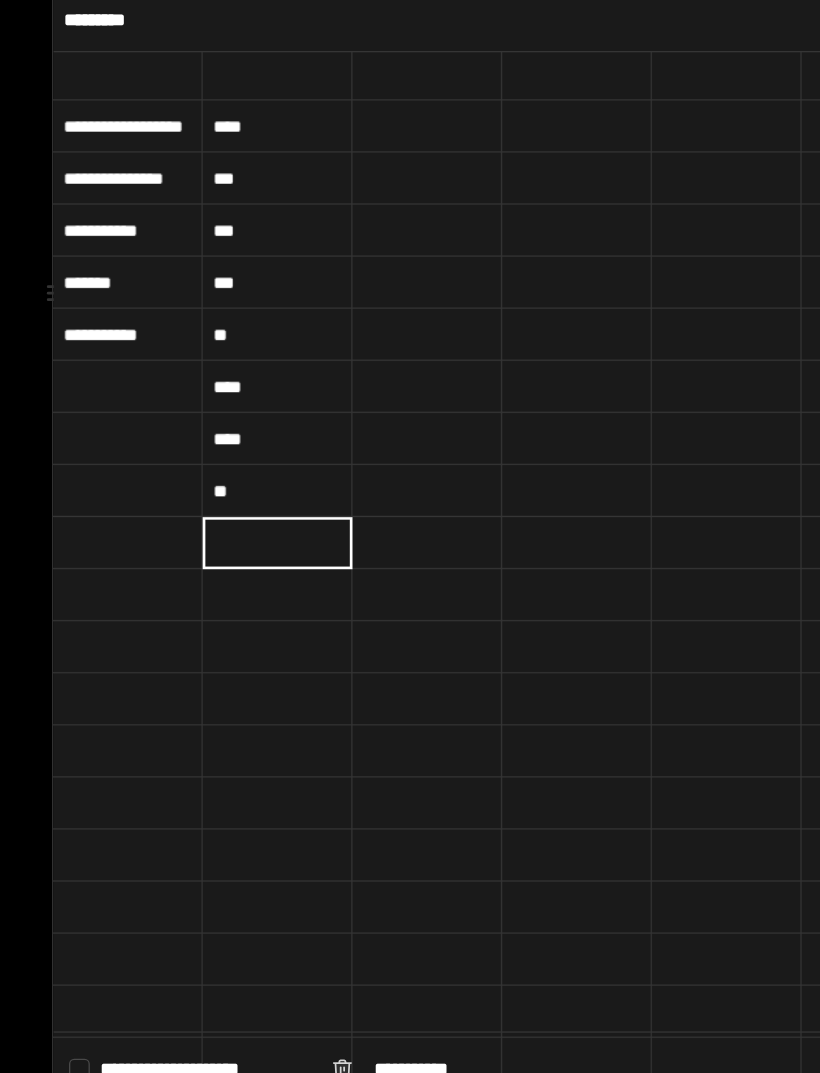 type 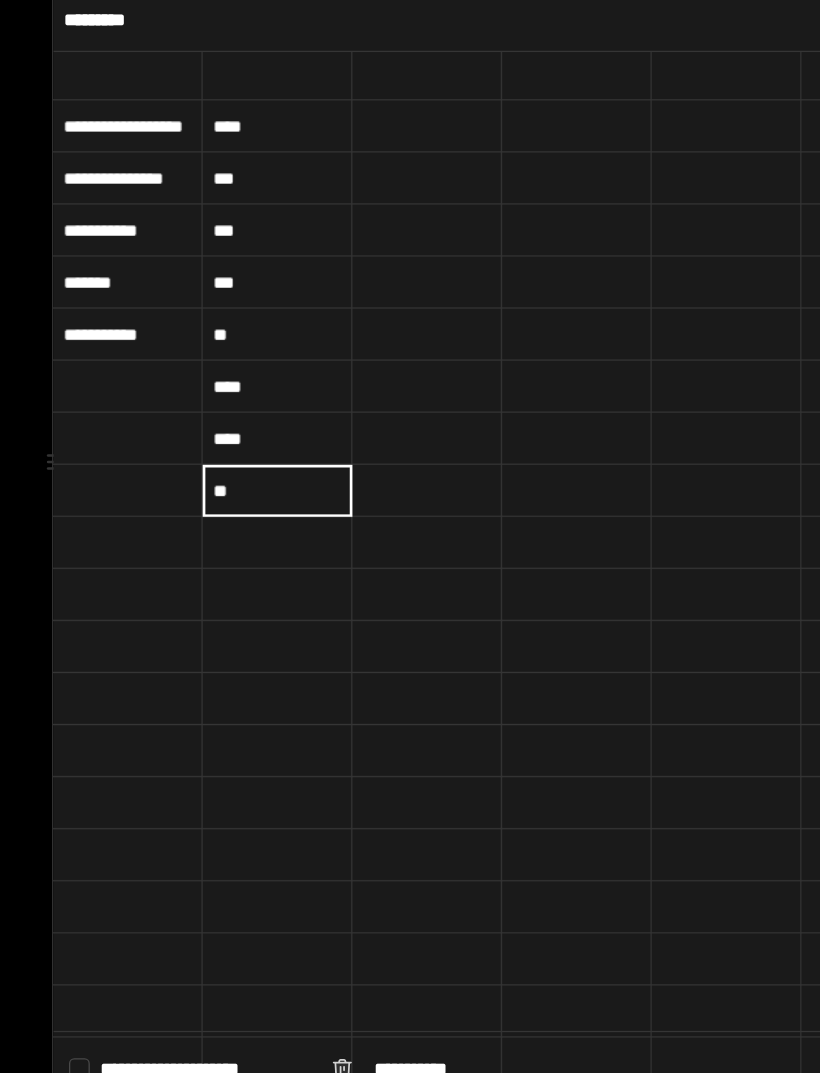 click on "**" at bounding box center [213, 487] 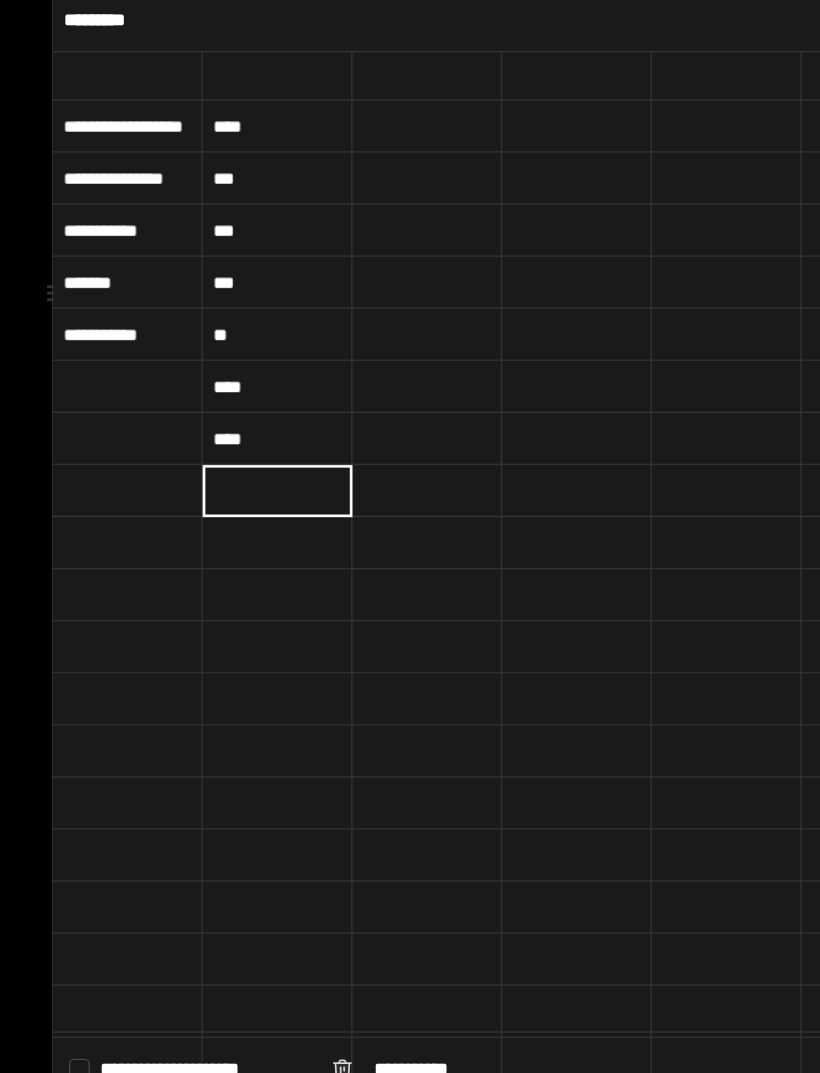 type 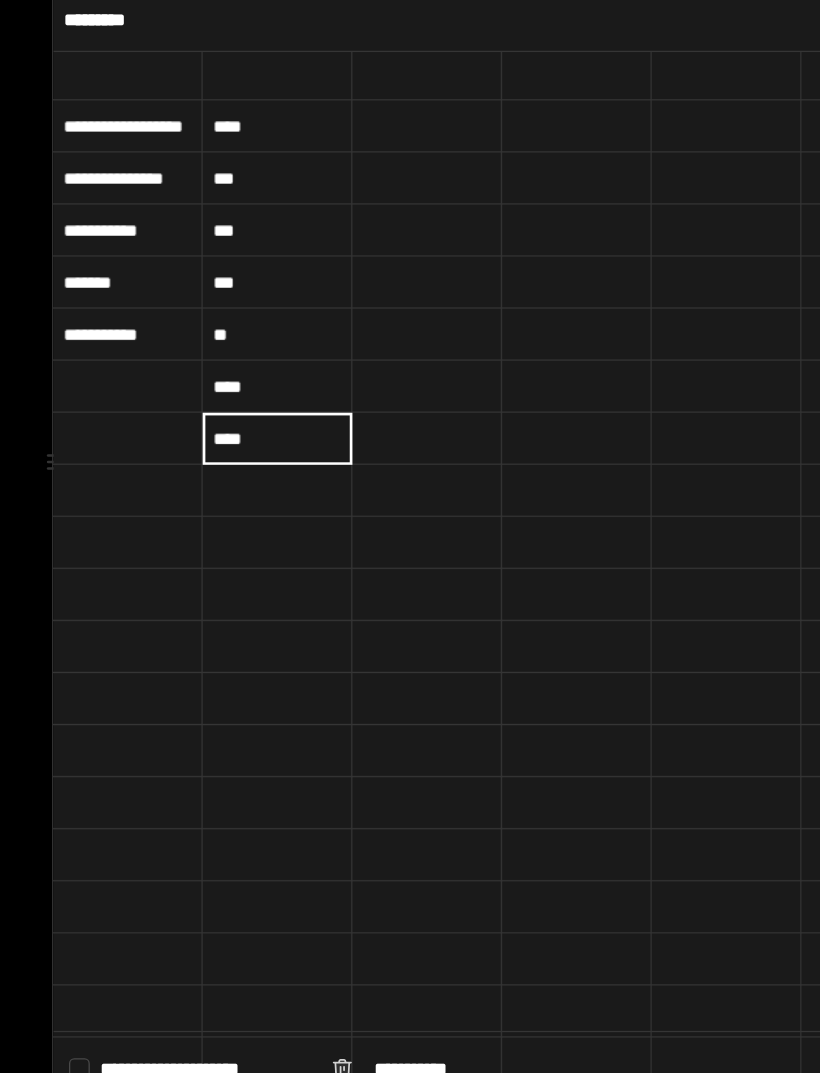 click on "****" at bounding box center [213, 447] 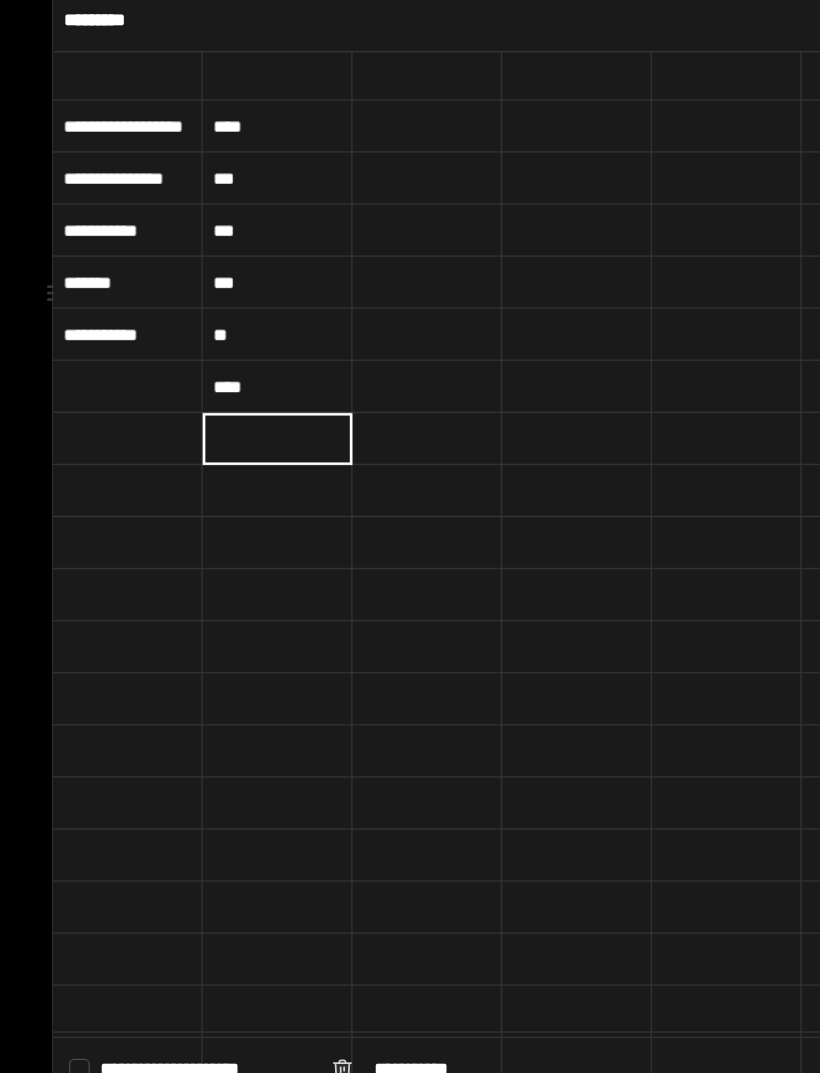 type 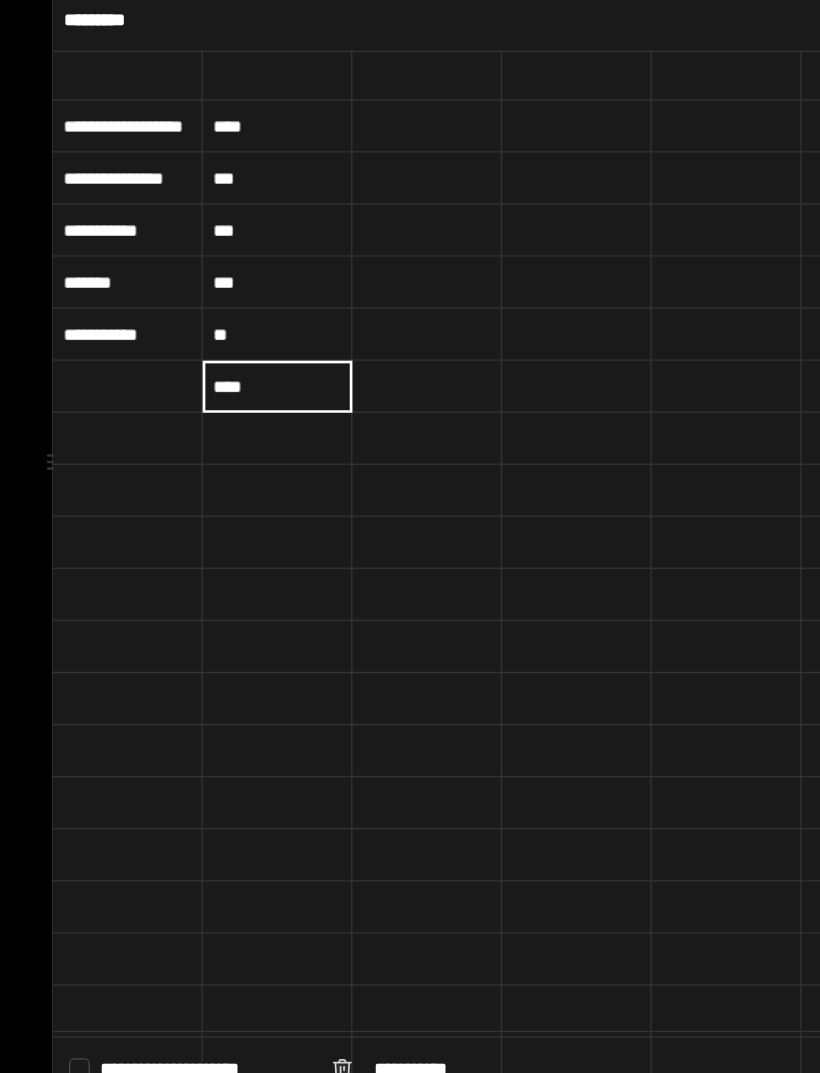 click on "****" at bounding box center (213, 407) 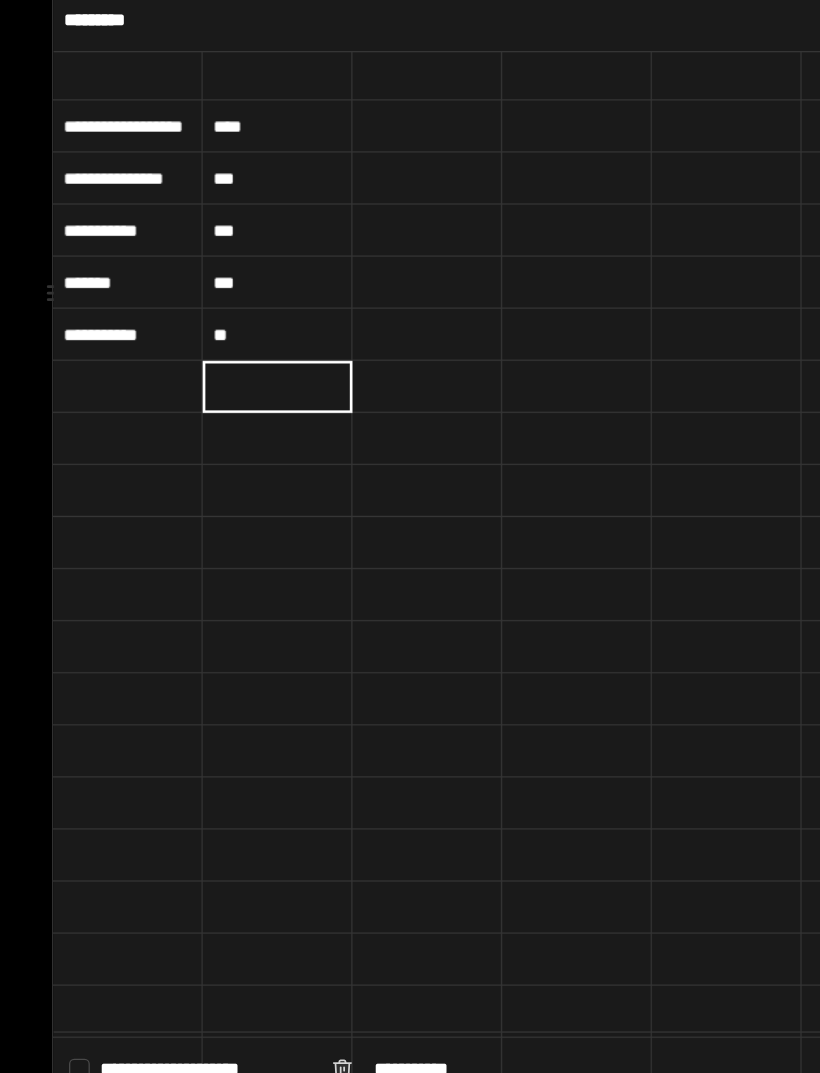 type 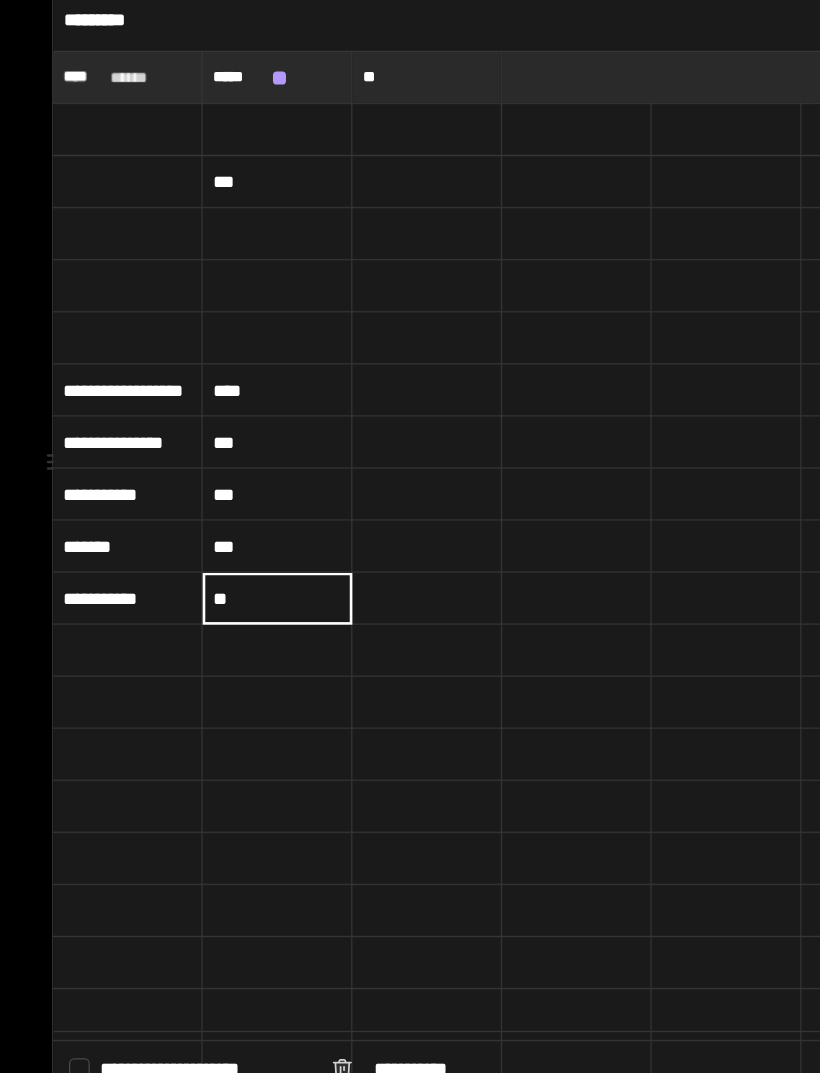 scroll, scrollTop: 0, scrollLeft: 0, axis: both 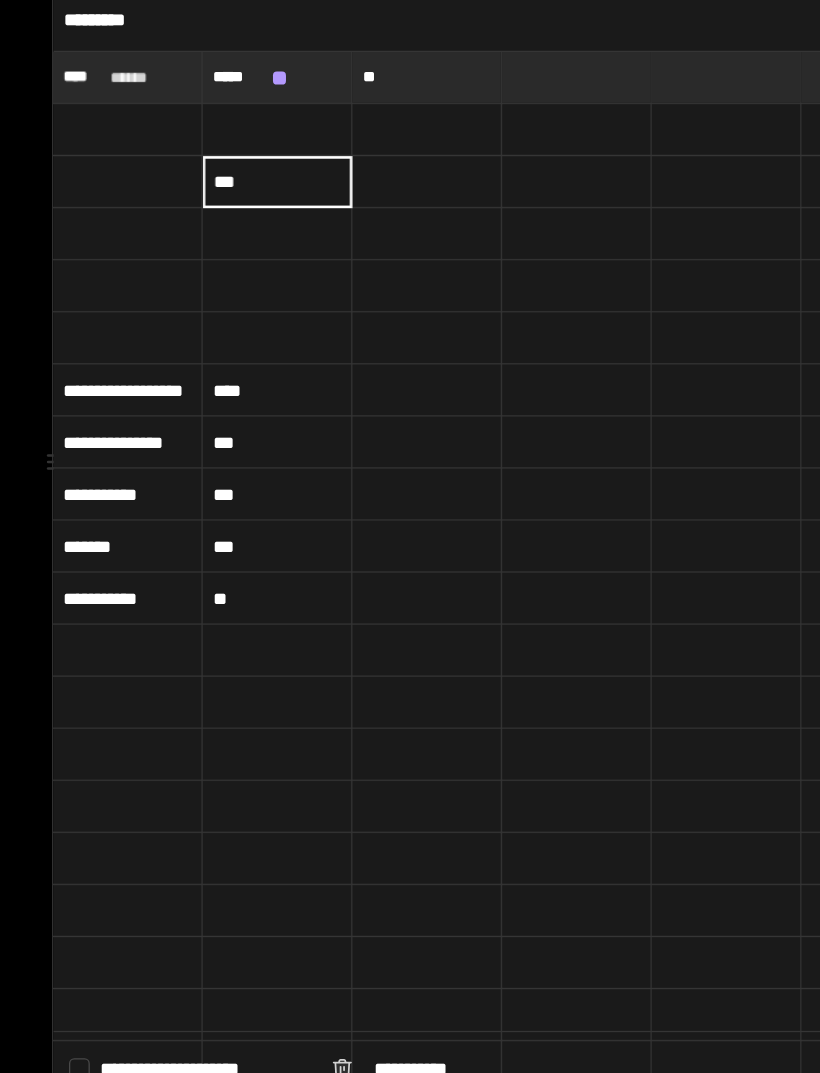 click on "***" at bounding box center [213, 250] 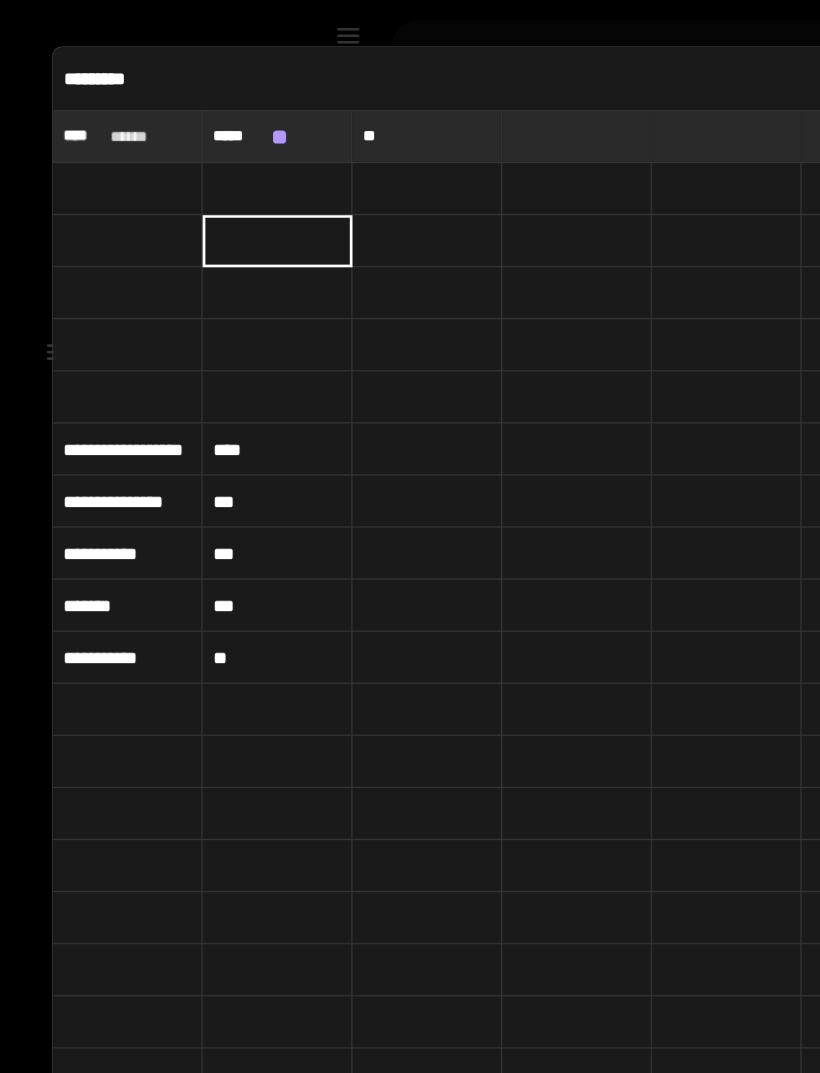 type 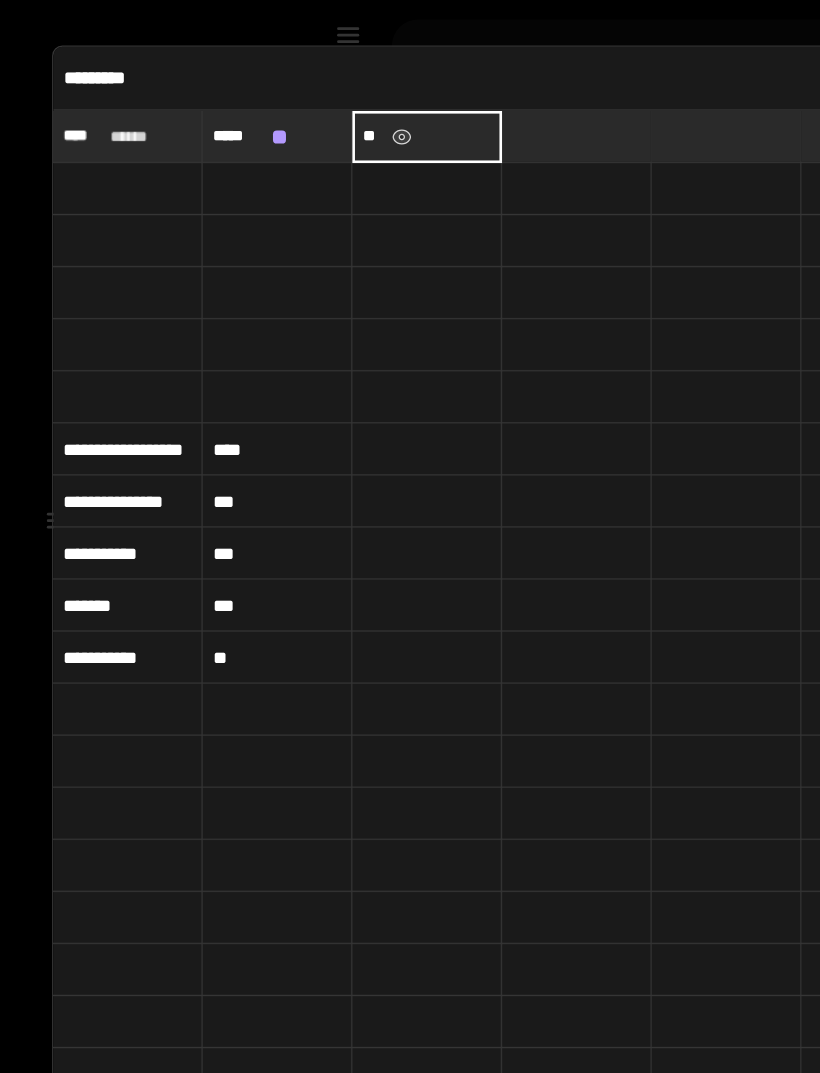 click at bounding box center (309, 170) 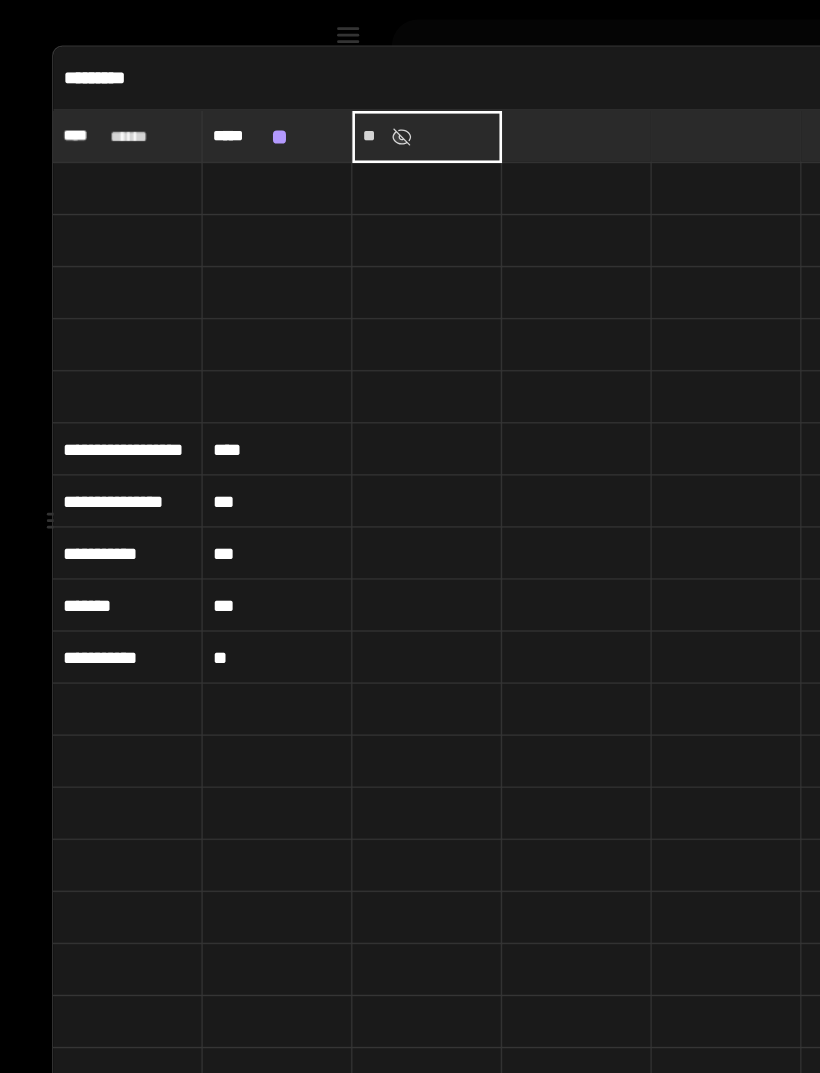 click at bounding box center [309, 170] 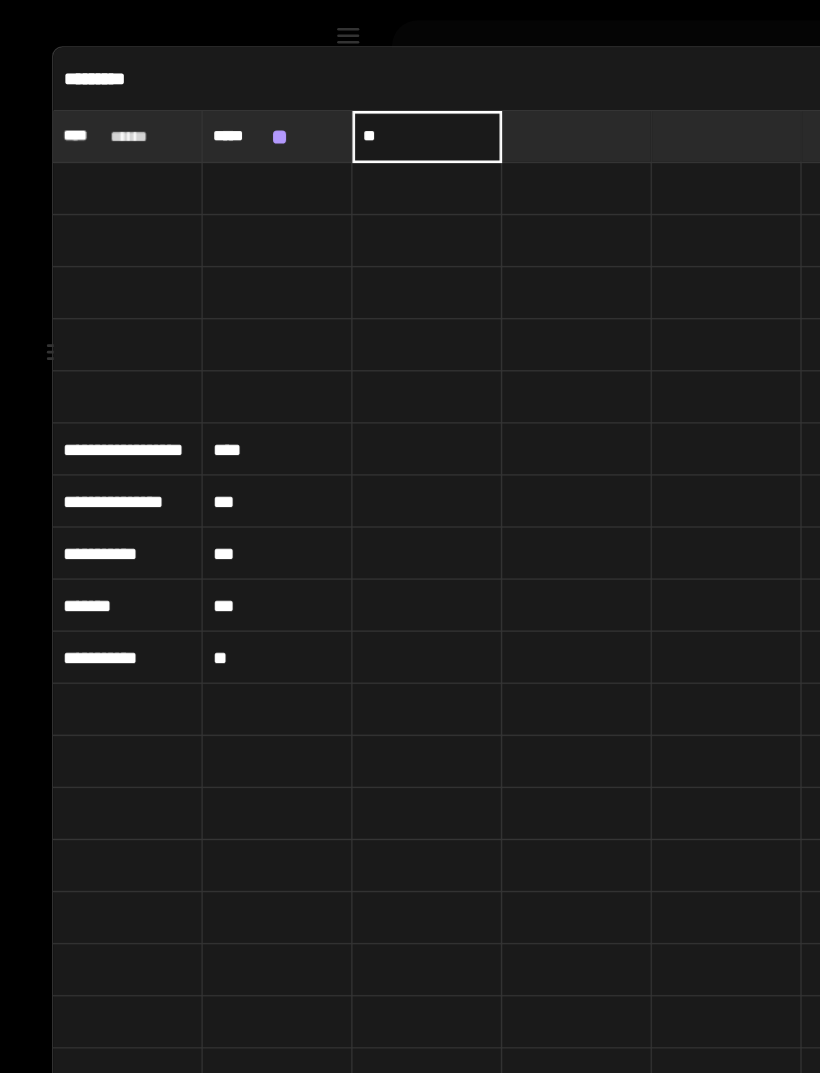 type on "**" 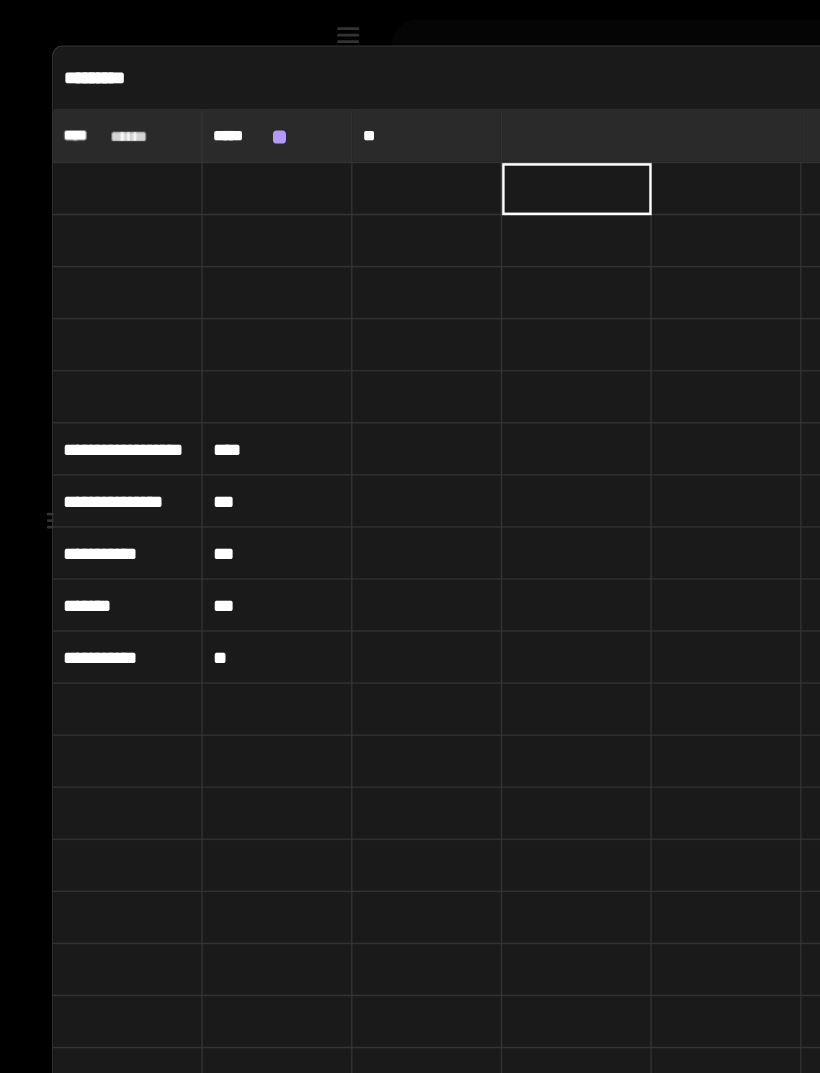 click at bounding box center [443, 169] 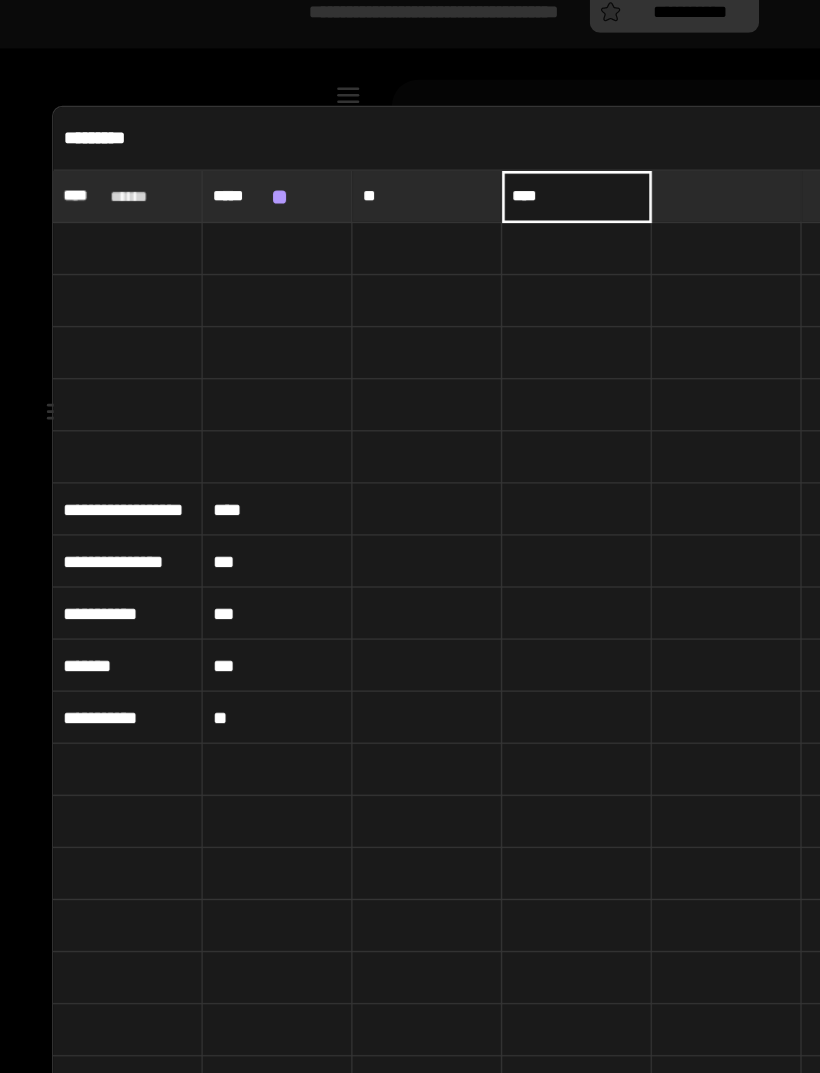 type on "****" 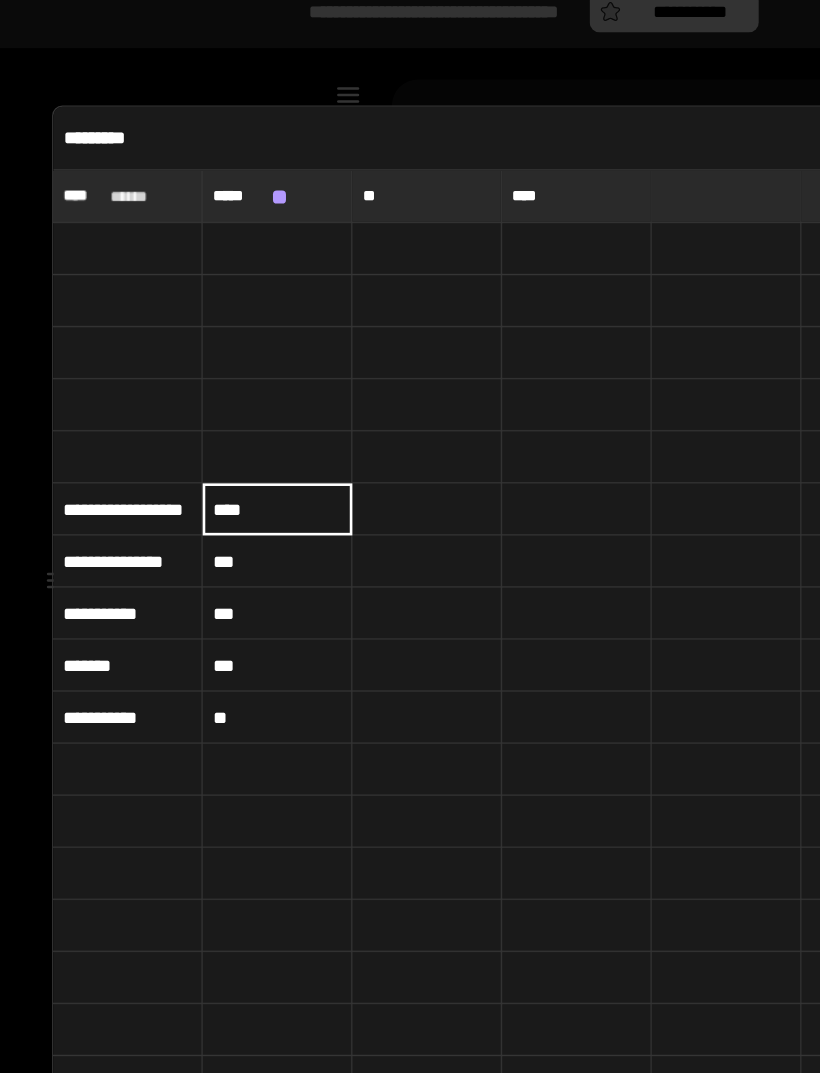 click on "****" at bounding box center (213, 410) 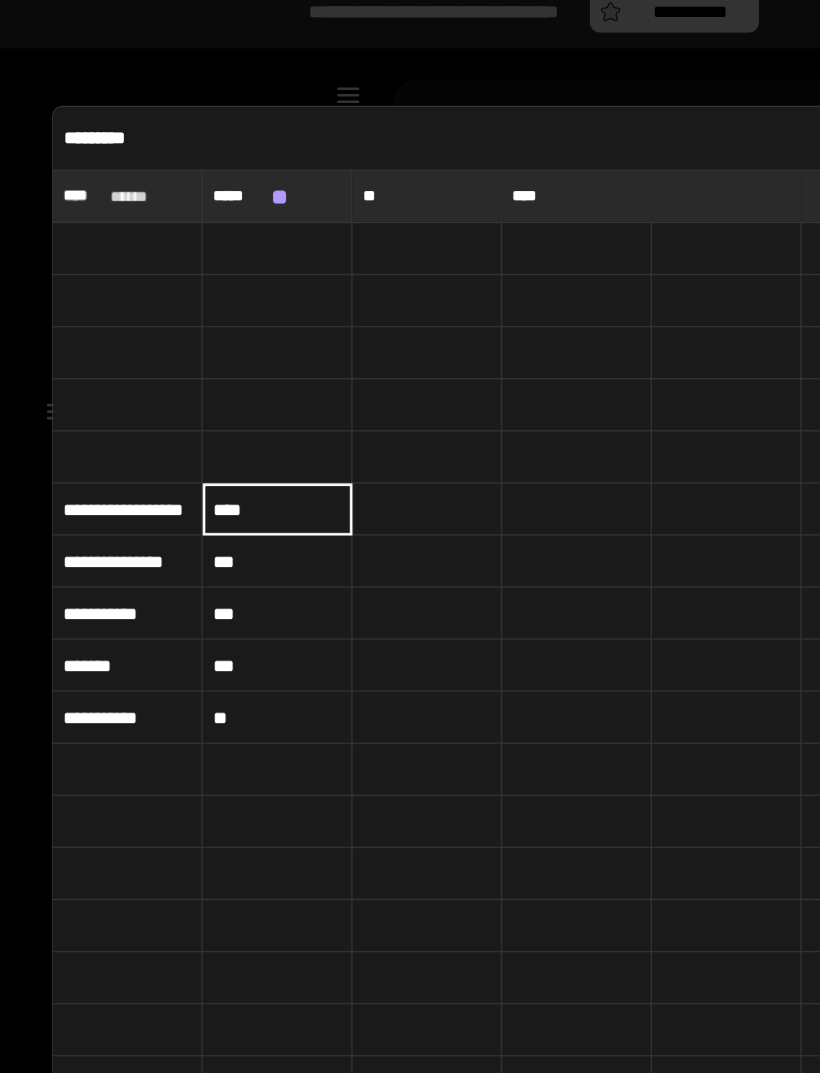 click at bounding box center (558, 570) 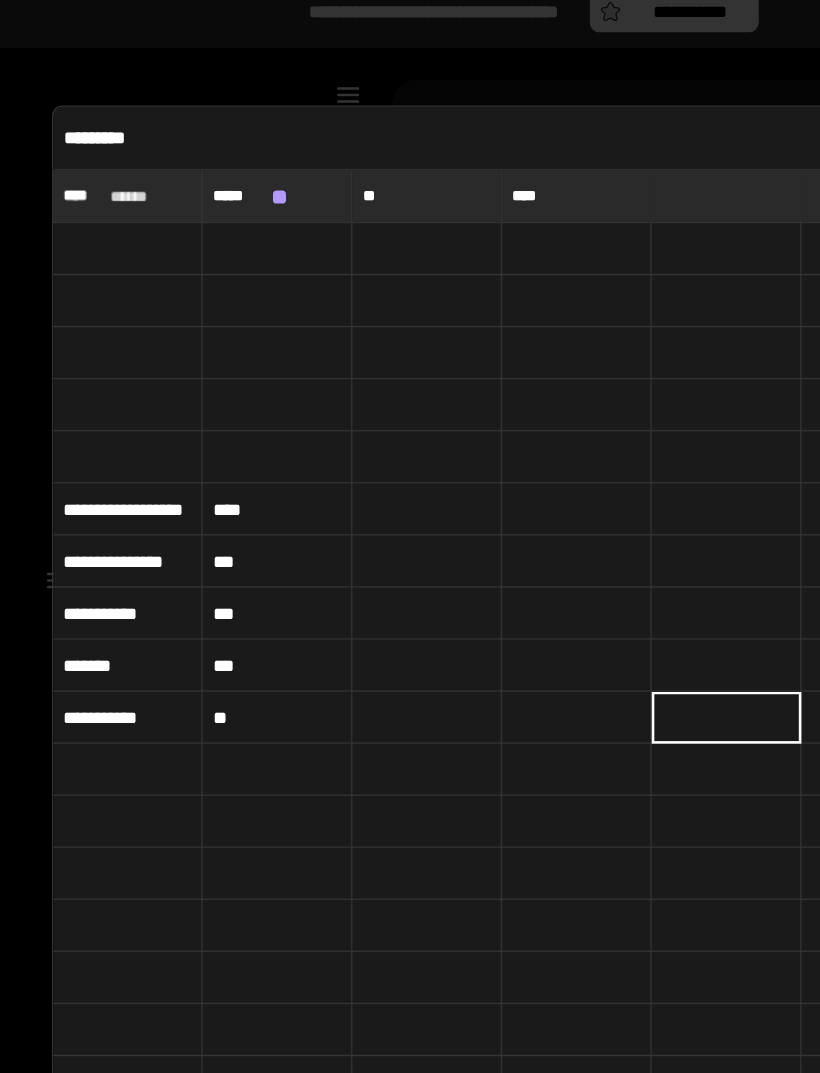 click at bounding box center [98, 370] 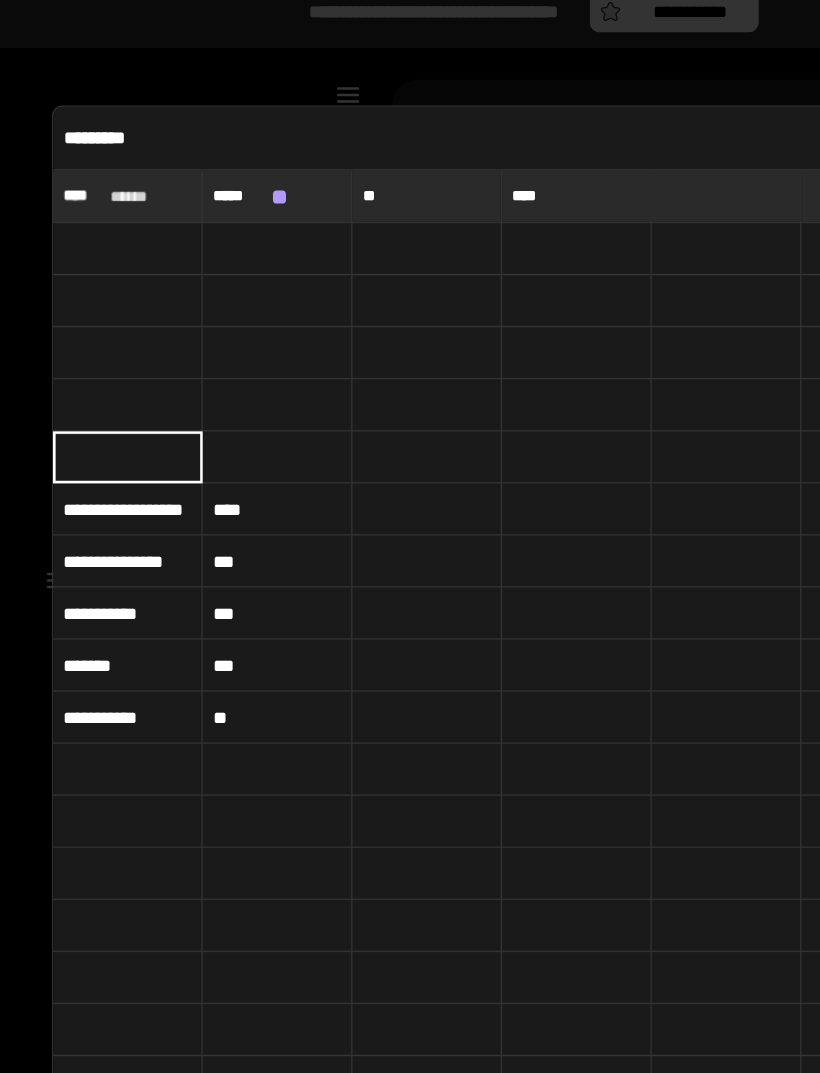 click on "****" at bounding box center (213, 410) 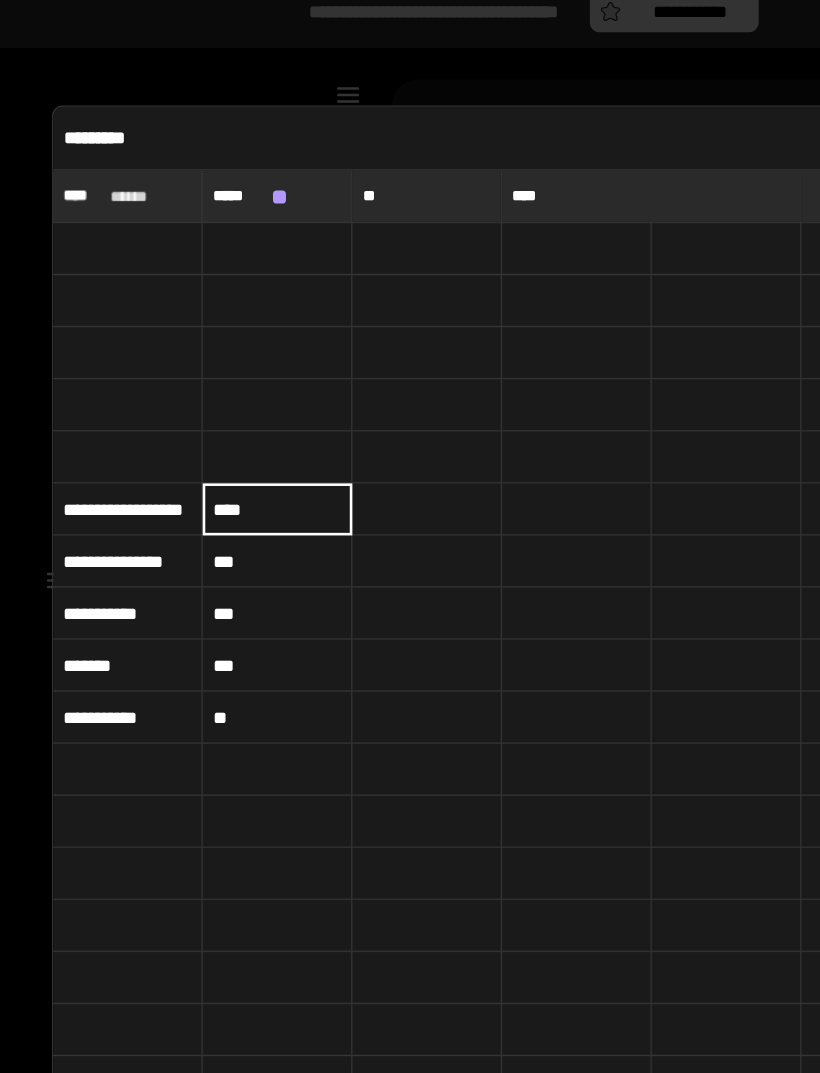 click on "****" at bounding box center [213, 410] 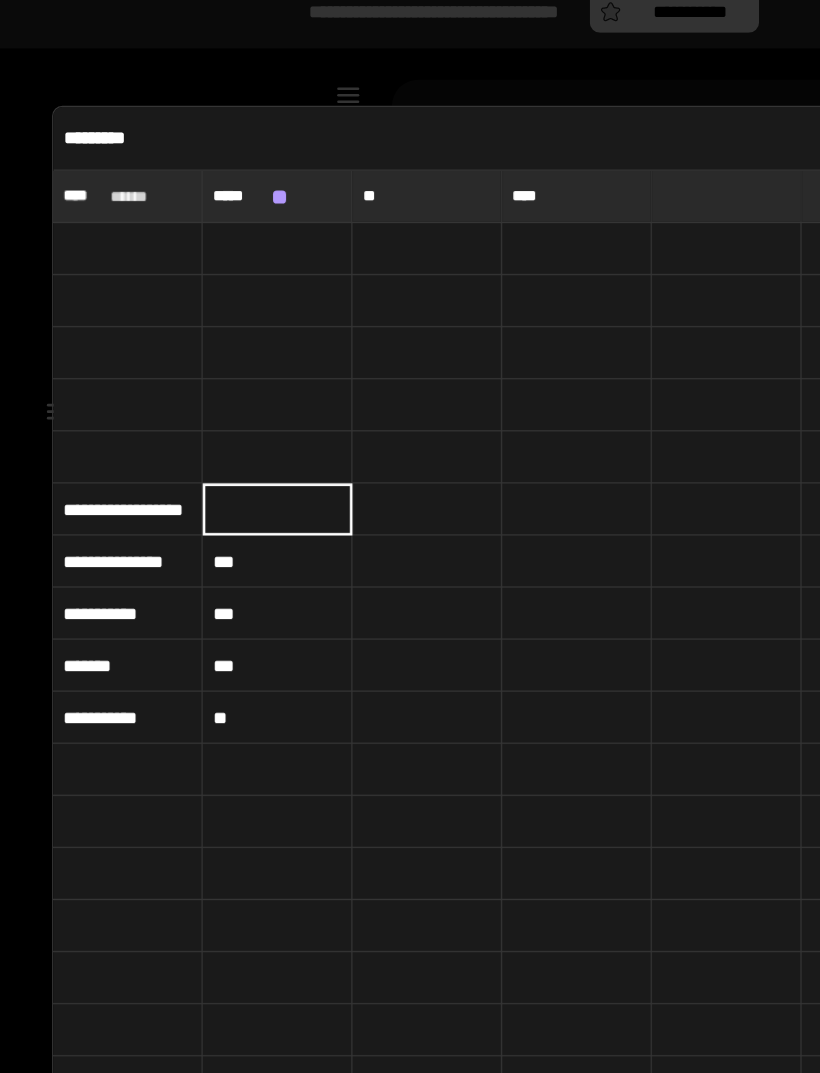 type 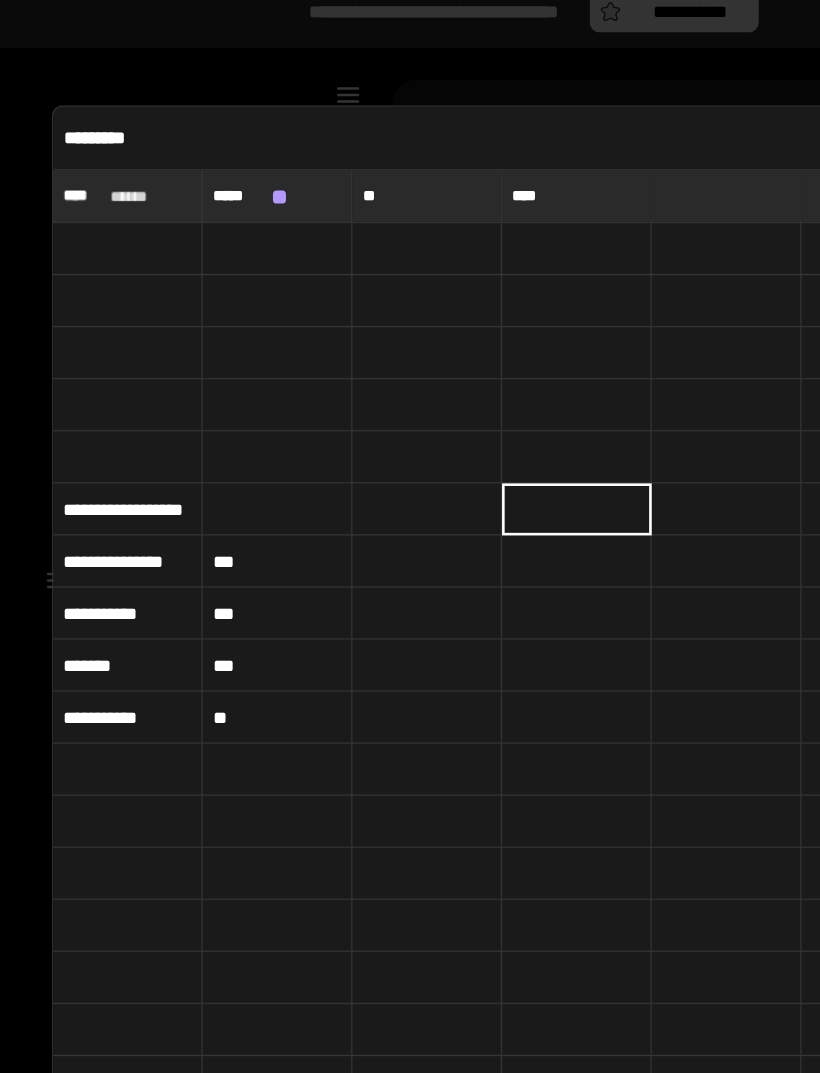 click at bounding box center (443, 410) 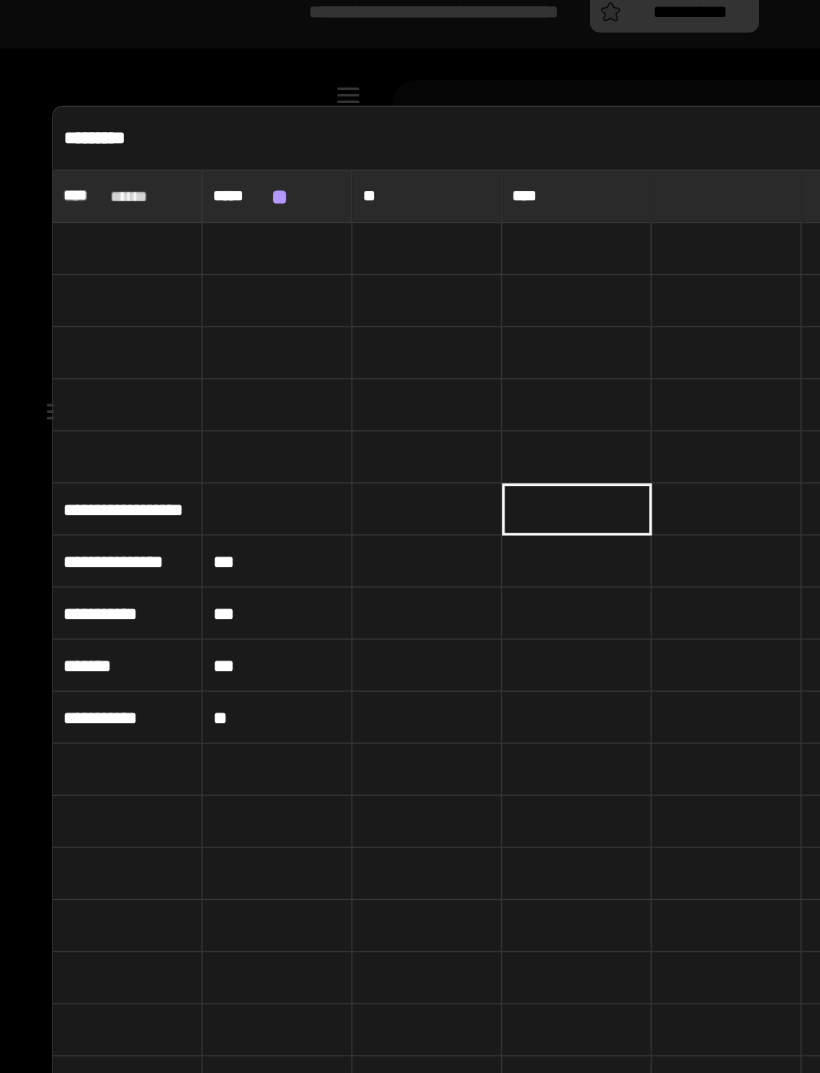 click at bounding box center [443, 409] 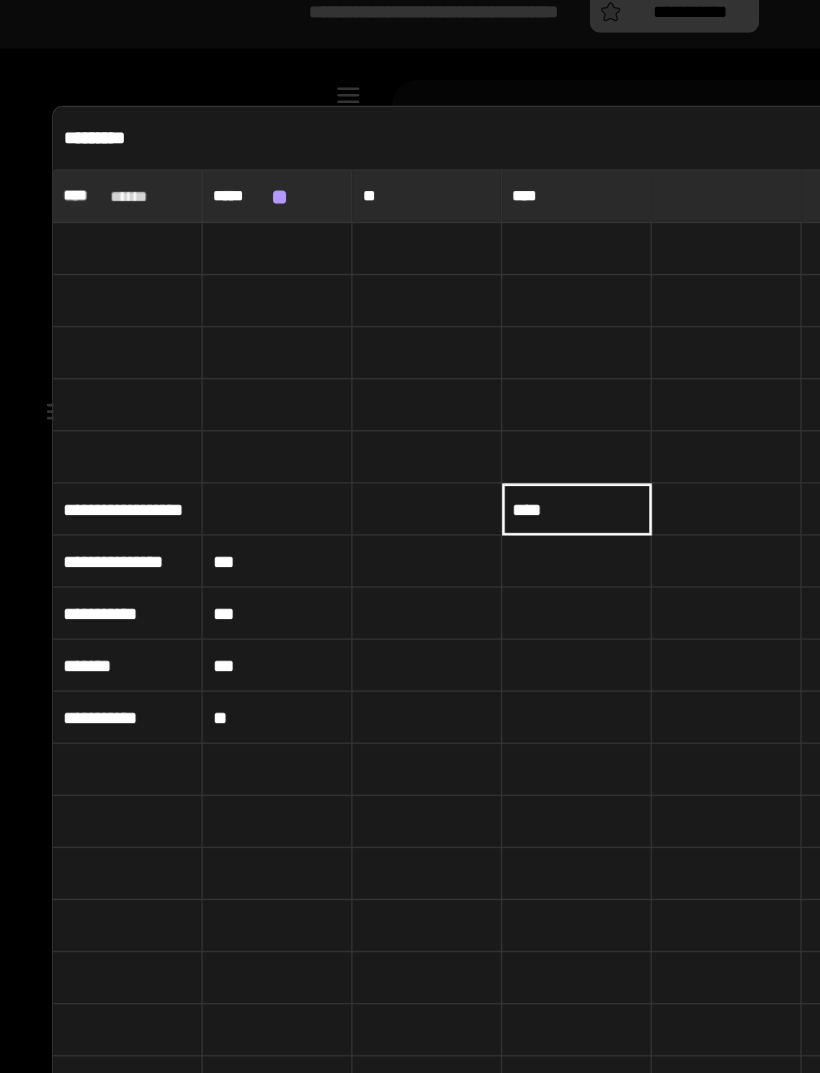 type on "****" 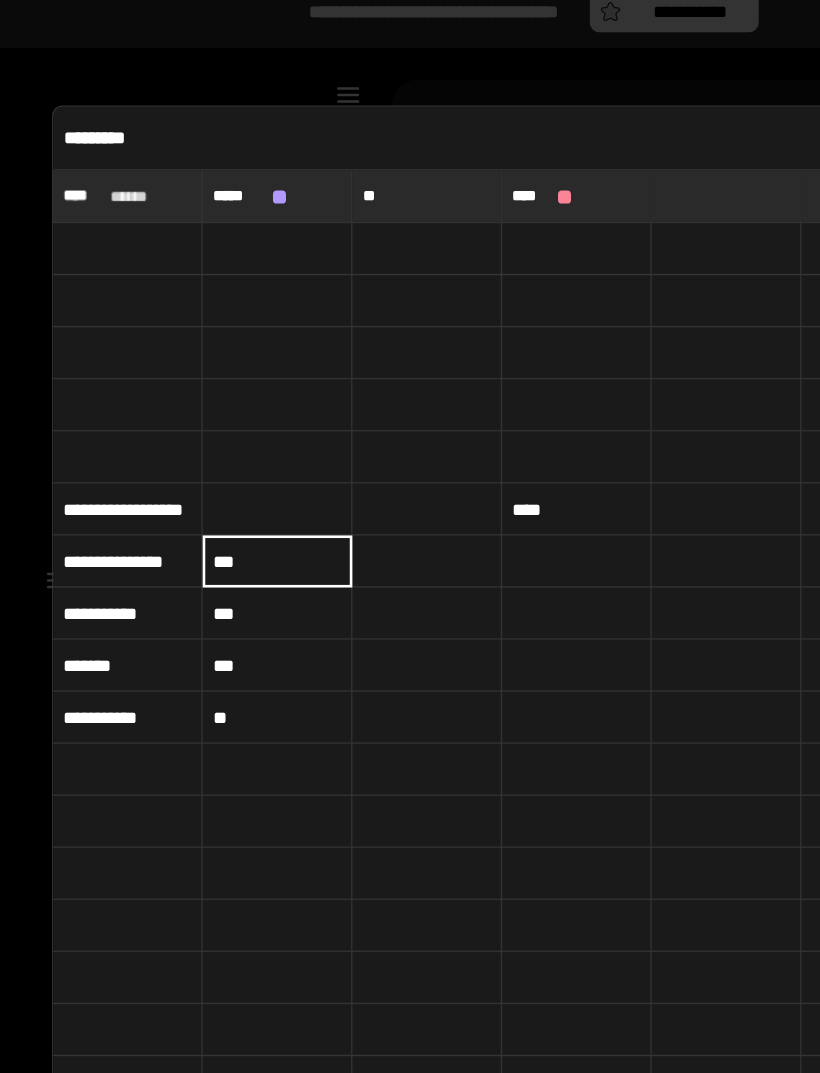 click on "***" at bounding box center (213, 450) 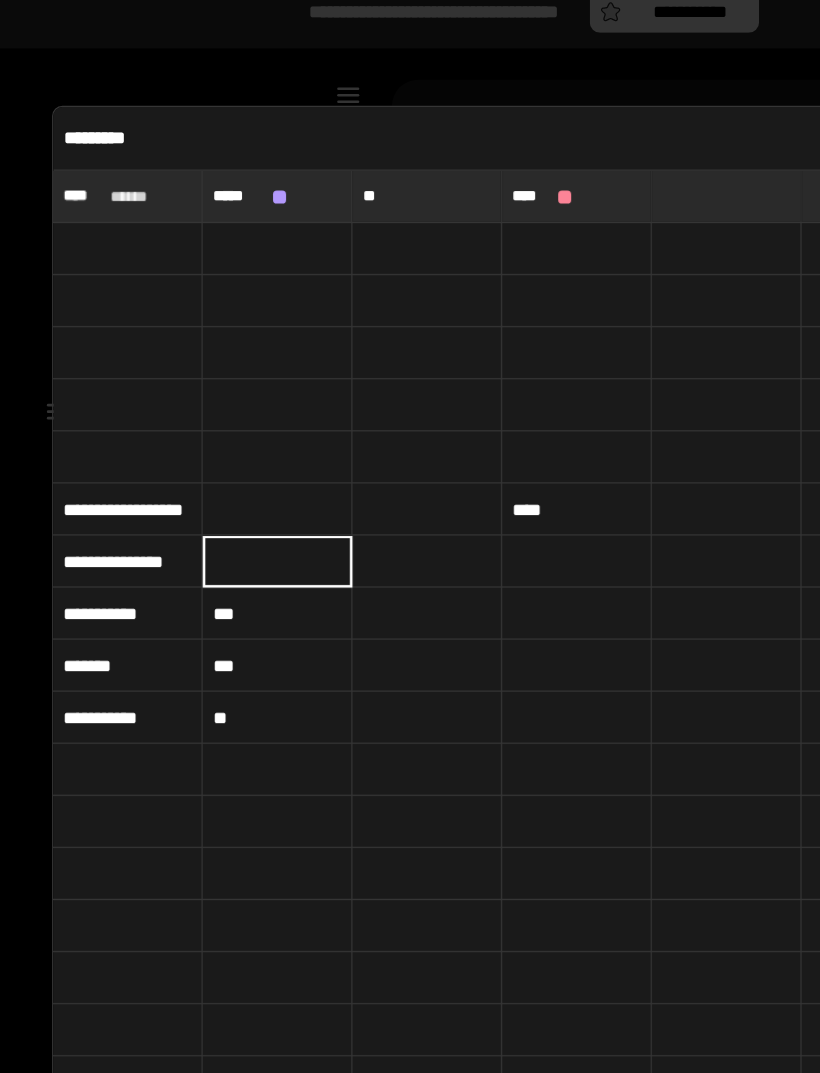 type 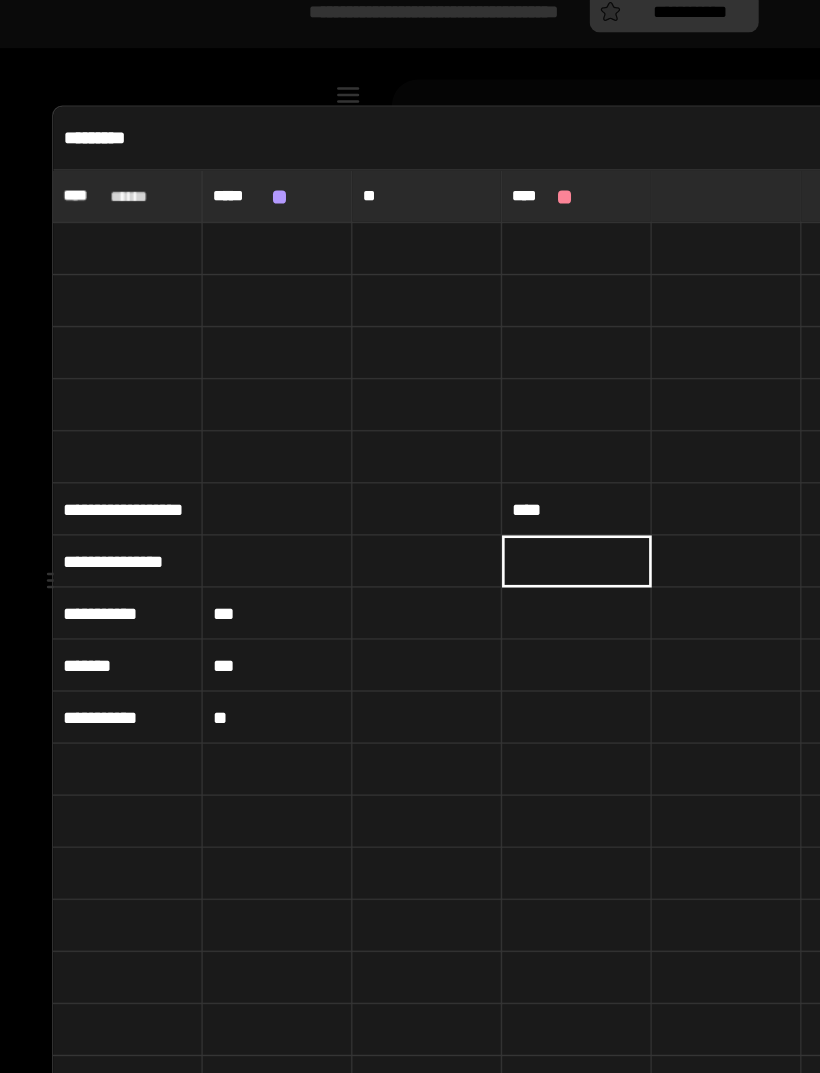 click at bounding box center (443, 450) 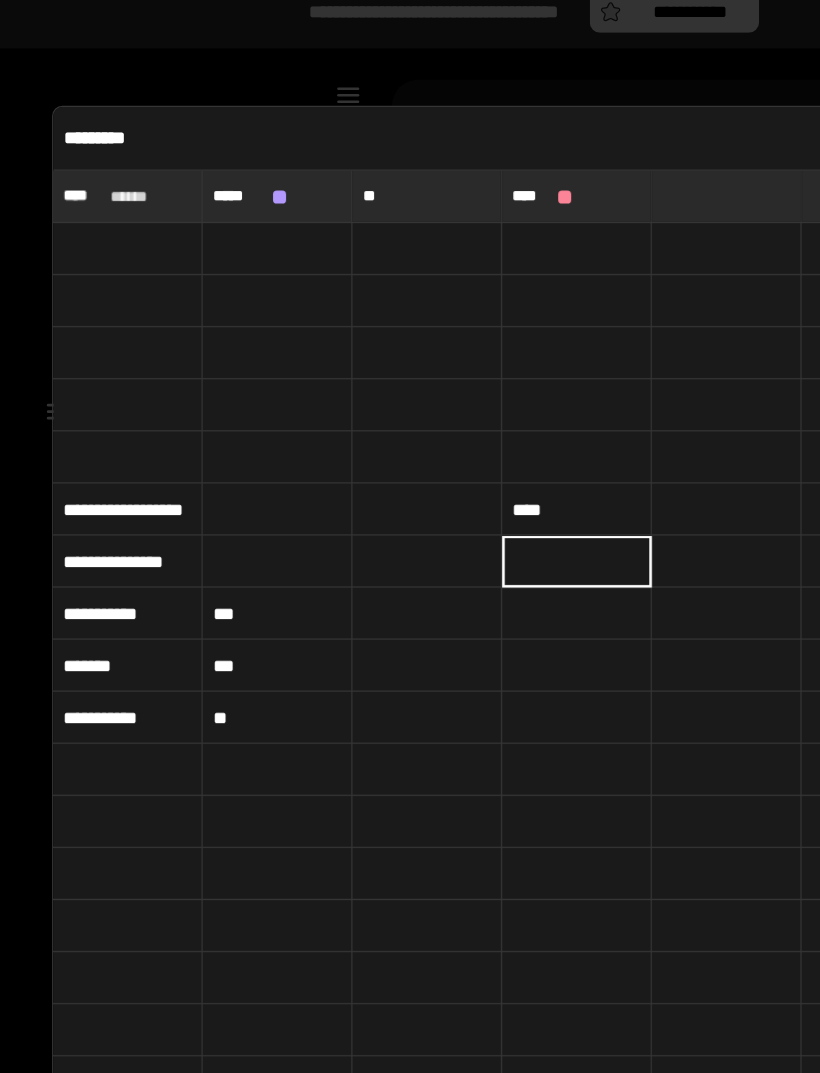 click at bounding box center (443, 449) 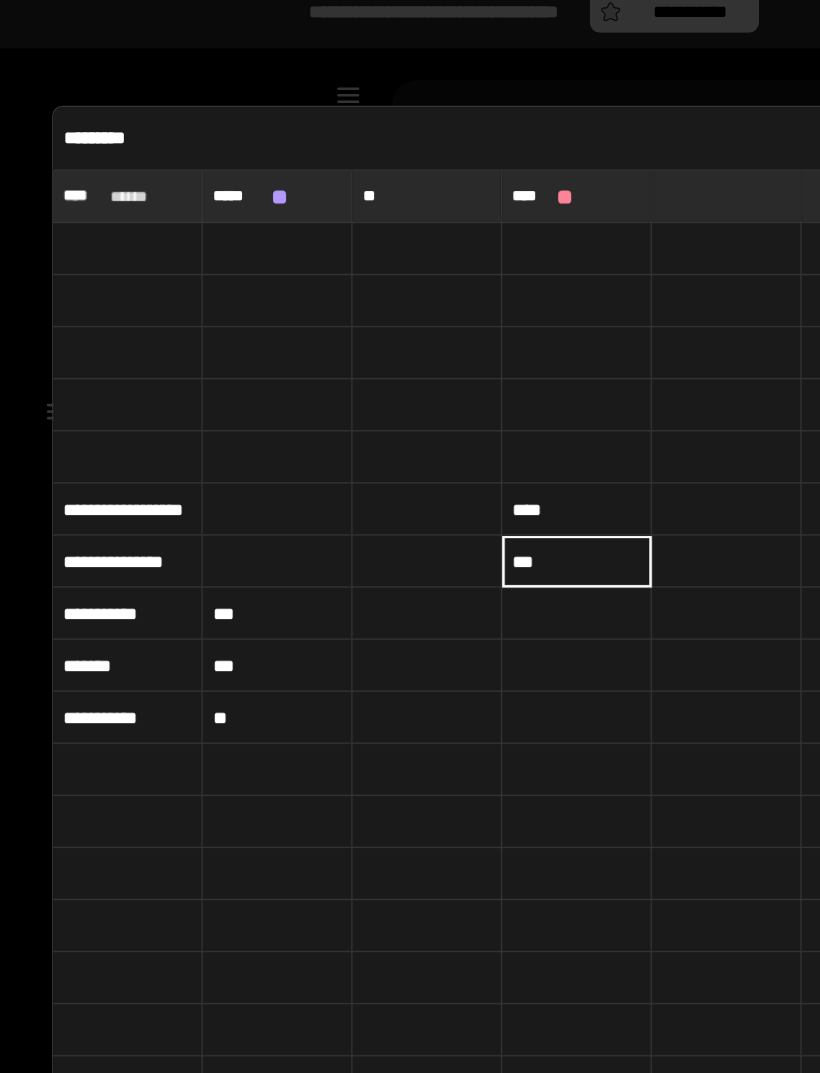 type on "***" 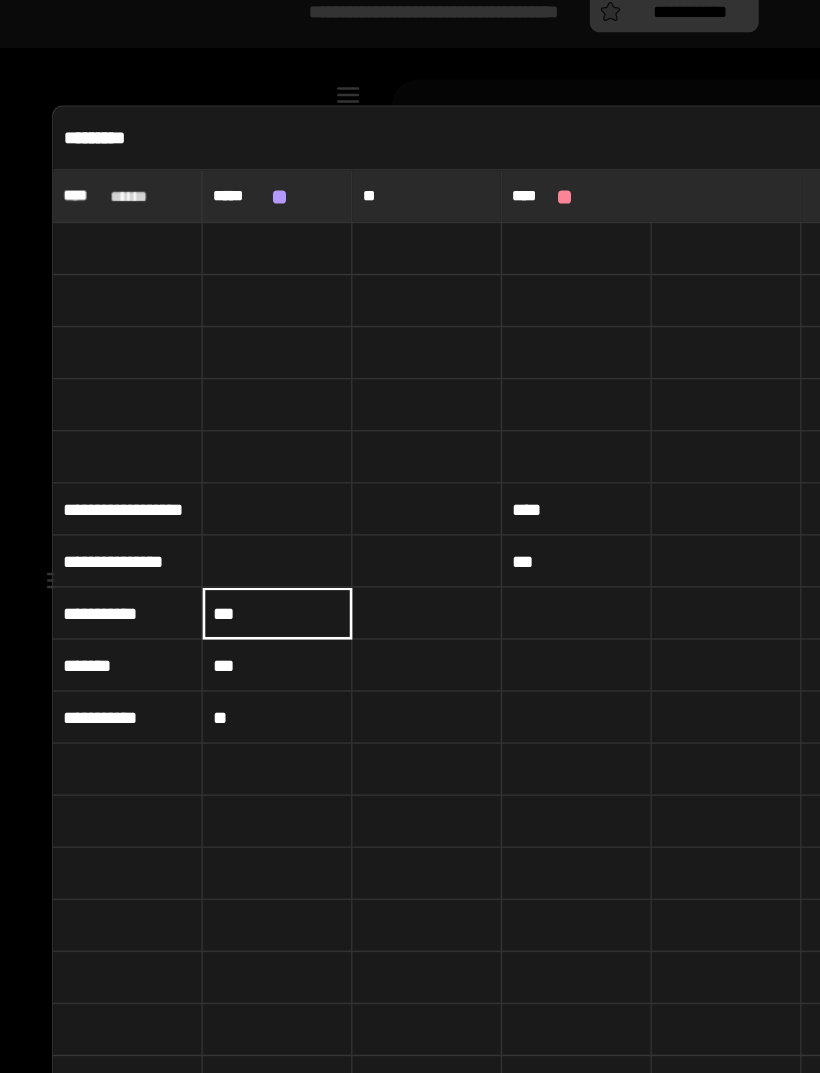 click on "***" at bounding box center (213, 490) 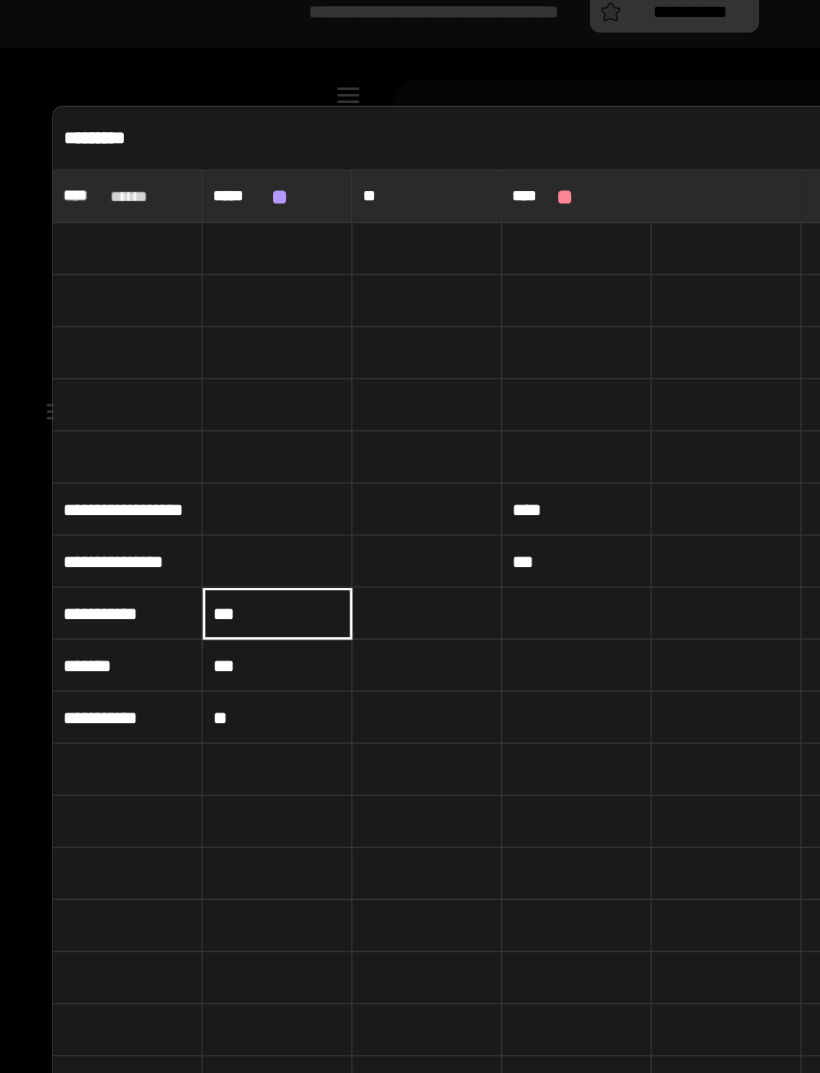 click at bounding box center [443, 490] 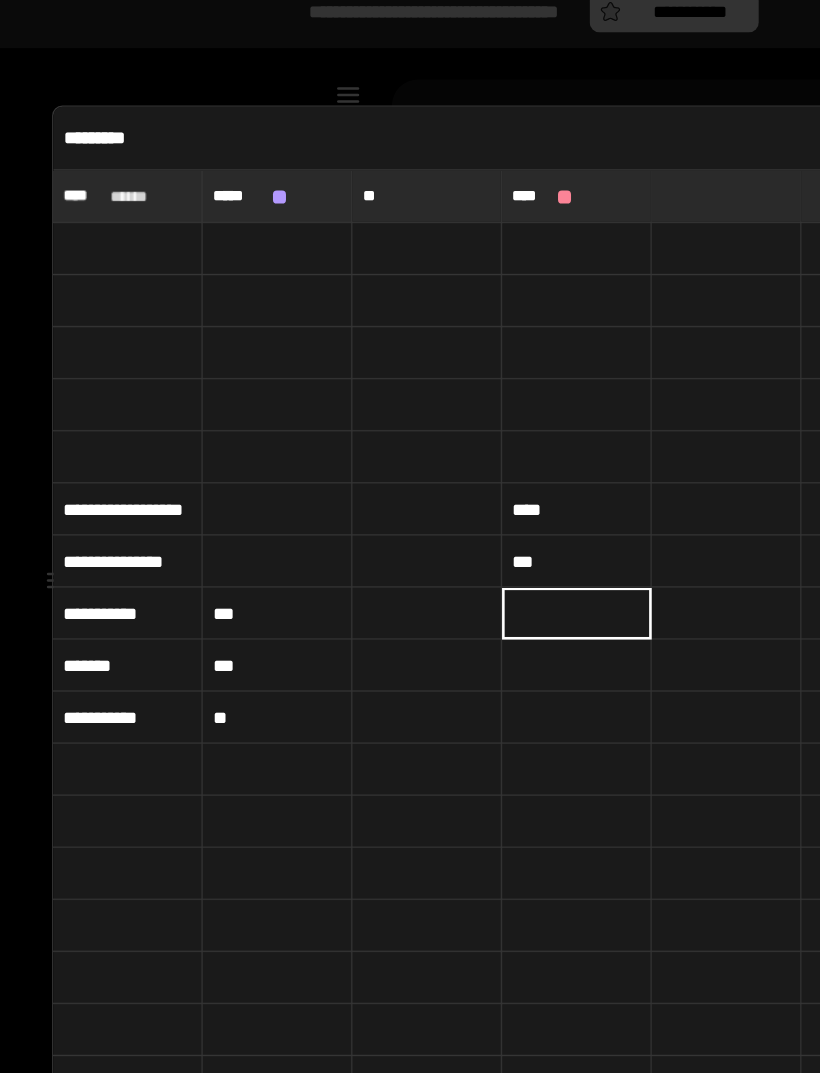 click at bounding box center [443, 490] 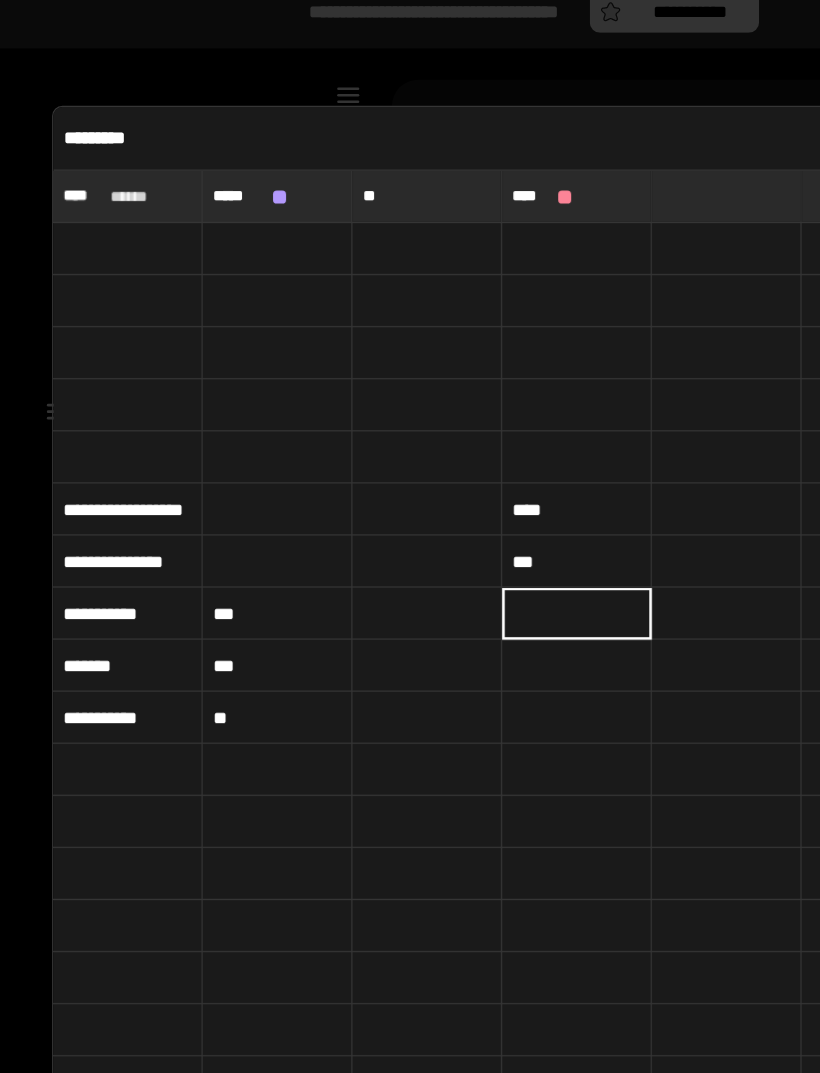 click at bounding box center (443, 489) 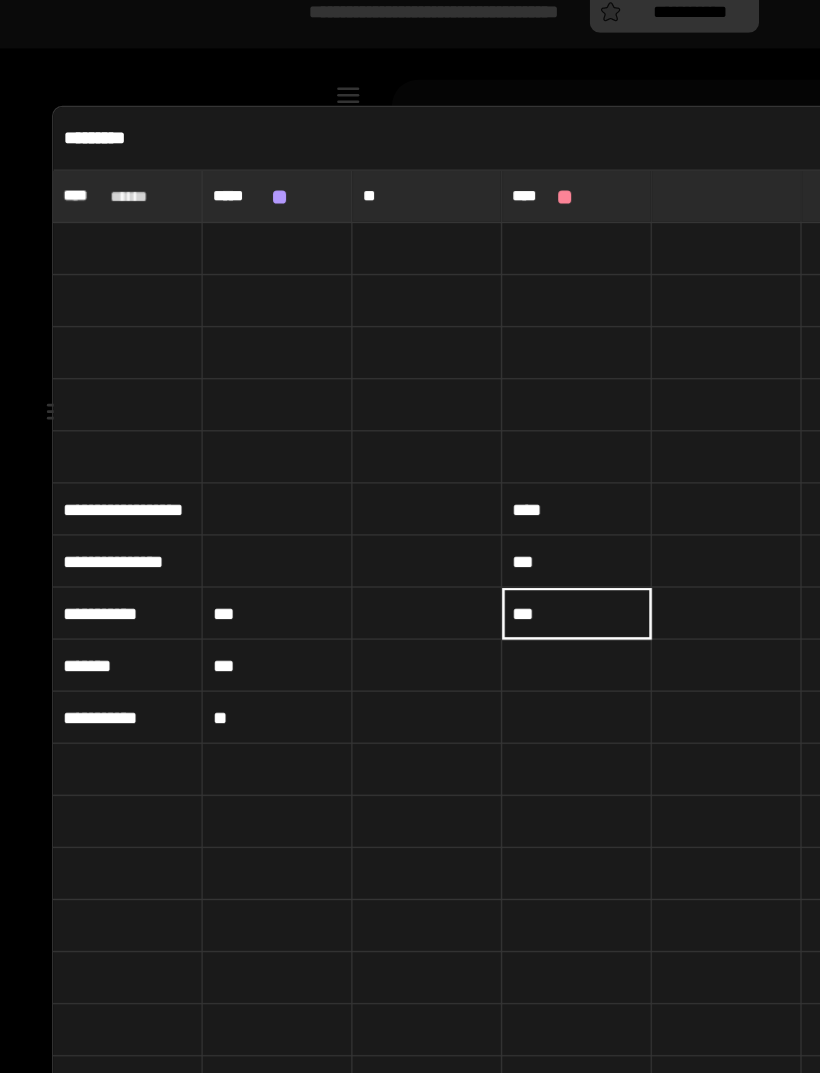 type on "***" 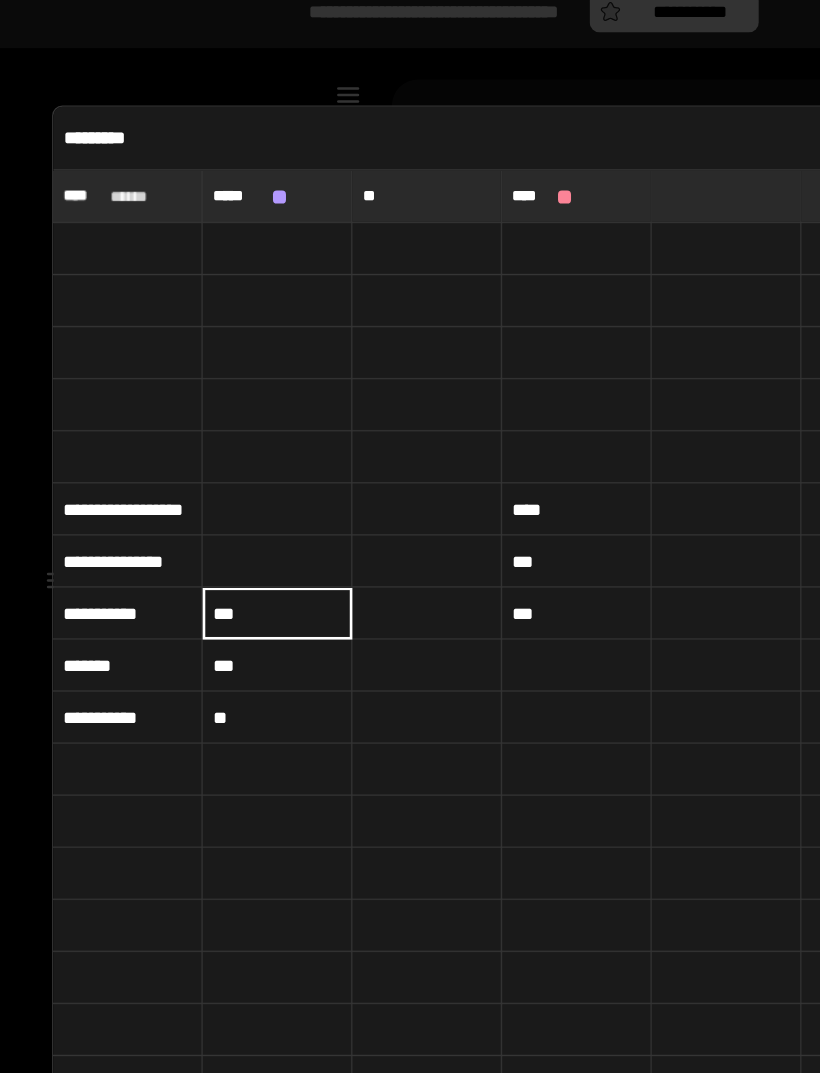 click on "***" at bounding box center (213, 490) 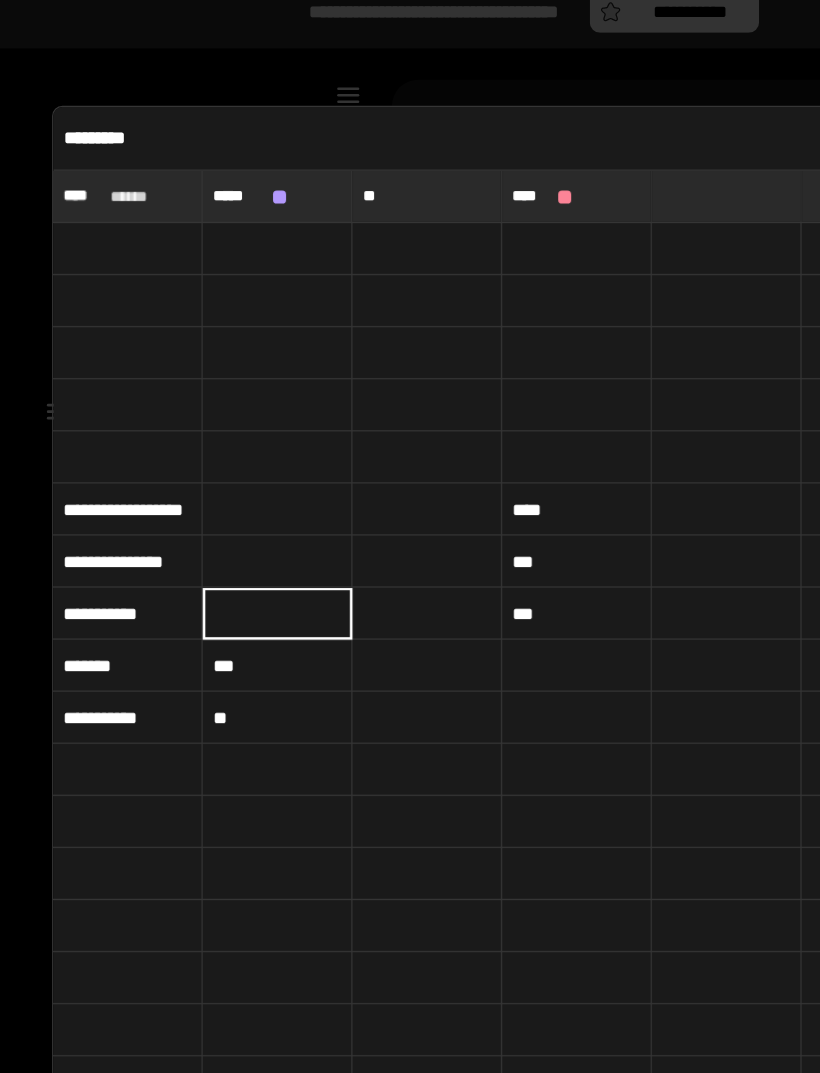 type 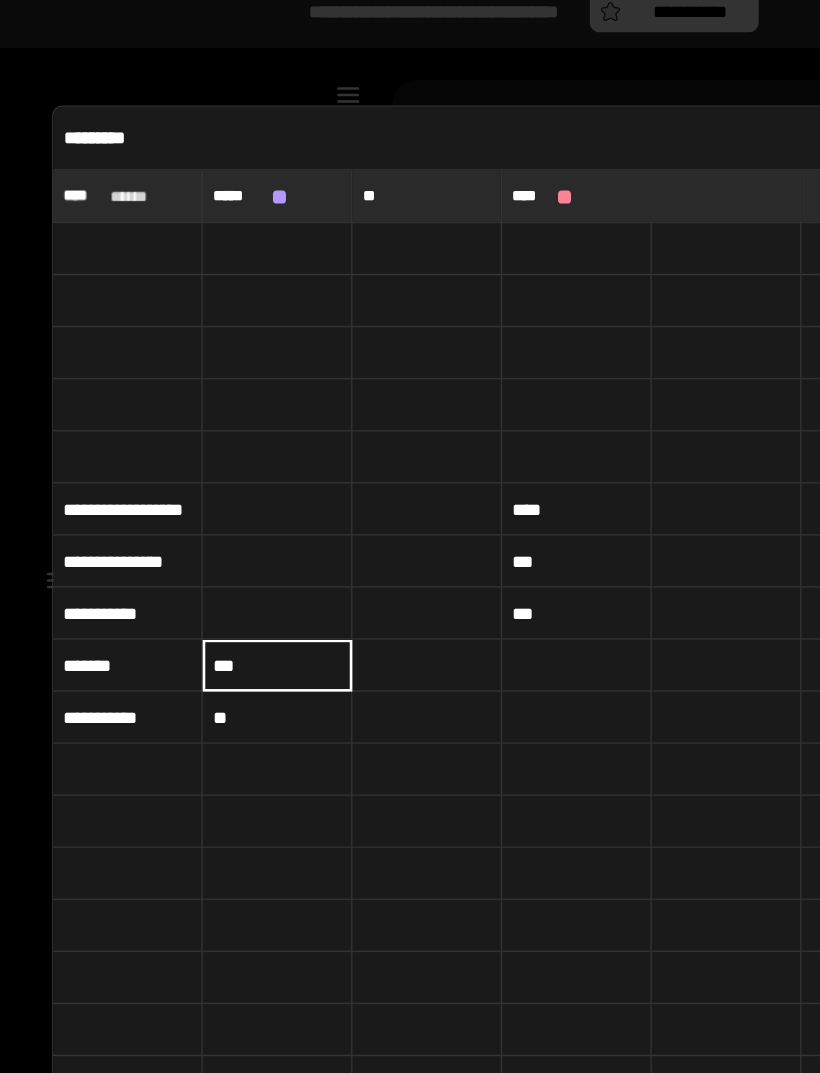 click on "***" at bounding box center (213, 530) 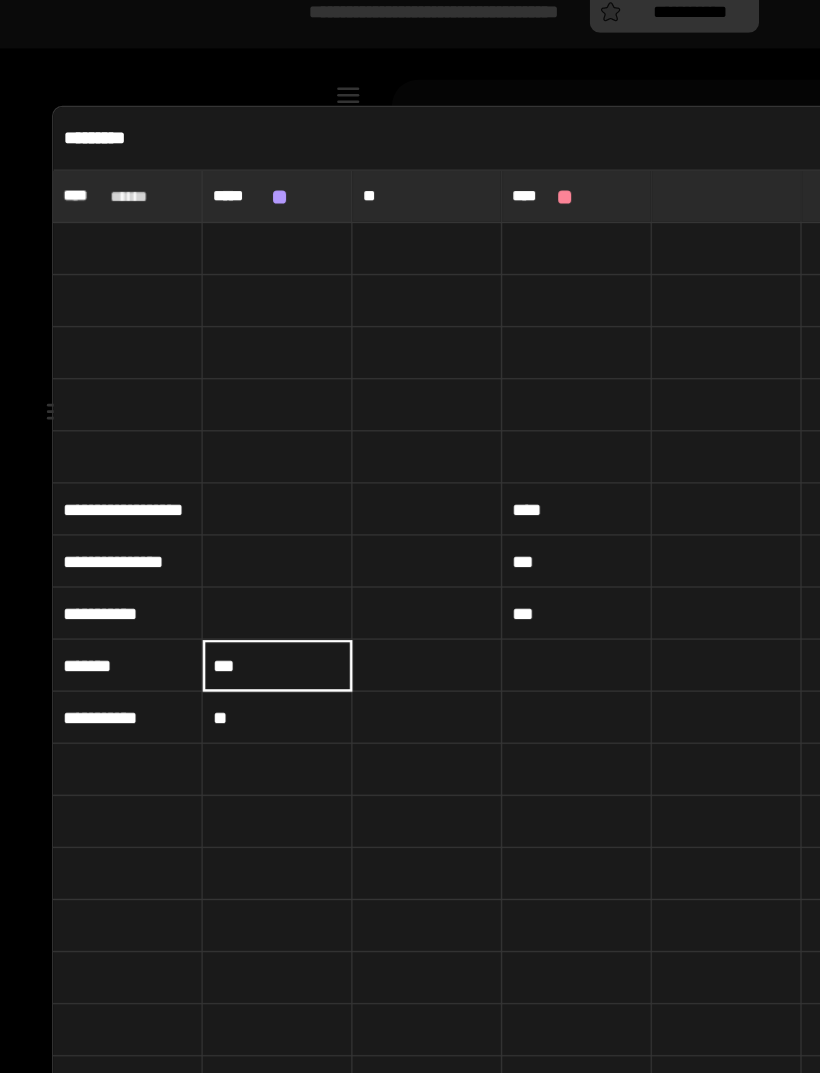 click on "***" at bounding box center (213, 529) 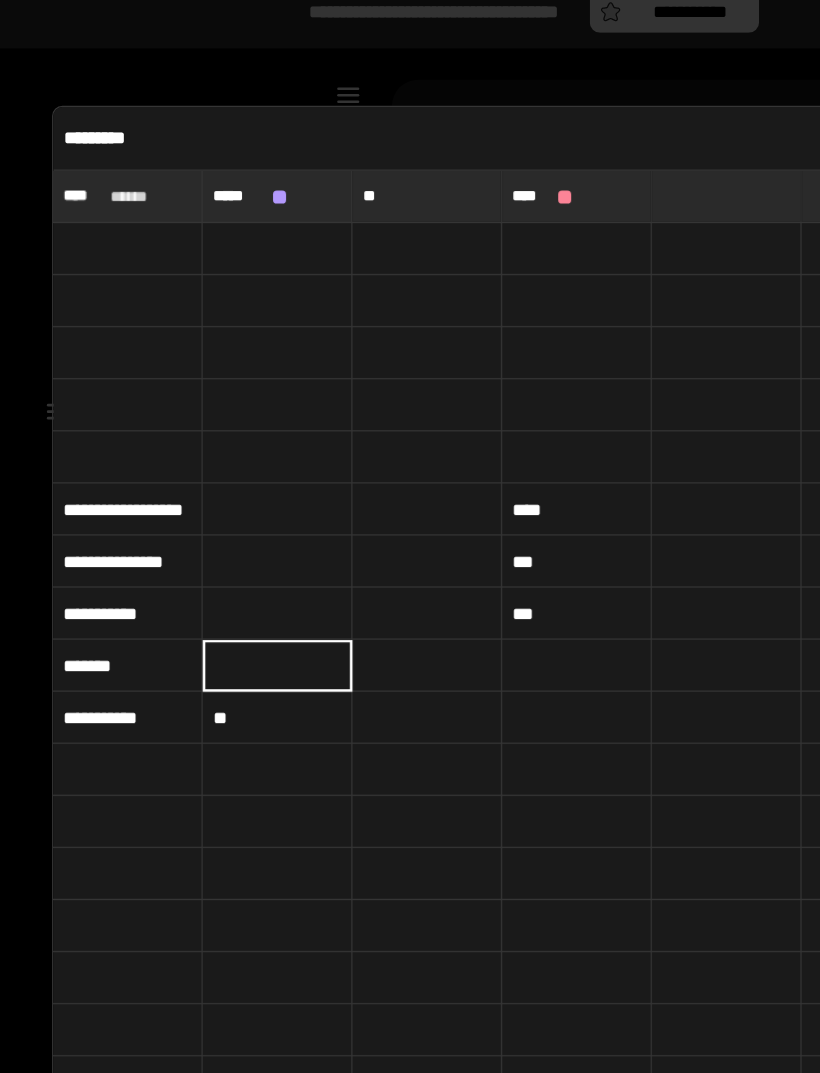 type 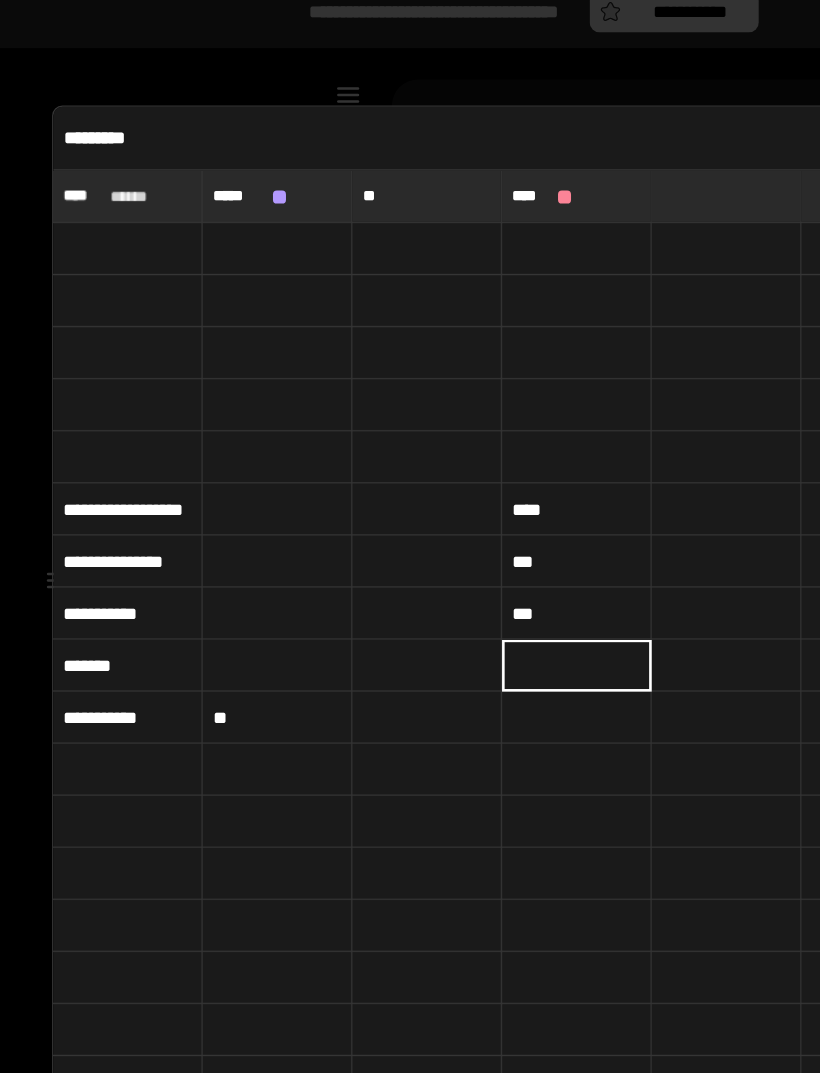 click at bounding box center (443, 530) 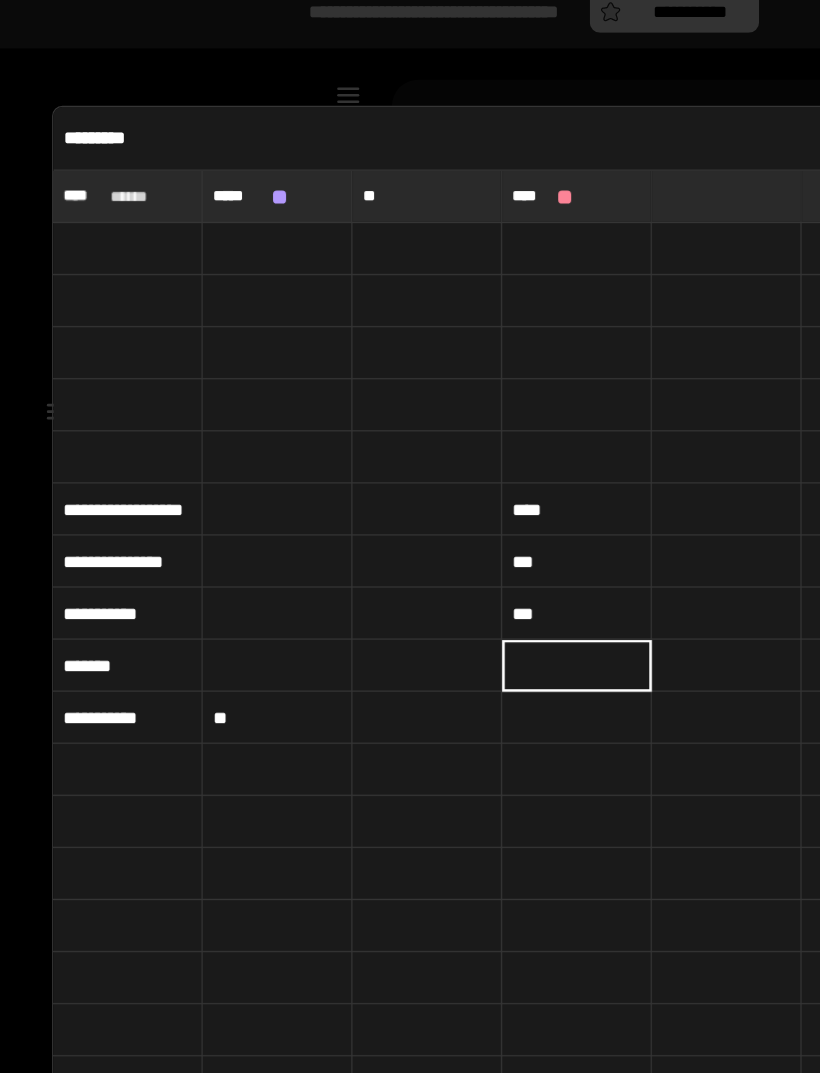 click at bounding box center (443, 529) 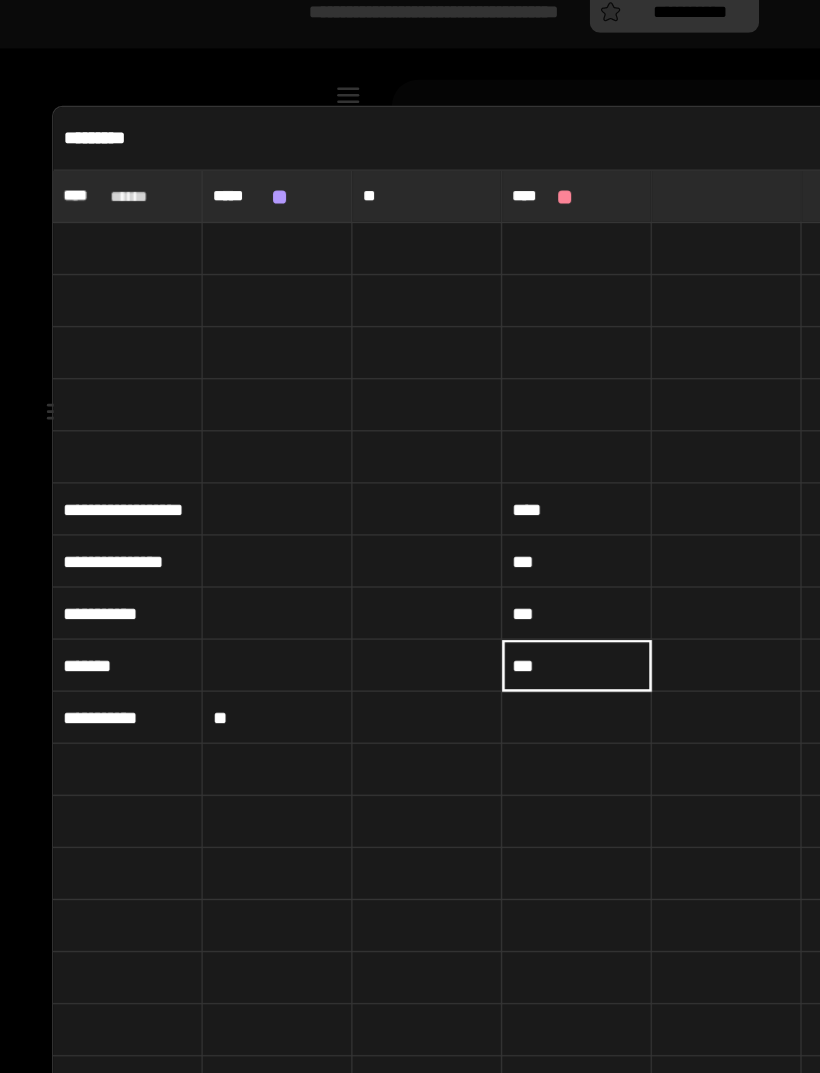 type on "***" 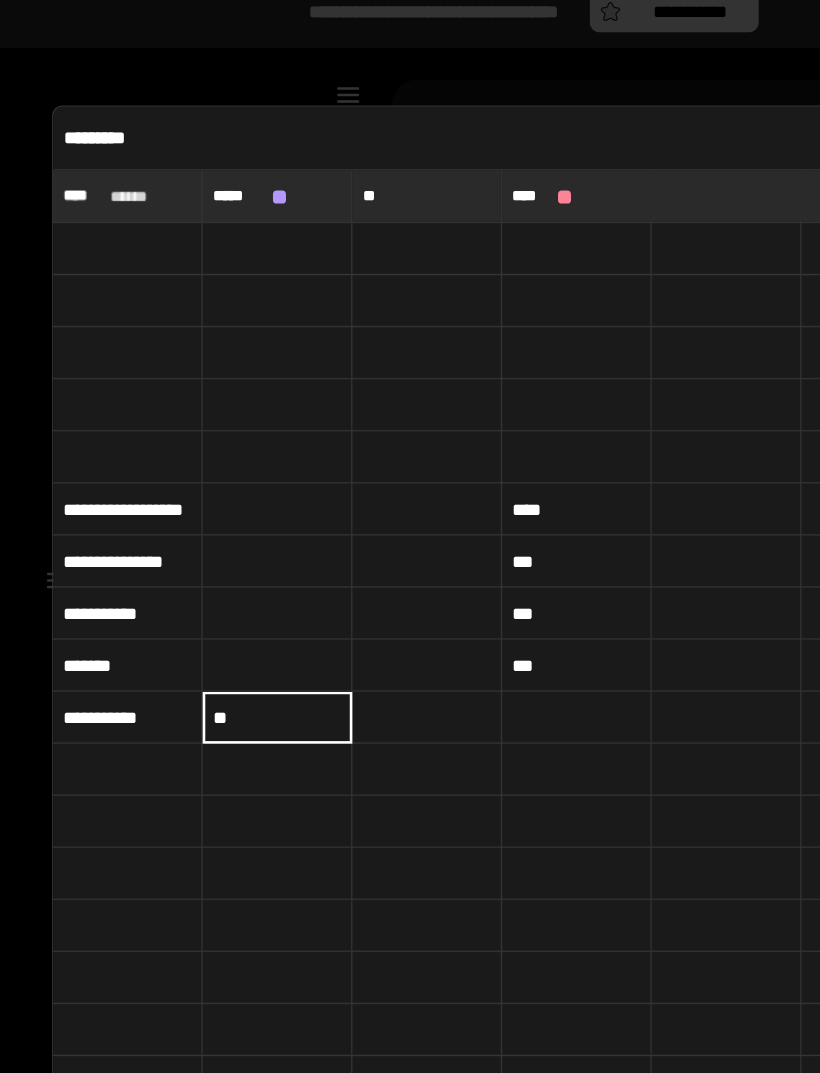 click on "**" at bounding box center [213, 570] 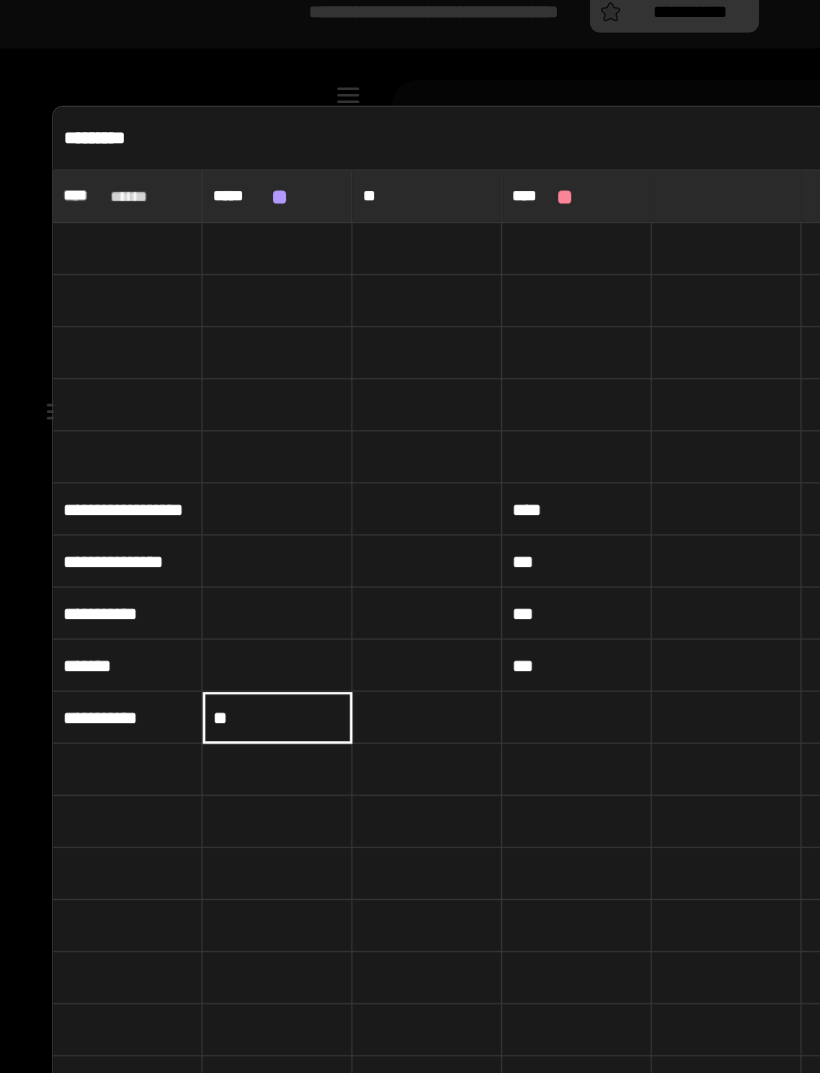 click on "**" at bounding box center [213, 569] 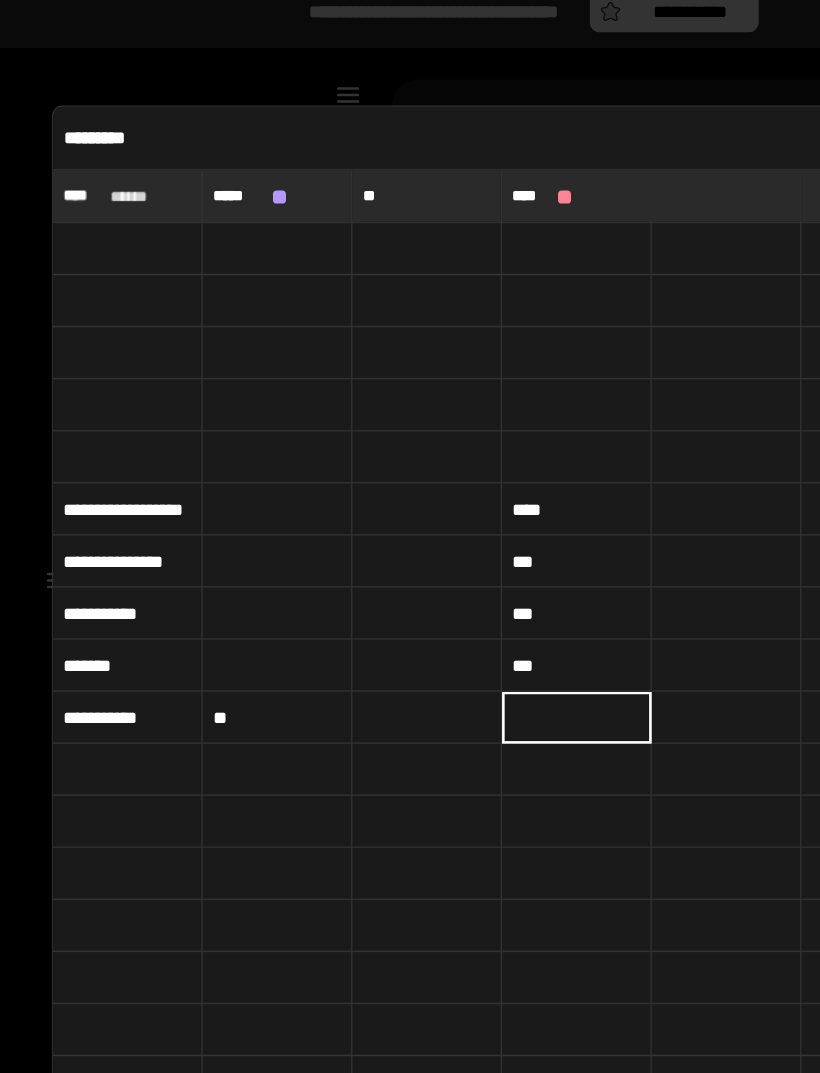 click at bounding box center [443, 570] 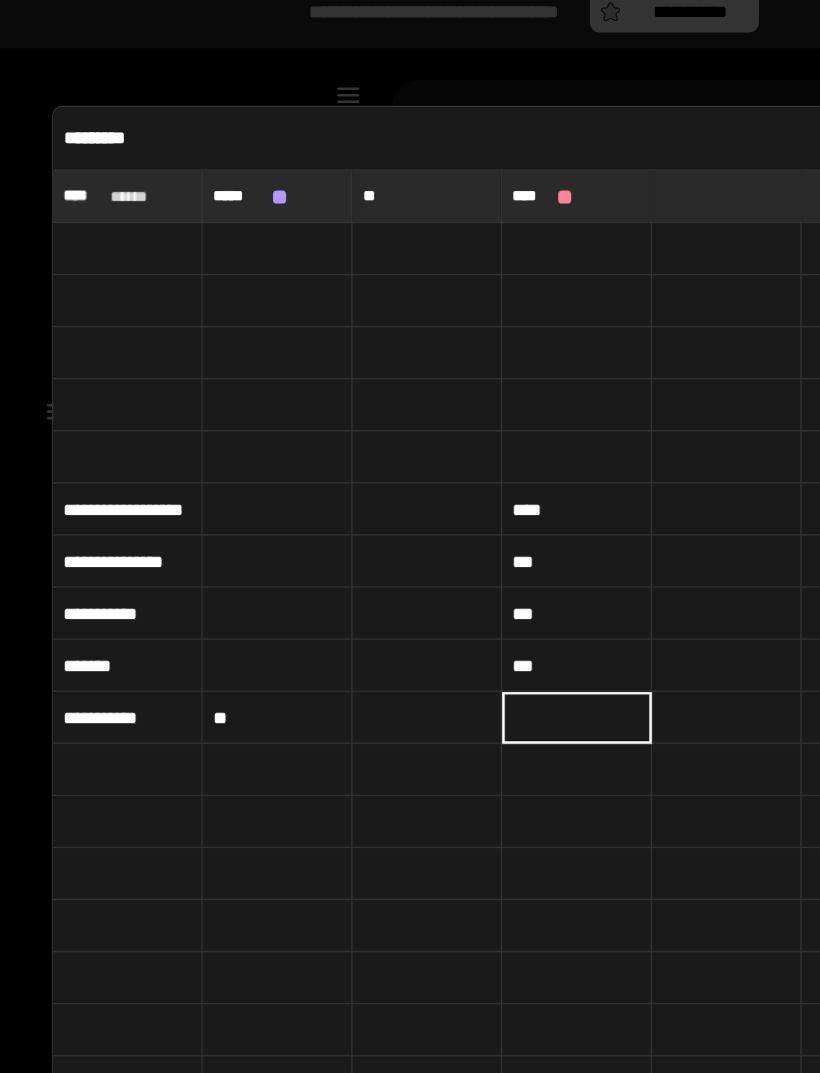 click at bounding box center (443, 569) 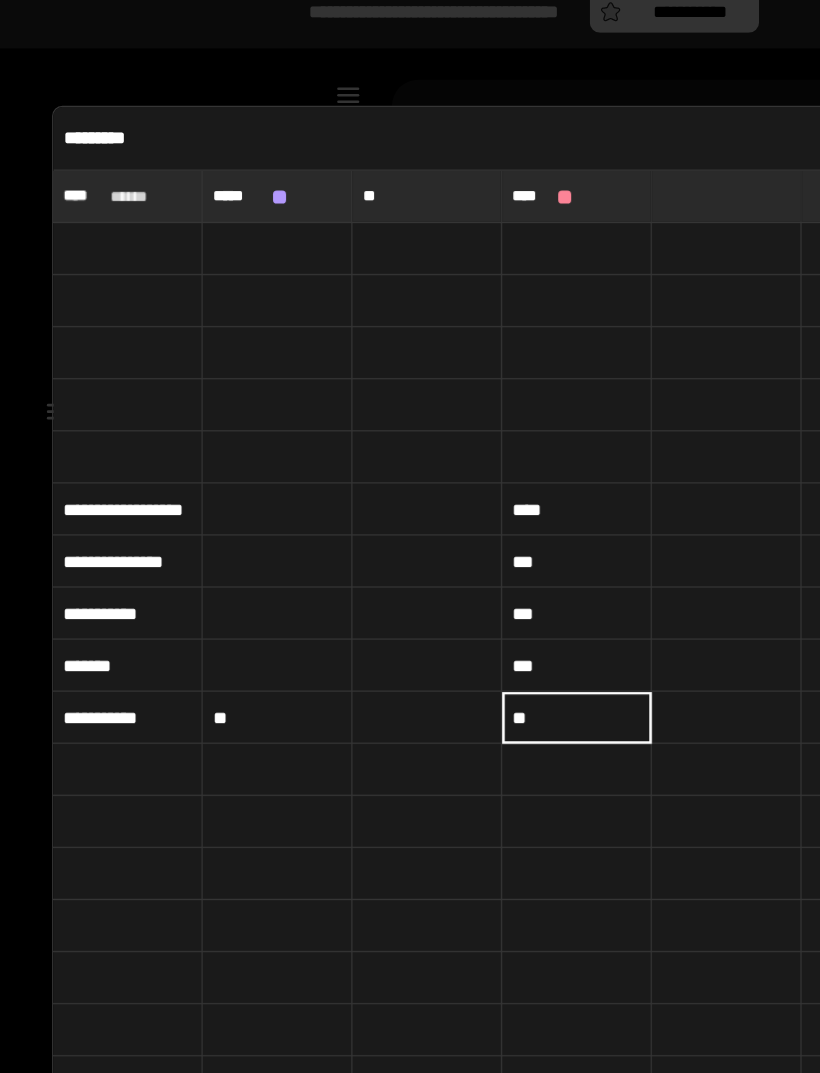 type on "**" 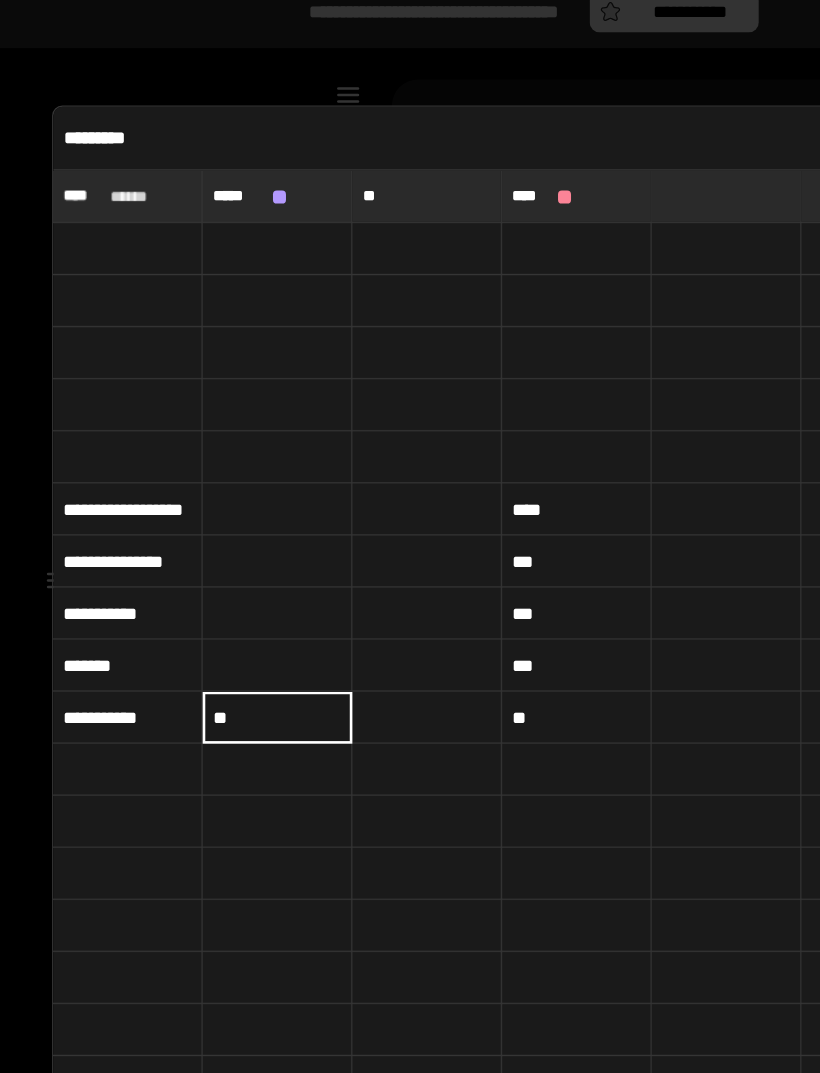 click on "**" at bounding box center [213, 570] 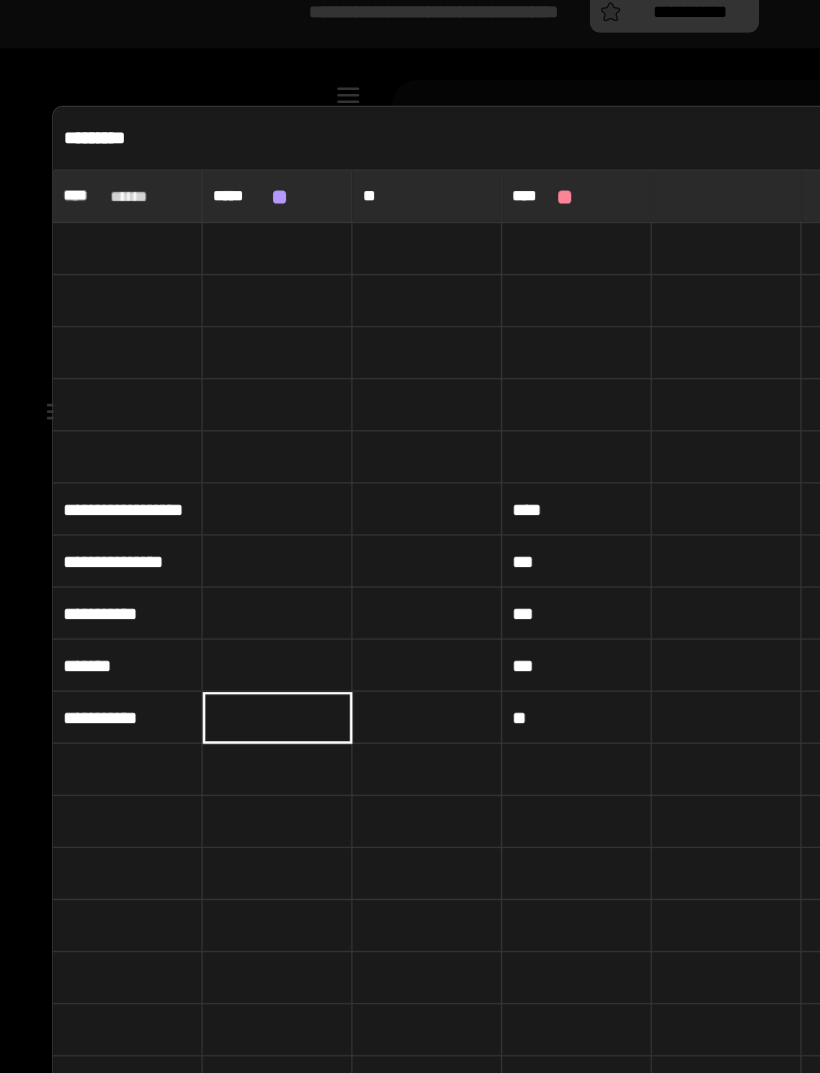 type 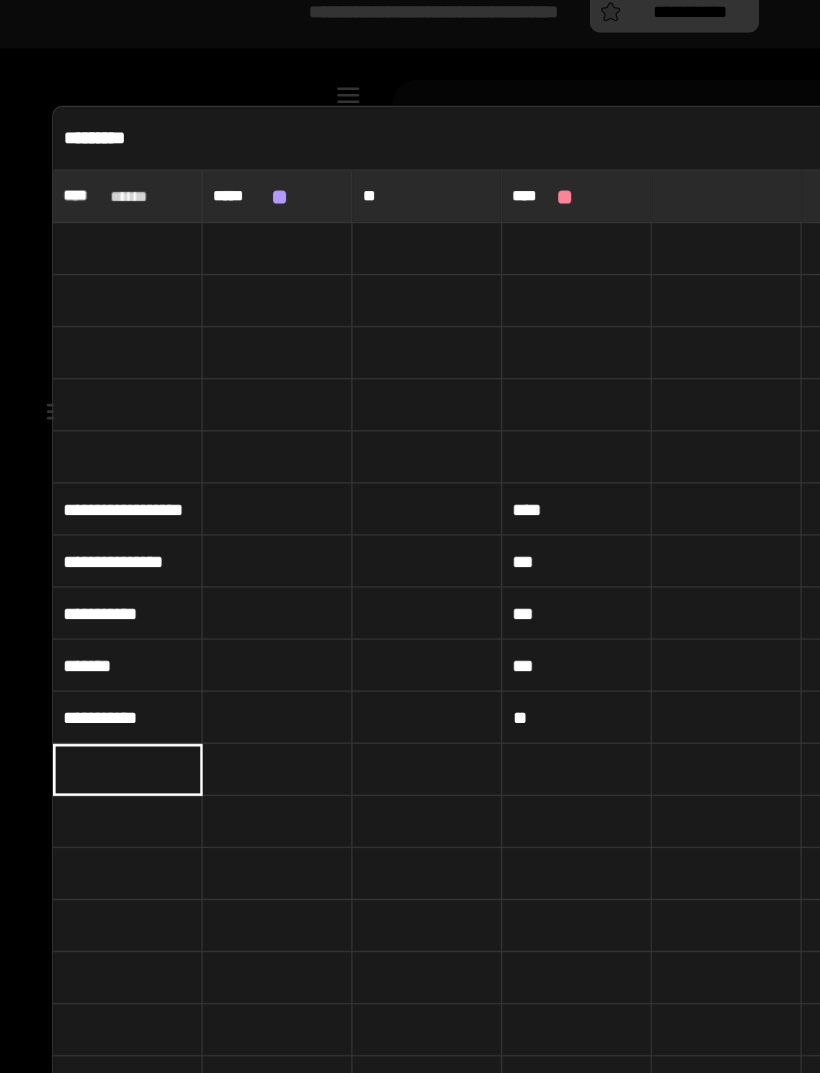 type on "****" 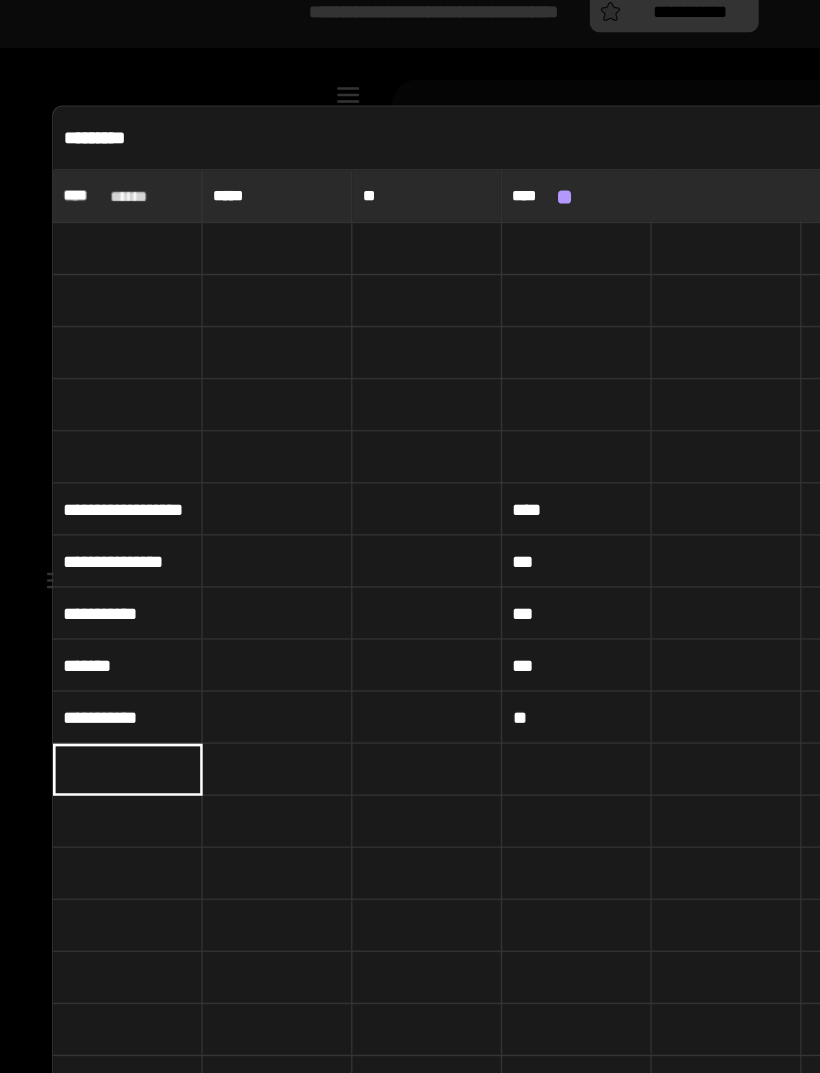 click at bounding box center (98, 610) 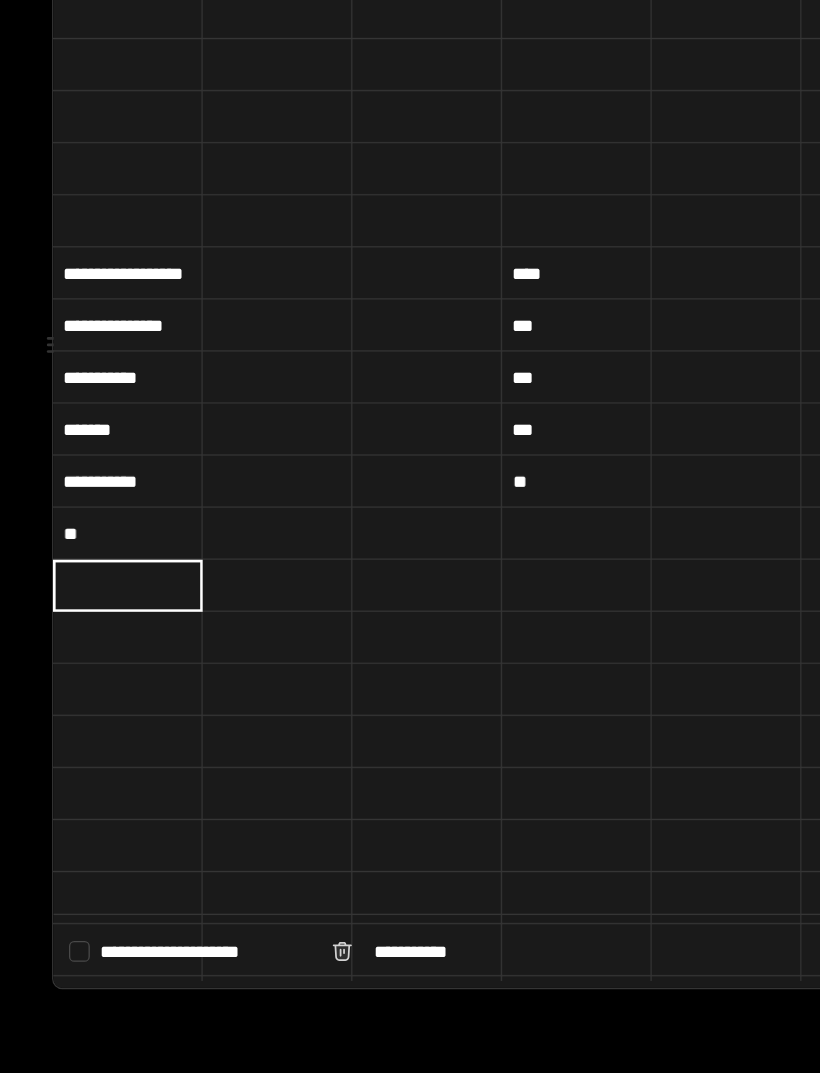 click at bounding box center (98, 690) 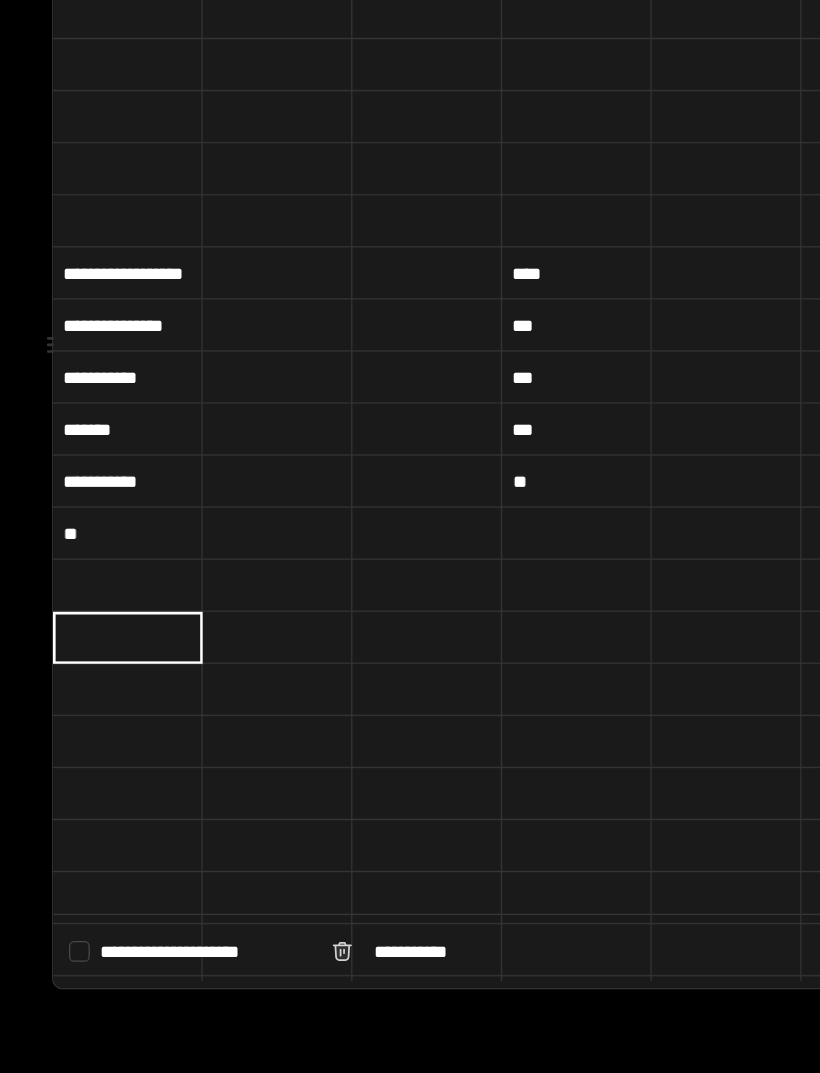 click on "**" at bounding box center [98, 610] 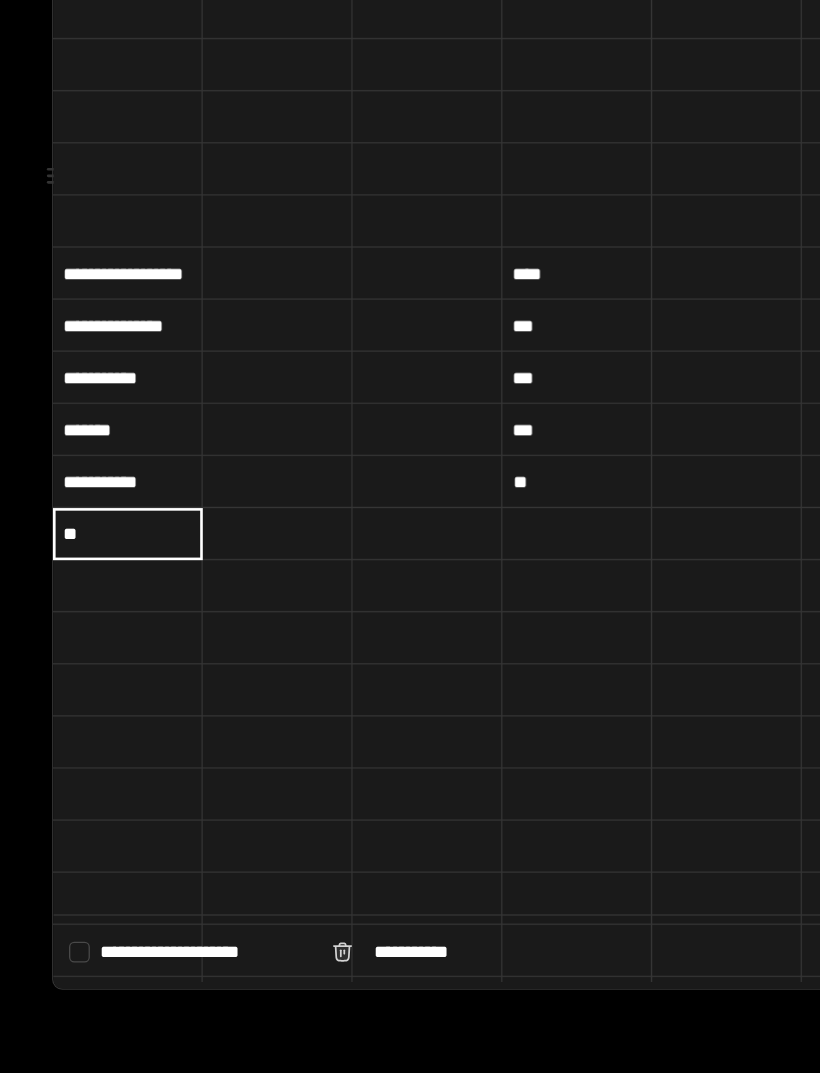 click on "**" at bounding box center [98, 609] 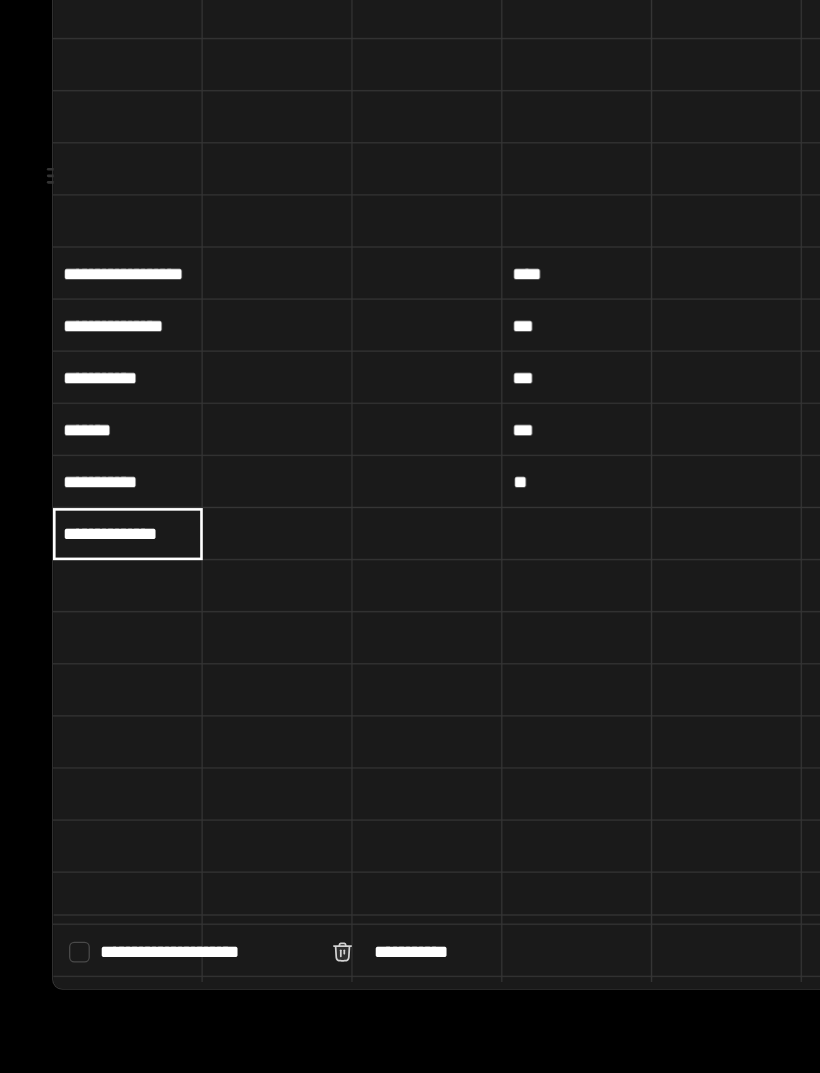 type on "**********" 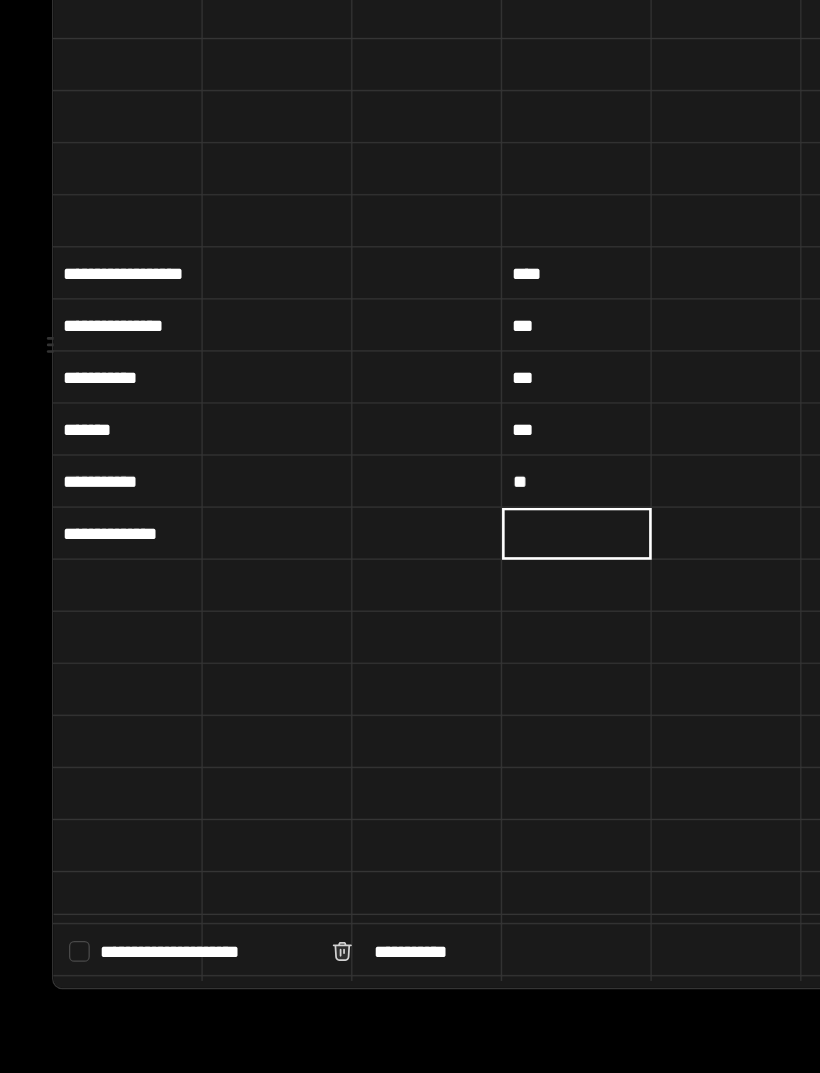 click at bounding box center [443, 650] 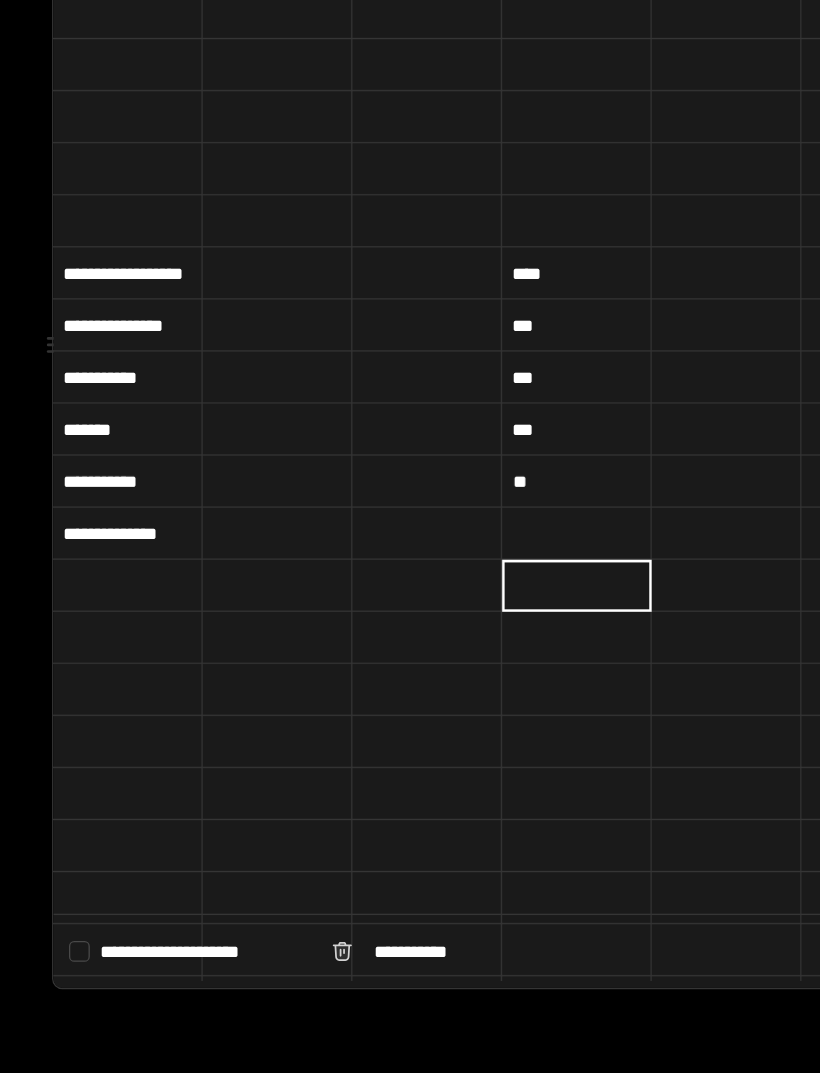 click at bounding box center [443, 650] 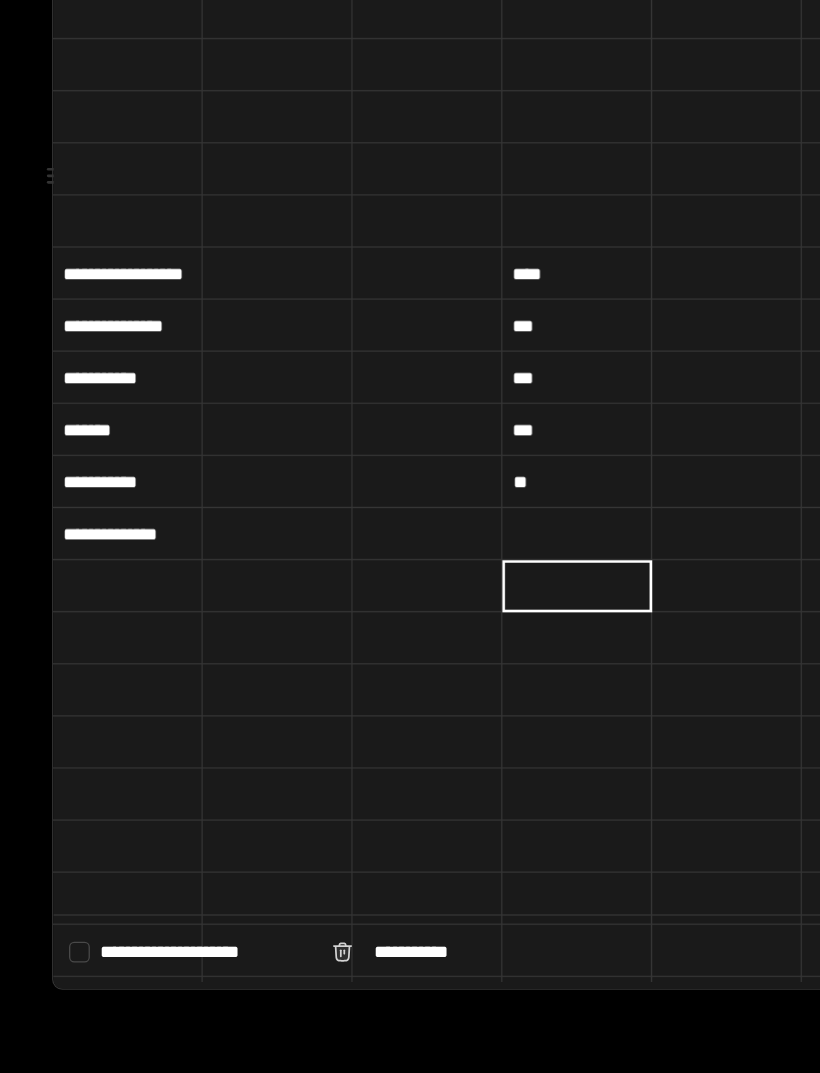 click on "***" at bounding box center (443, 490) 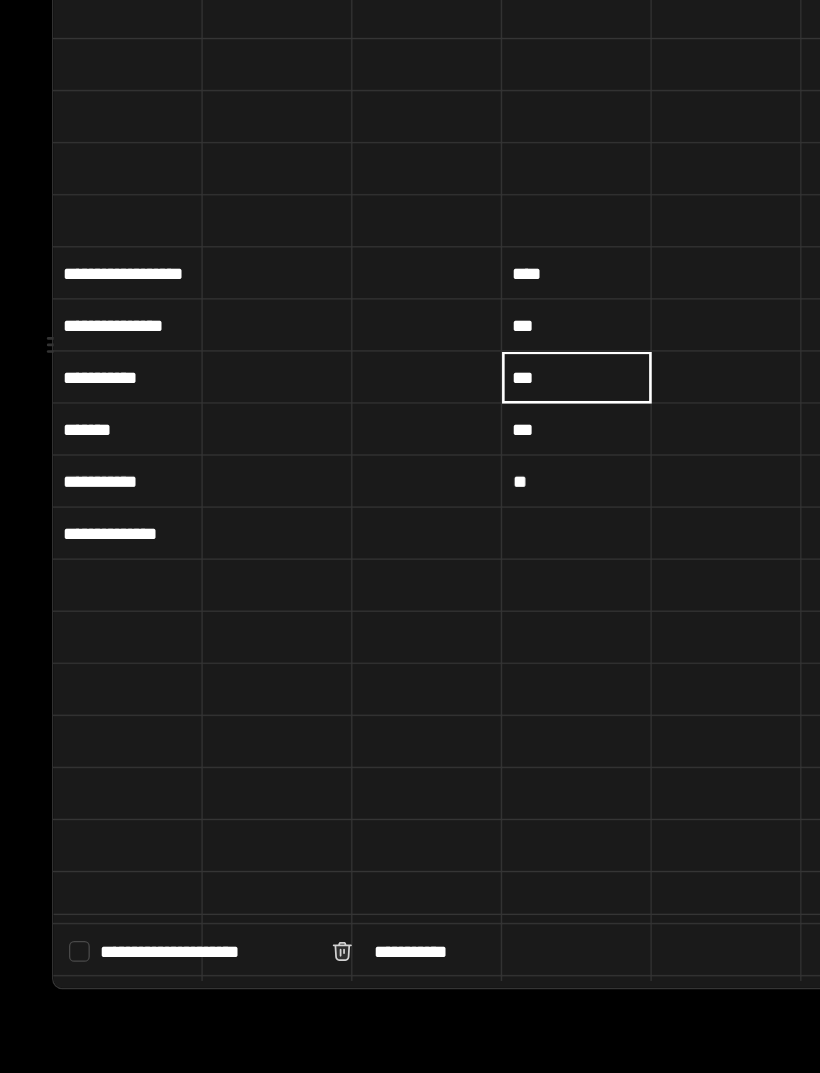 click on "***" at bounding box center [443, 490] 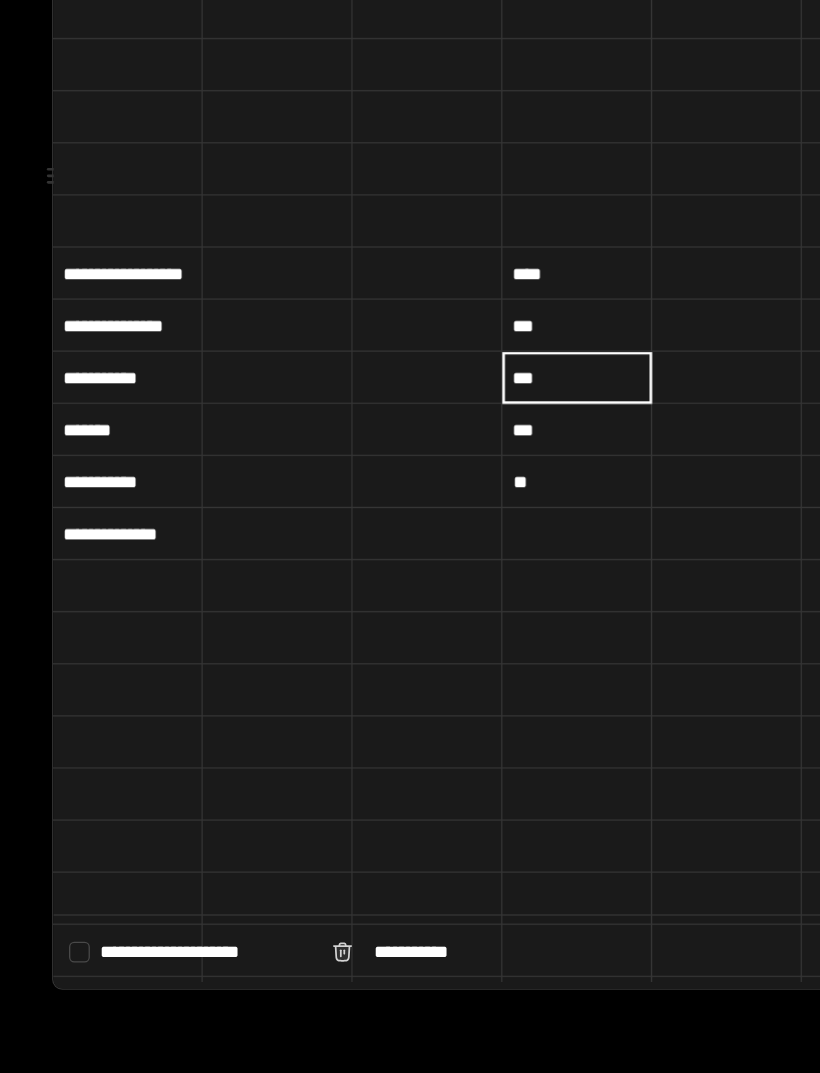 type on "***" 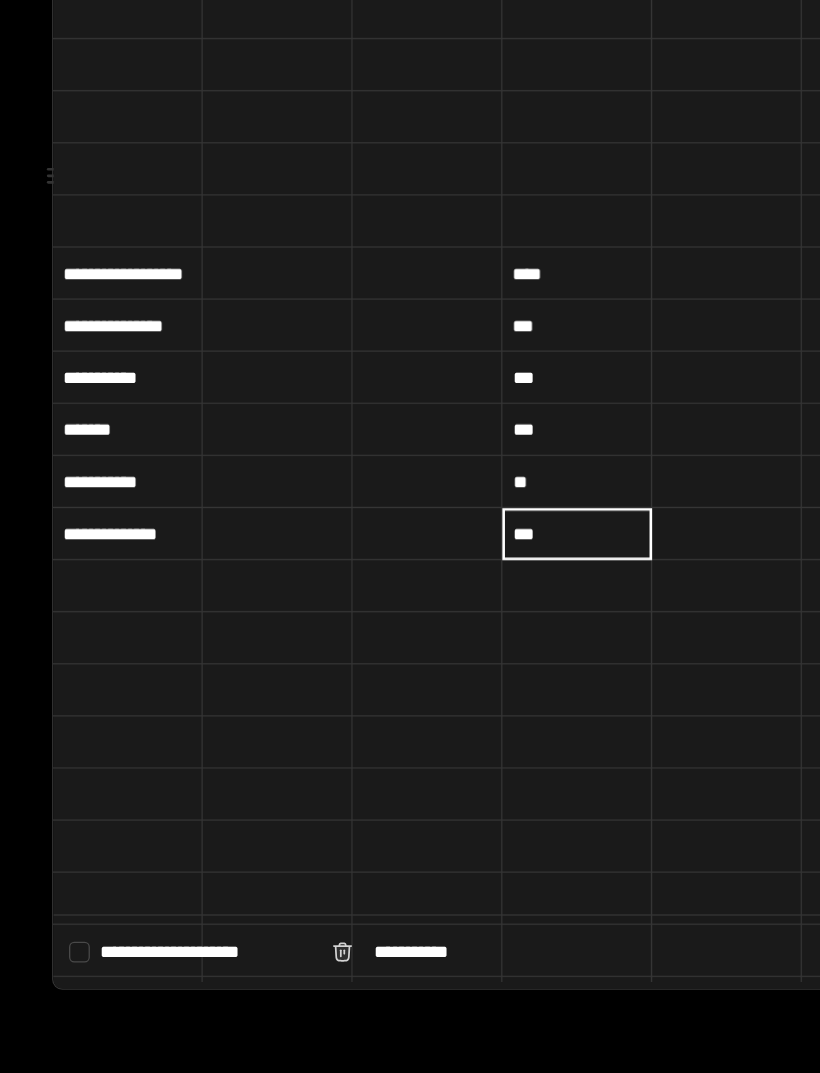 type on "***" 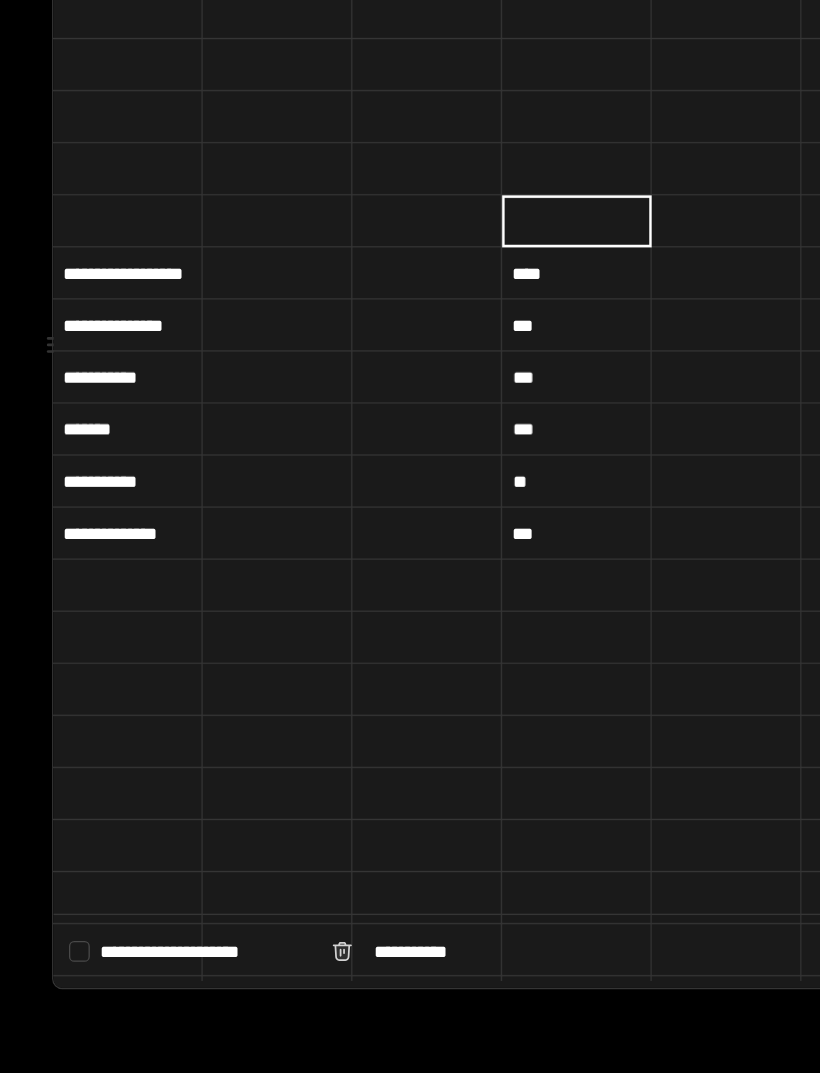 click at bounding box center [213, 410] 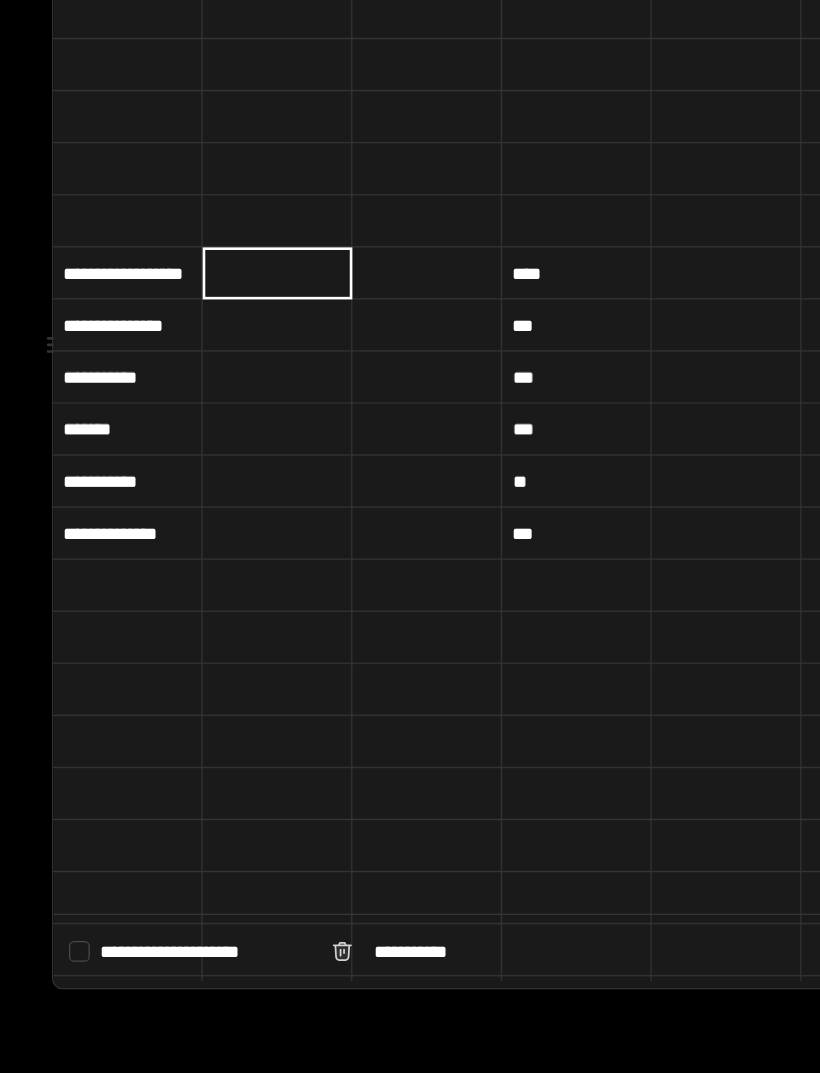 click at bounding box center [213, 410] 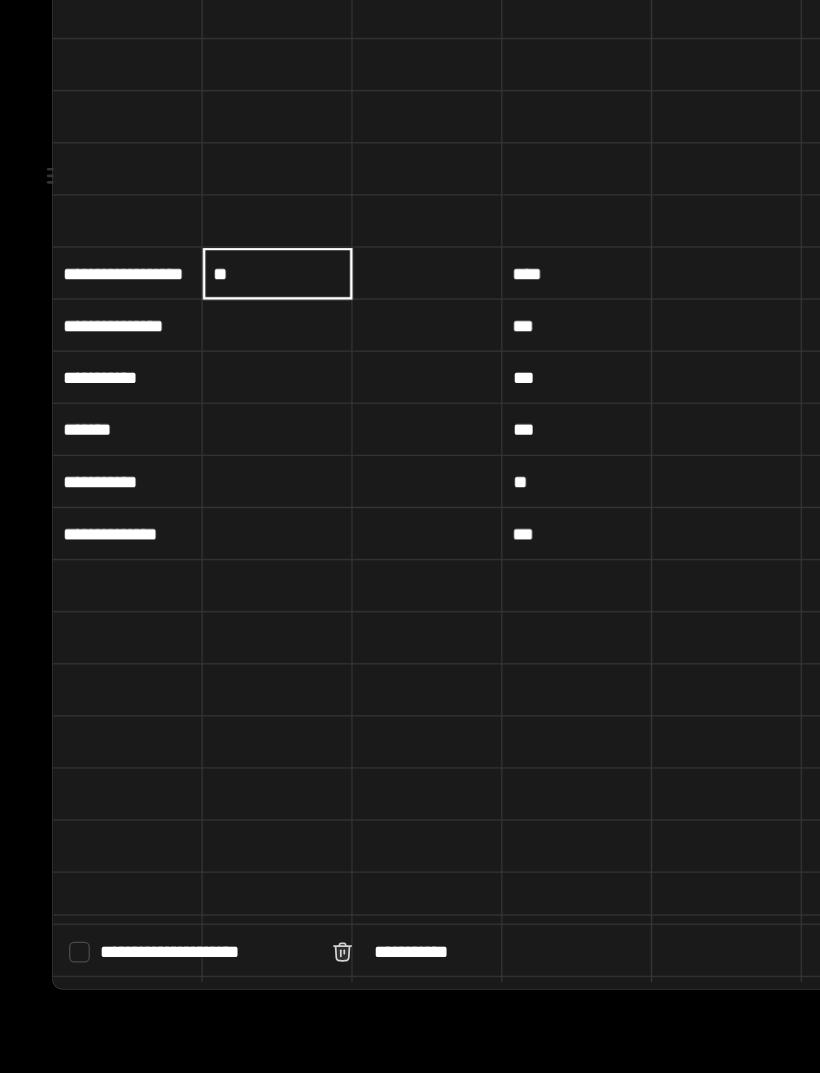 type on "**" 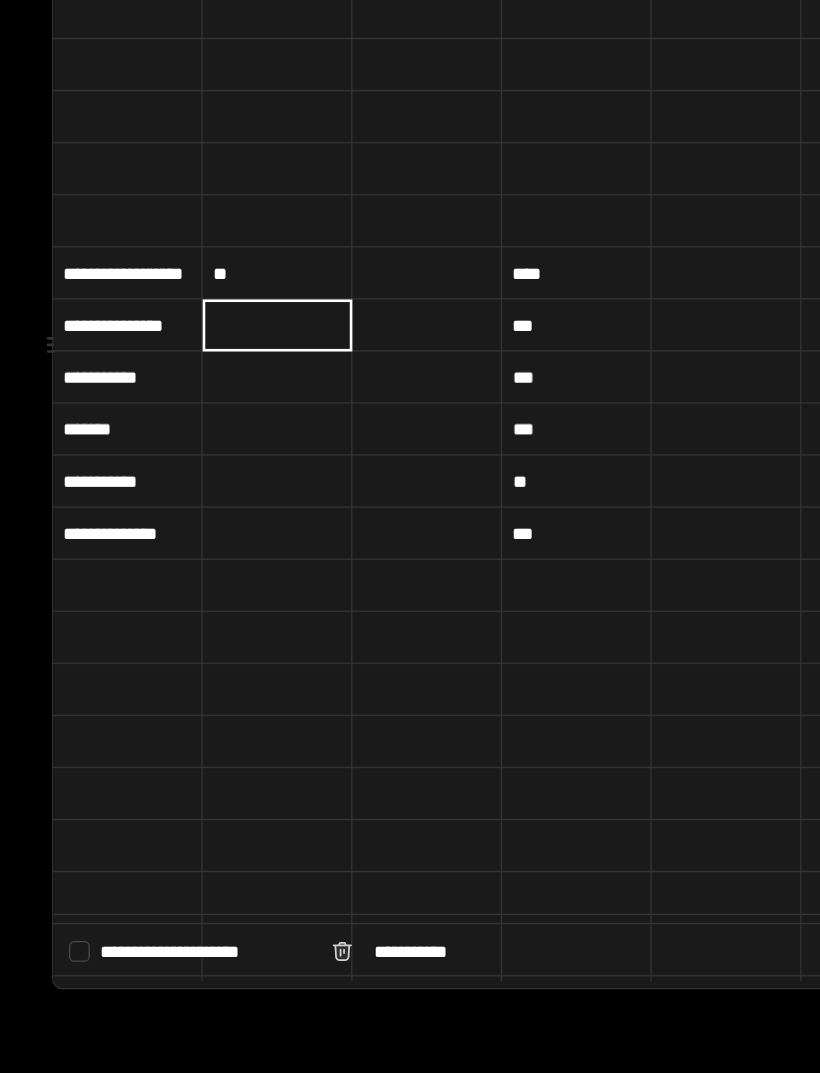 click at bounding box center (213, 450) 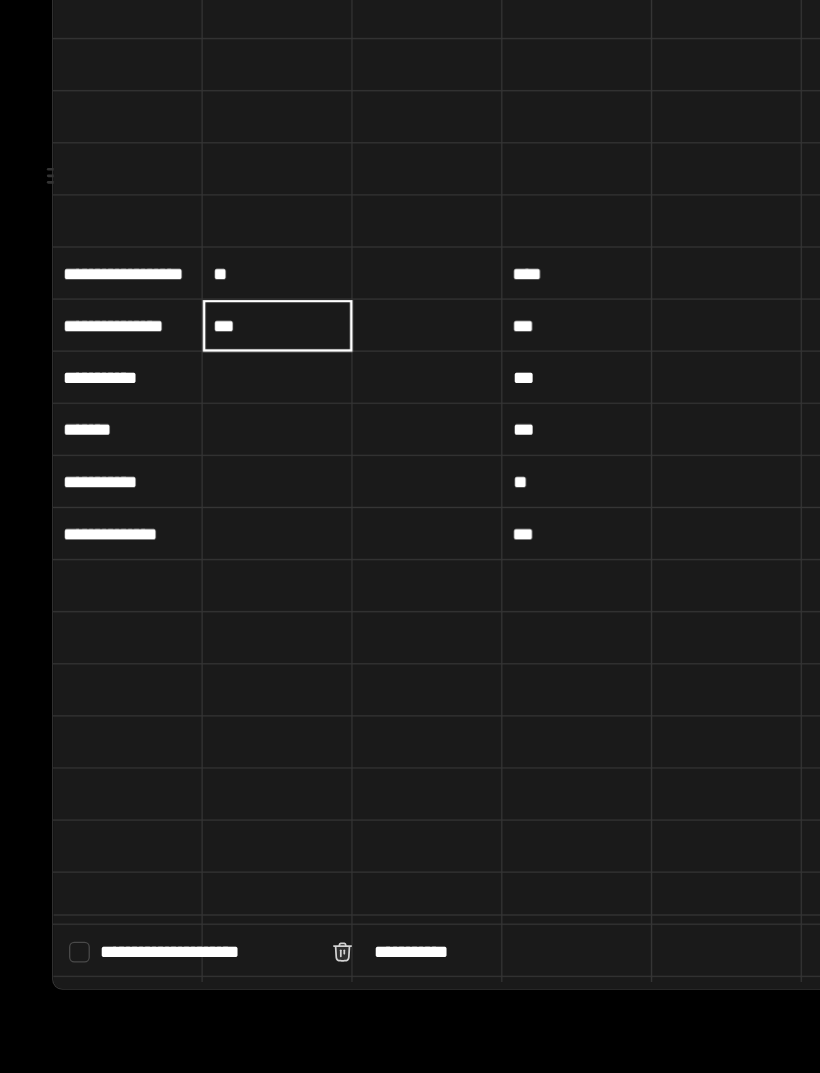 type on "***" 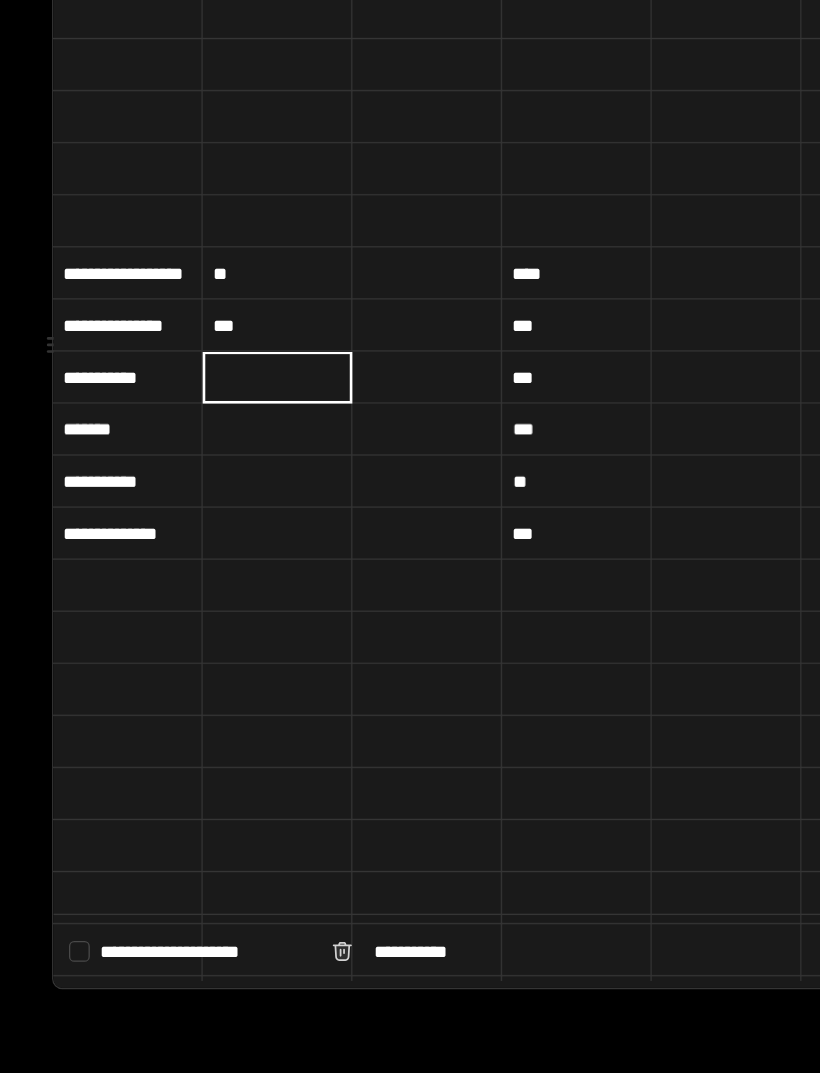click at bounding box center [328, 490] 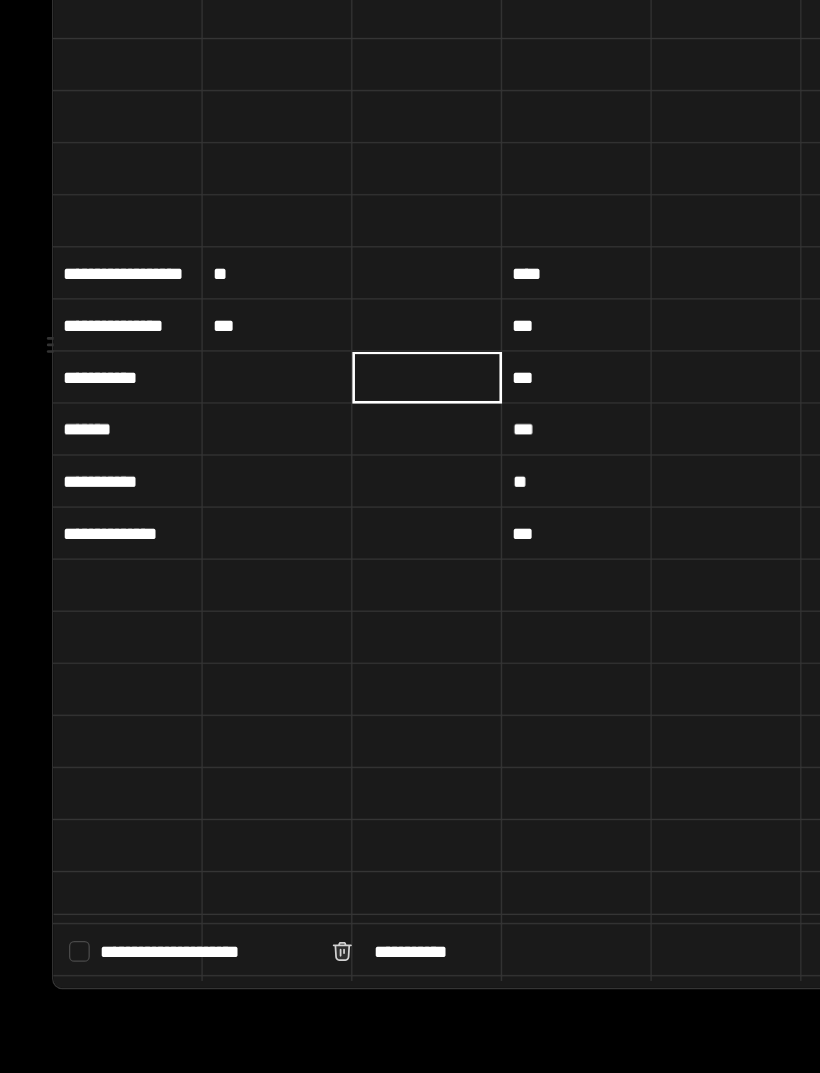 click at bounding box center [328, 490] 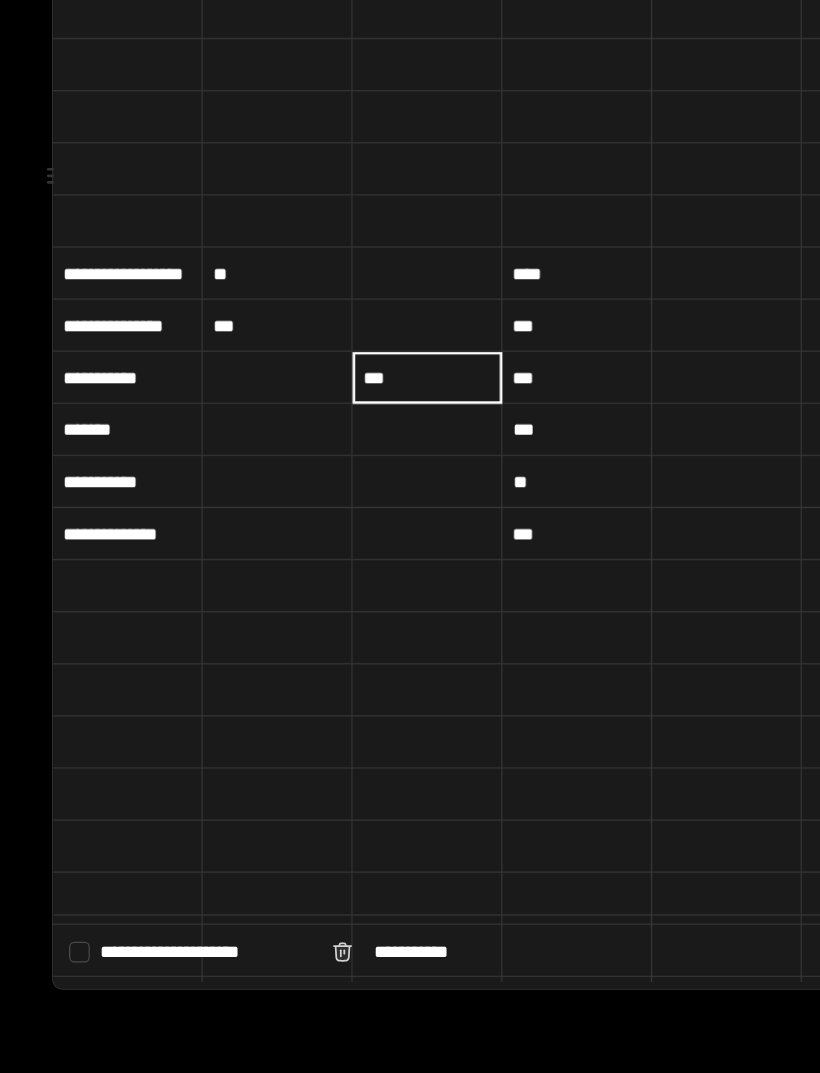 type on "***" 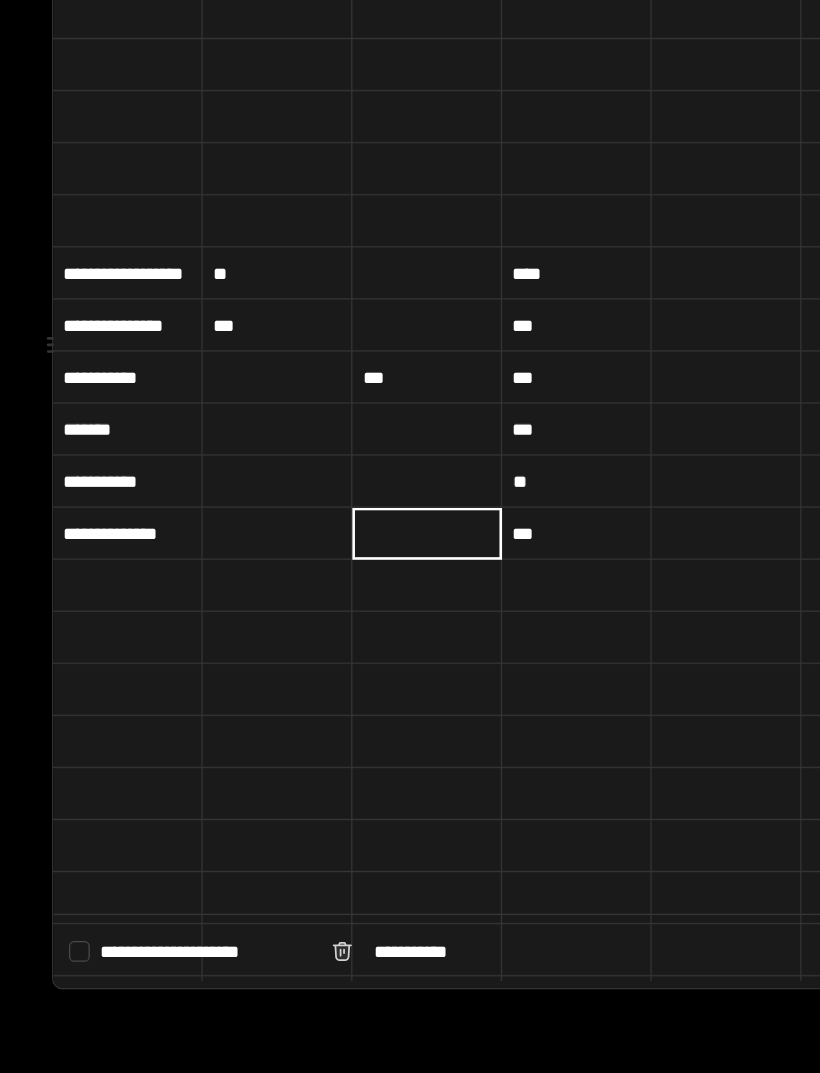 click at bounding box center [328, 610] 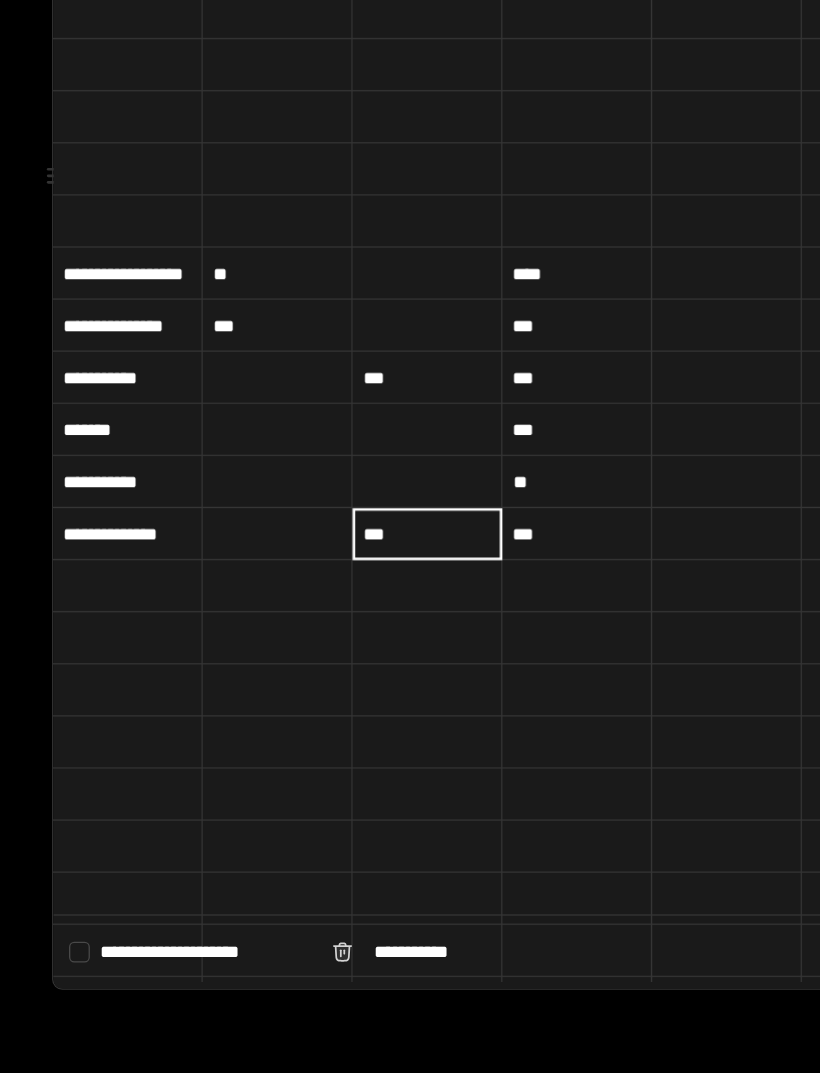 type on "***" 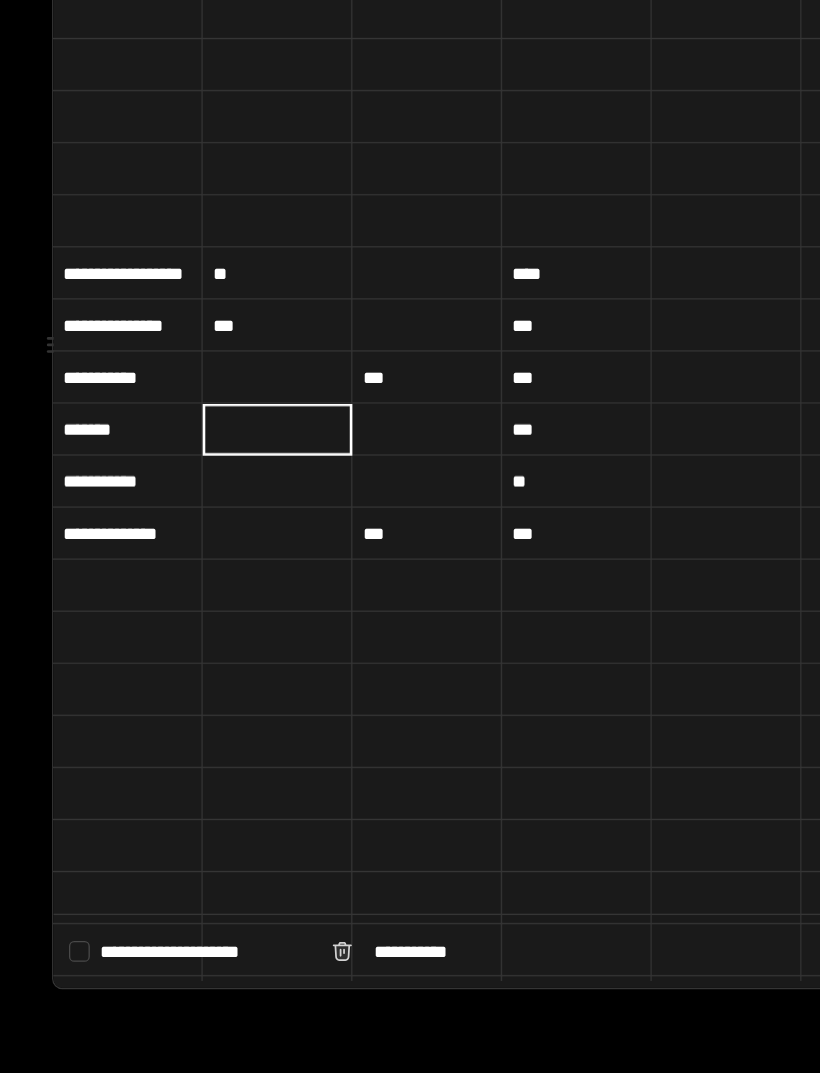click at bounding box center (213, 530) 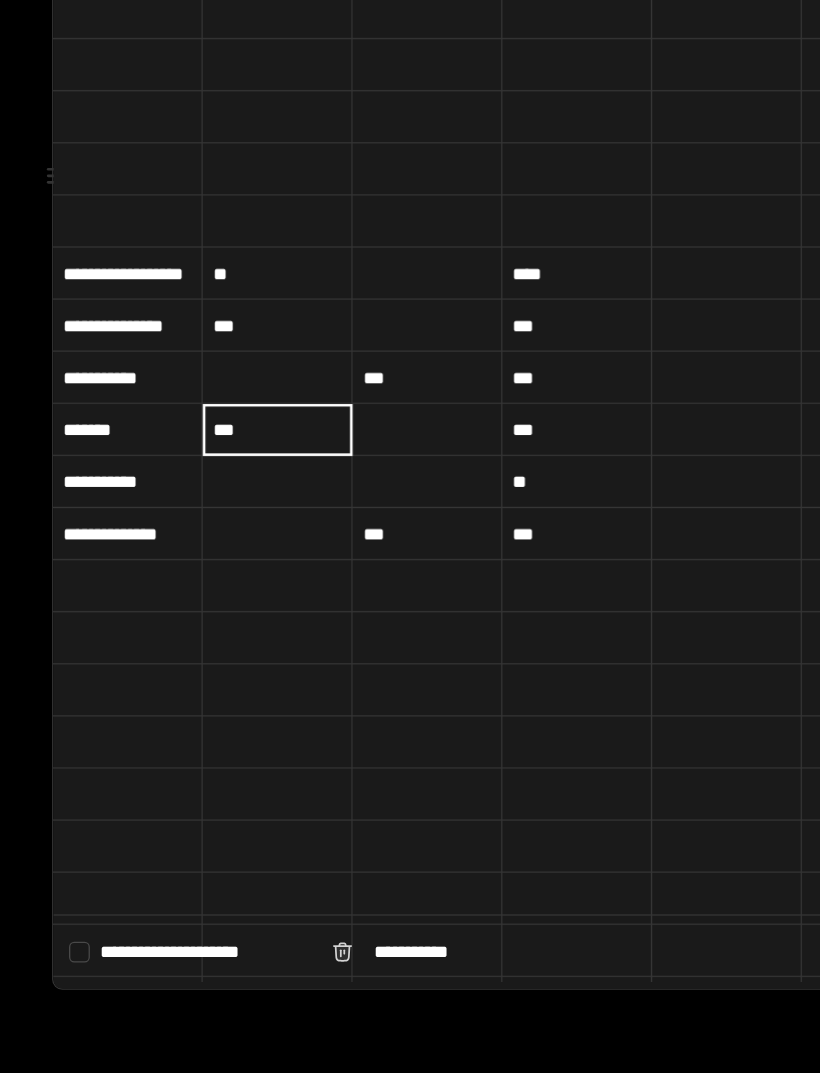 type on "***" 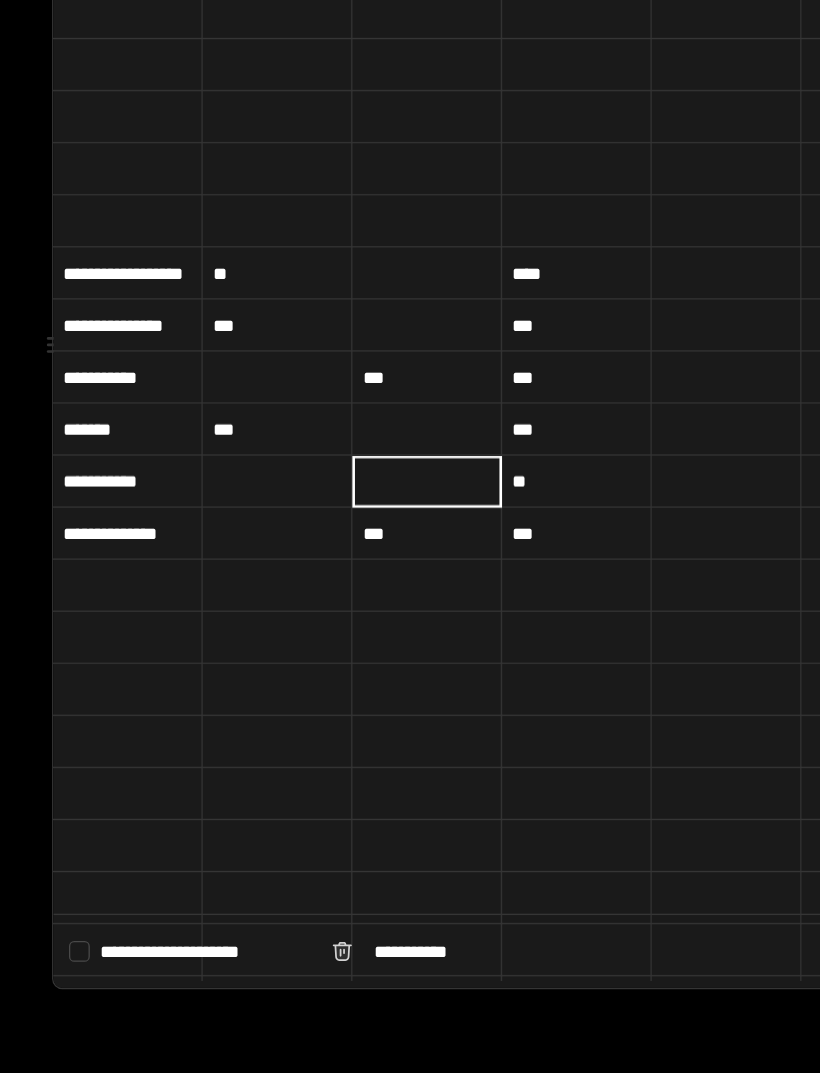 click at bounding box center (328, 570) 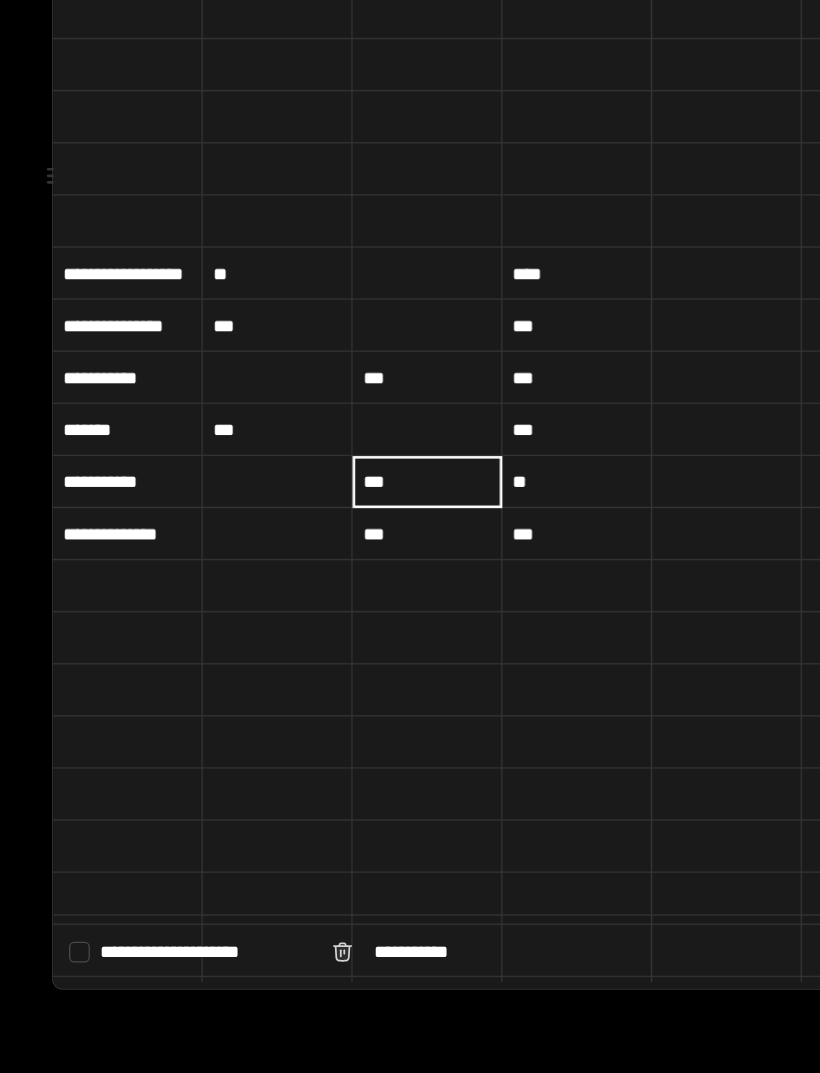 scroll, scrollTop: 0, scrollLeft: 0, axis: both 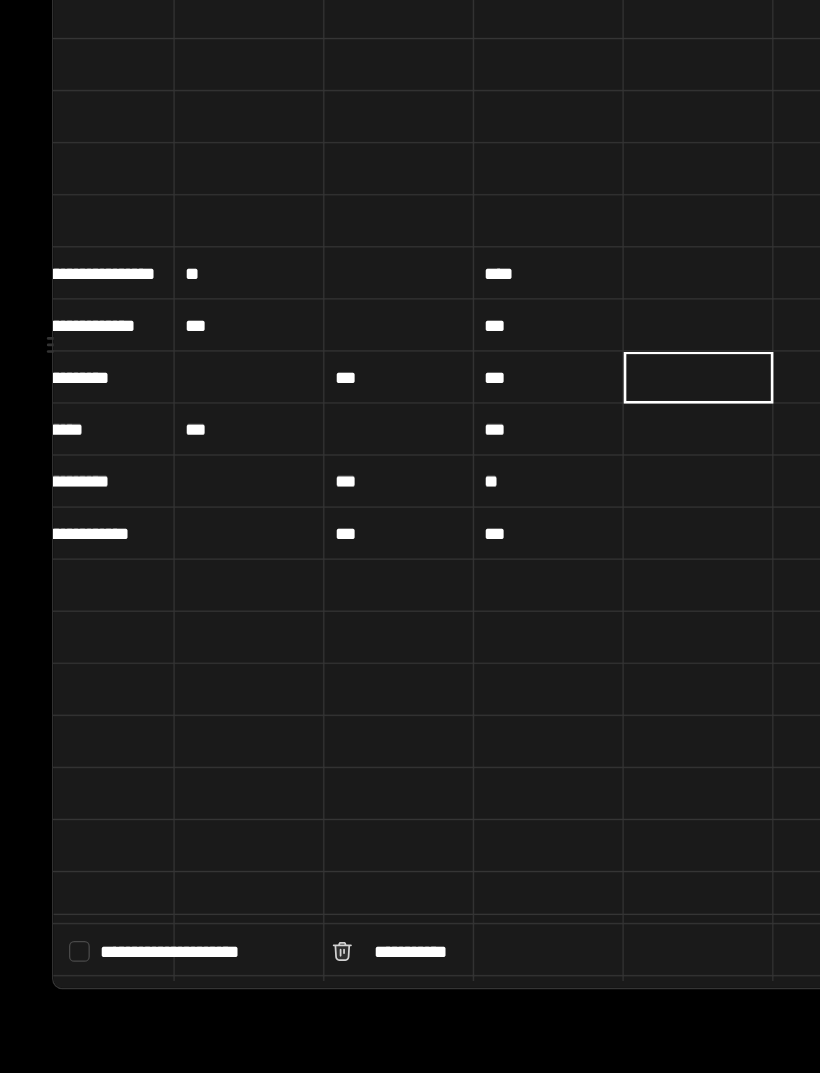click at bounding box center [306, 770] 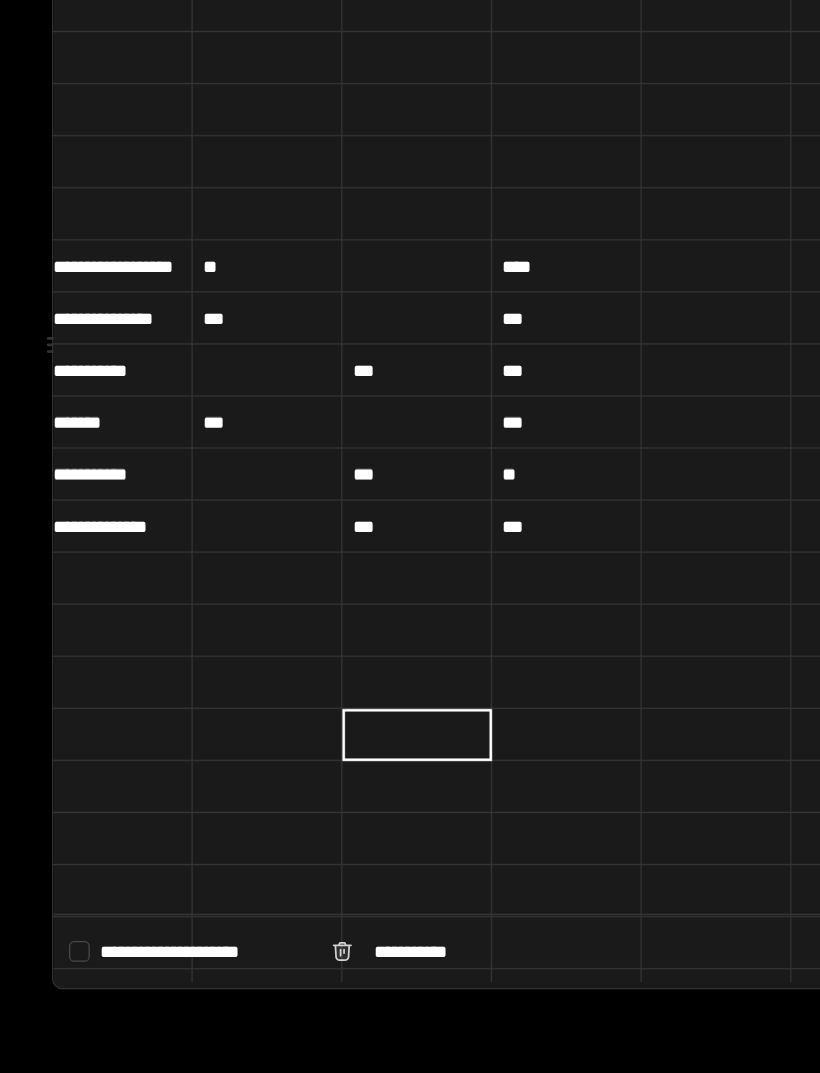 scroll, scrollTop: 5, scrollLeft: 10, axis: both 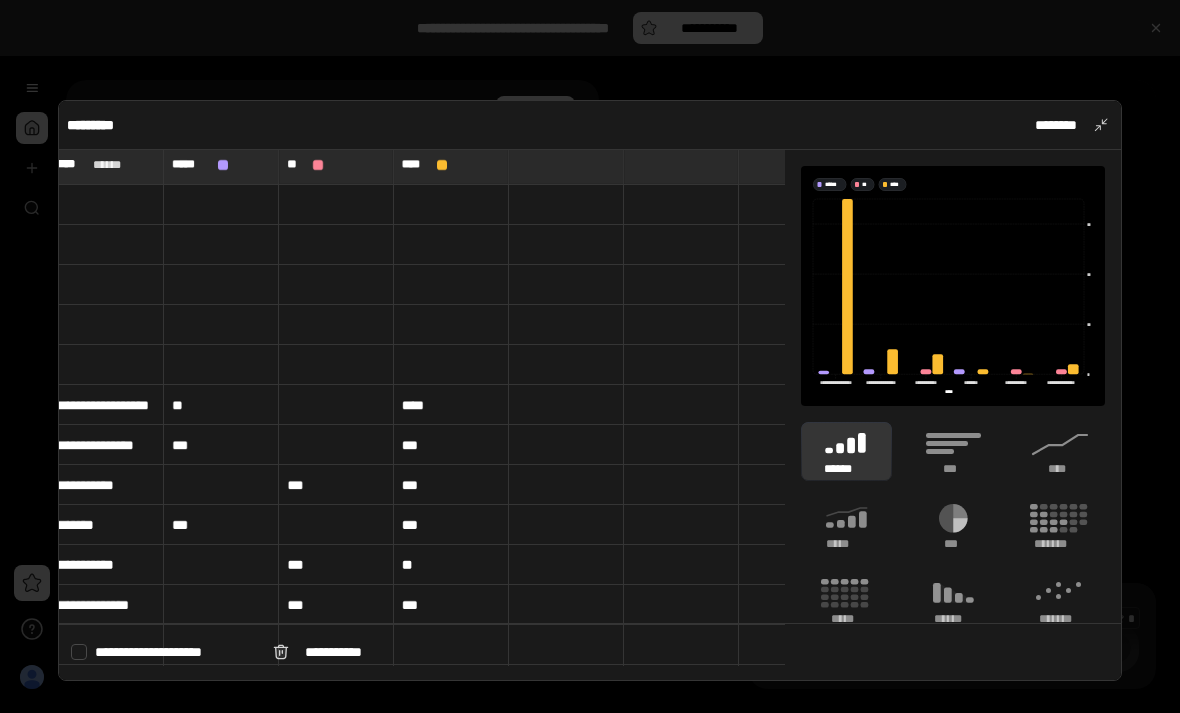 click on "***" at bounding box center (953, 526) 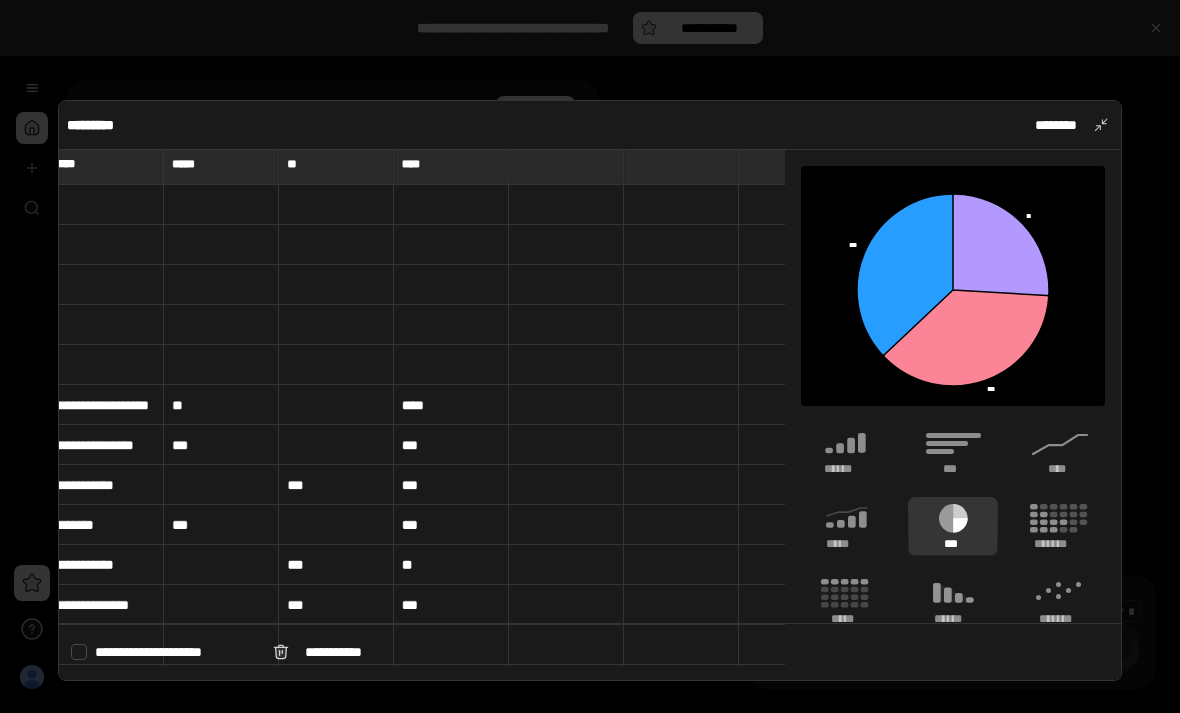 click 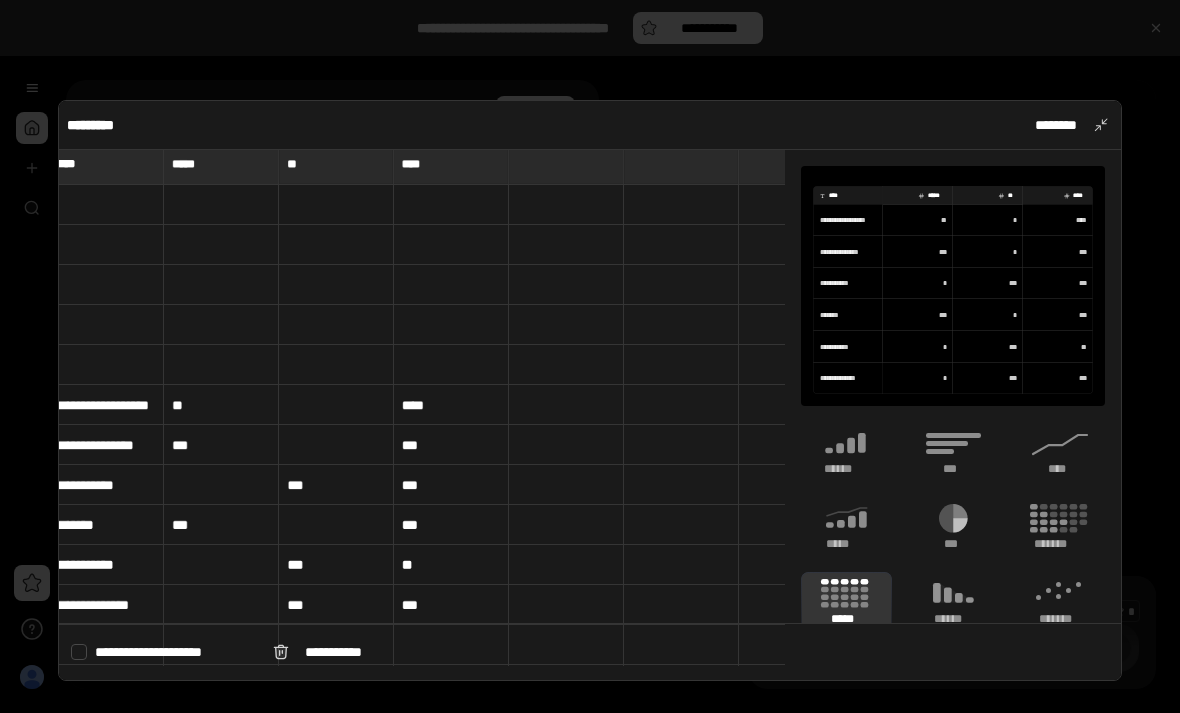 click on "*****" at bounding box center [846, 544] 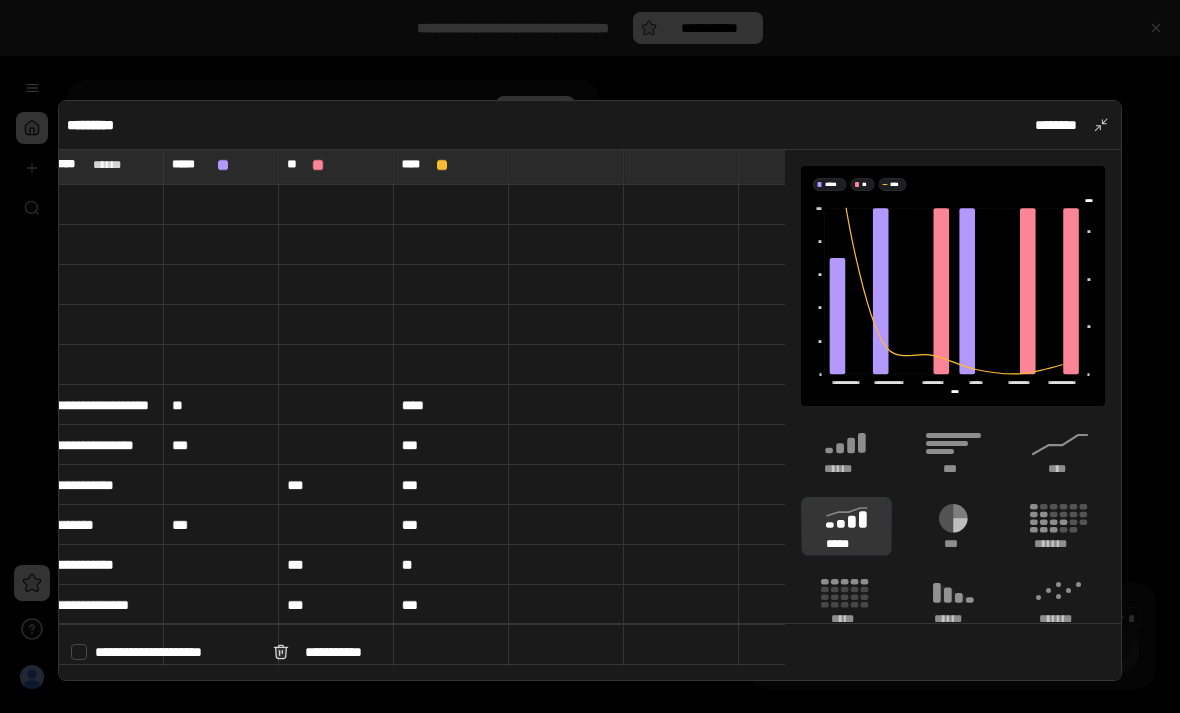 click 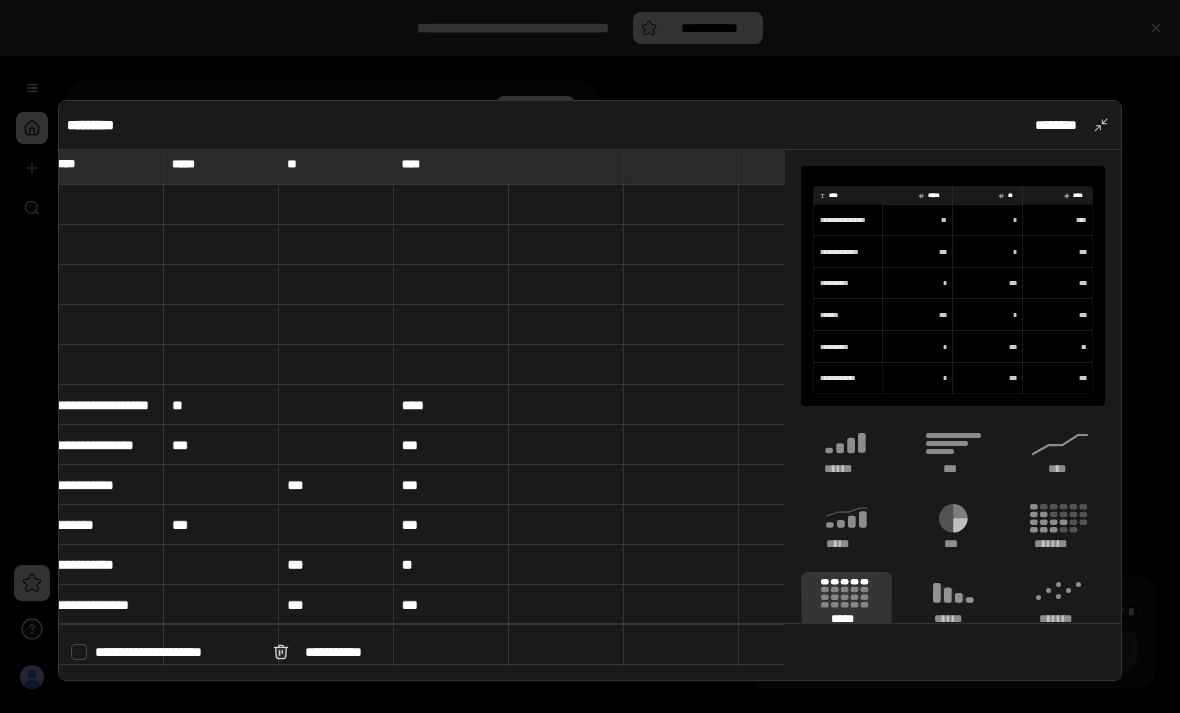 click on "****" at bounding box center (1060, 469) 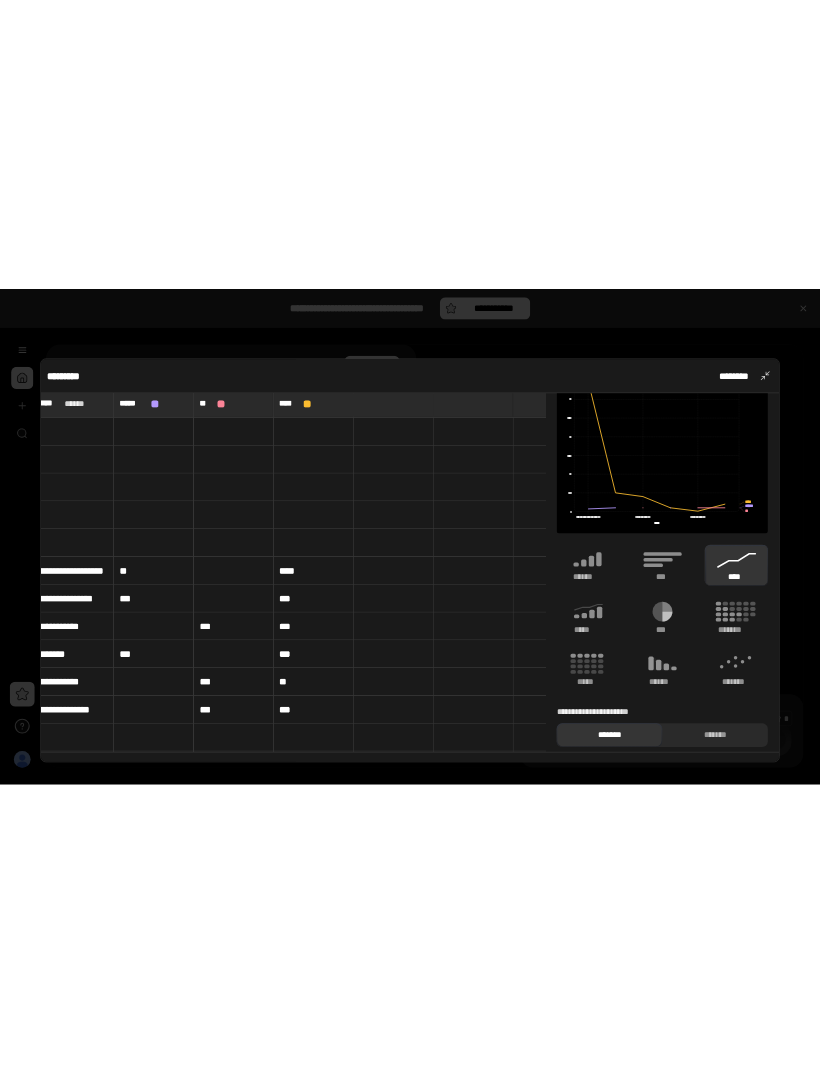 scroll, scrollTop: 51, scrollLeft: 0, axis: vertical 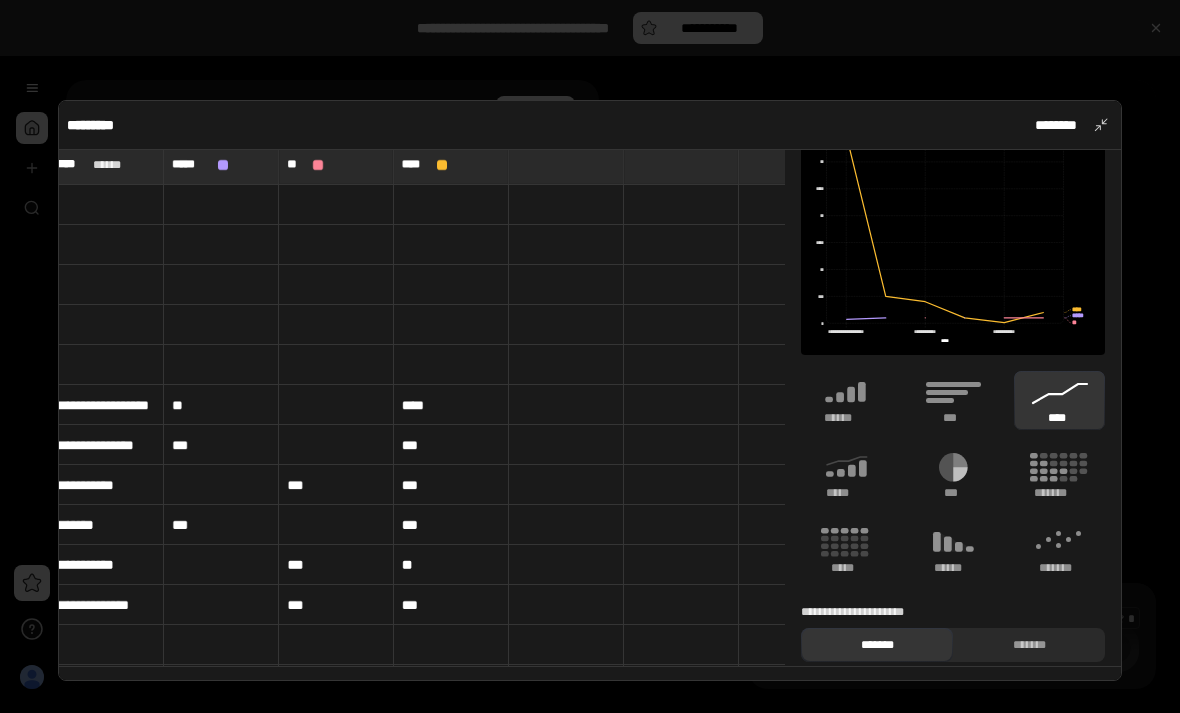 click on "********" at bounding box center (1068, 125) 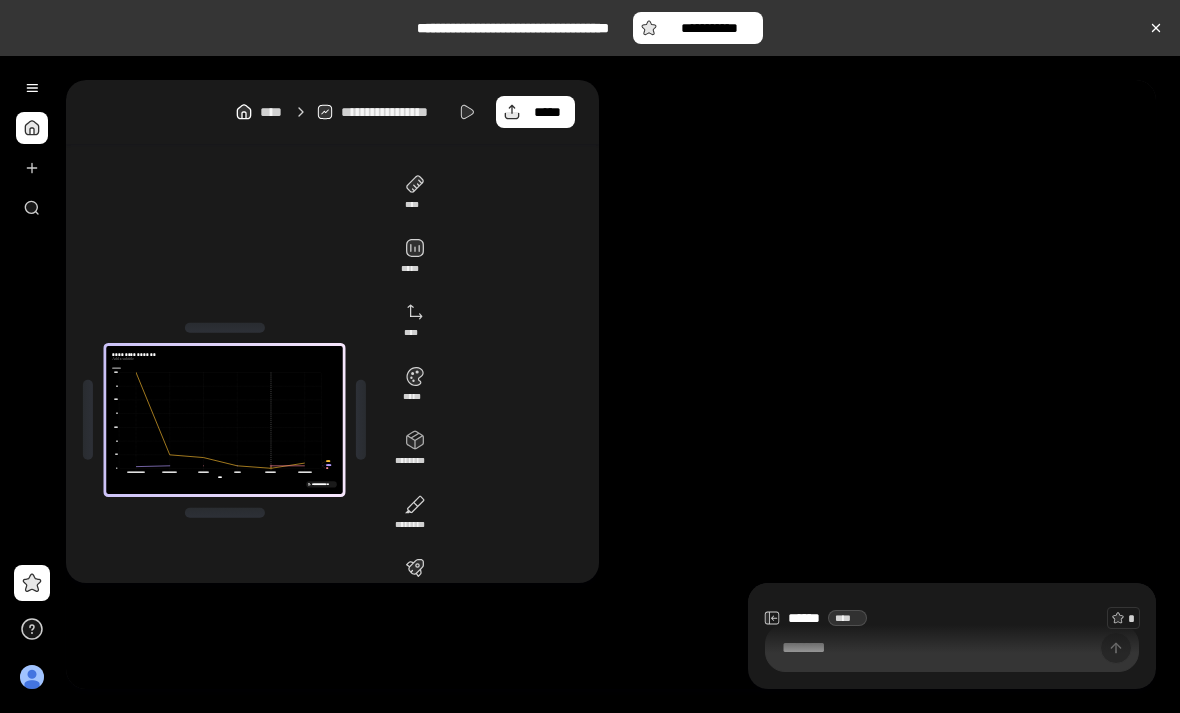 click 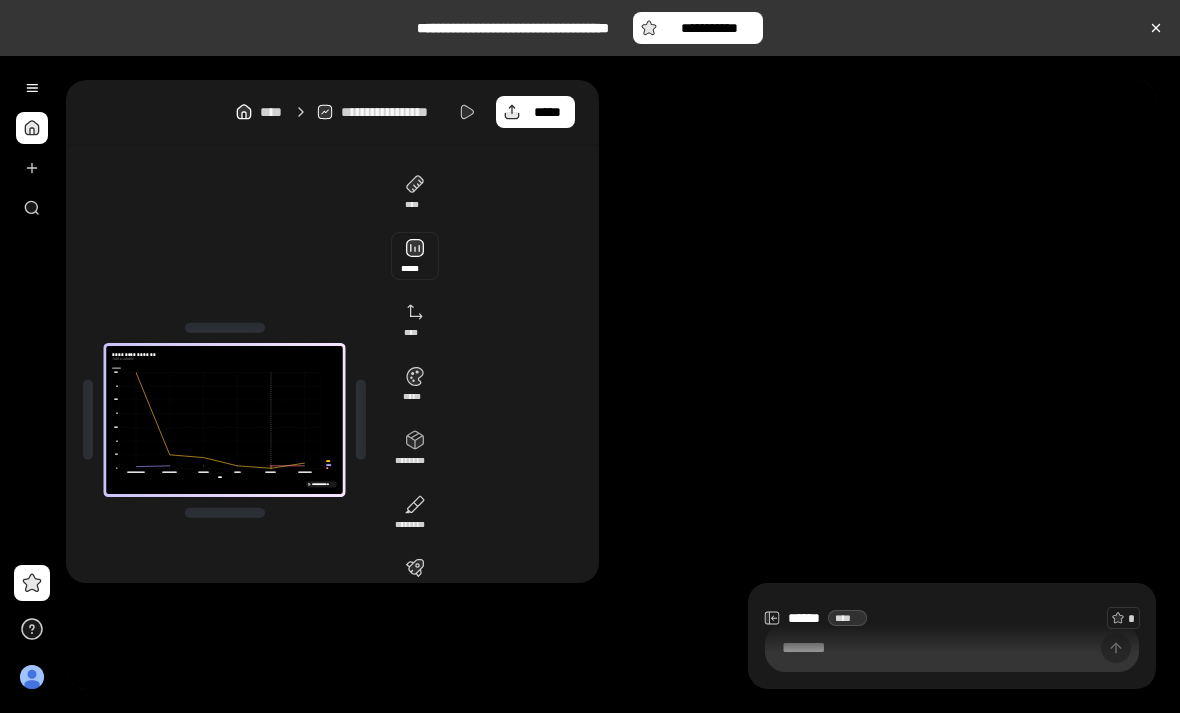click at bounding box center [415, 256] 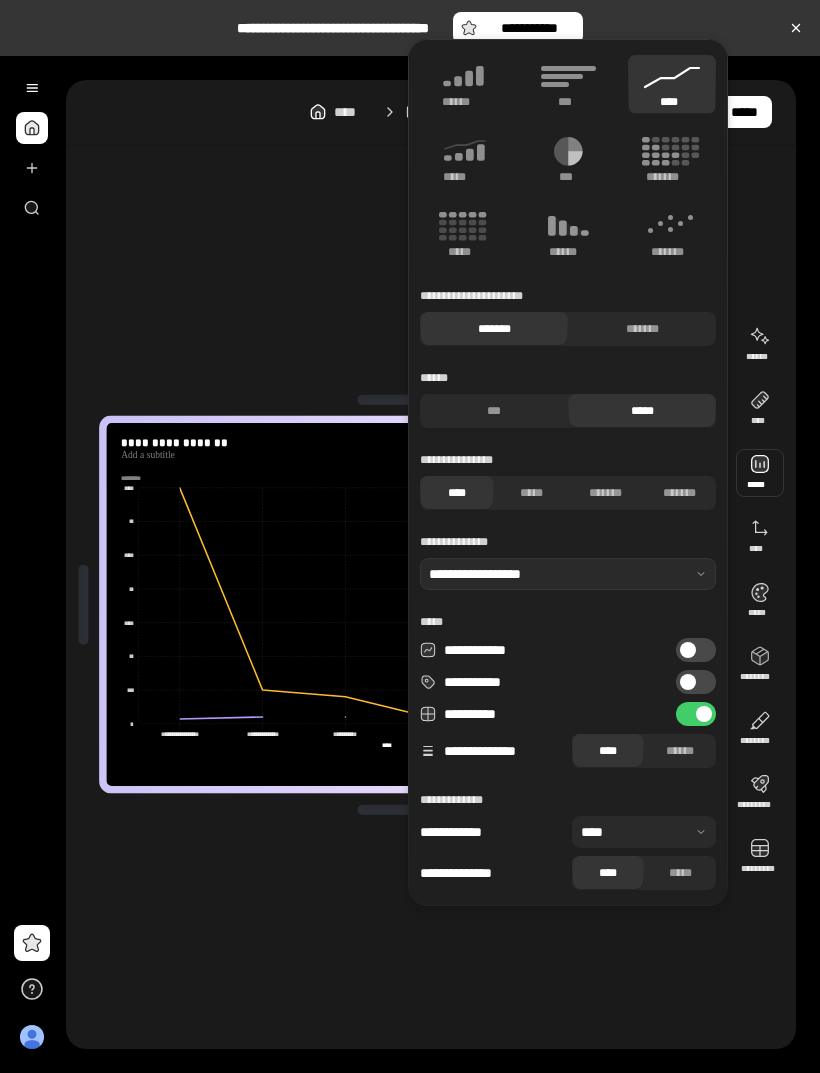 click on "*******" at bounding box center (642, 329) 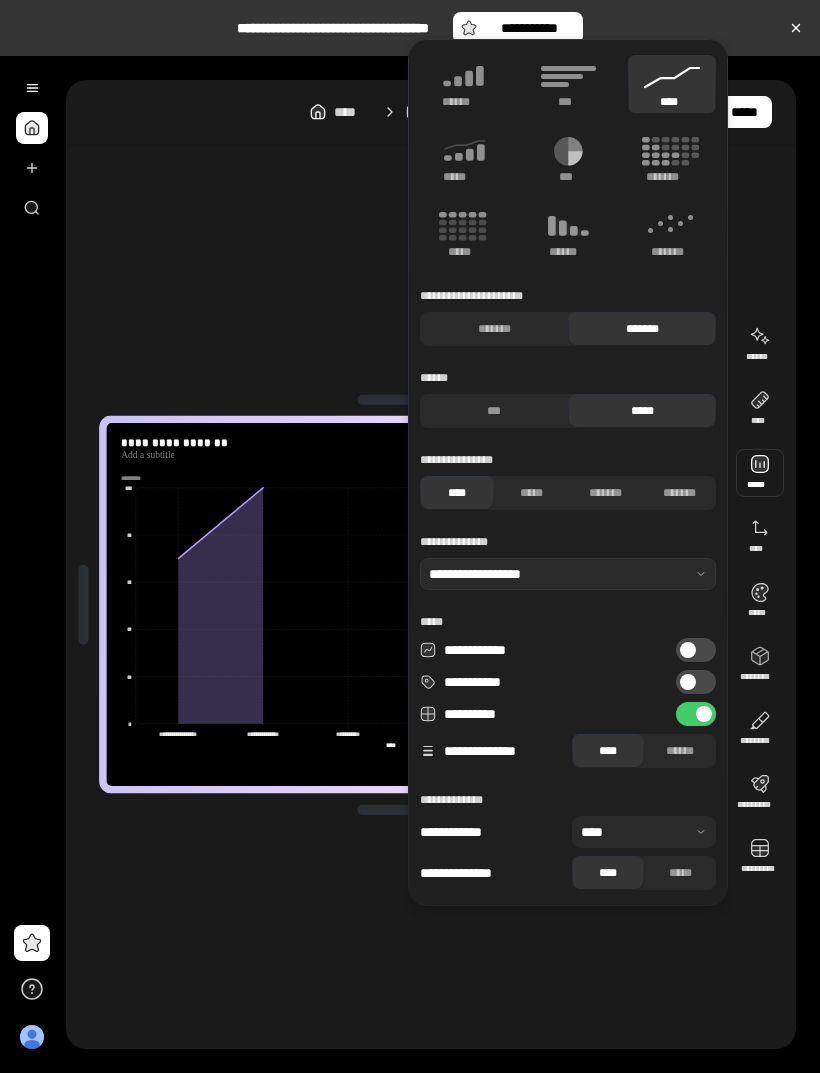 click on "*******" at bounding box center (494, 329) 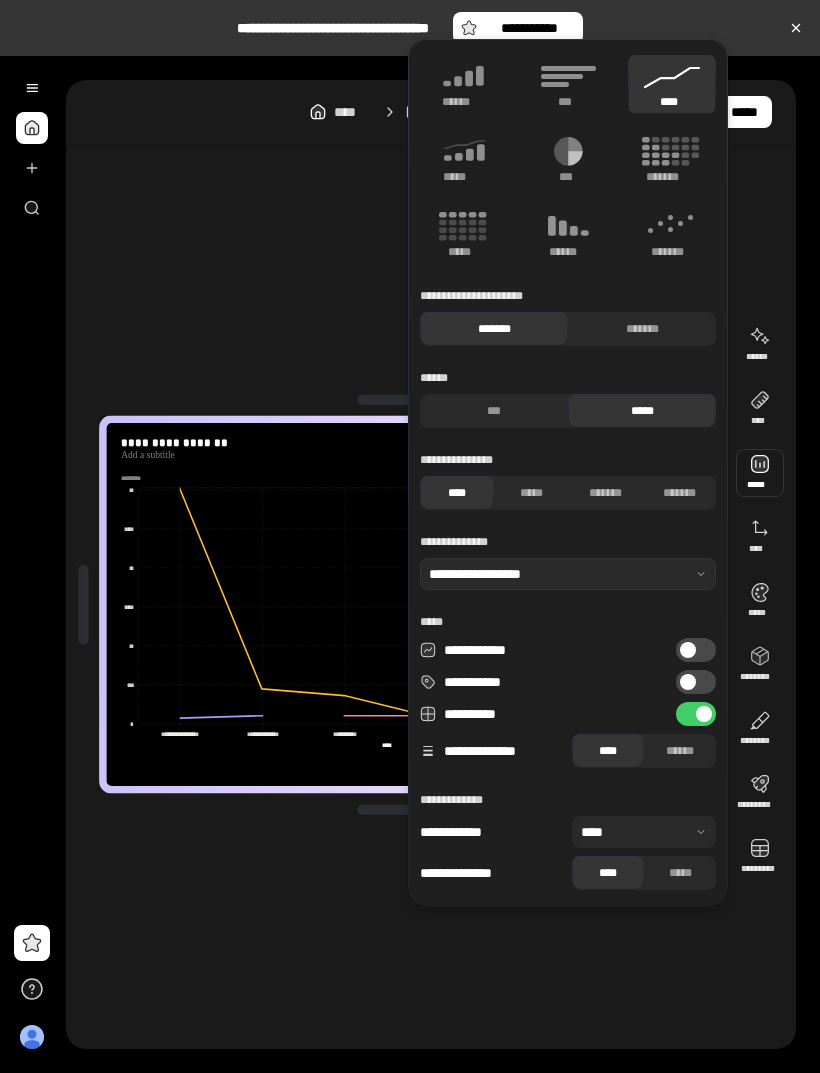 click 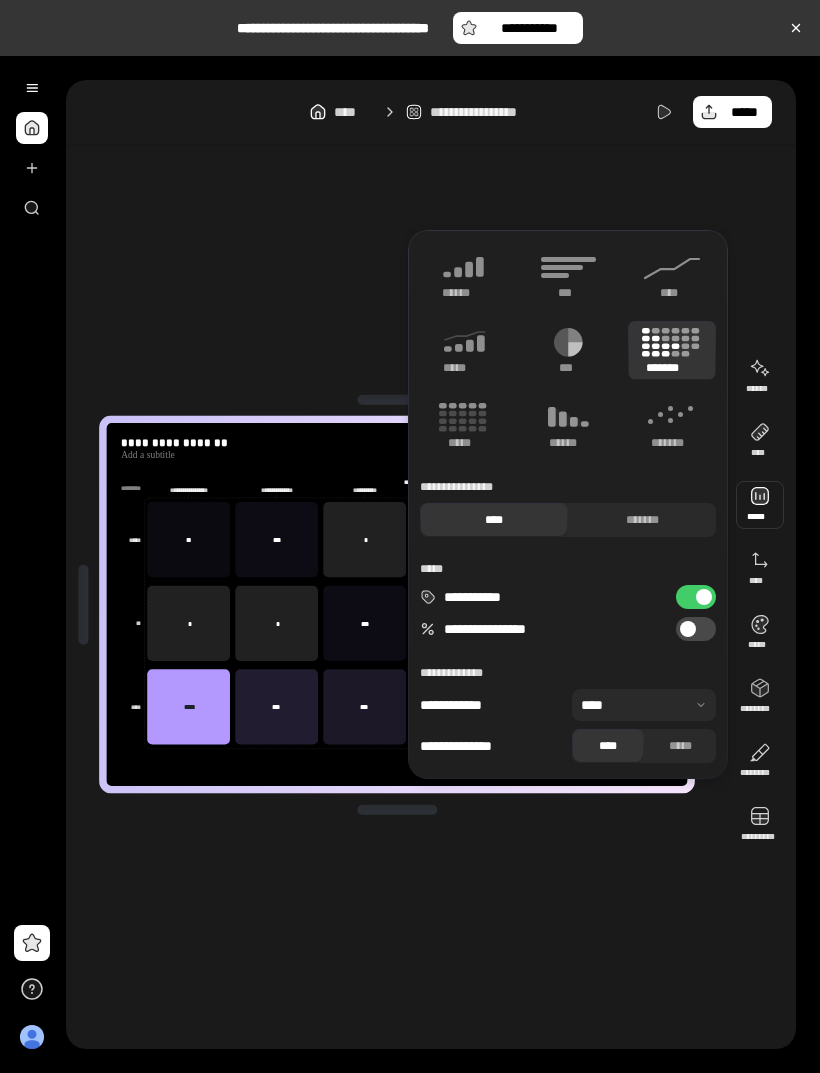 click 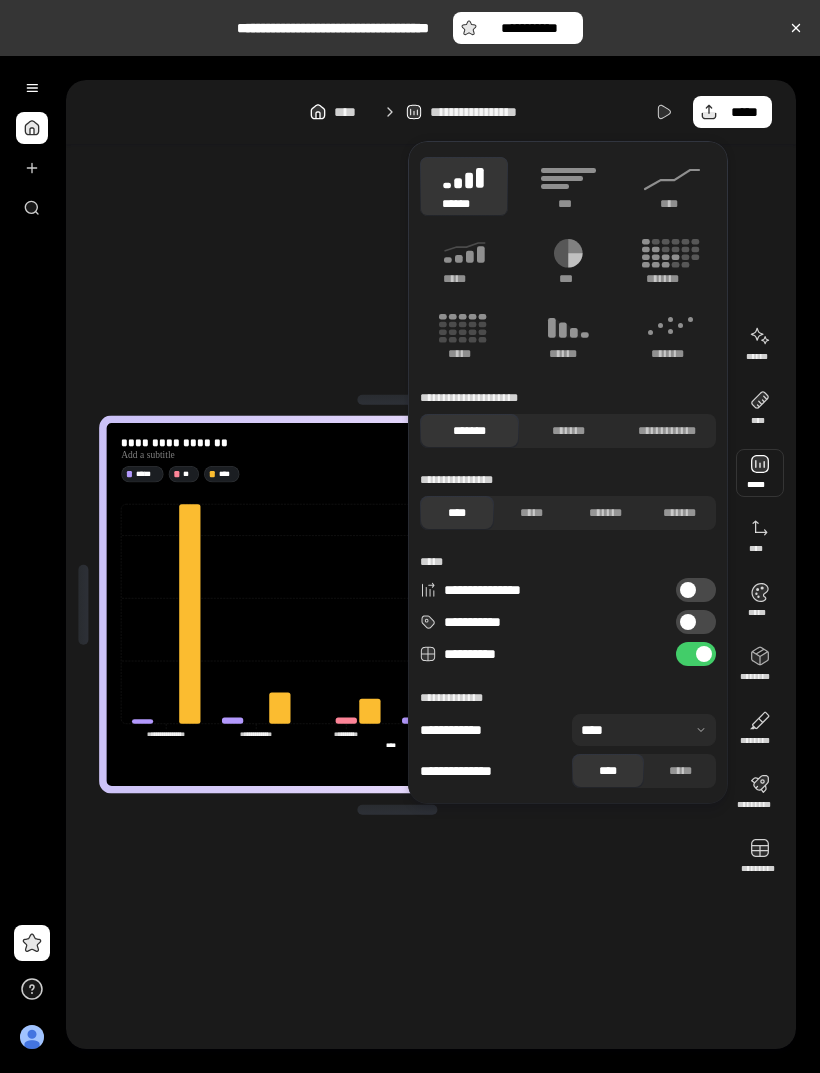 click on "*****" at bounding box center (463, 279) 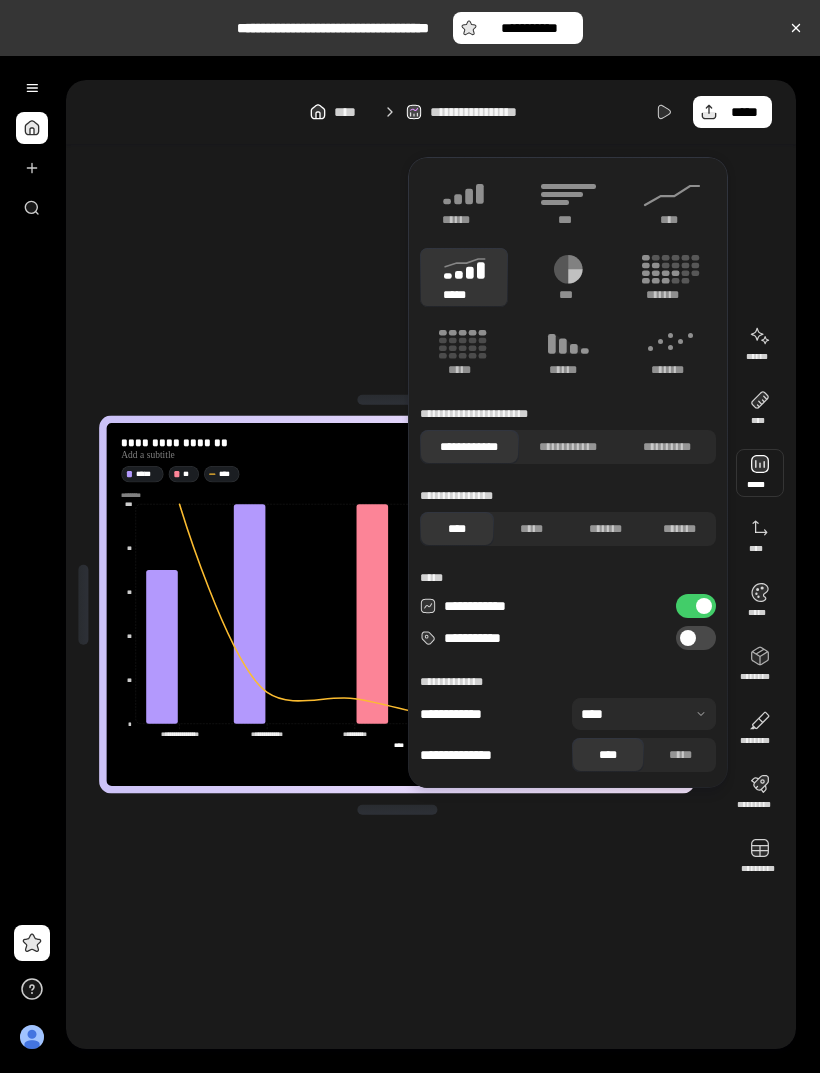 click on "**********" at bounding box center [568, 447] 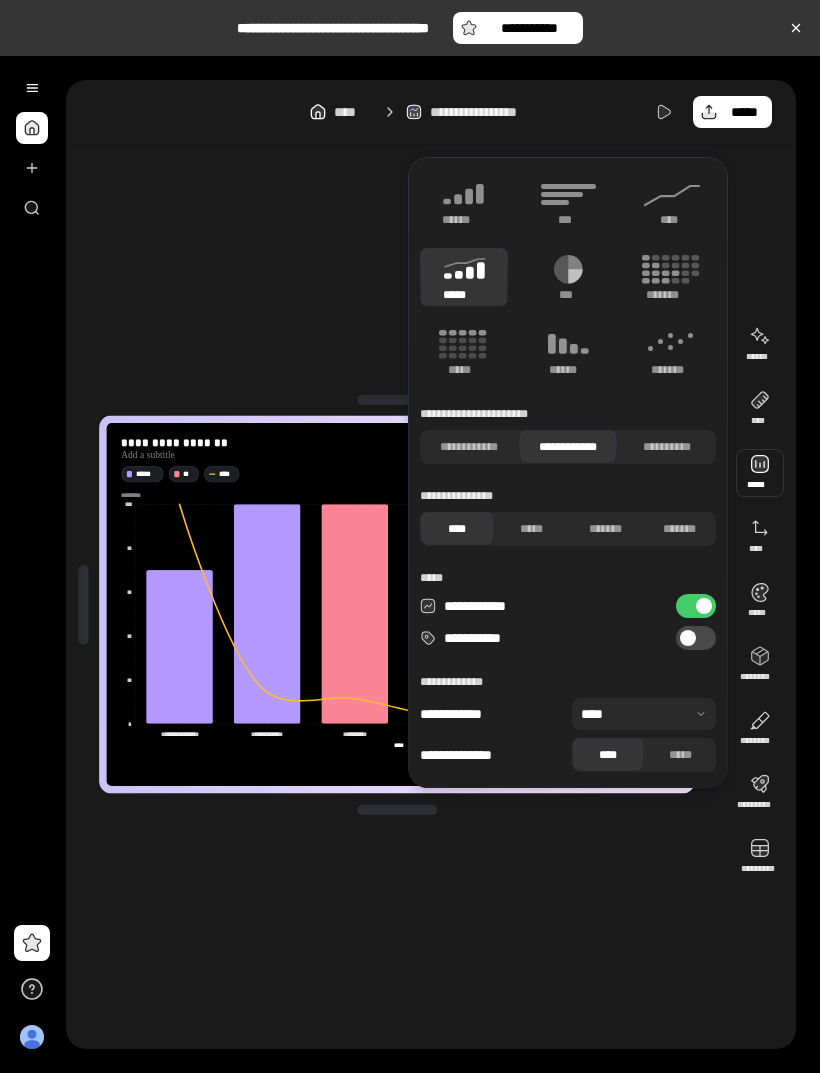 click on "**********" at bounding box center [666, 447] 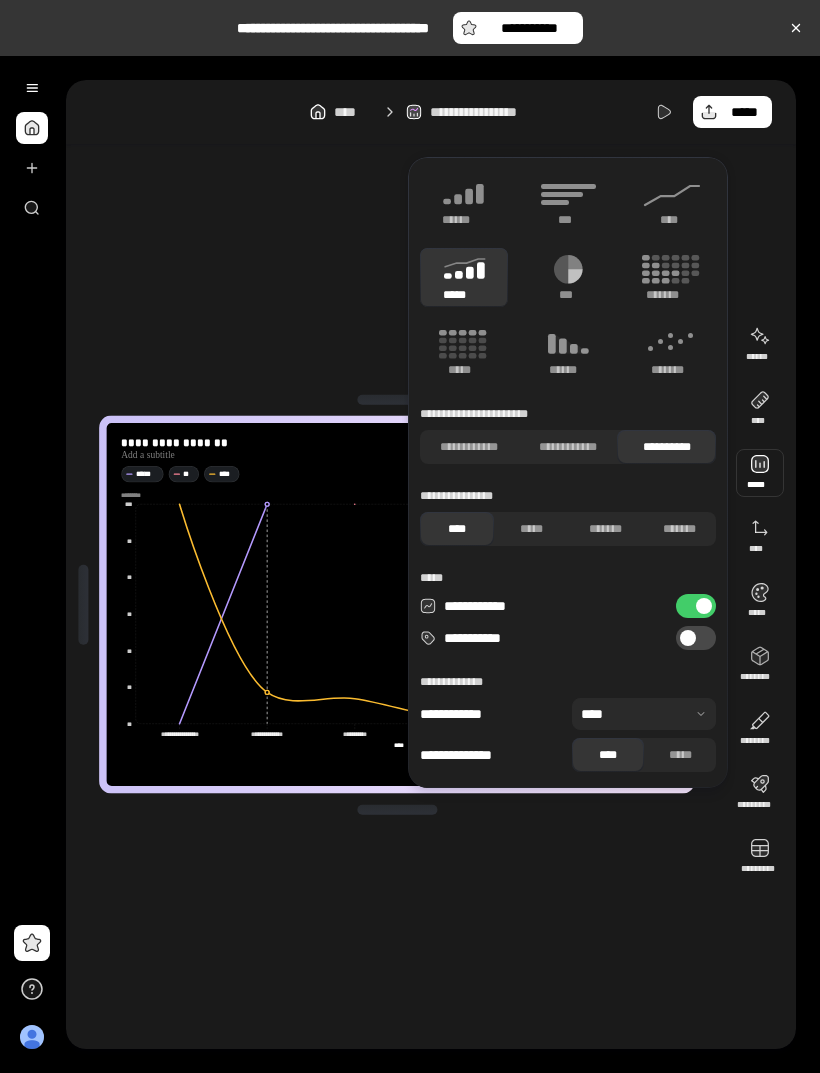 click 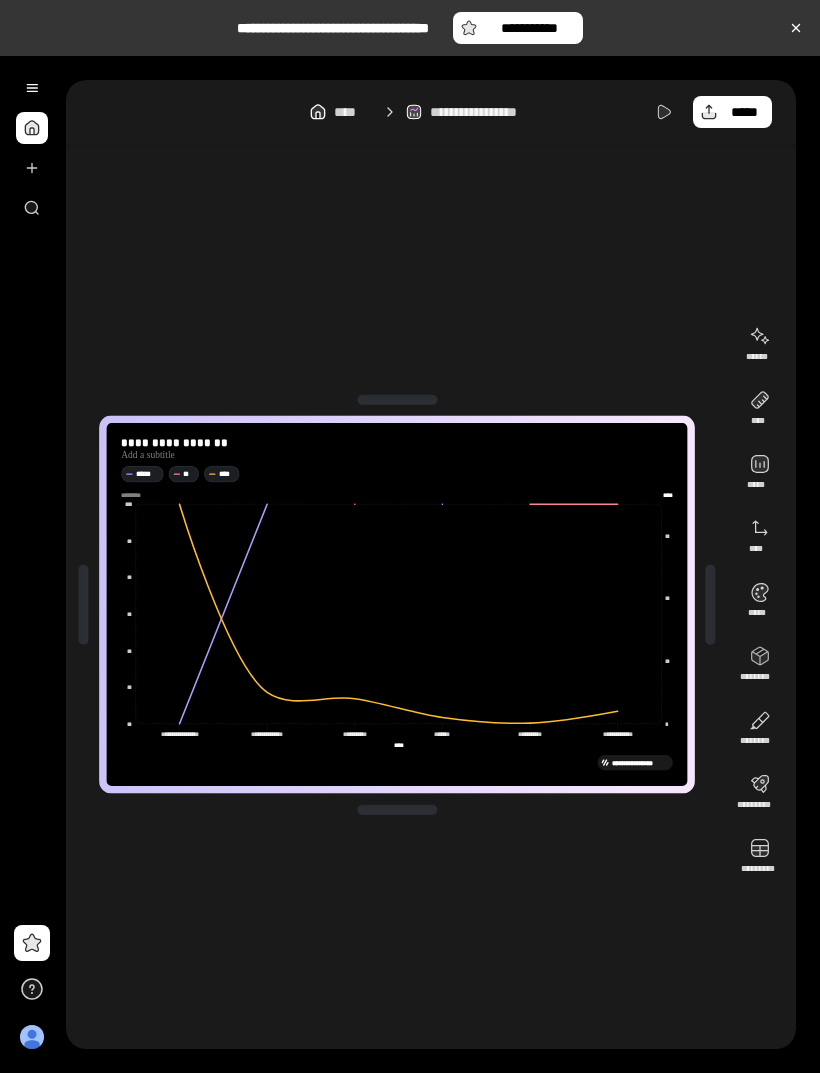 click on "***** ** ****" at bounding box center [397, 474] 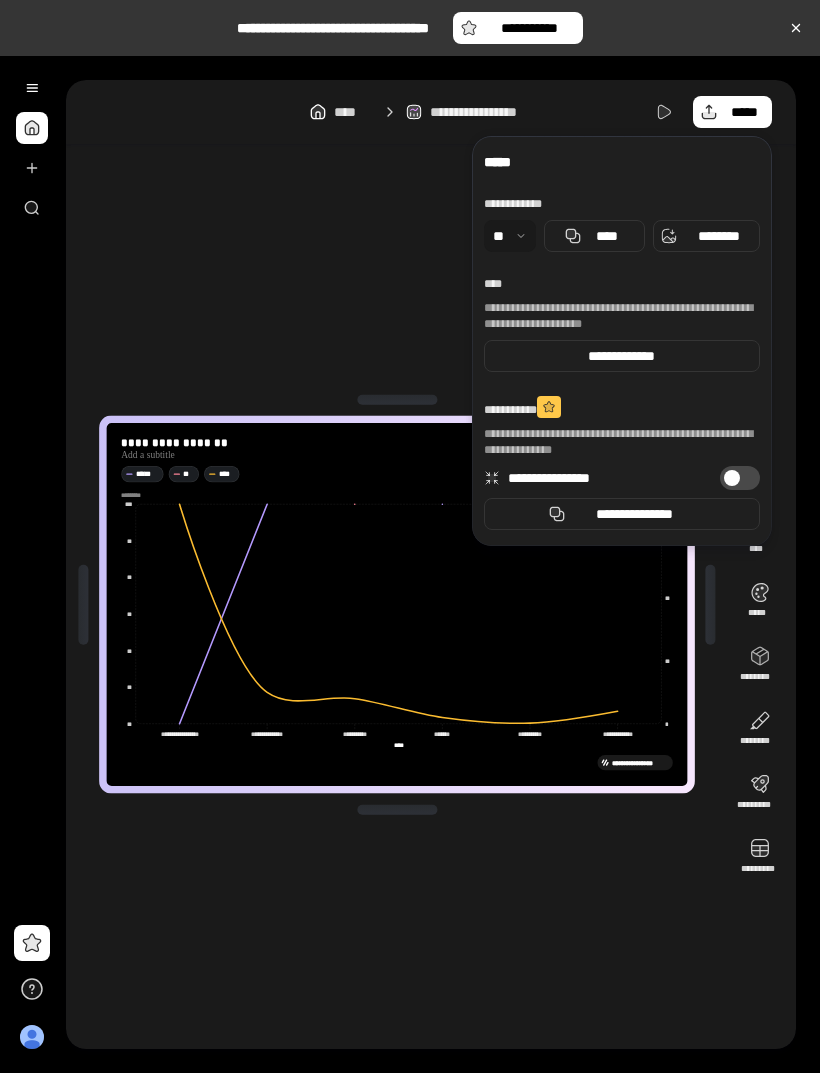 click on "**********" at bounding box center [622, 204] 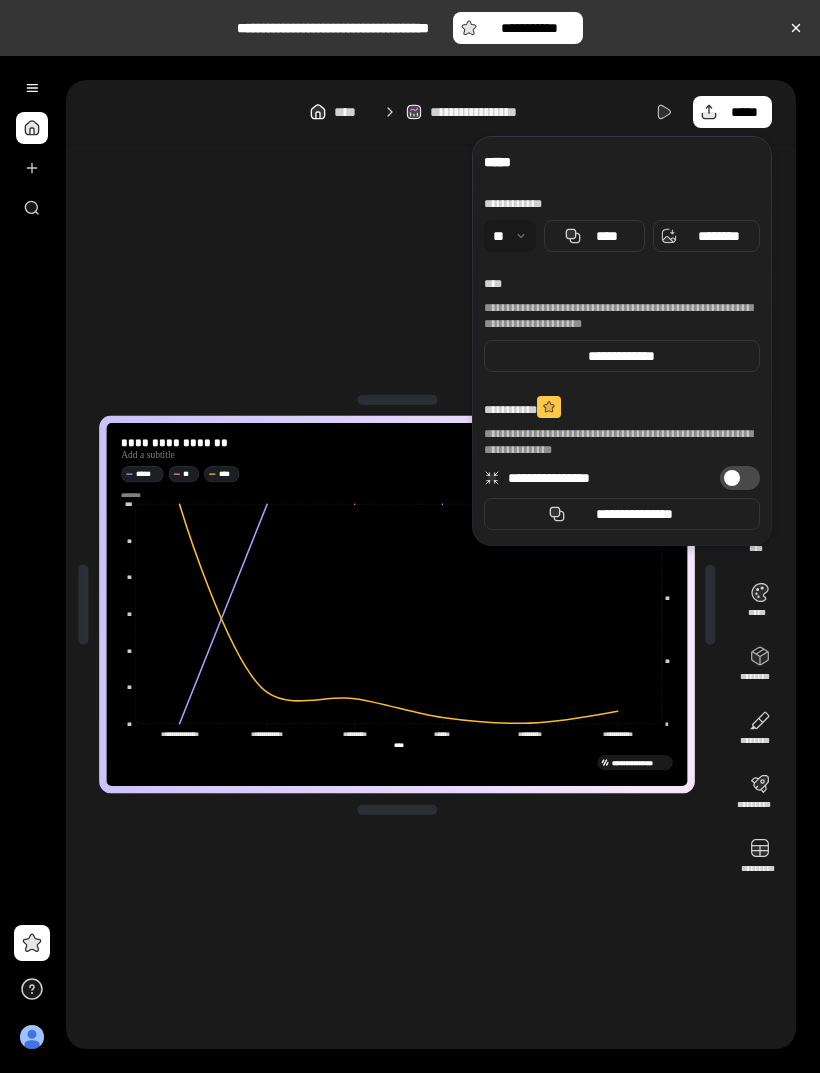 click on "********" at bounding box center [718, 236] 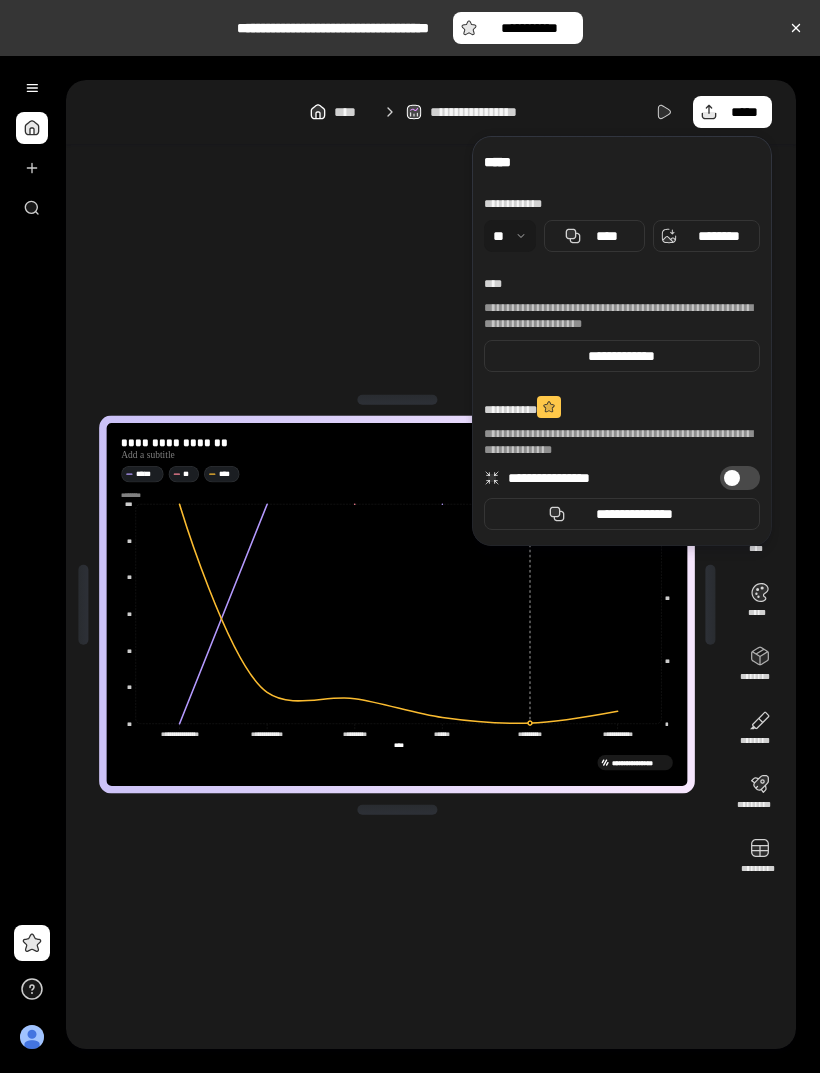 click 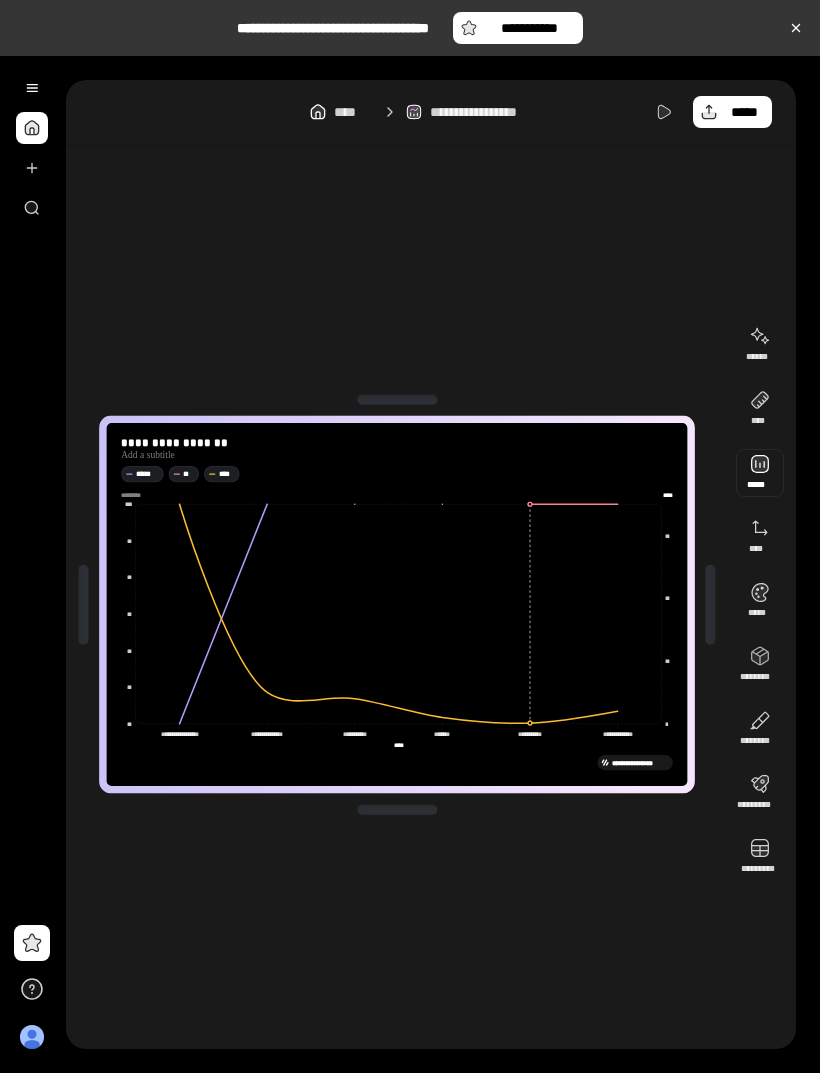 click at bounding box center (760, 473) 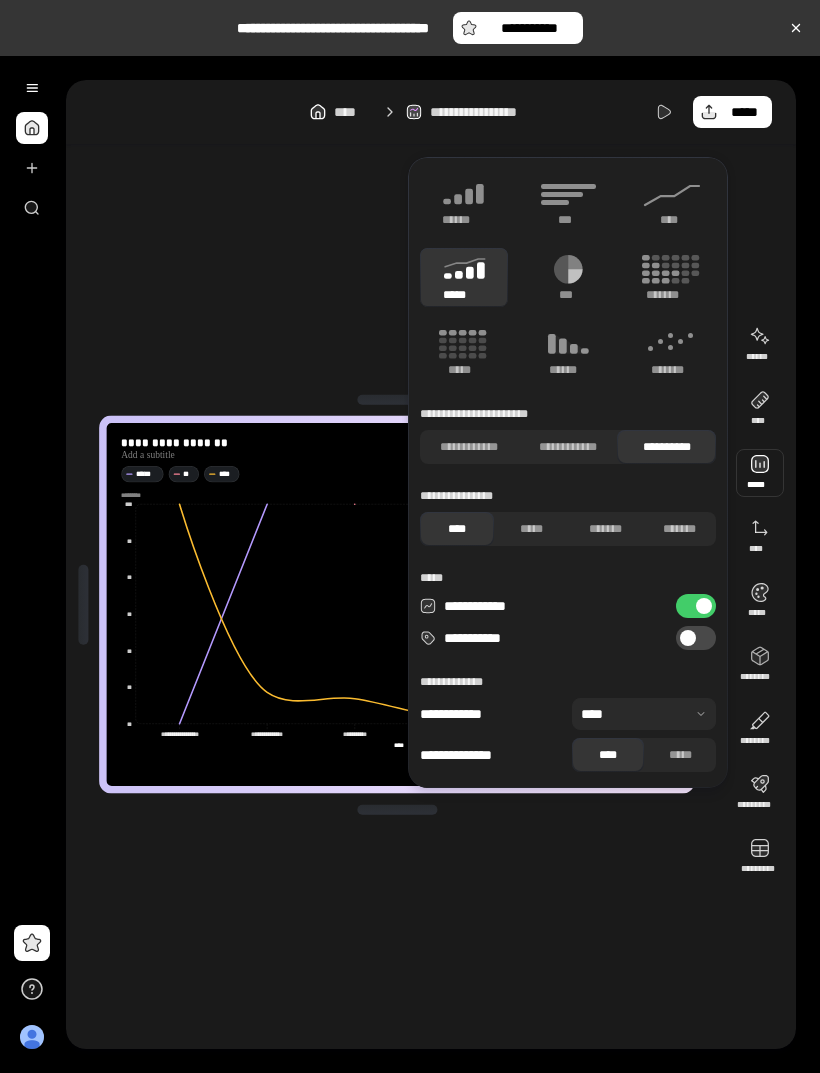 click on "******" at bounding box center [568, 370] 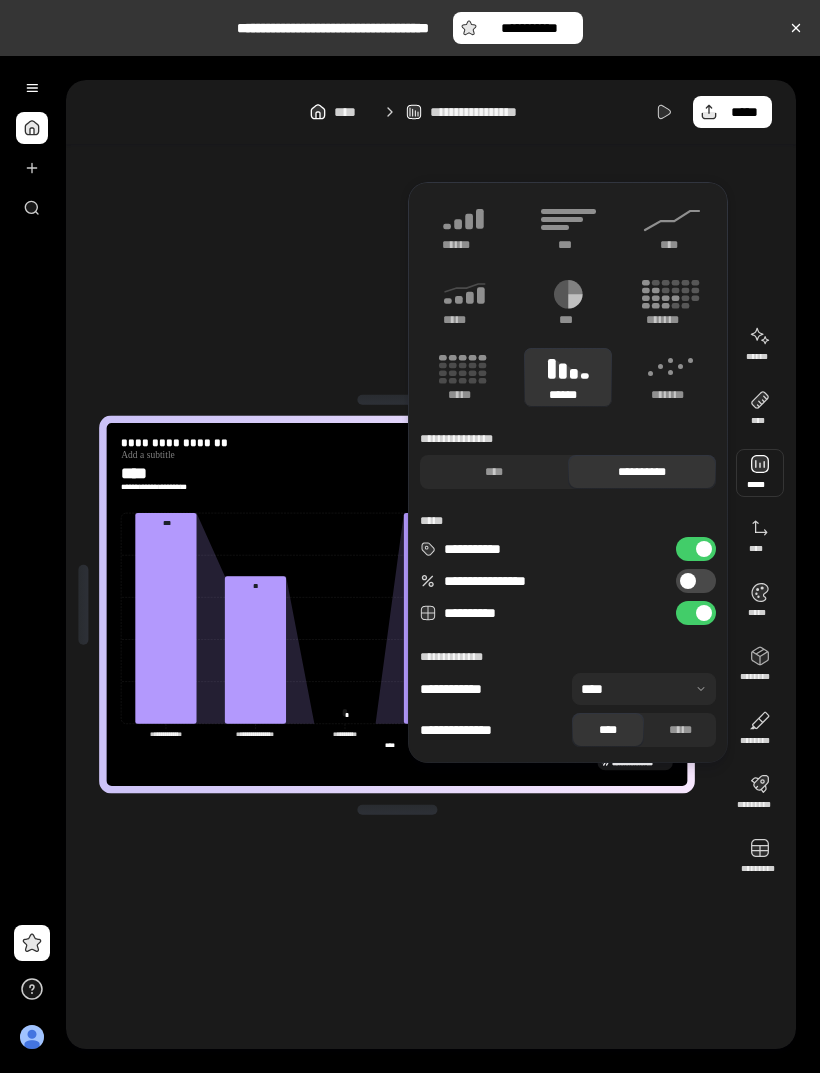 click on "*******" at bounding box center (672, 377) 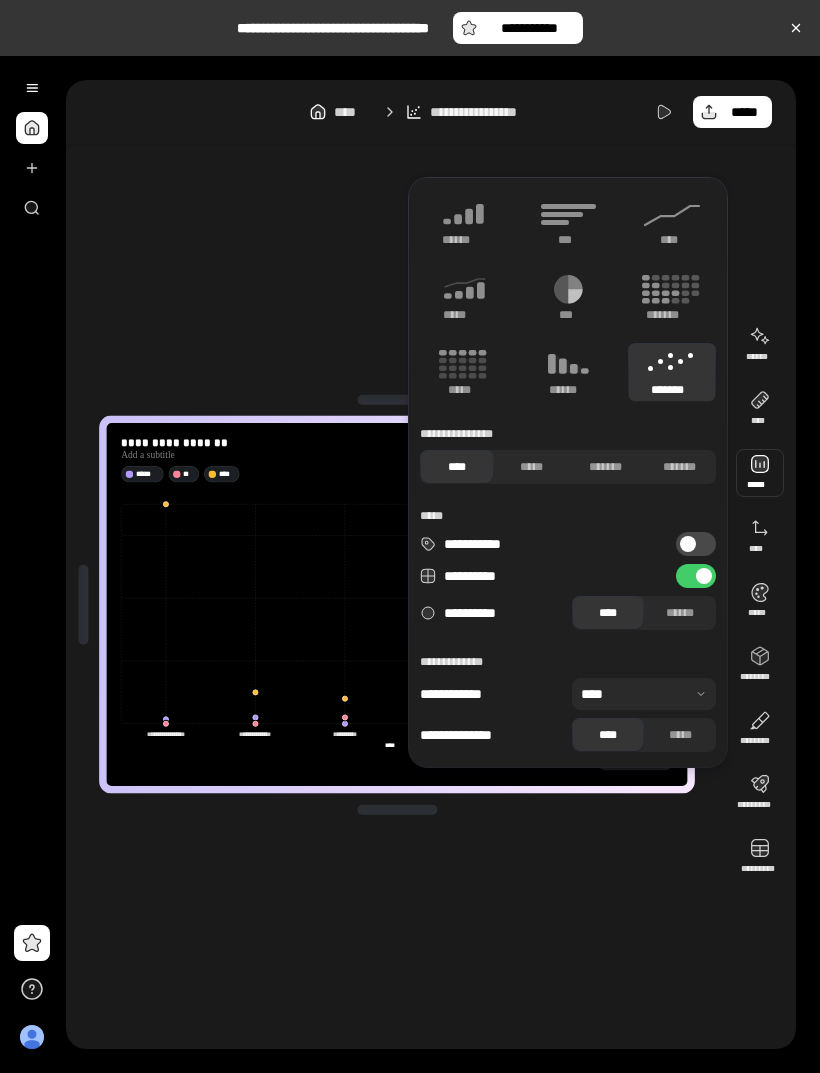 click on "*****" at bounding box center (531, 467) 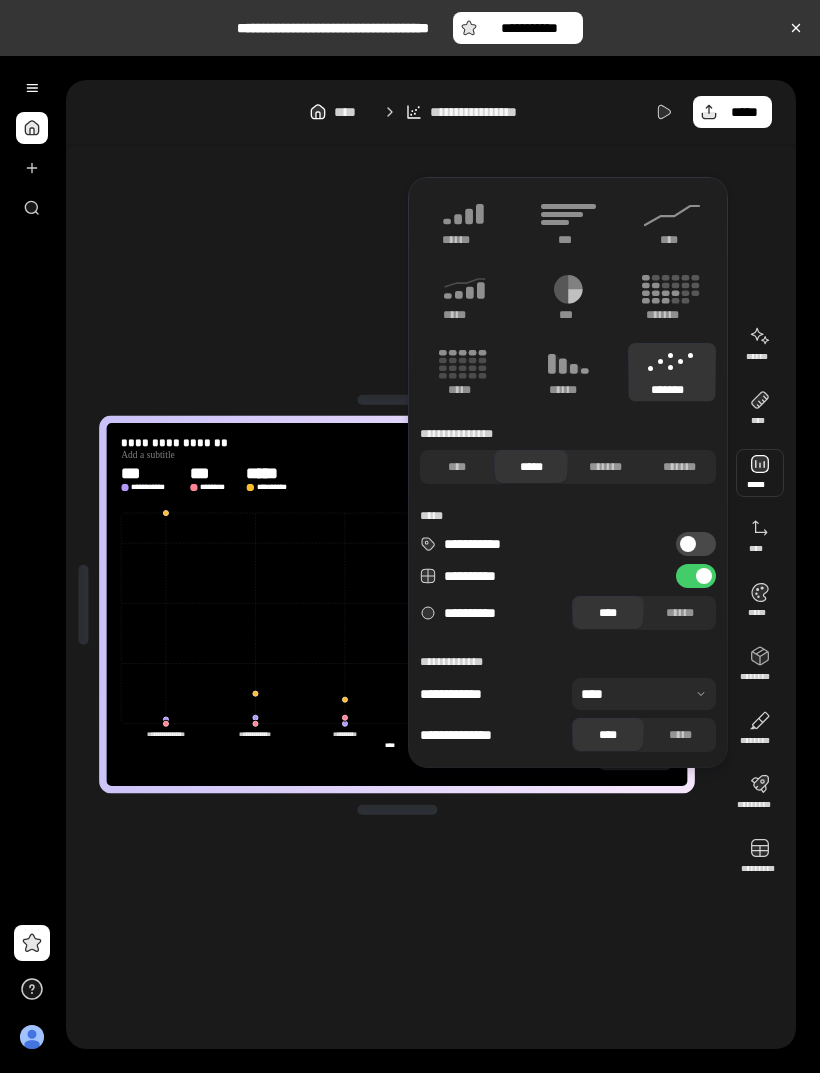 click on "*******" at bounding box center [605, 467] 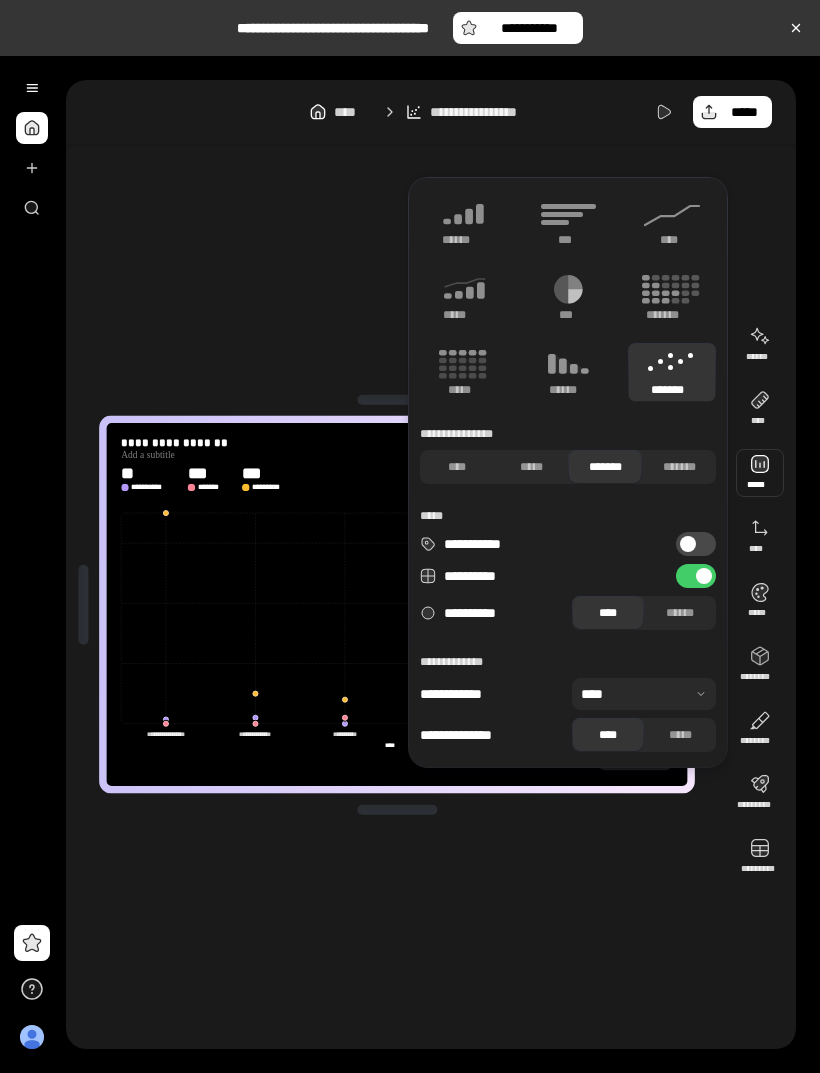 click on "*******" at bounding box center [605, 467] 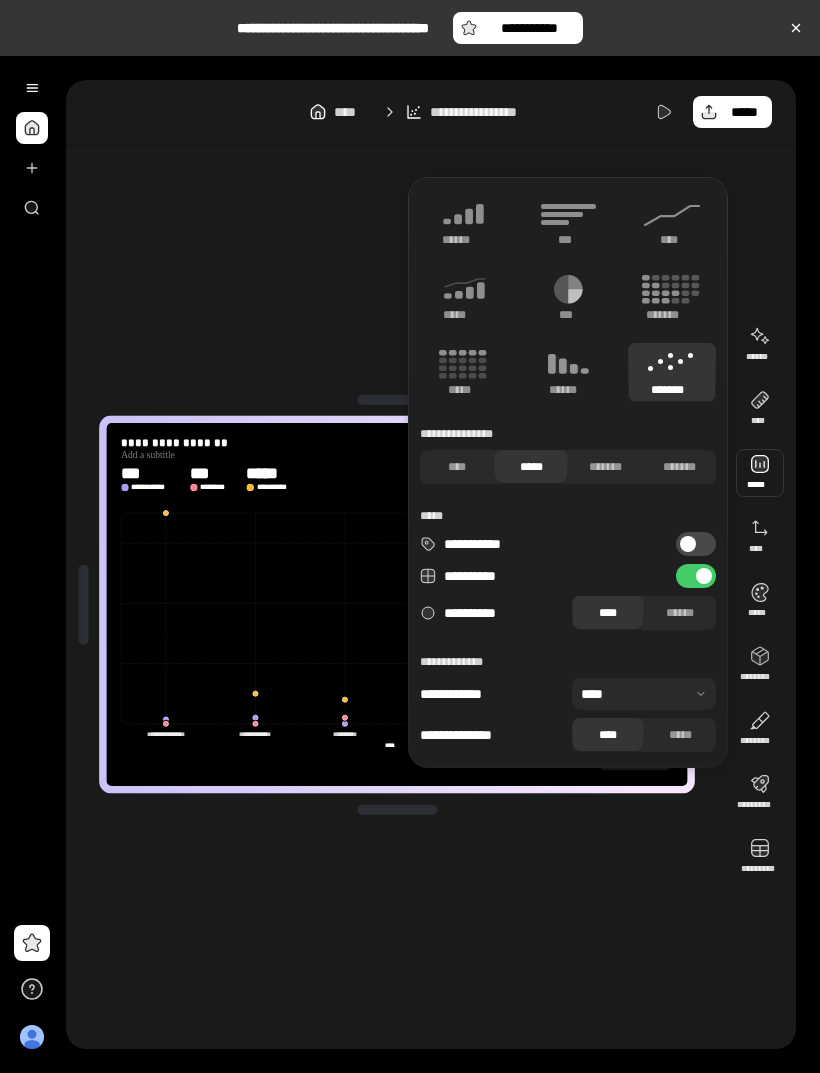 click on "*******" at bounding box center (605, 467) 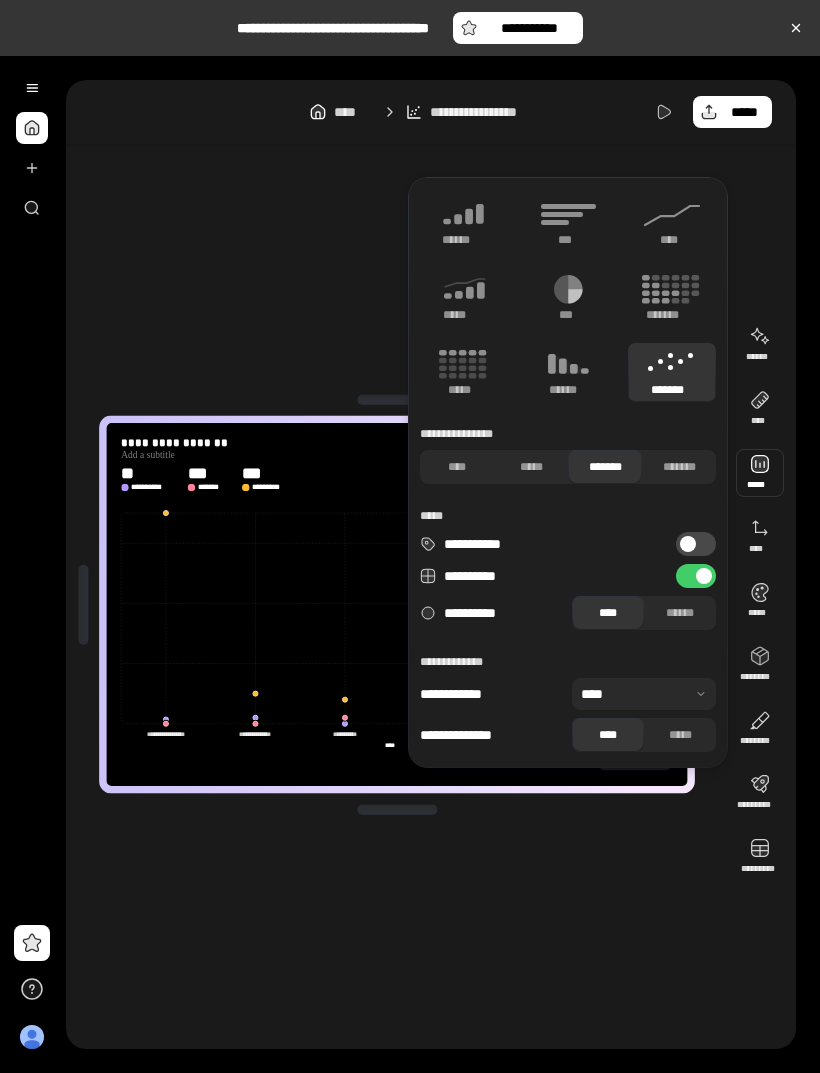 click on "*****" at bounding box center [531, 467] 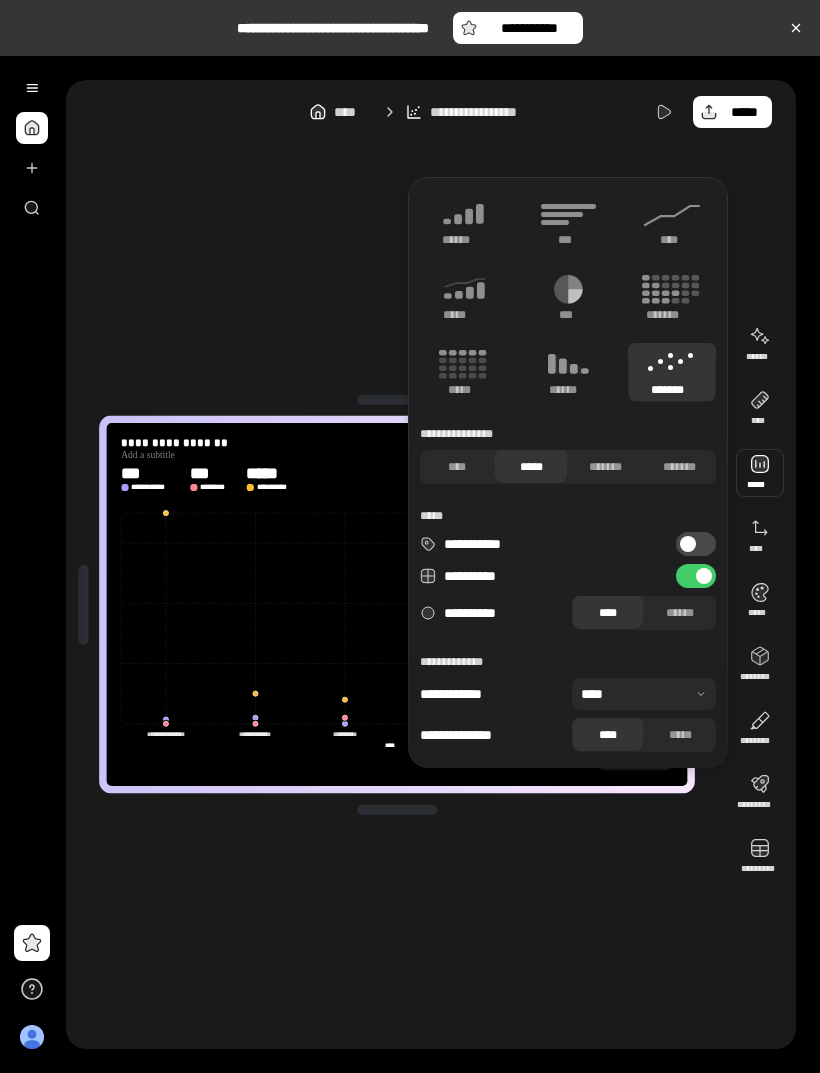 click 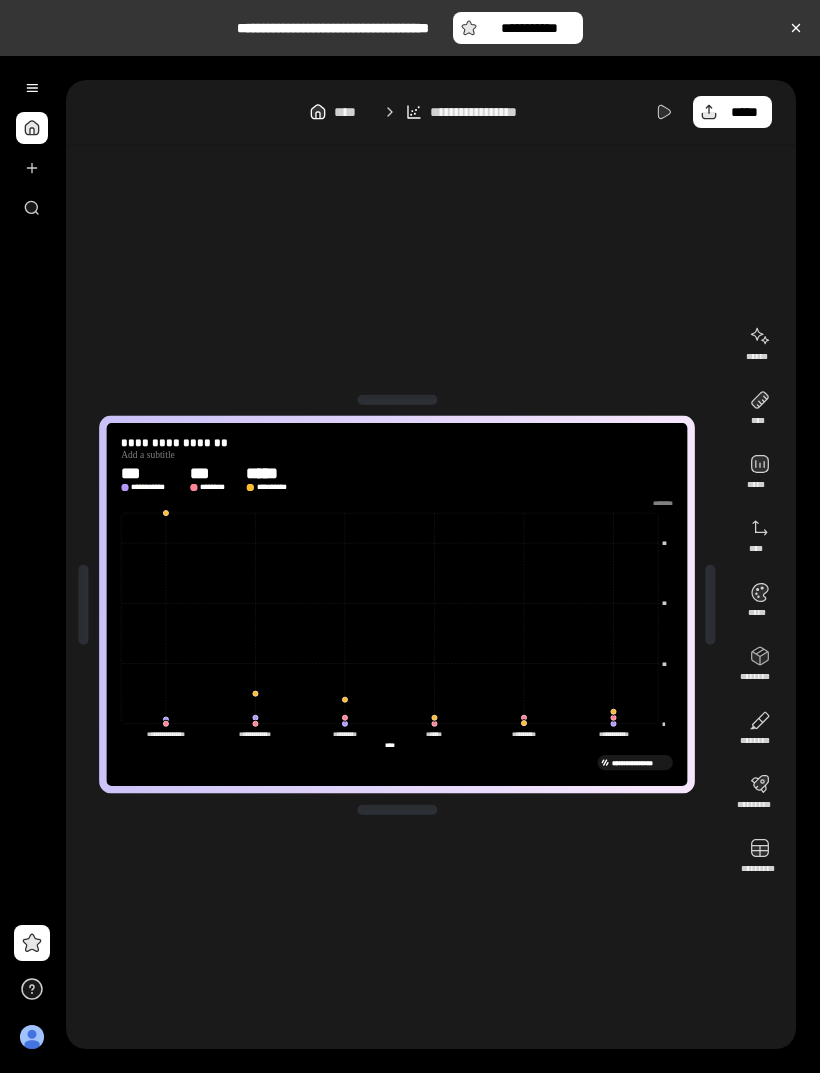 click on "*****" at bounding box center (732, 112) 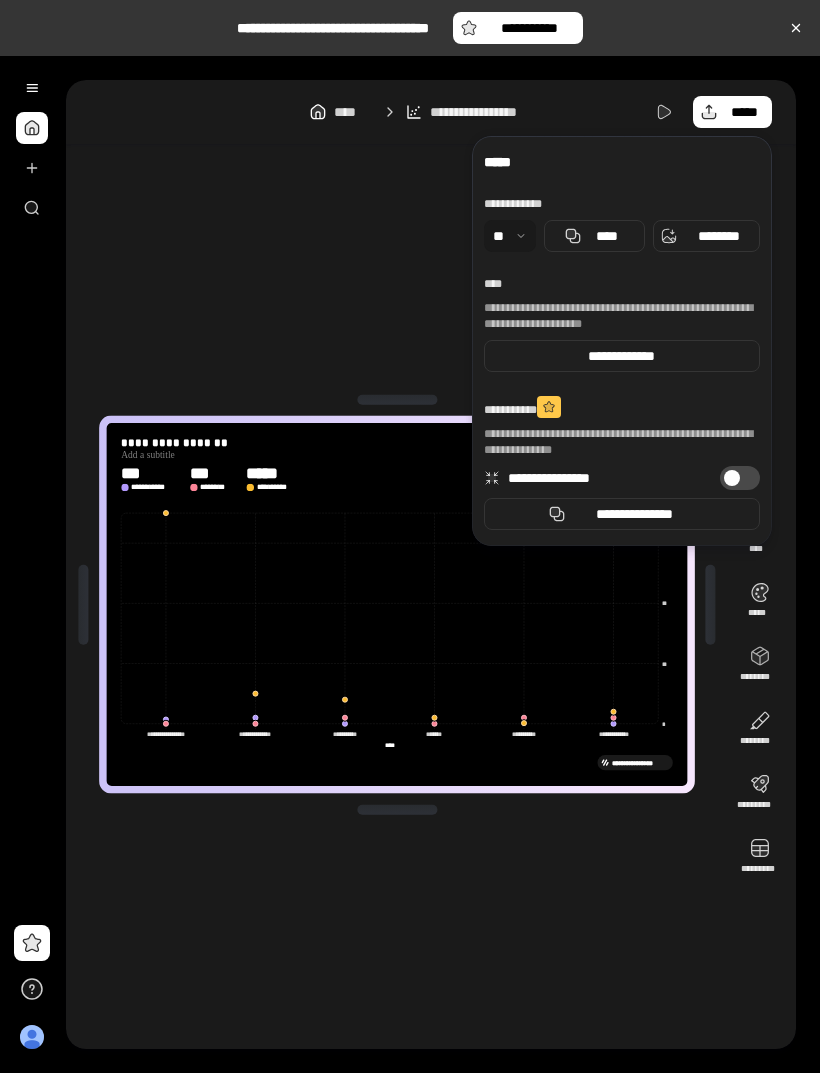 click on "********" at bounding box center [718, 236] 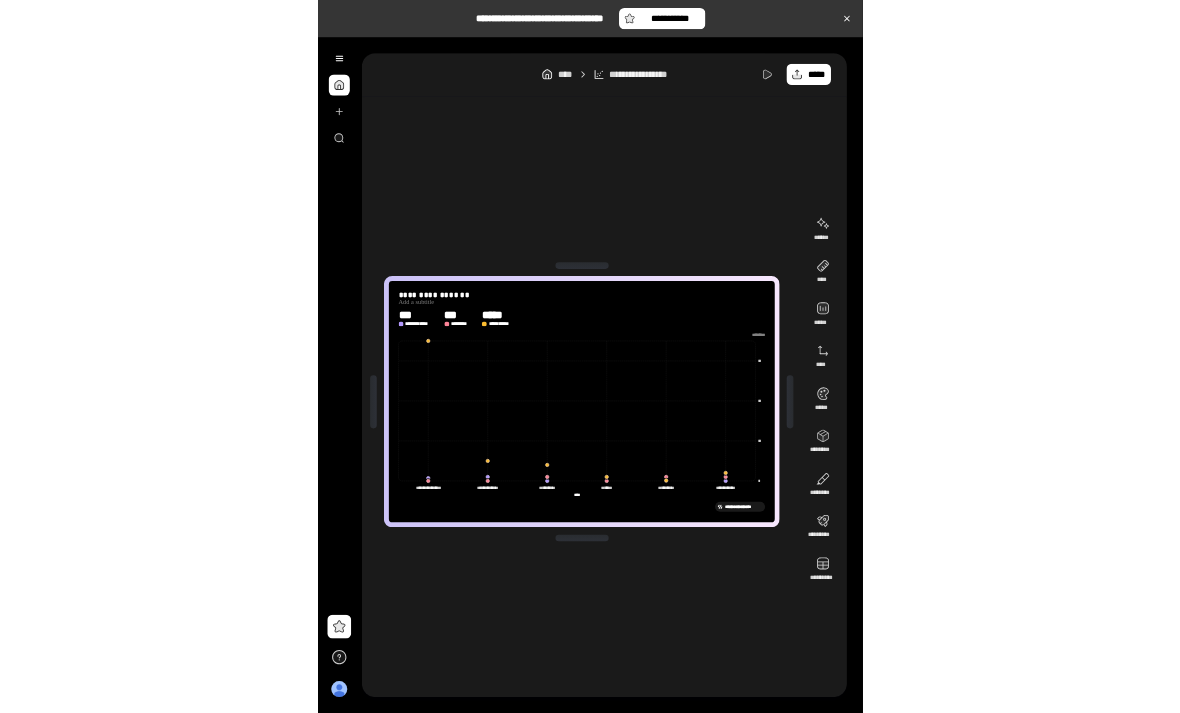 scroll, scrollTop: 0, scrollLeft: 0, axis: both 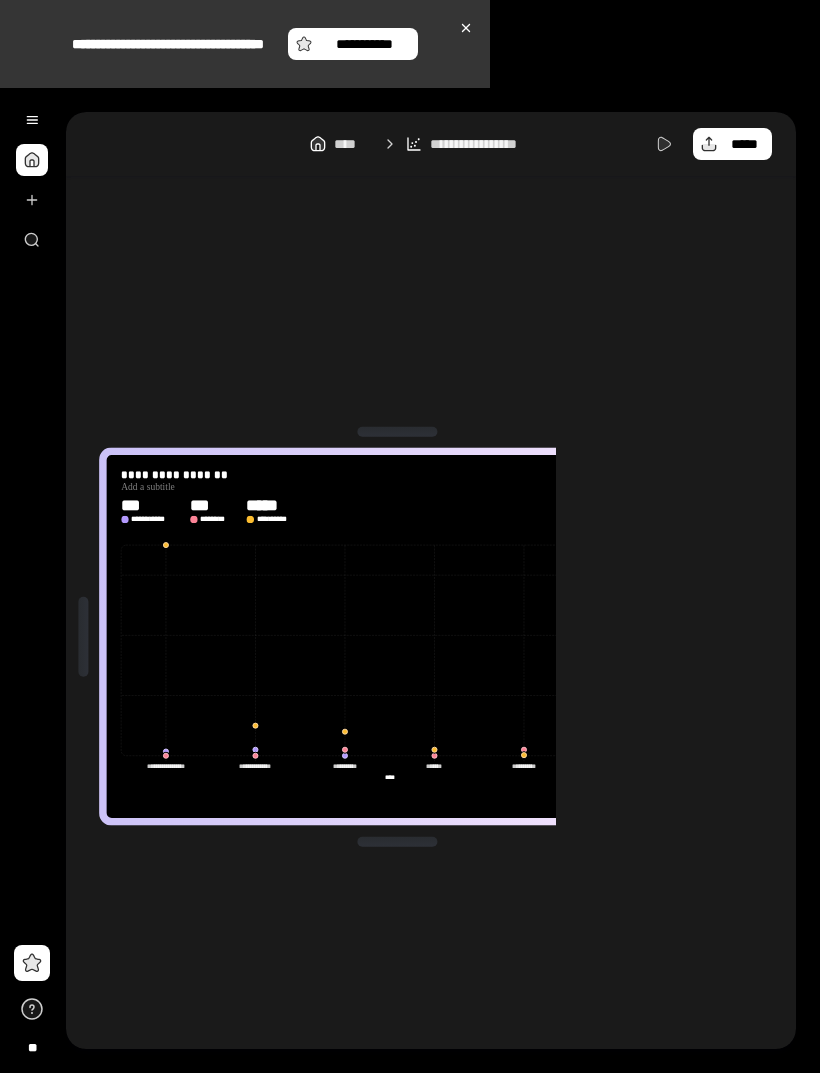 click at bounding box center [311, 752] 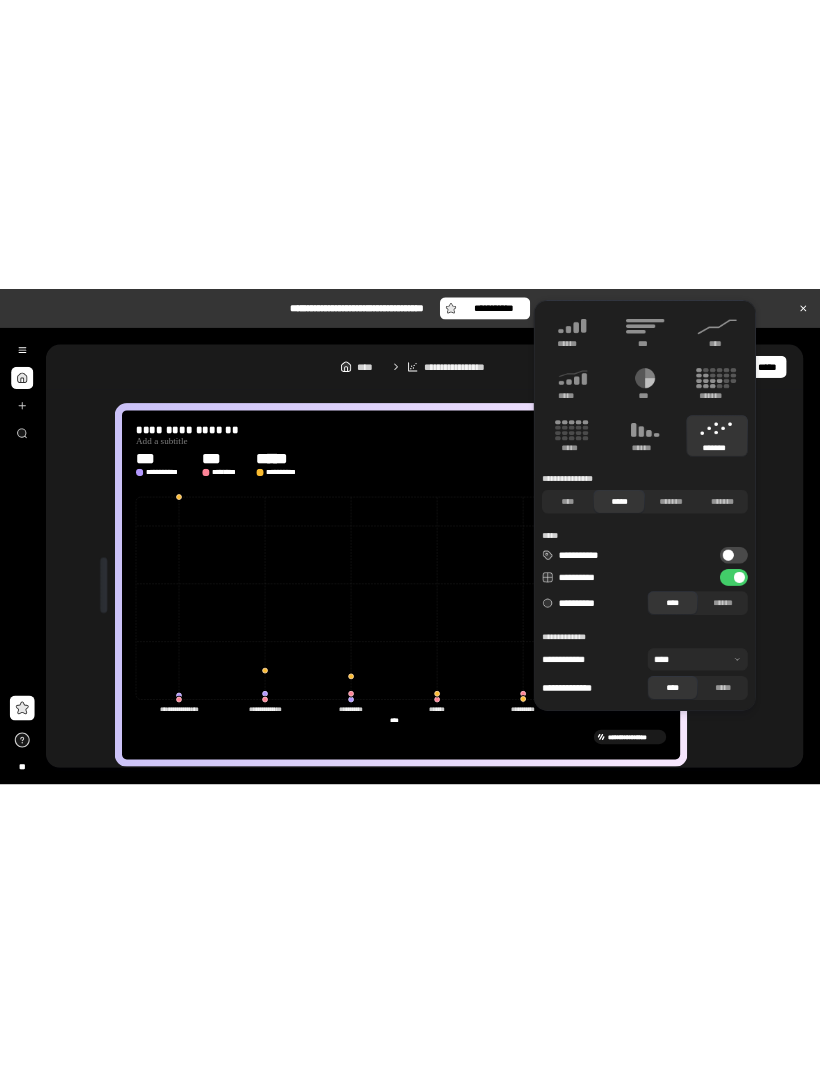 scroll, scrollTop: 25, scrollLeft: 0, axis: vertical 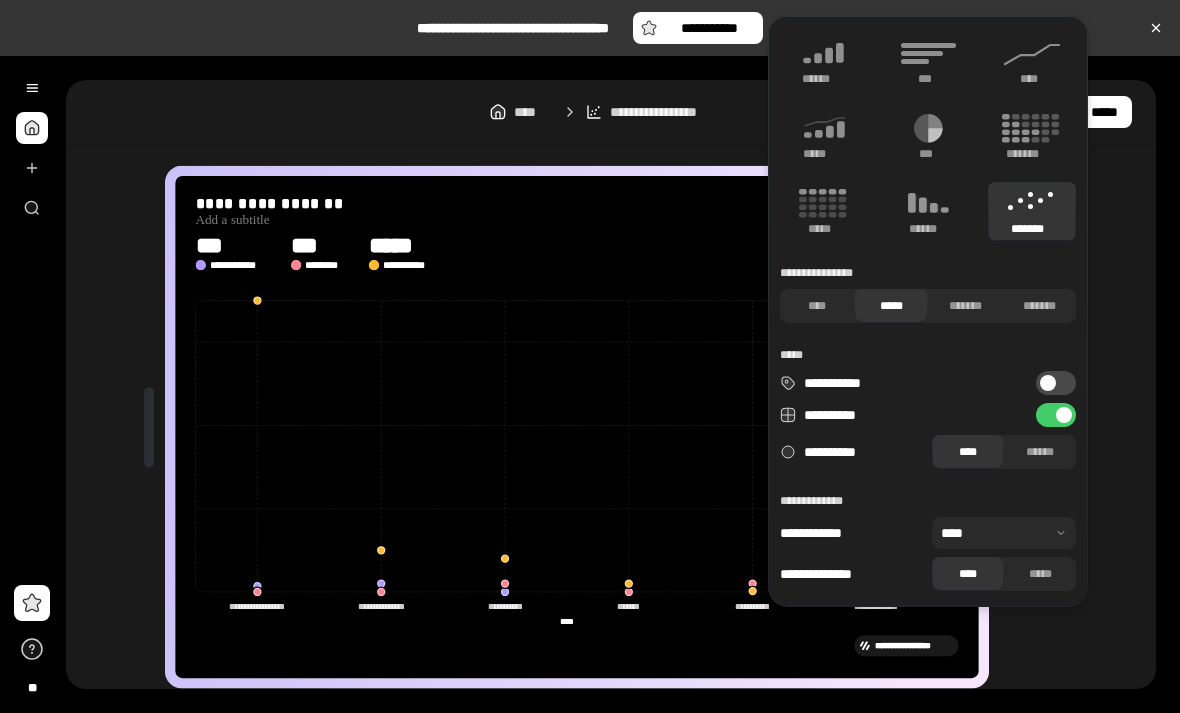 click at bounding box center (907, 515) 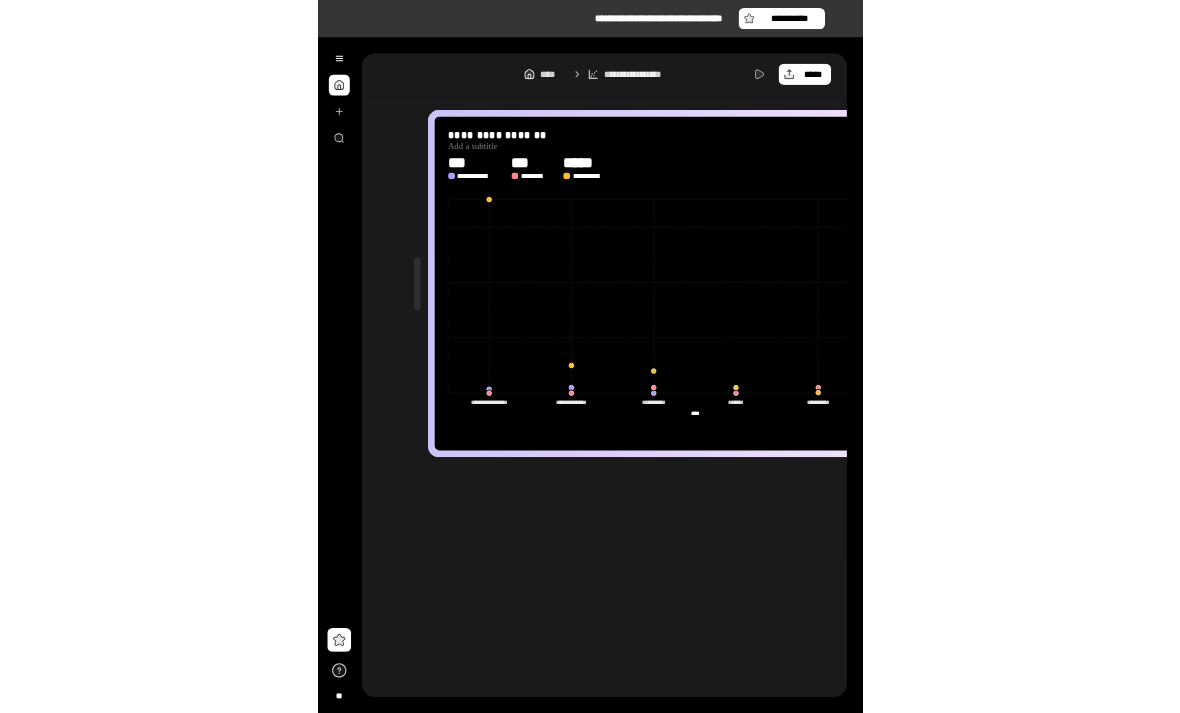 scroll, scrollTop: 0, scrollLeft: 0, axis: both 